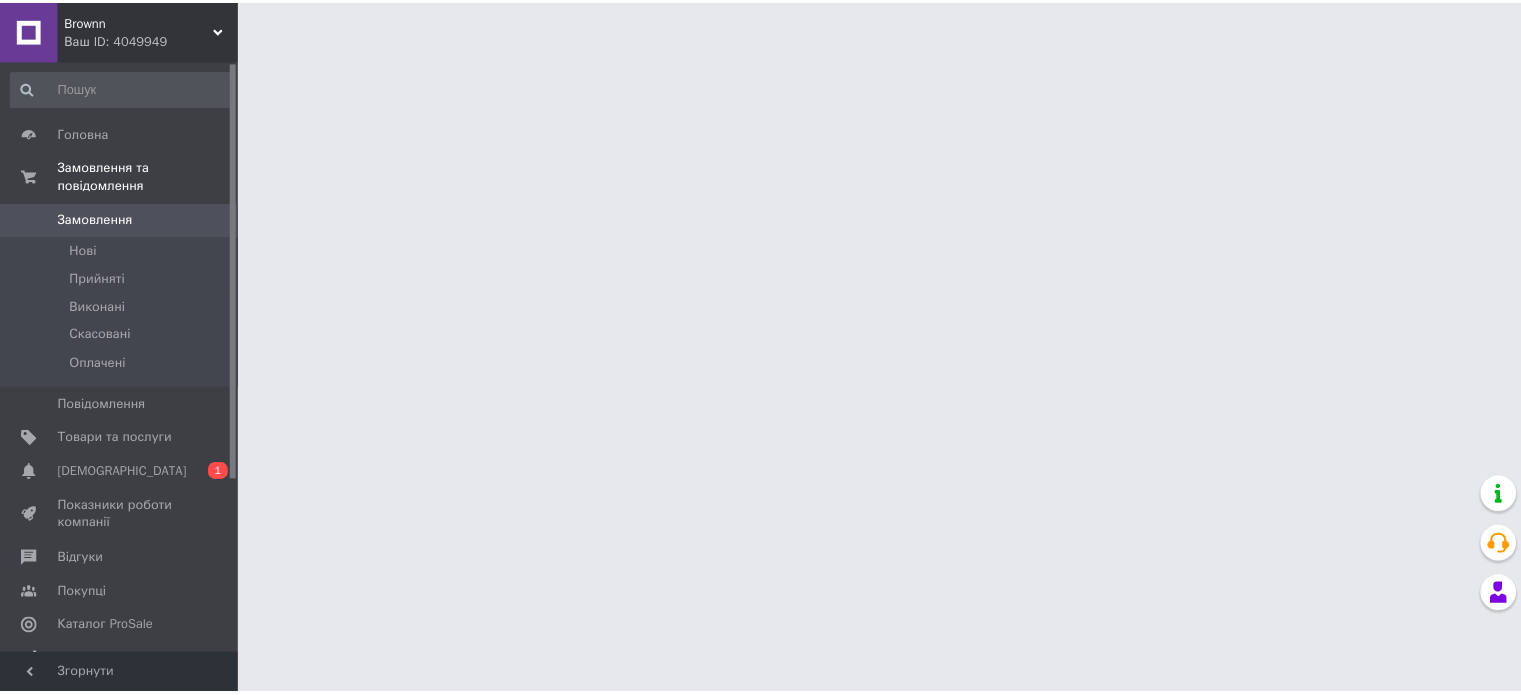 scroll, scrollTop: 0, scrollLeft: 0, axis: both 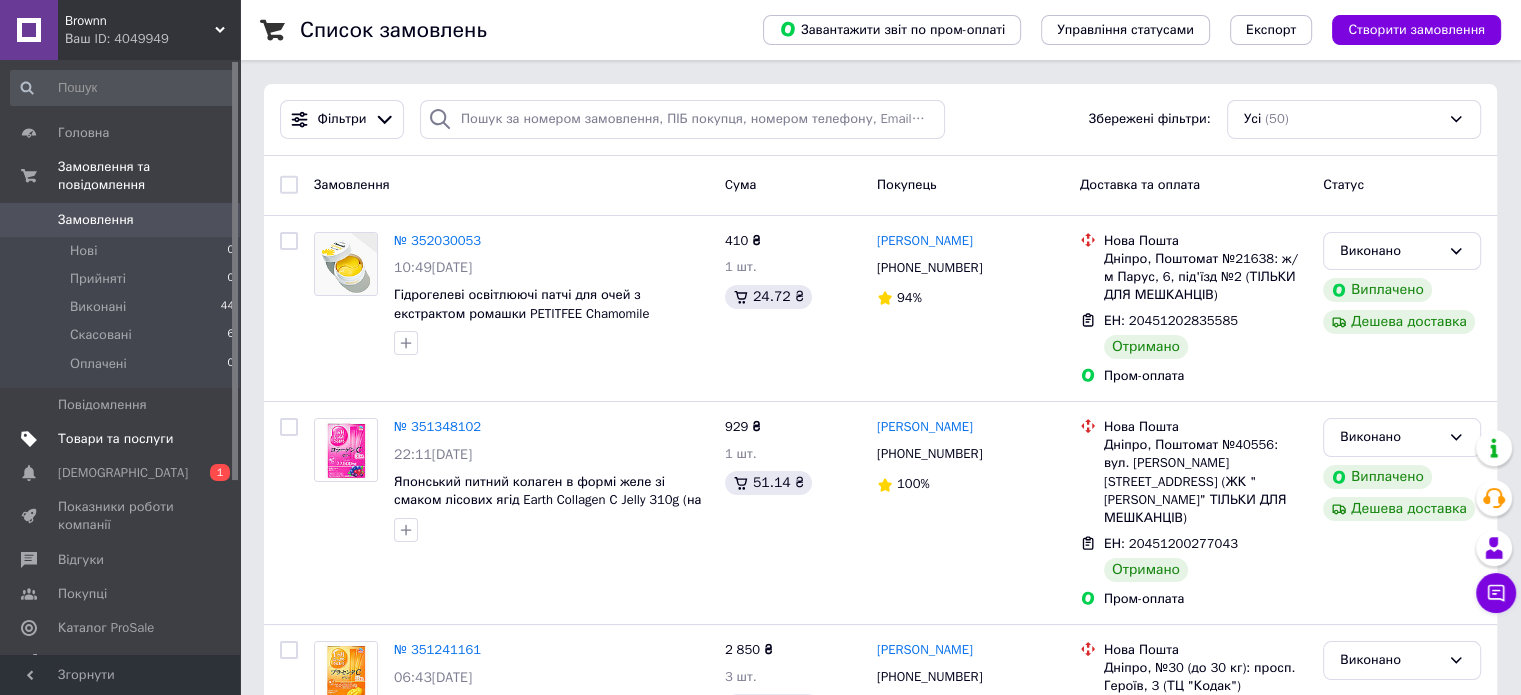 click on "Товари та послуги" at bounding box center [115, 439] 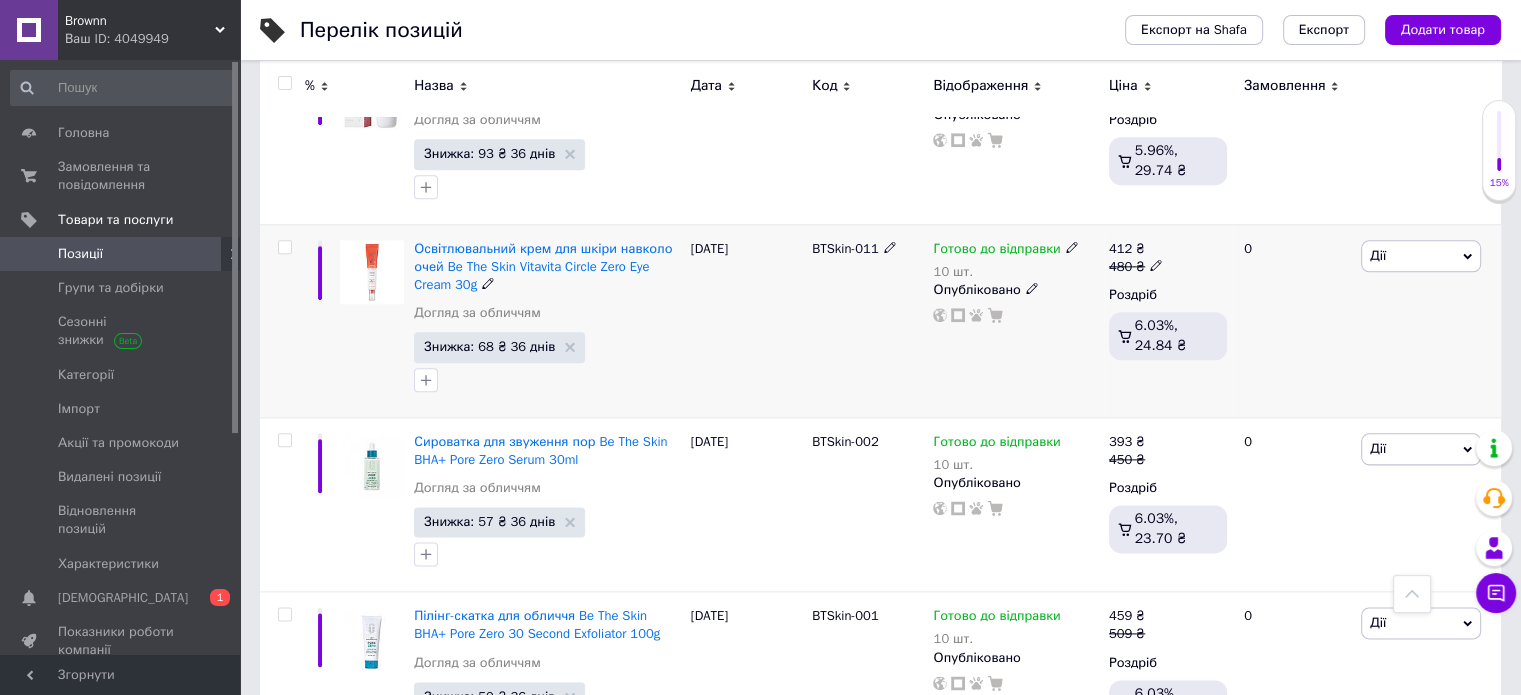 scroll, scrollTop: 2300, scrollLeft: 0, axis: vertical 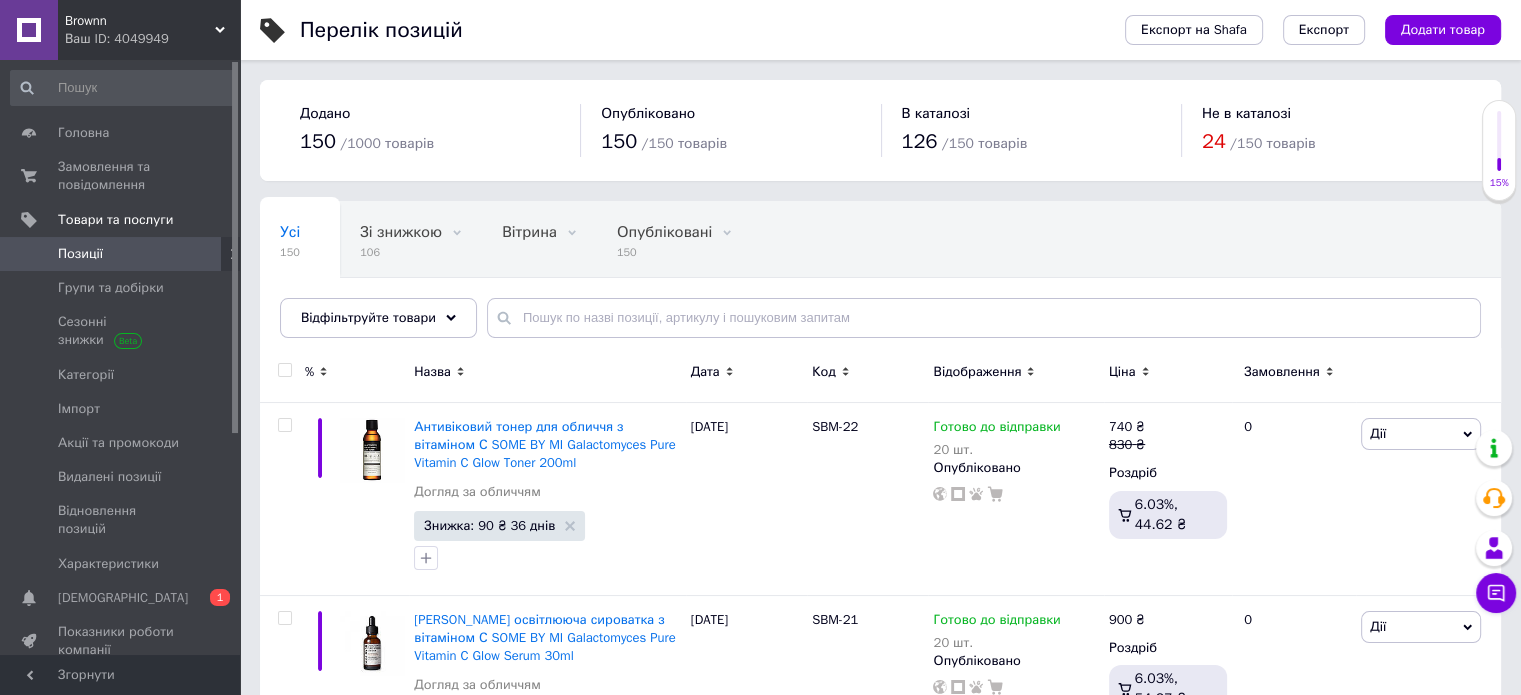 click on "Код" at bounding box center (867, 372) 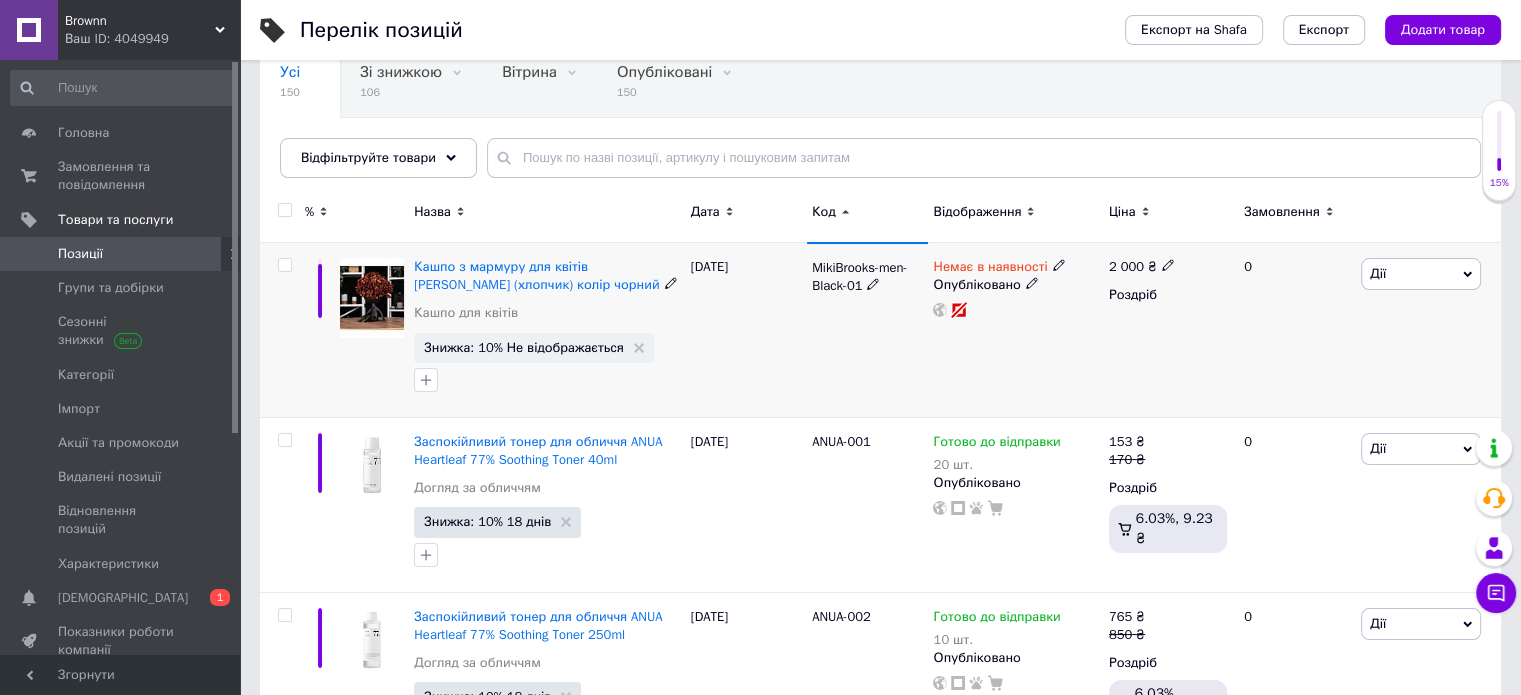 scroll, scrollTop: 200, scrollLeft: 0, axis: vertical 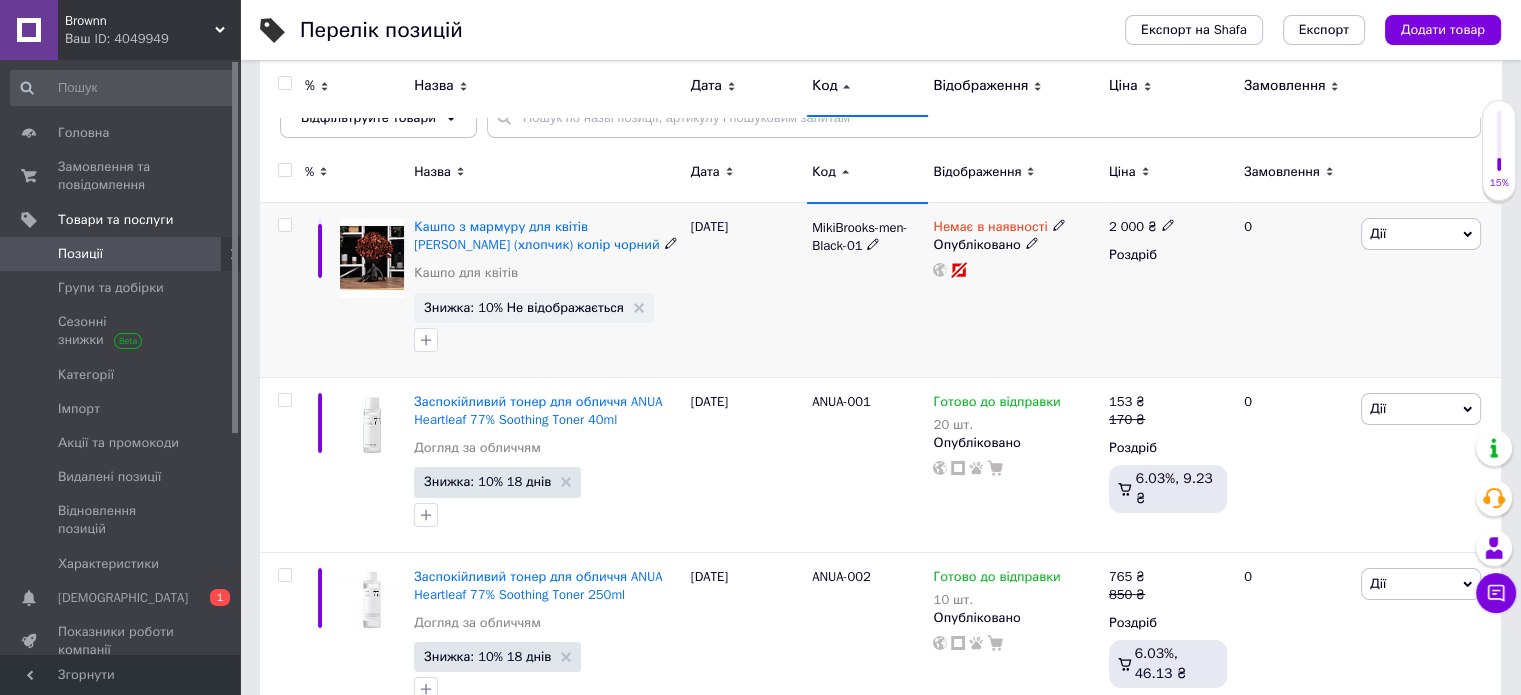 click at bounding box center (284, 225) 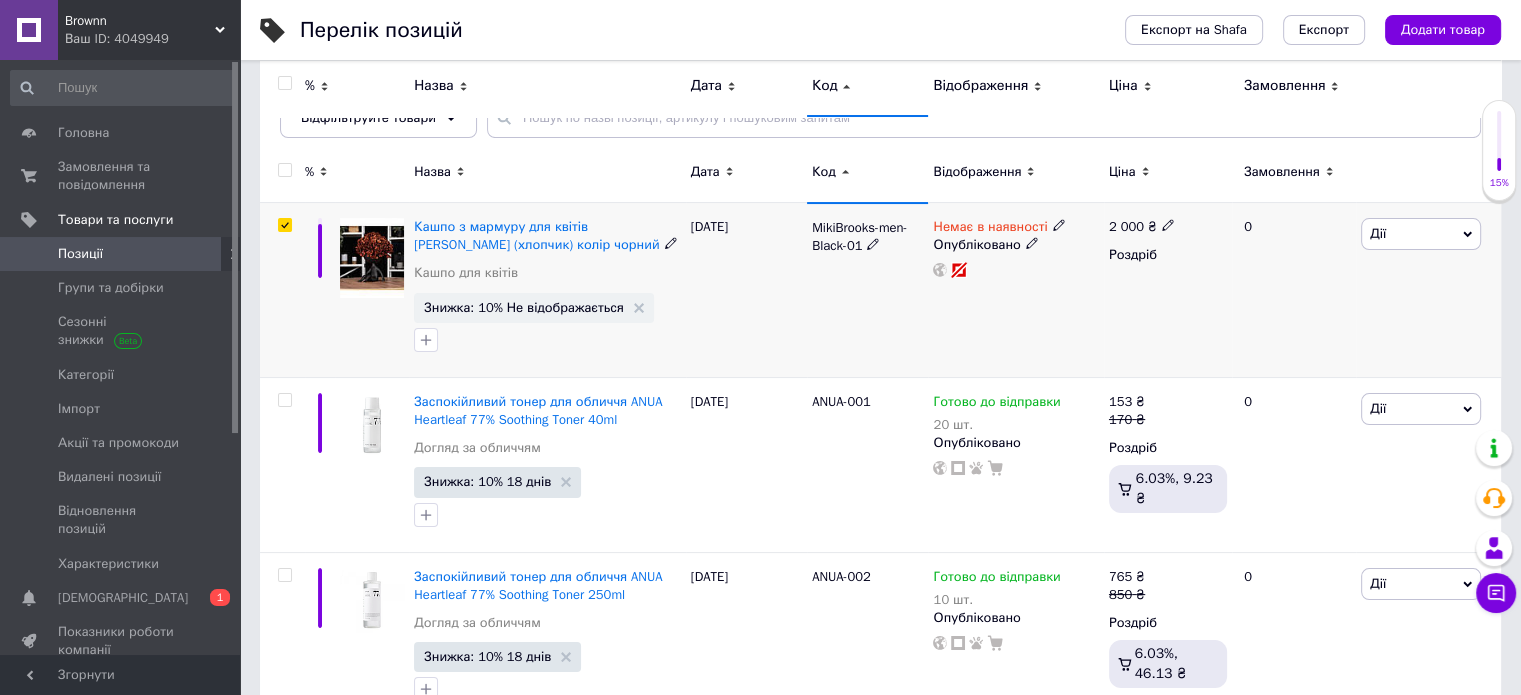 checkbox on "true" 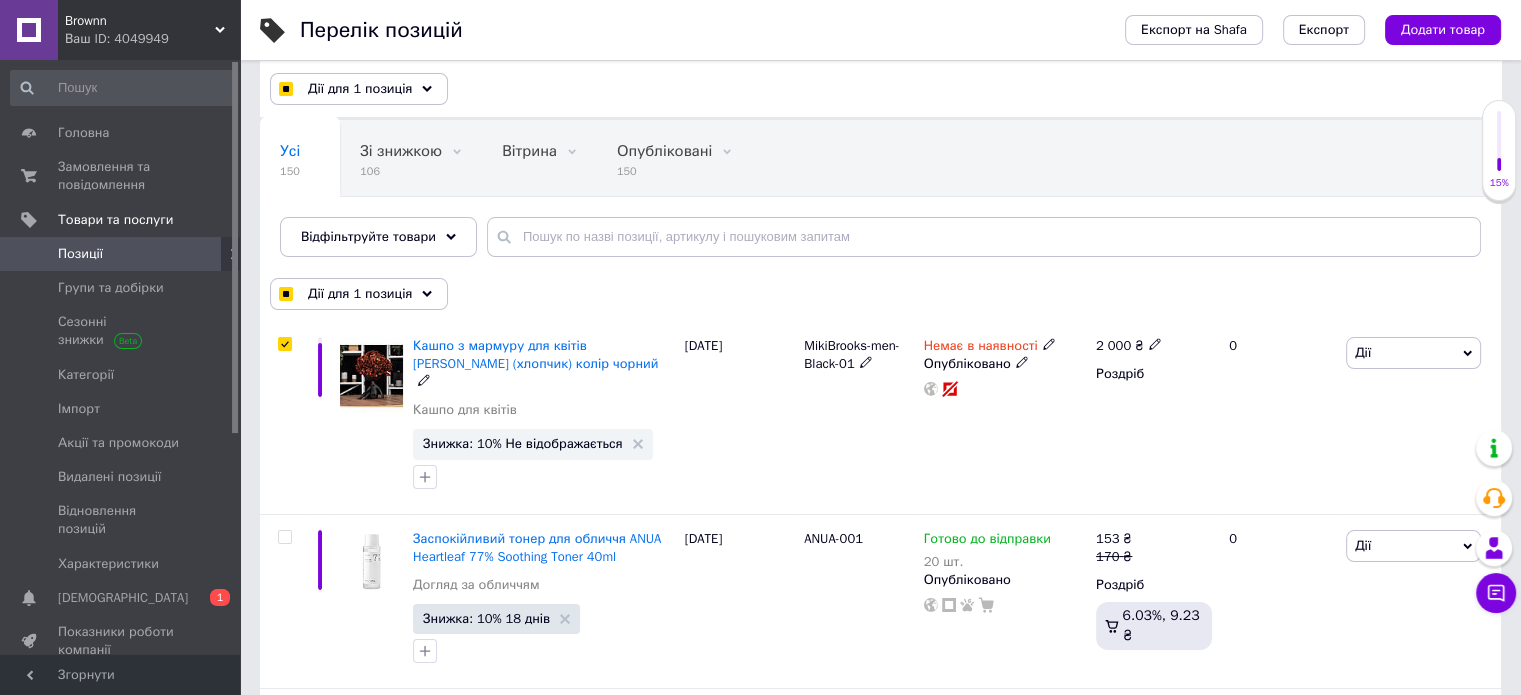 scroll, scrollTop: 0, scrollLeft: 0, axis: both 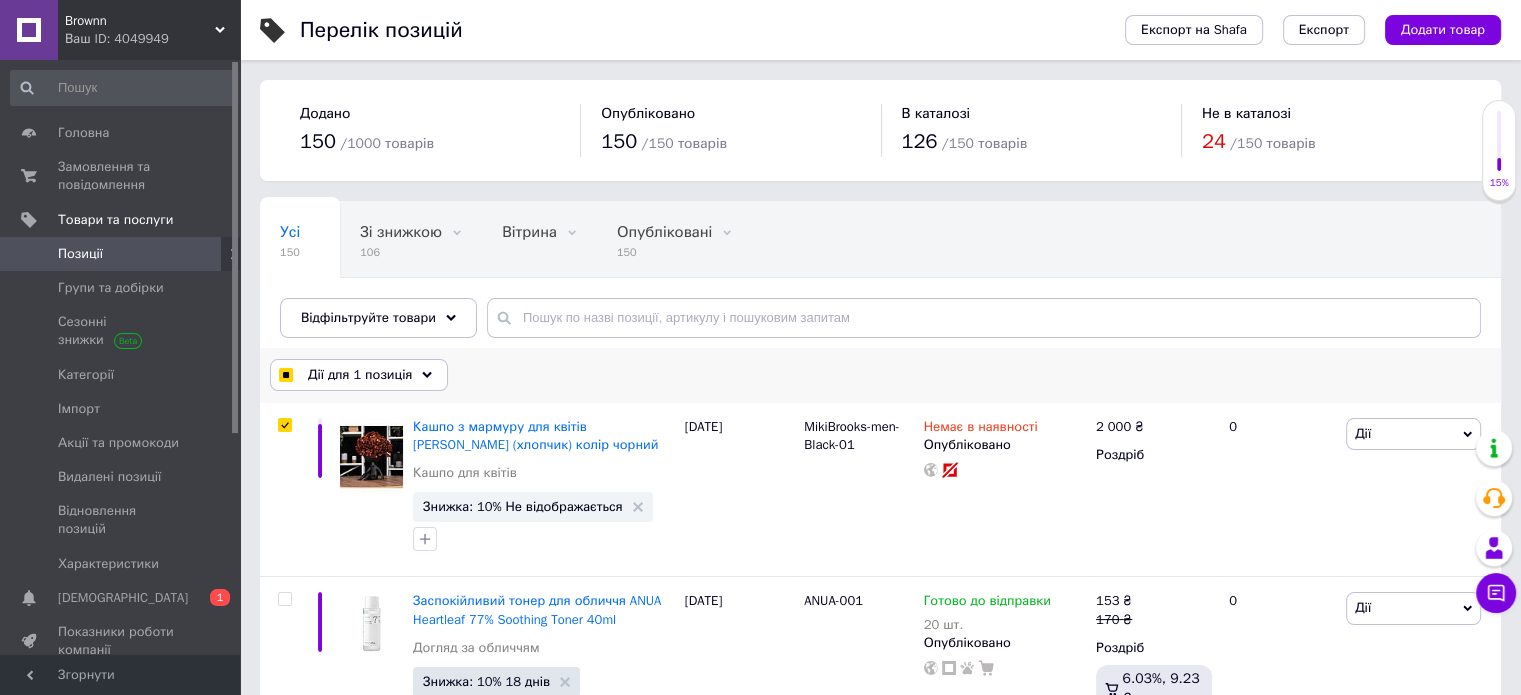 click on "Дії для 1 позиція" at bounding box center (360, 375) 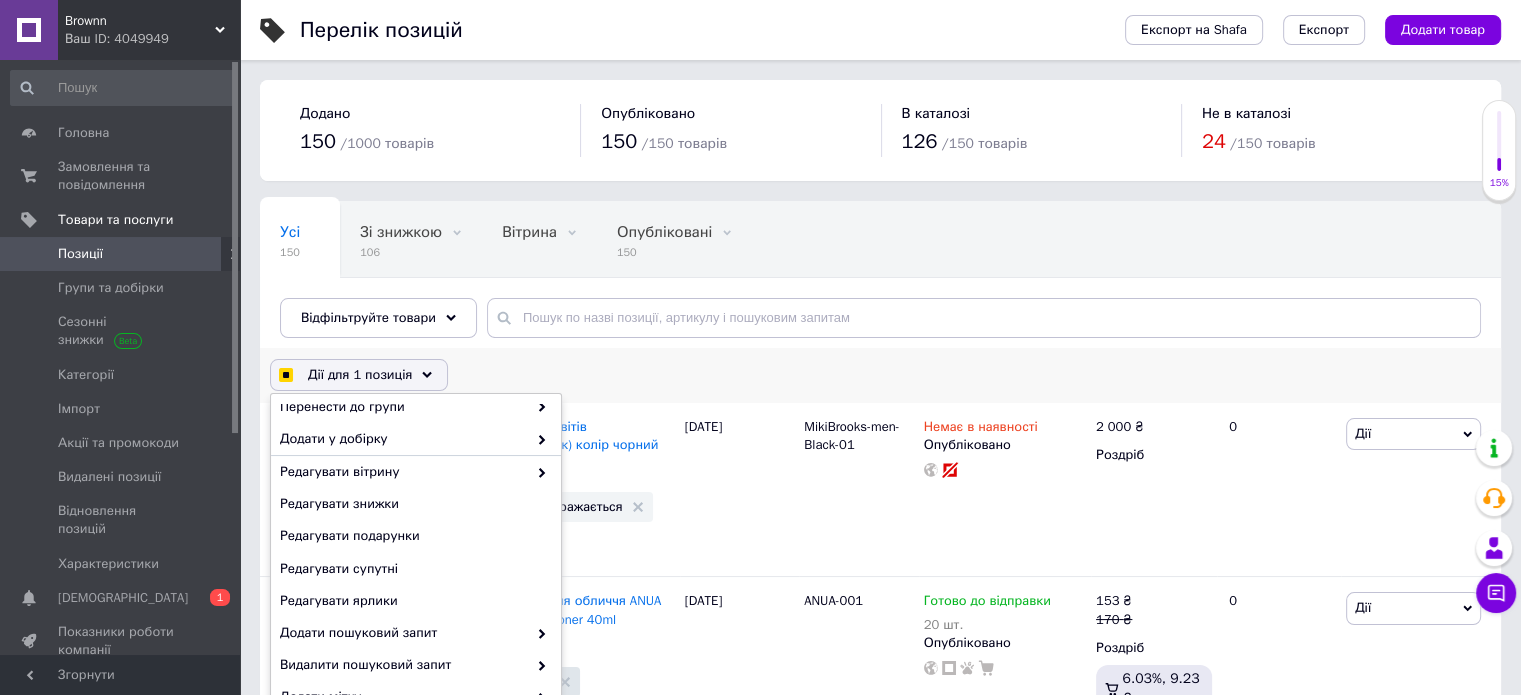 scroll, scrollTop: 157, scrollLeft: 0, axis: vertical 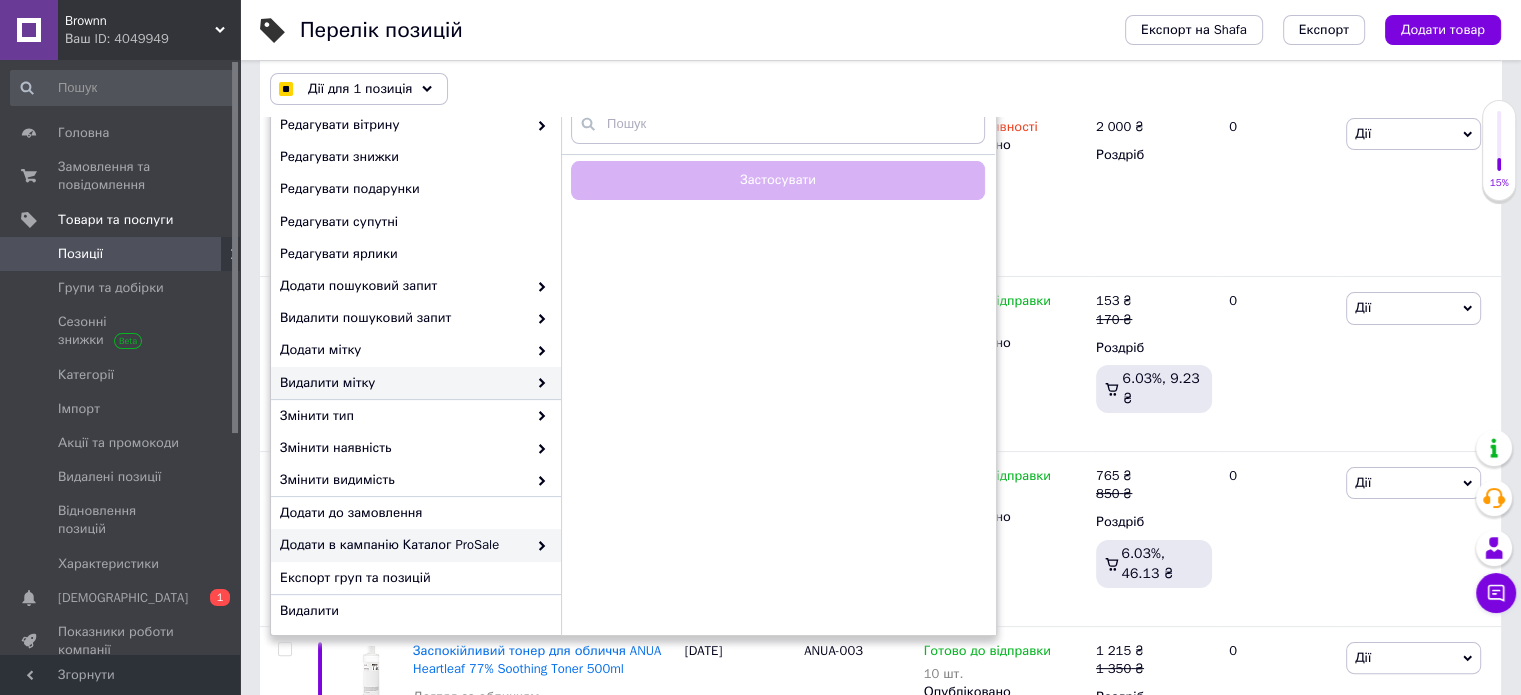 checkbox on "true" 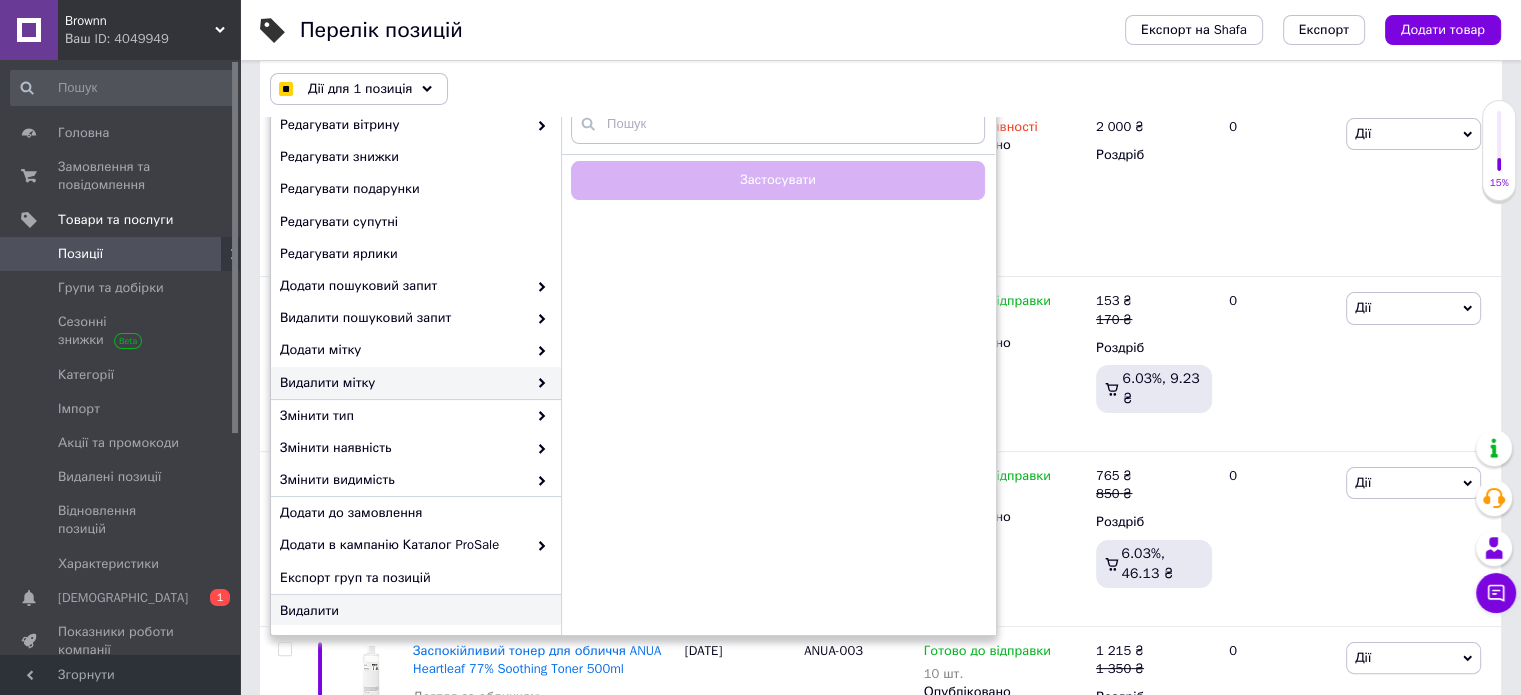 checkbox on "true" 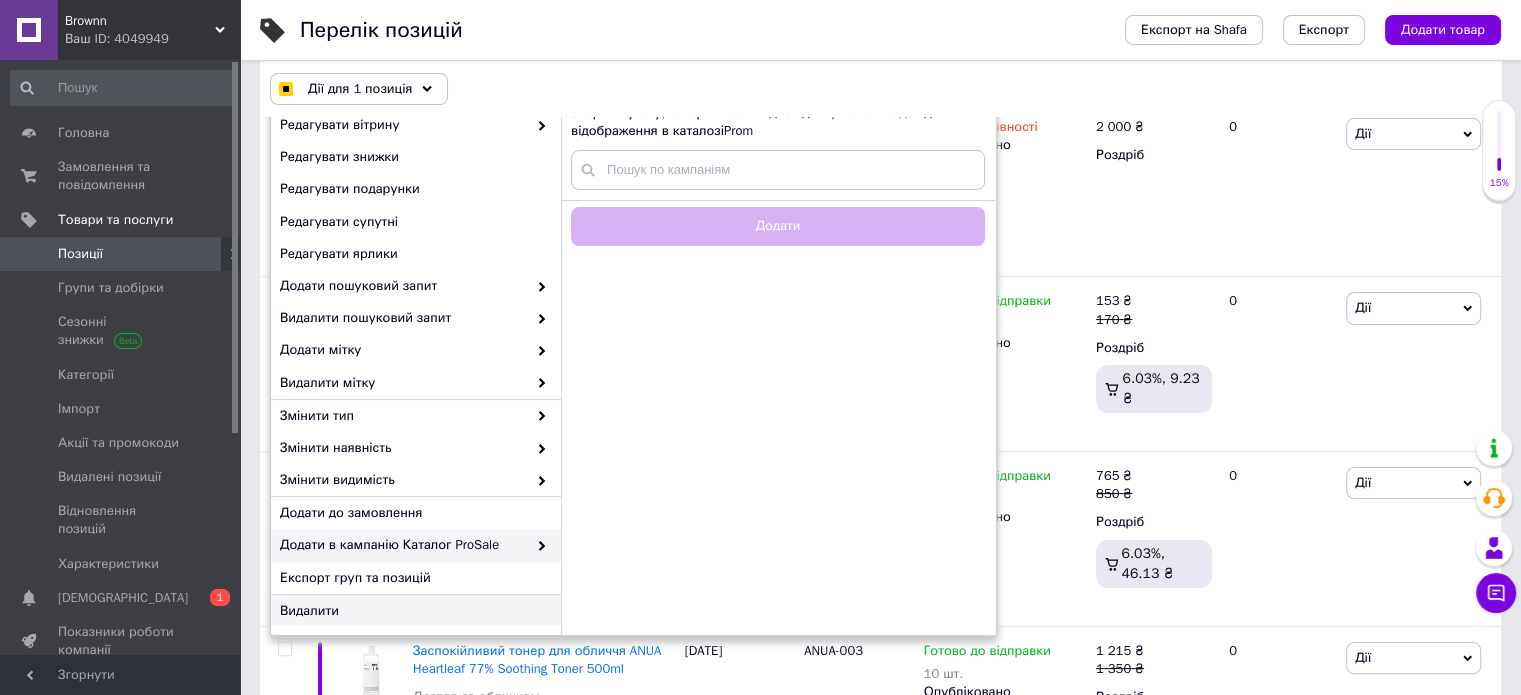 click on "Видалити" at bounding box center [413, 611] 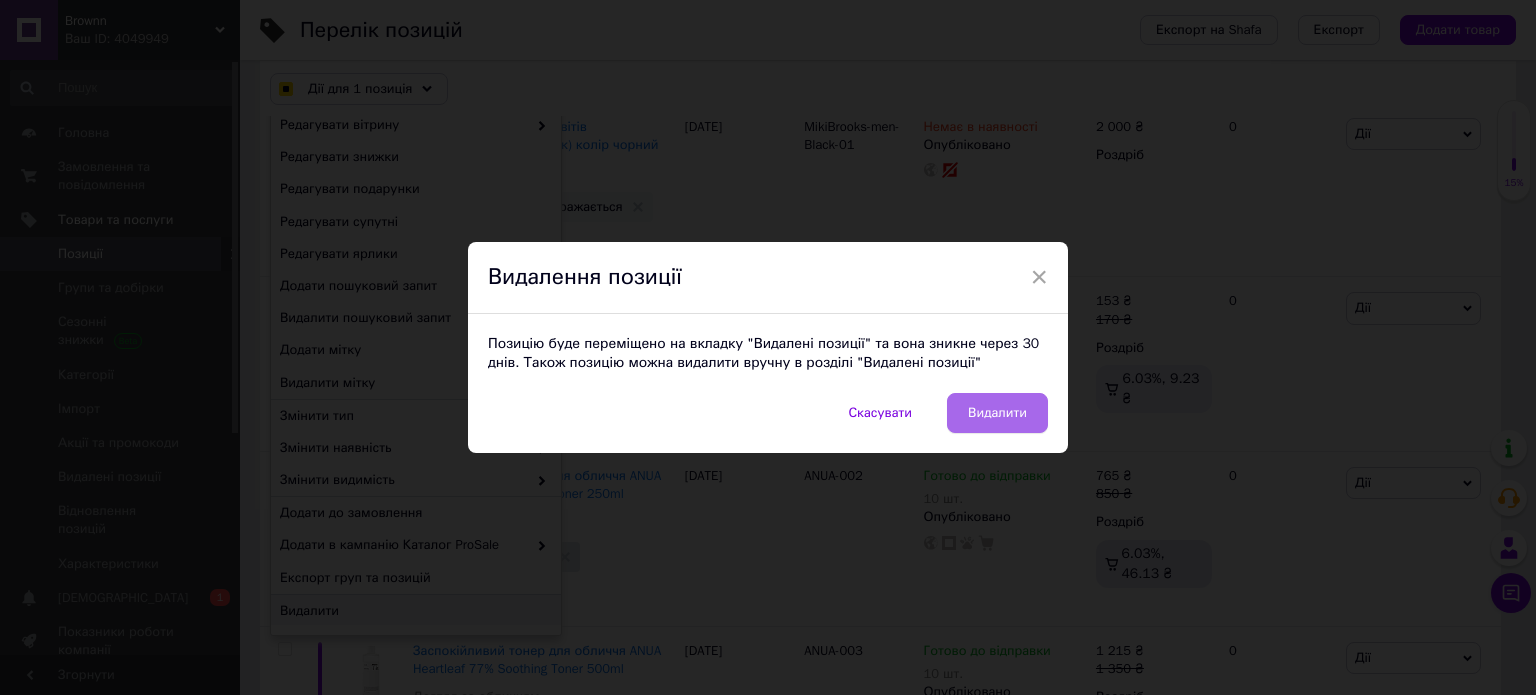 click on "Видалити" at bounding box center (997, 413) 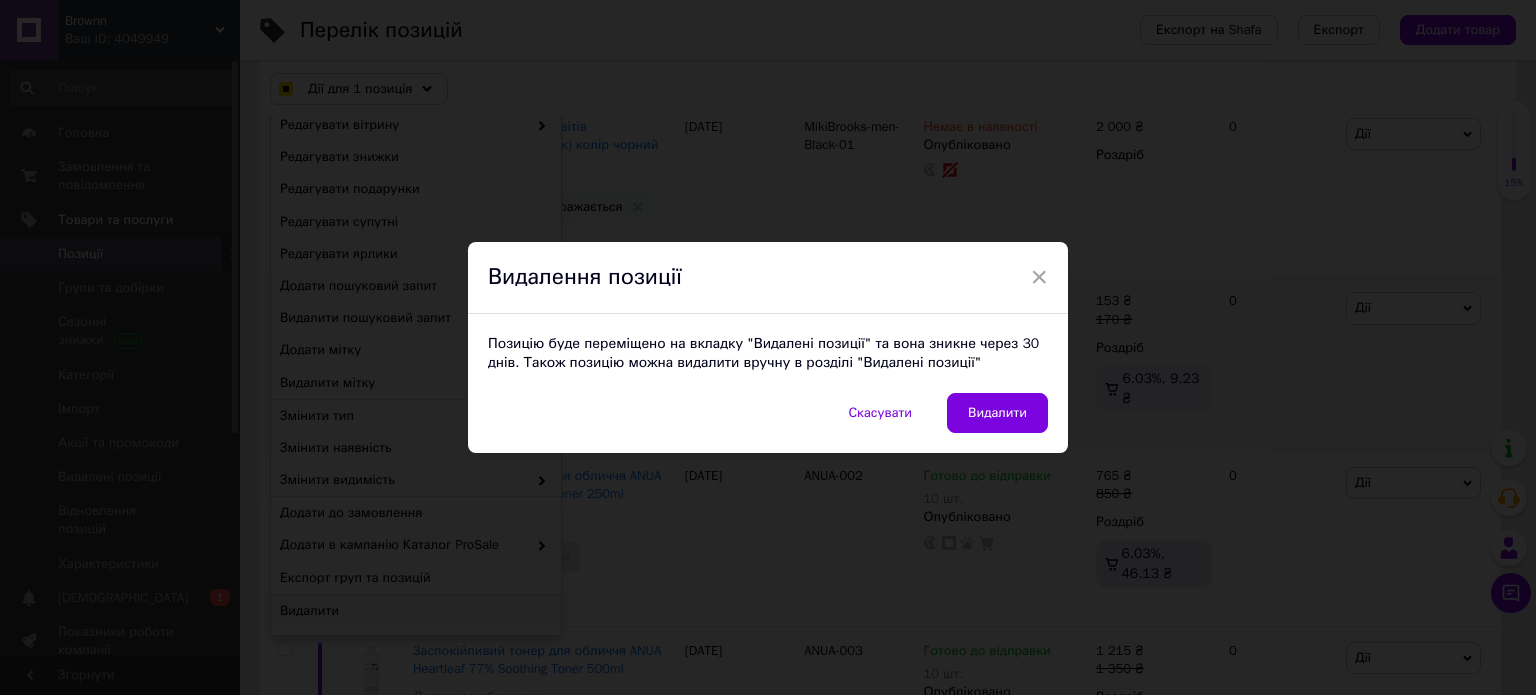 checkbox on "true" 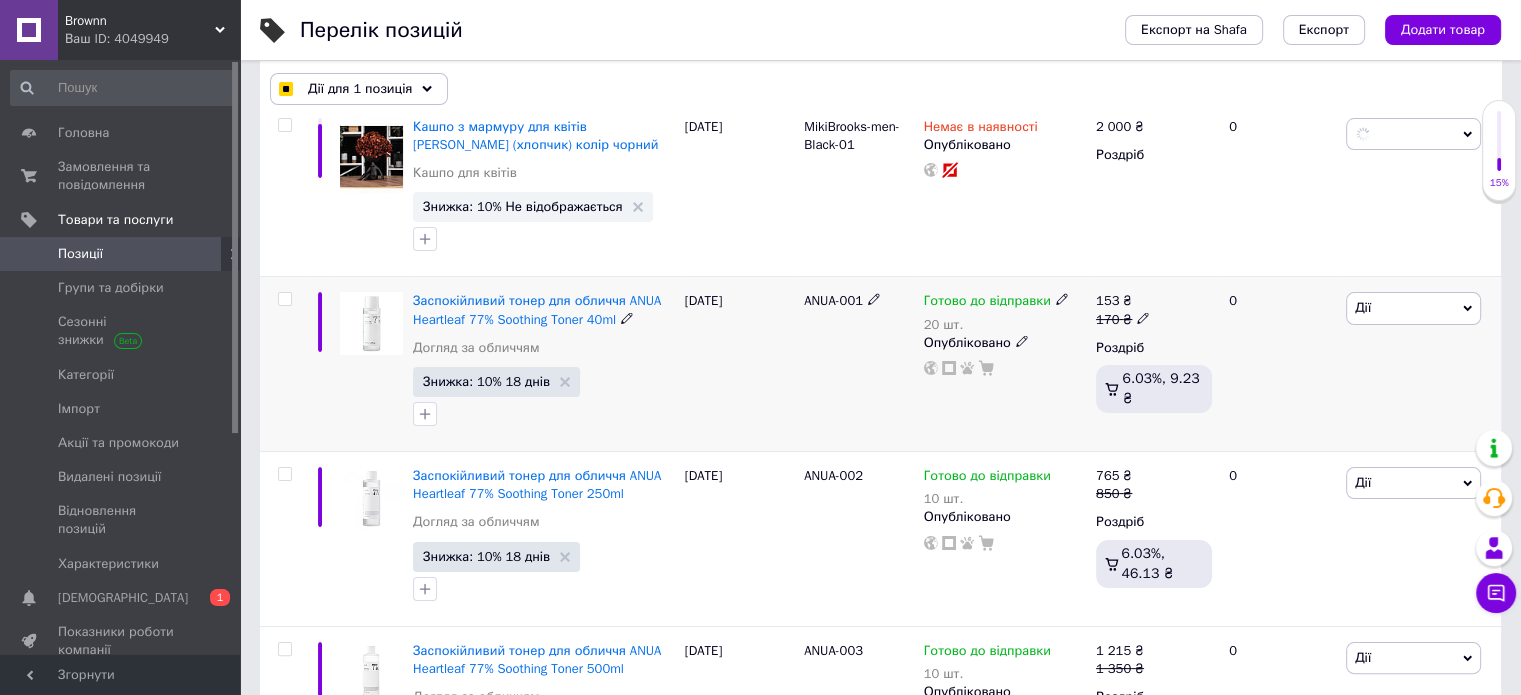 checkbox on "false" 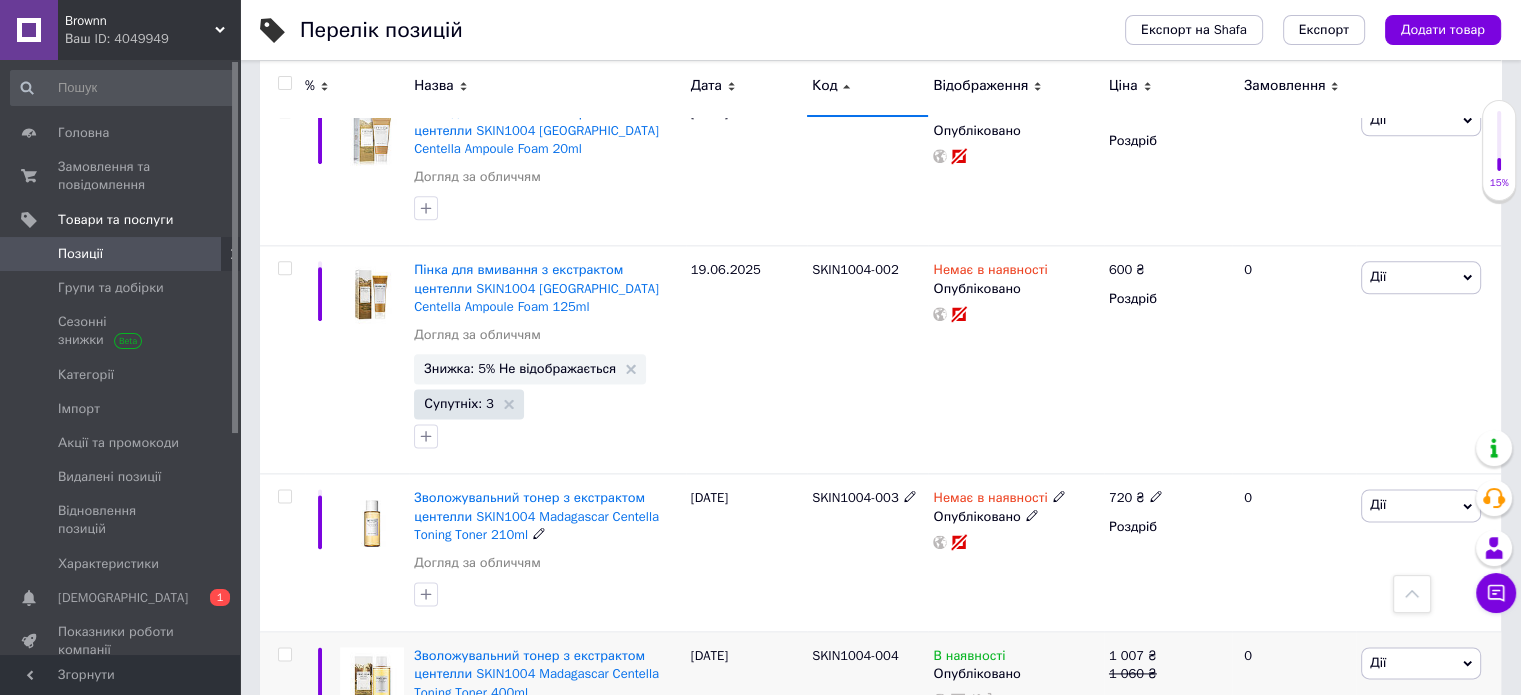 scroll, scrollTop: 17692, scrollLeft: 0, axis: vertical 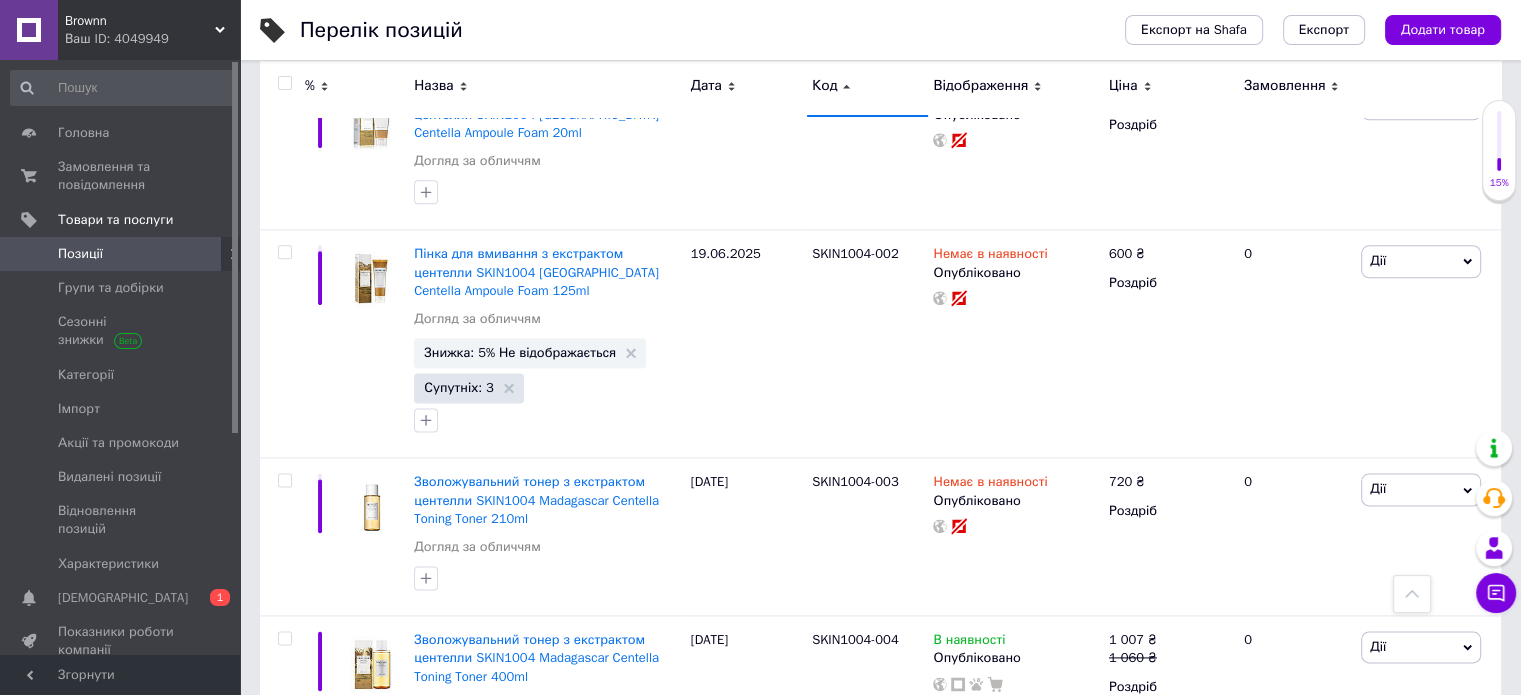 click on "2" at bounding box center (327, 849) 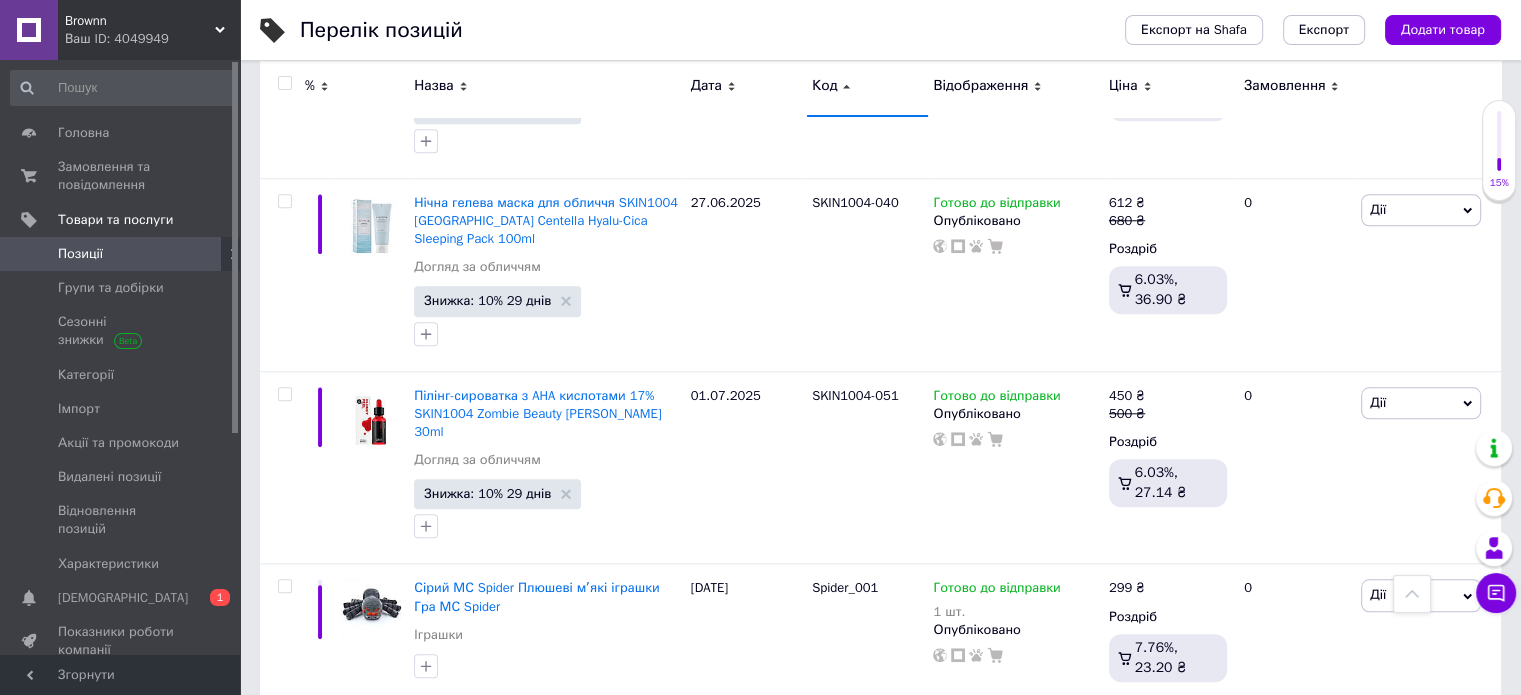 scroll, scrollTop: 1836, scrollLeft: 0, axis: vertical 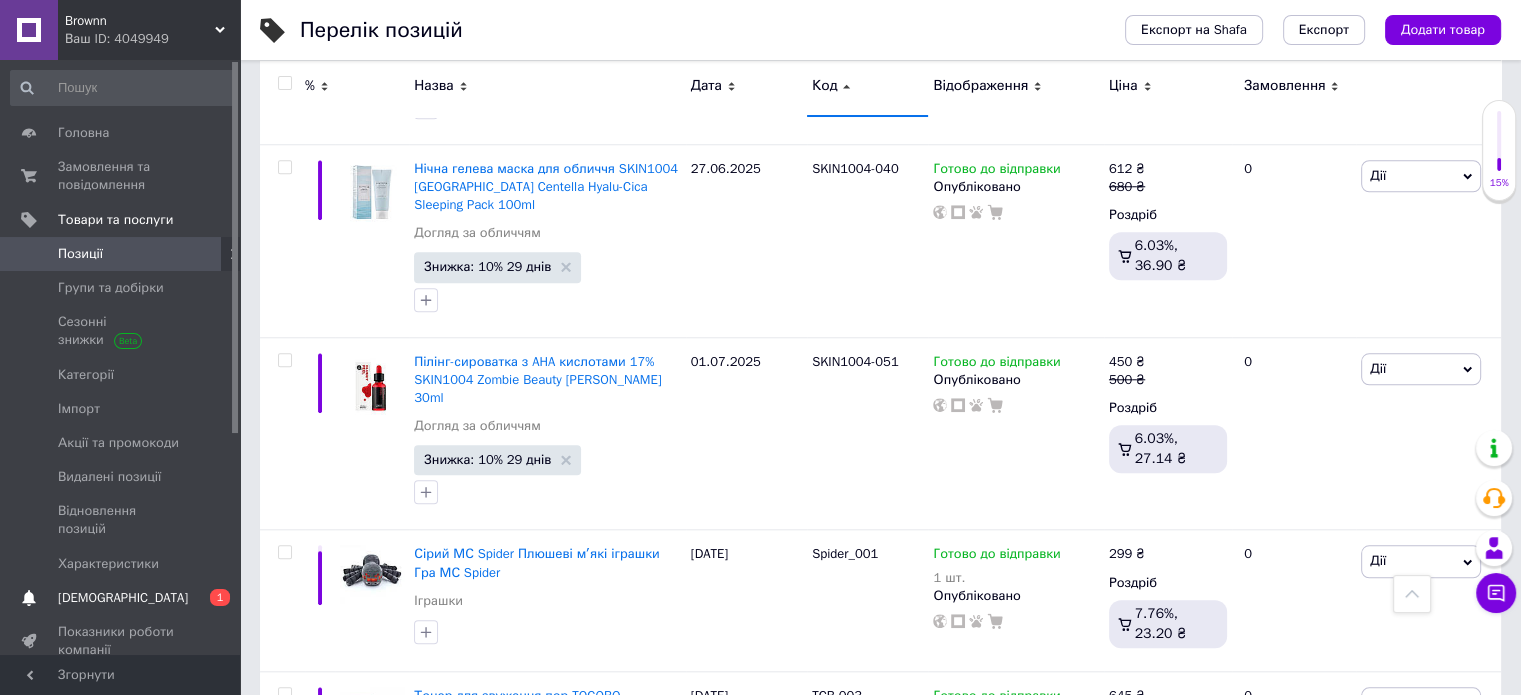 click on "[DEMOGRAPHIC_DATA]" at bounding box center (121, 598) 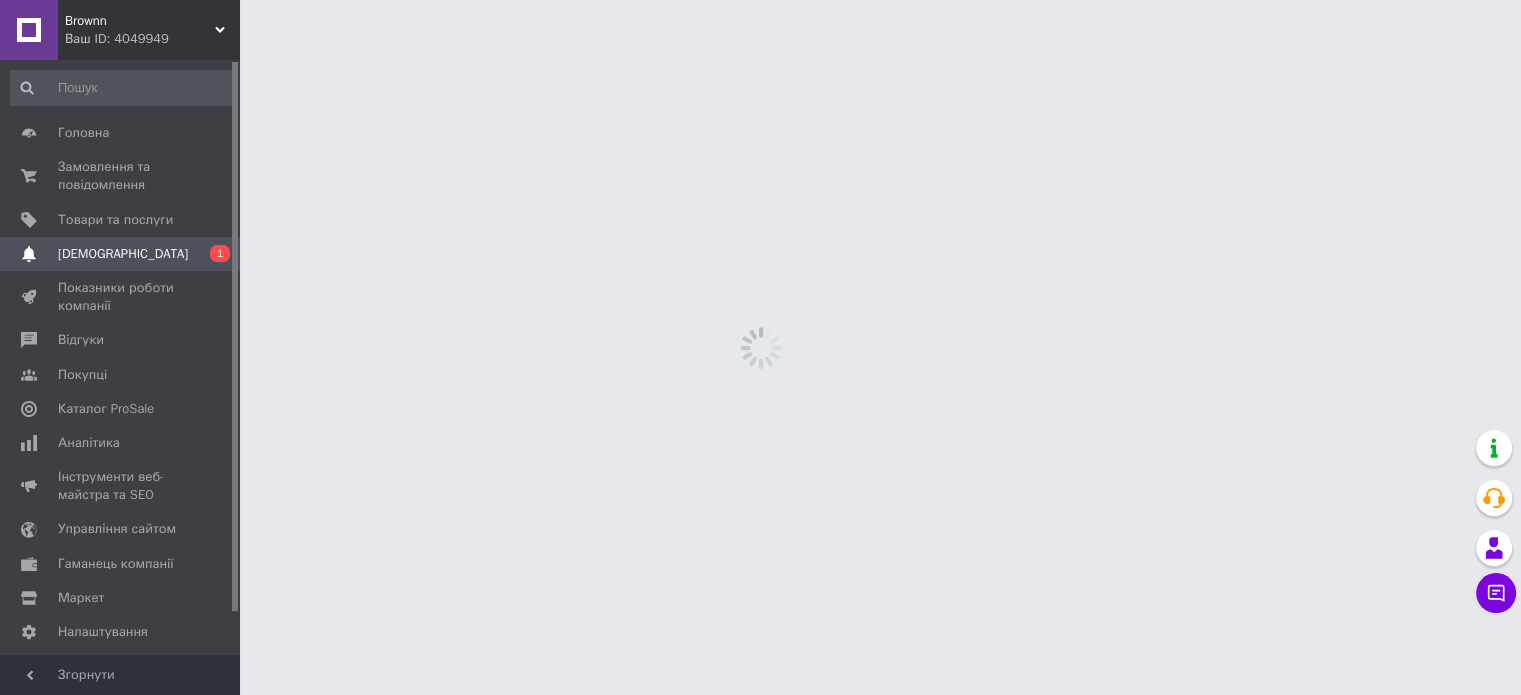 scroll, scrollTop: 0, scrollLeft: 0, axis: both 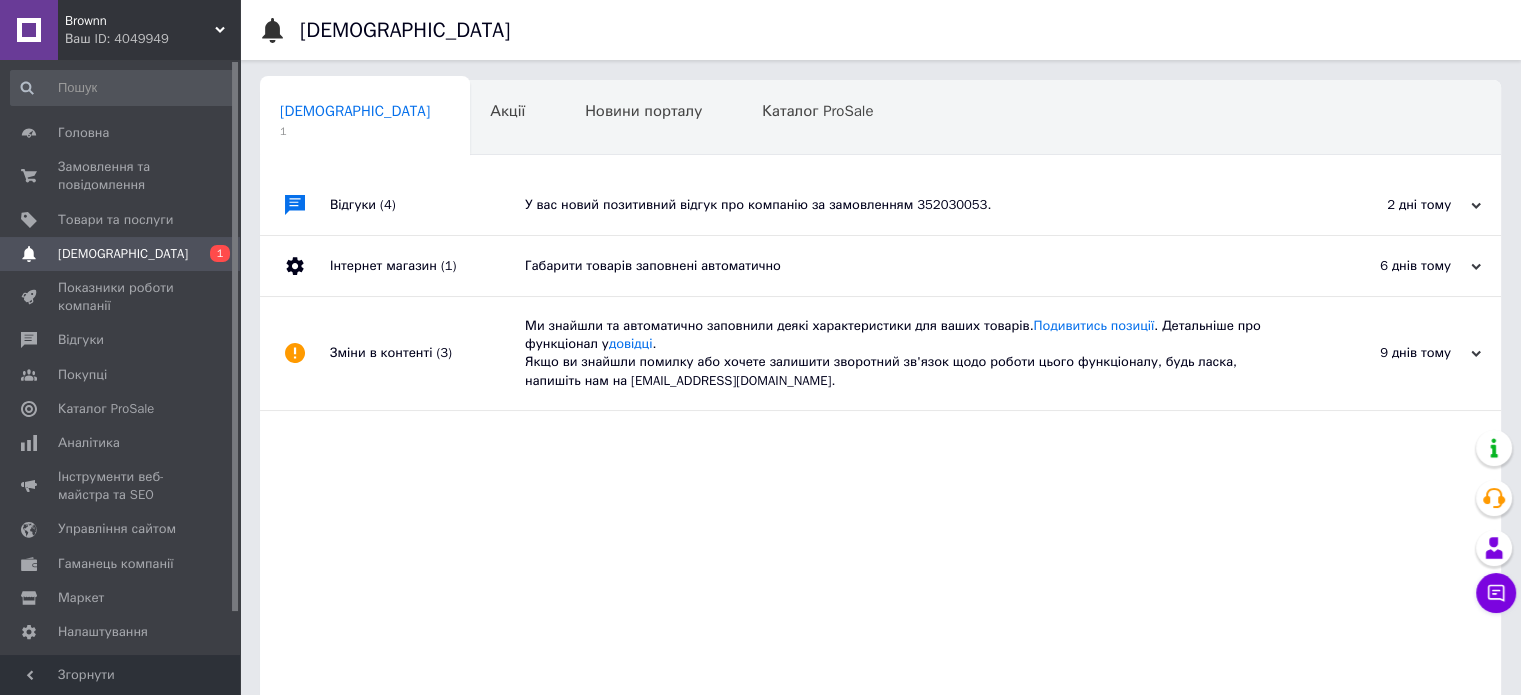 click on "У вас новий позитивний відгук про компанію за замовленням 352030053." at bounding box center (903, 205) 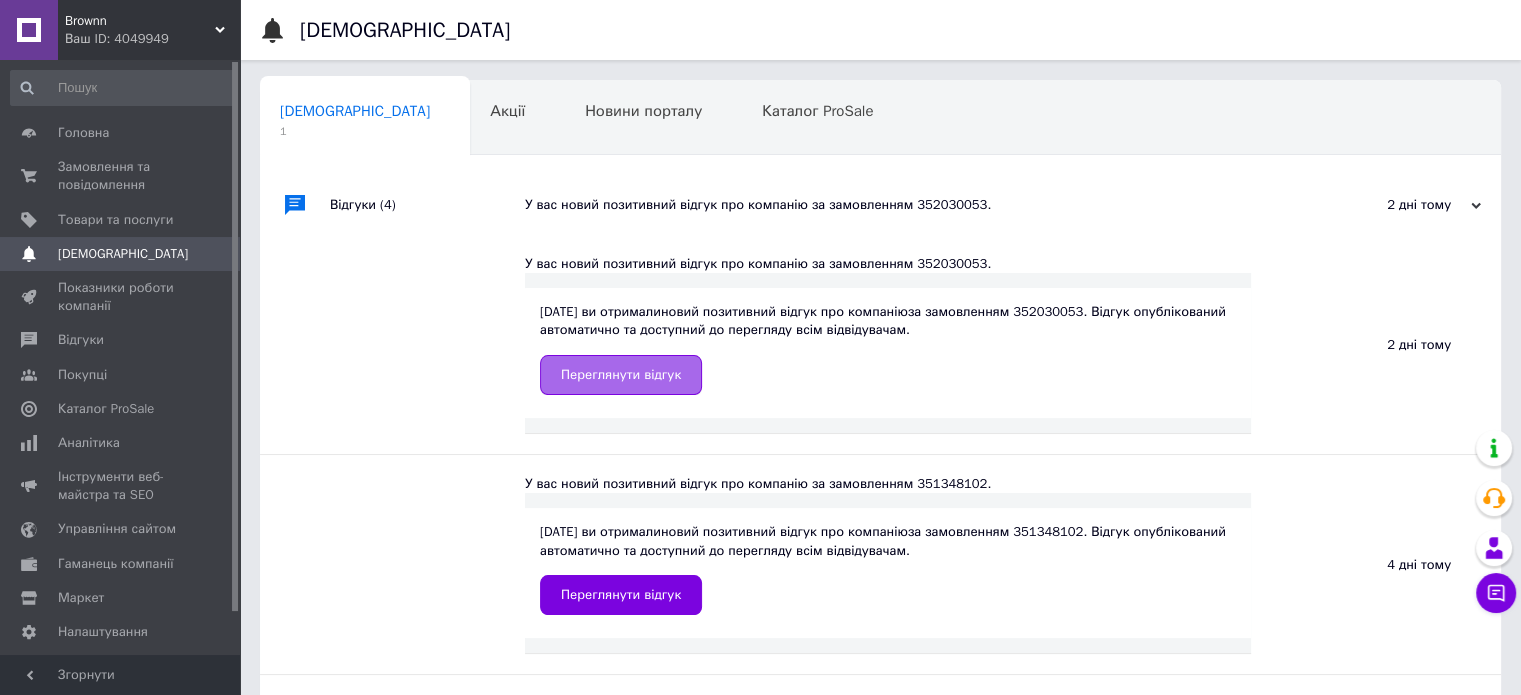 click on "Переглянути відгук" at bounding box center [621, 375] 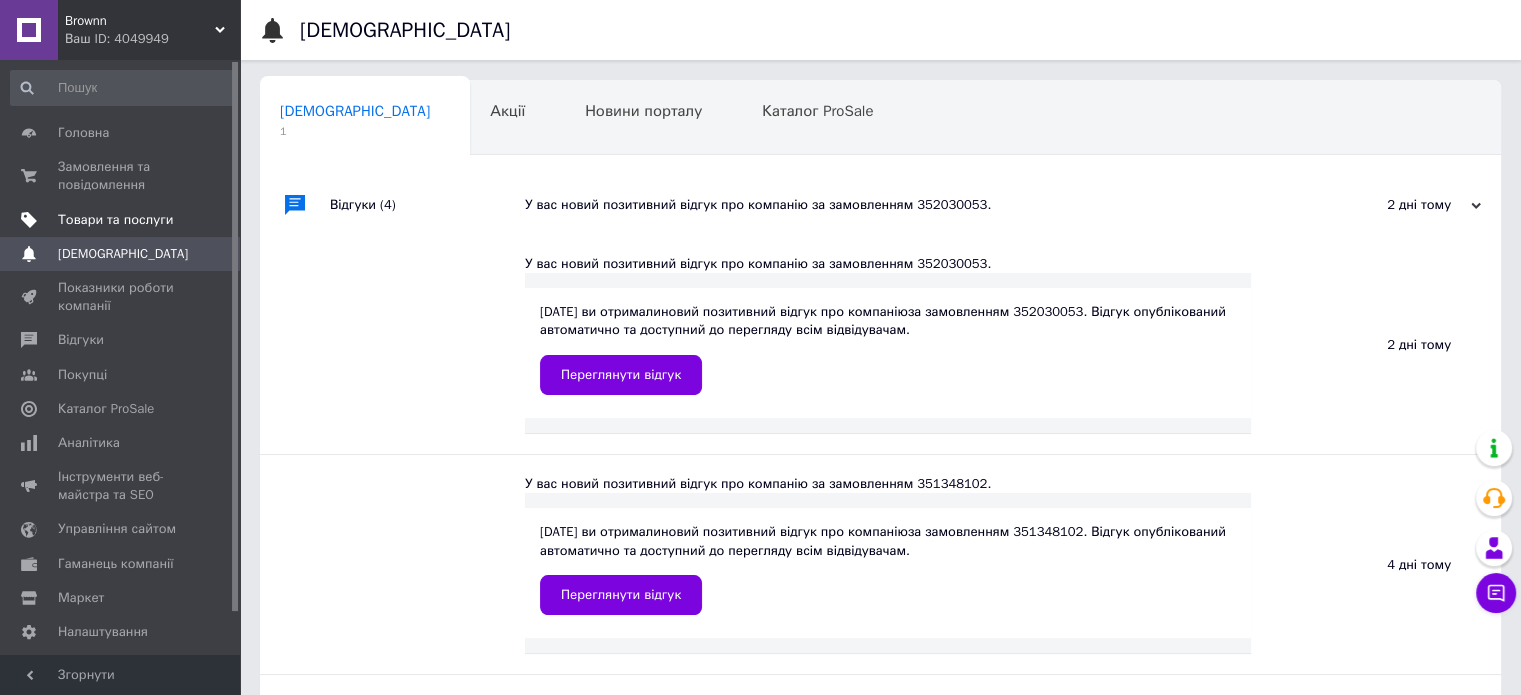 click on "Товари та послуги" at bounding box center (115, 220) 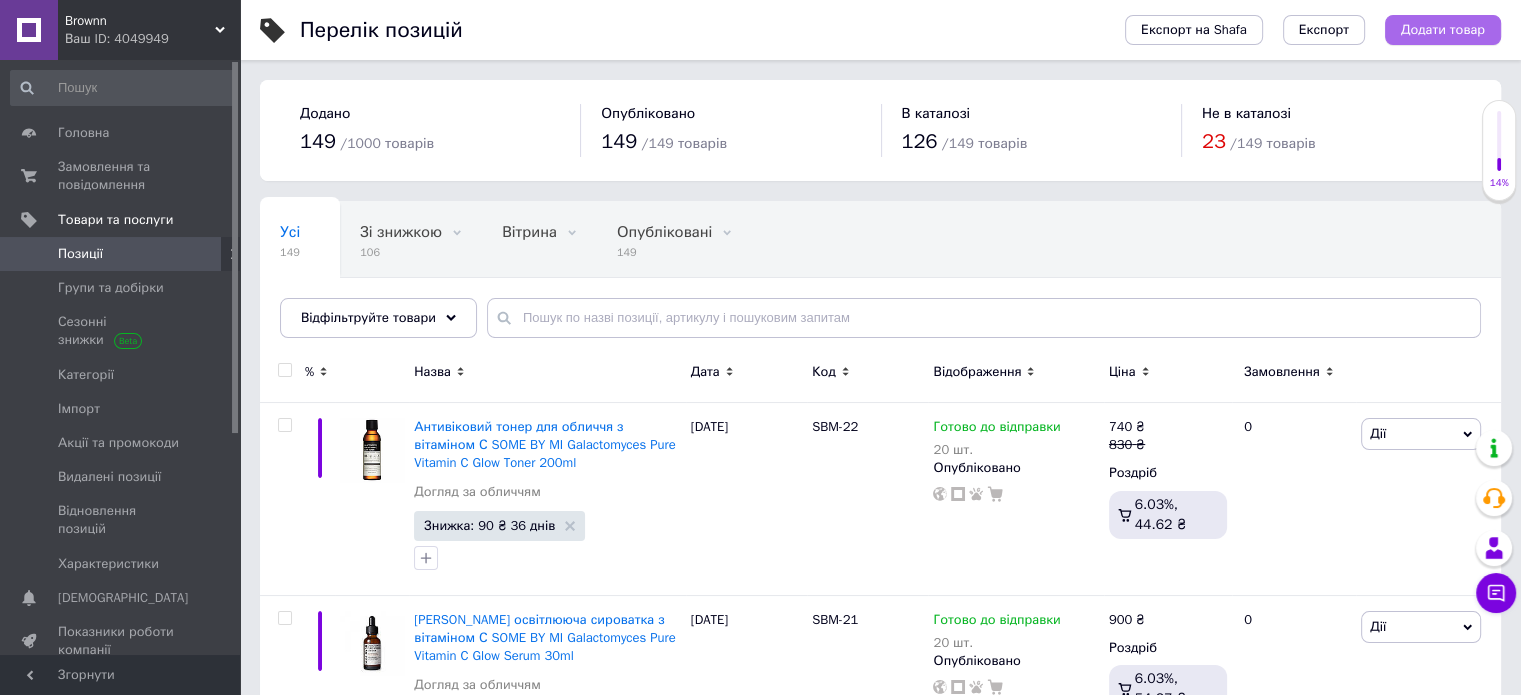 click on "Додати товар" at bounding box center (1443, 30) 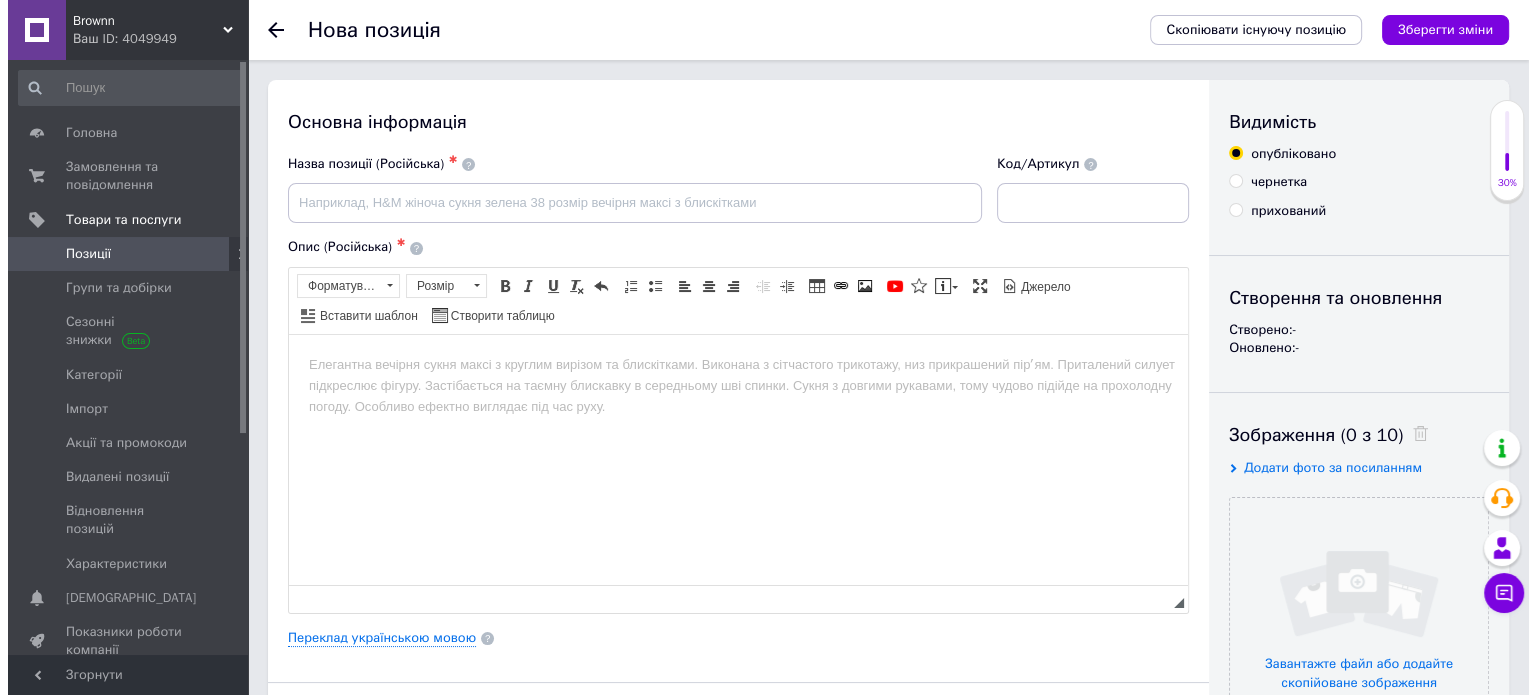 scroll, scrollTop: 0, scrollLeft: 0, axis: both 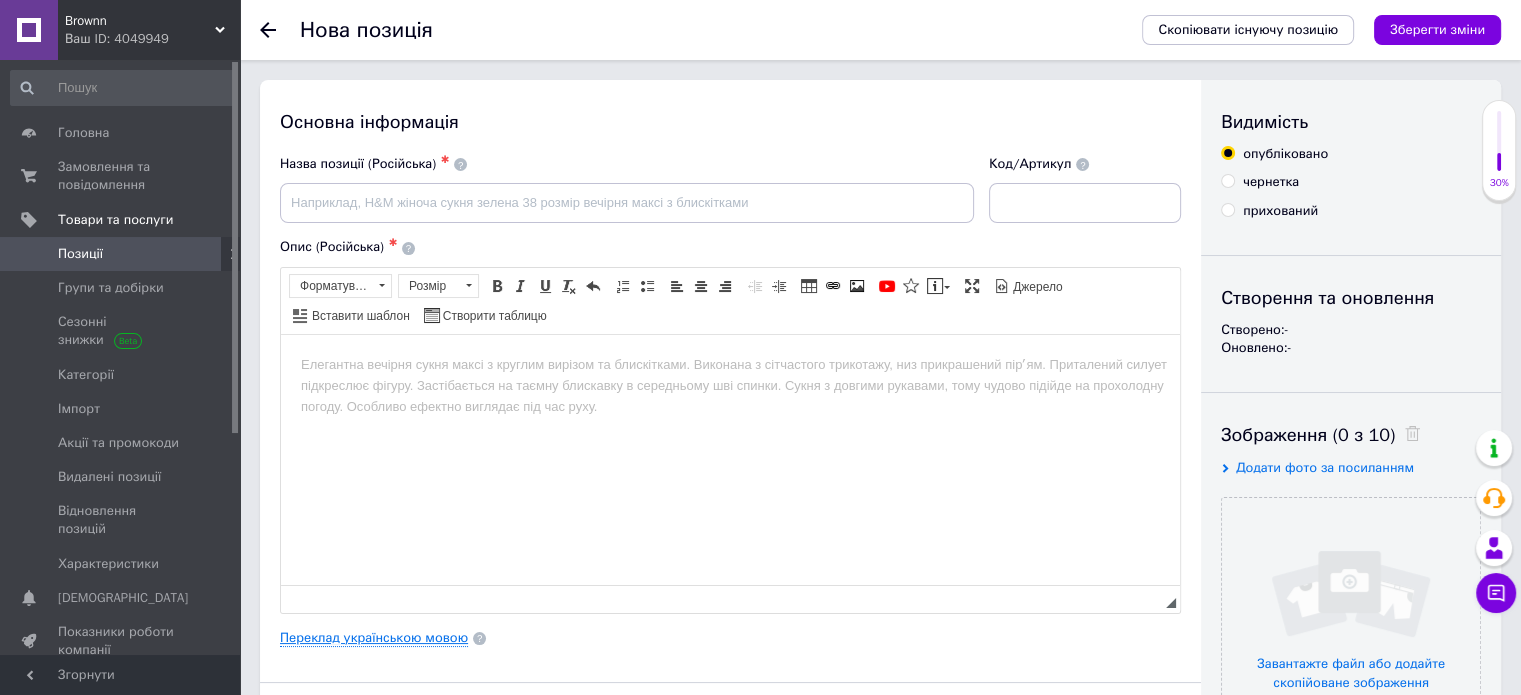 click on "Переклад українською мовою" at bounding box center (374, 638) 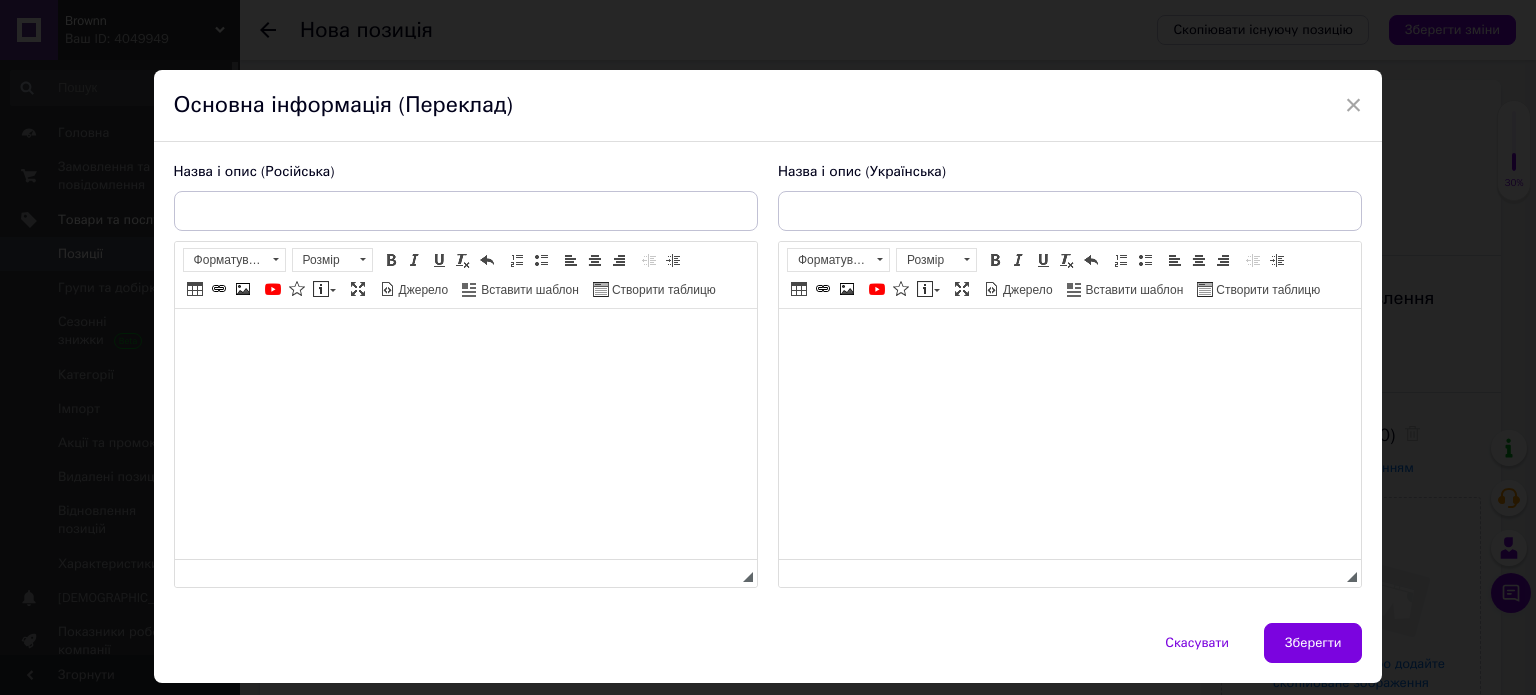 scroll, scrollTop: 0, scrollLeft: 0, axis: both 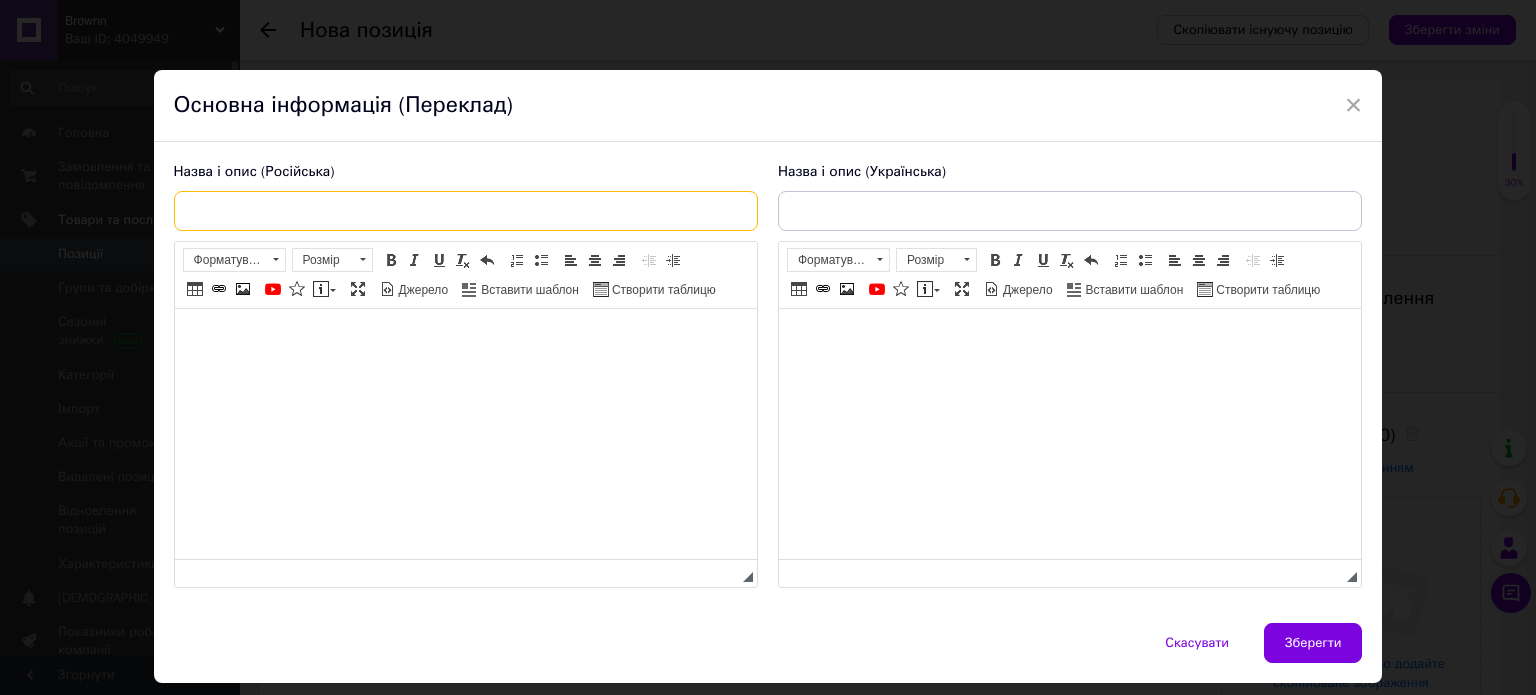 click at bounding box center [466, 211] 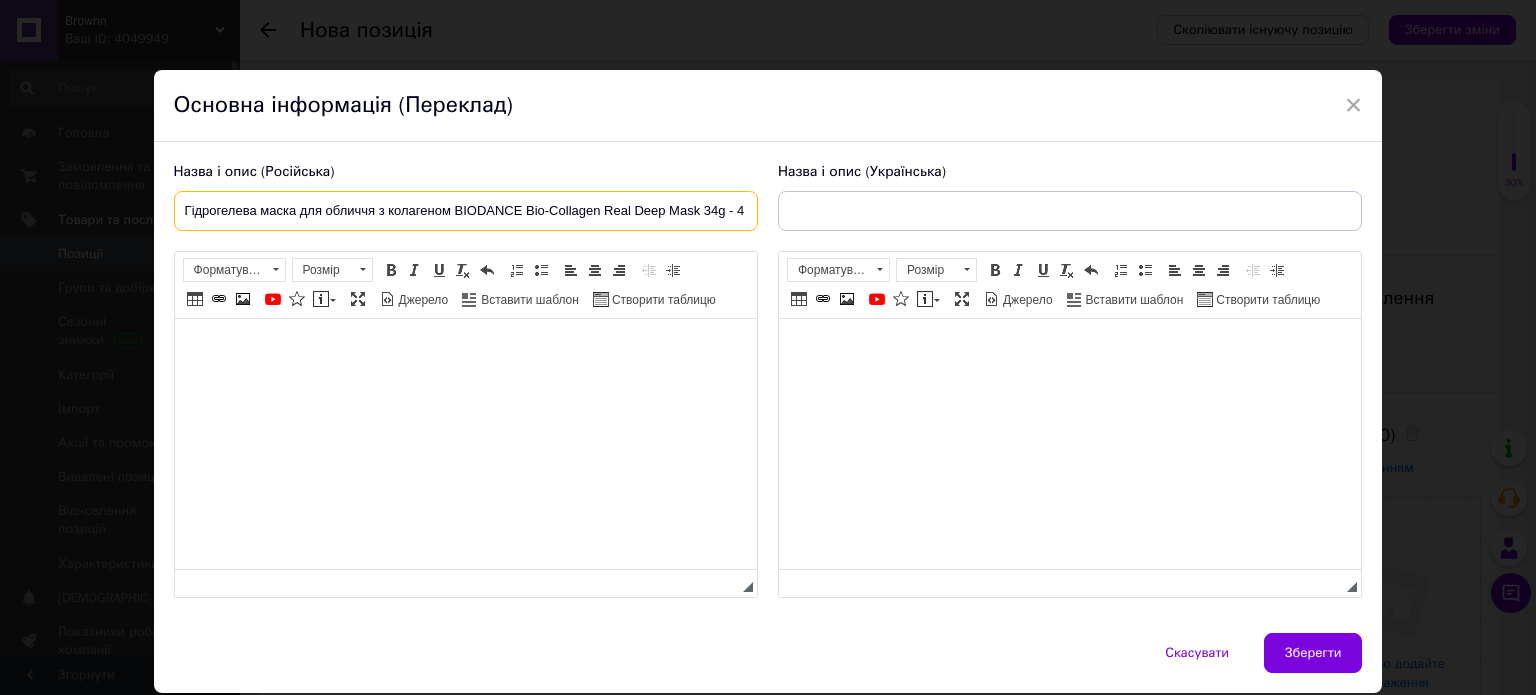 scroll, scrollTop: 0, scrollLeft: 17, axis: horizontal 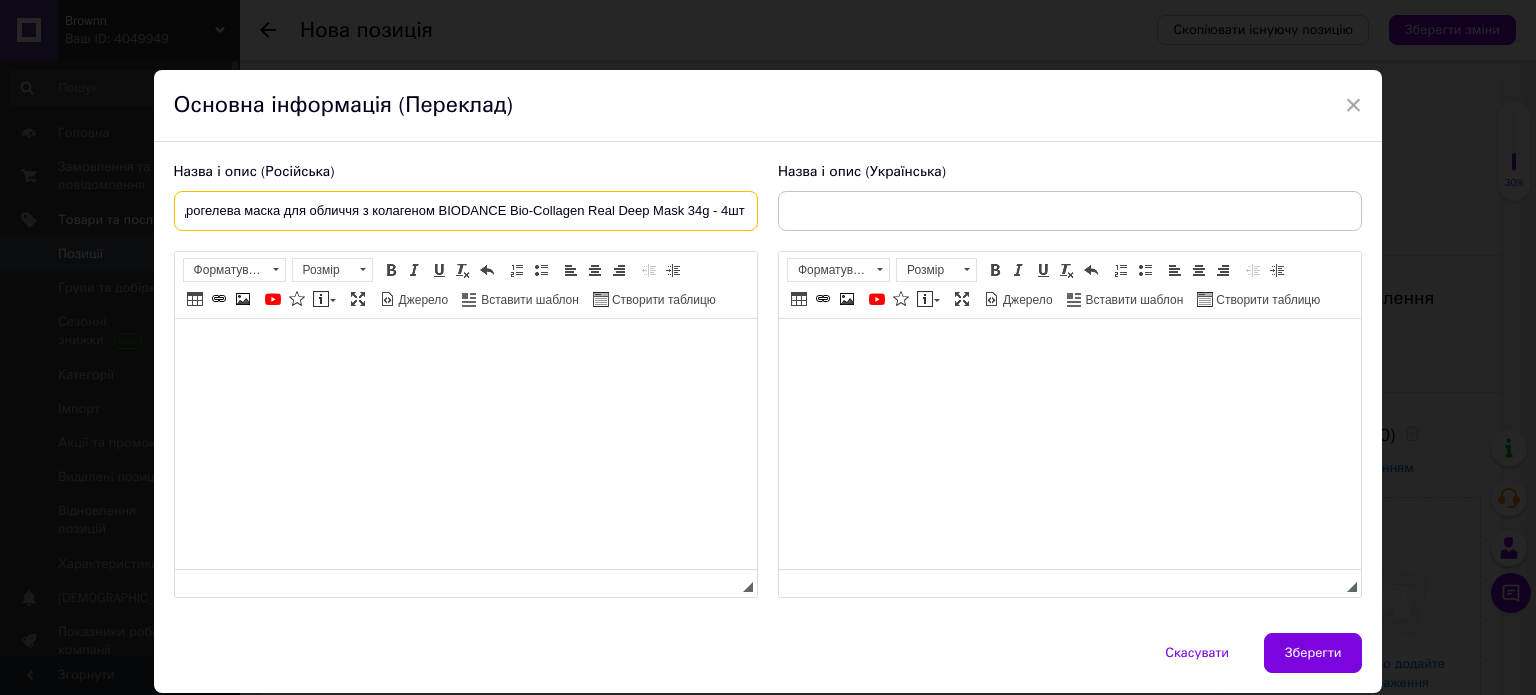type on "Гідрогелева маска для обличчя з колагеном BIODANCE Bio-Collagen Real Deep Mask 34g - 4шт" 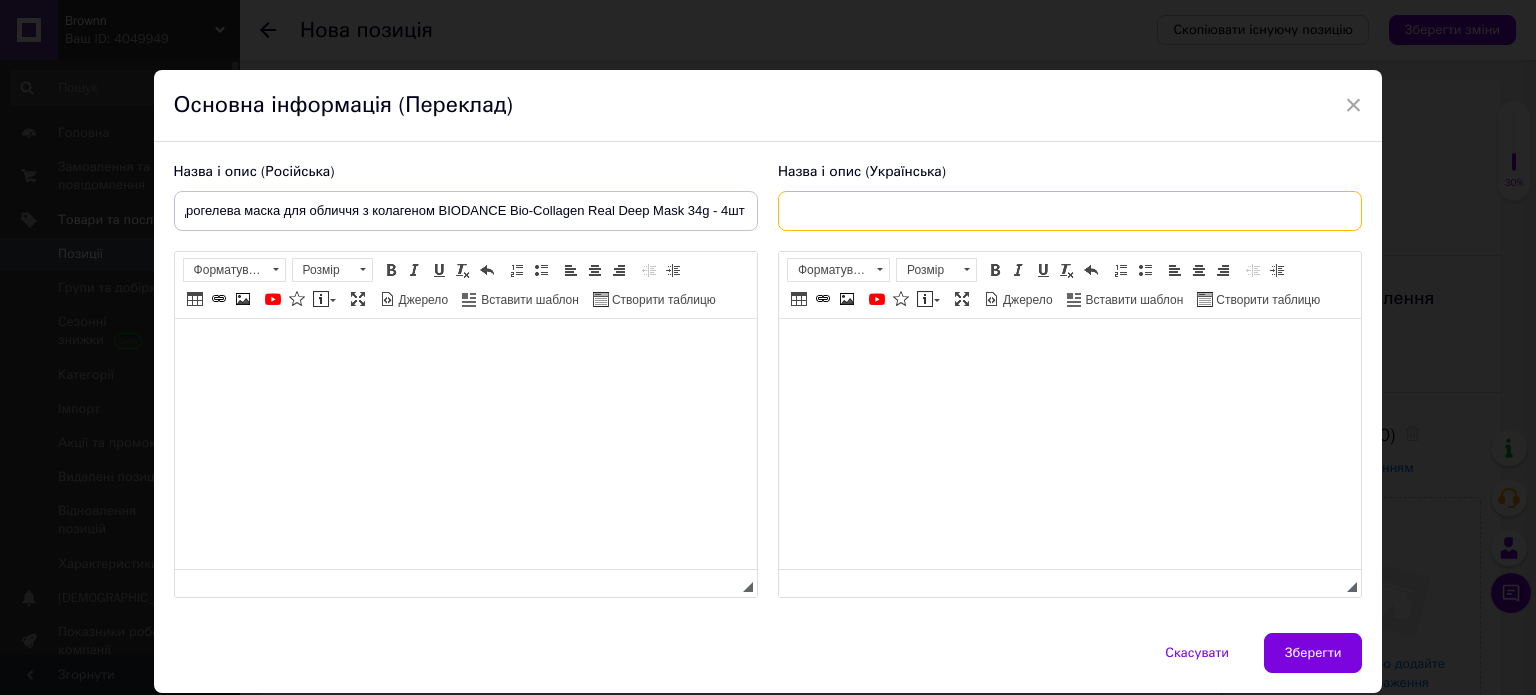 click at bounding box center [1070, 211] 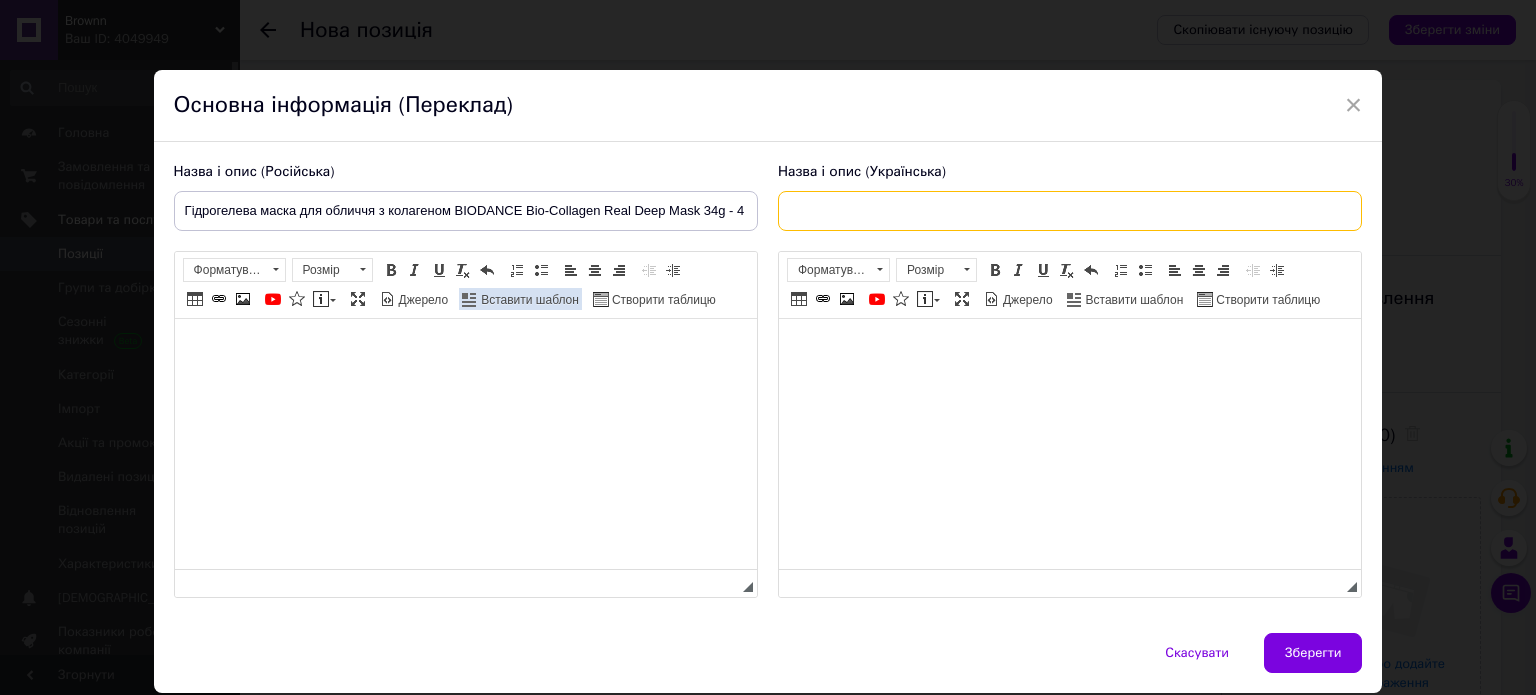 paste on "Гідрогелева маска для обличчя з колагеном BIODANCE Bio-Collagen Real Deep Mask 34g - 4шт" 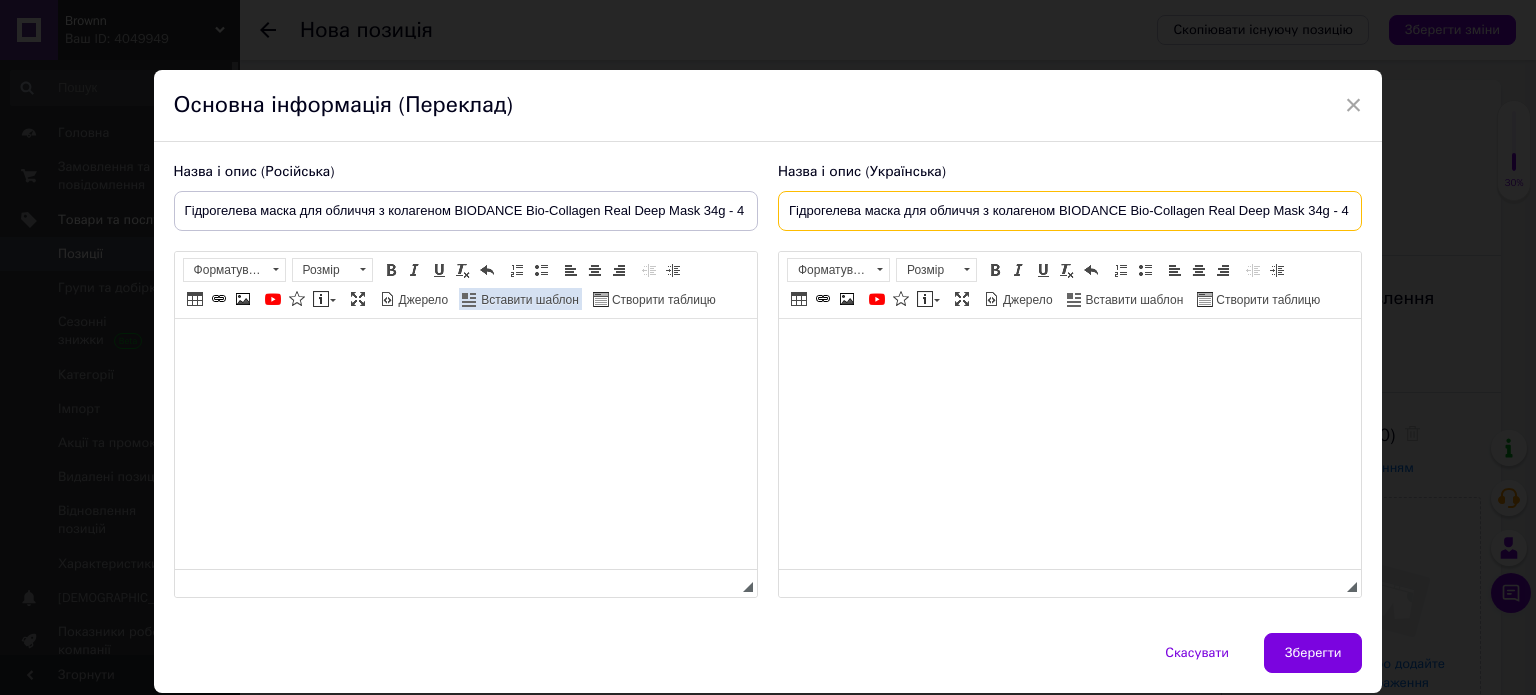 scroll, scrollTop: 0, scrollLeft: 16, axis: horizontal 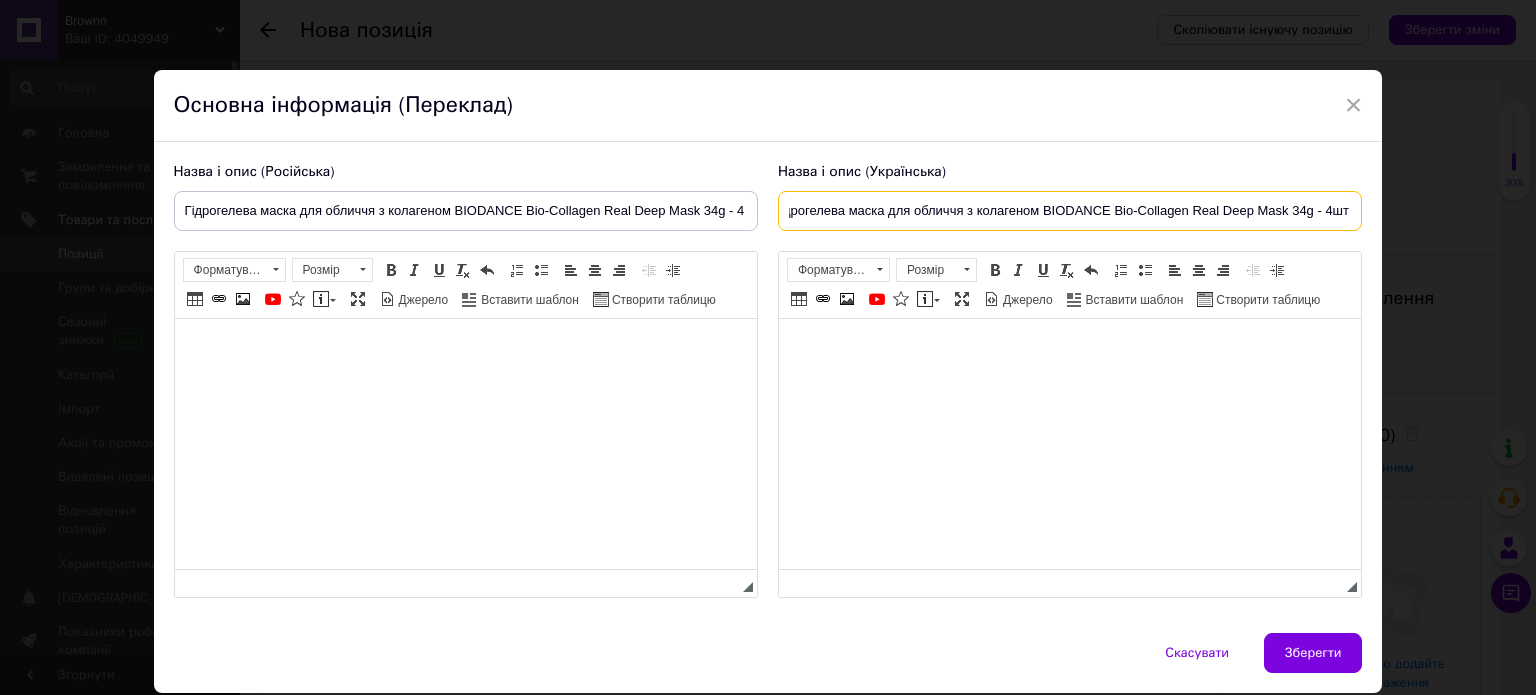 type on "Гідрогелева маска для обличчя з колагеном BIODANCE Bio-Collagen Real Deep Mask 34g - 4шт" 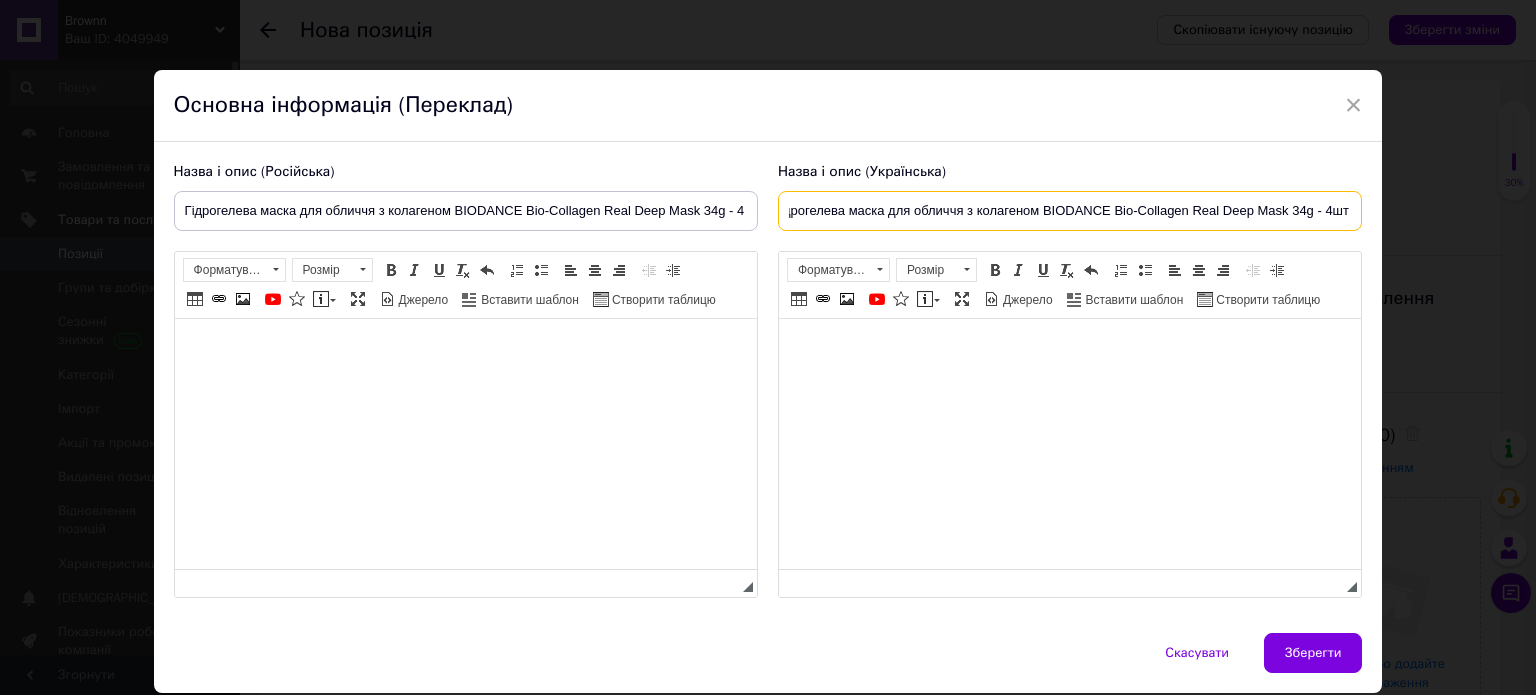 scroll, scrollTop: 0, scrollLeft: 0, axis: both 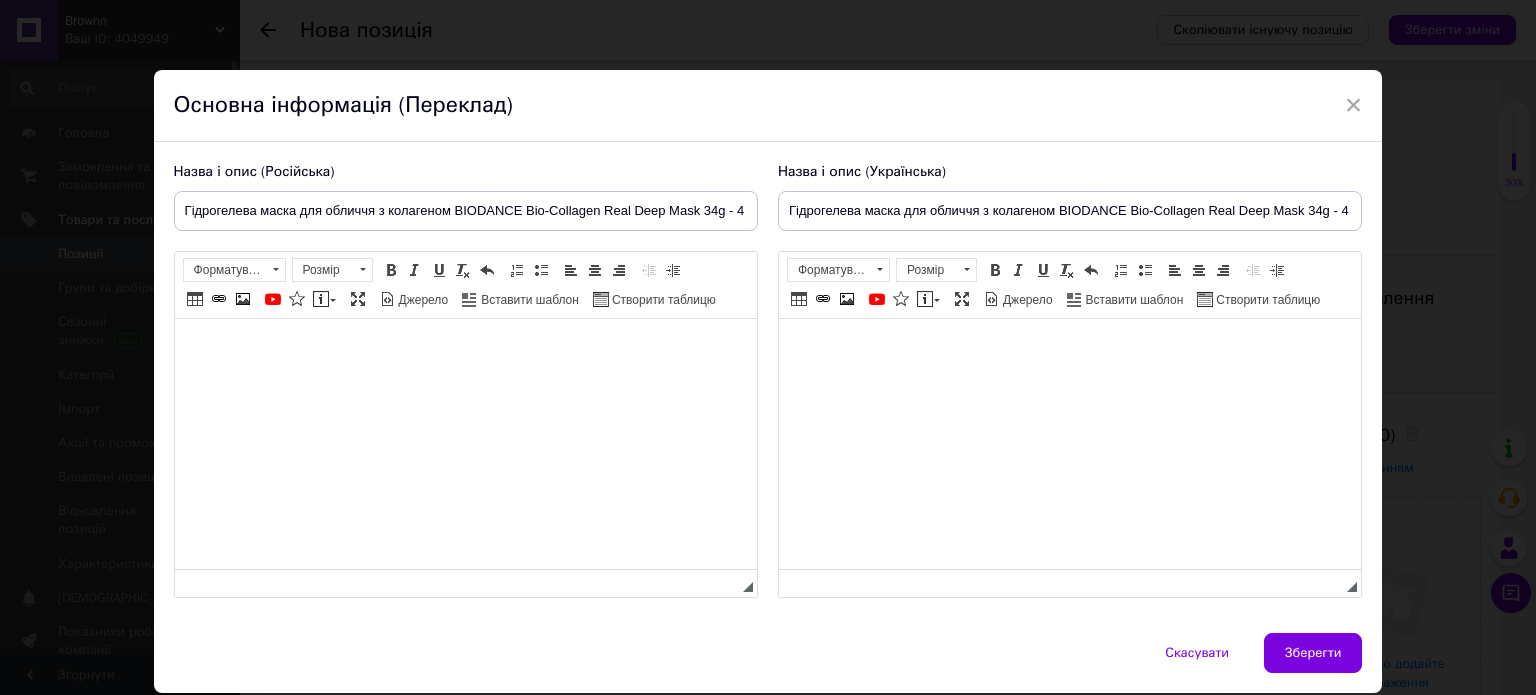 click at bounding box center [465, 349] 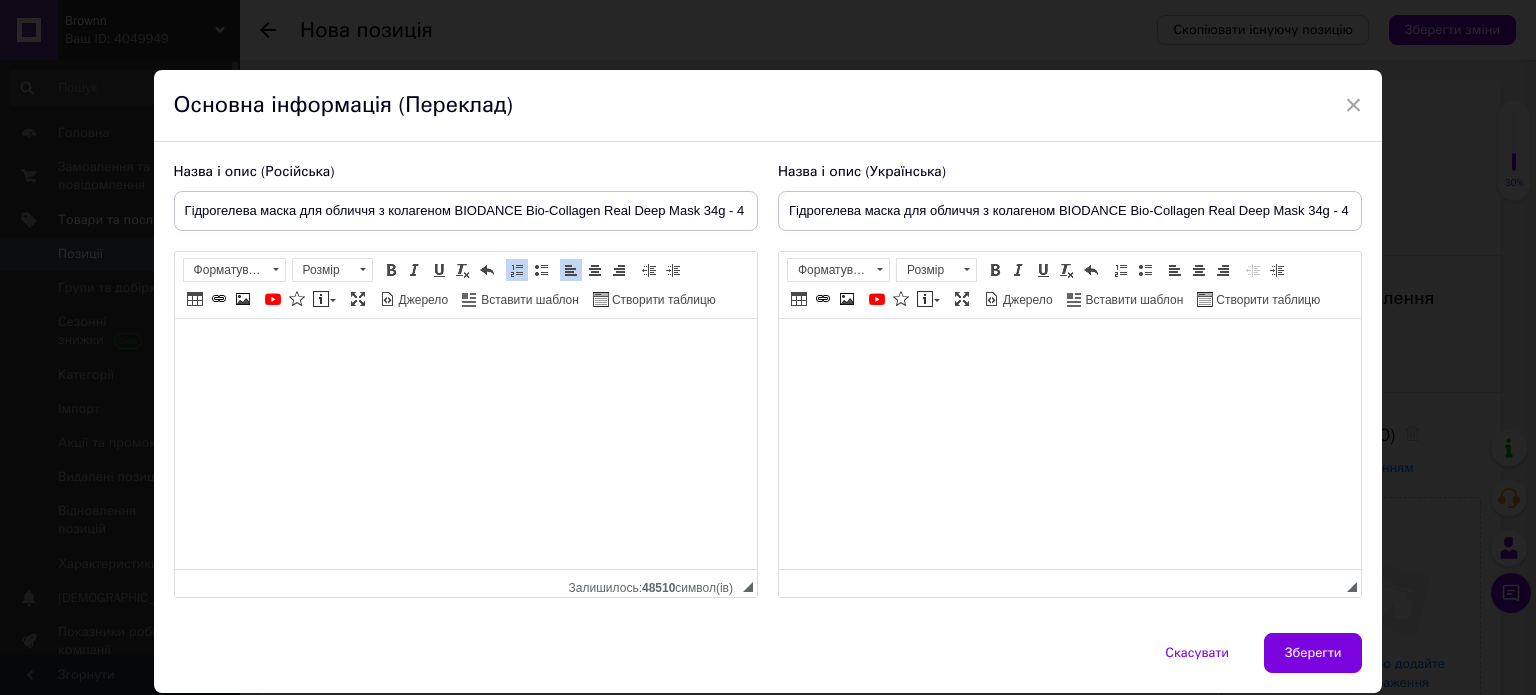 scroll, scrollTop: 519, scrollLeft: 0, axis: vertical 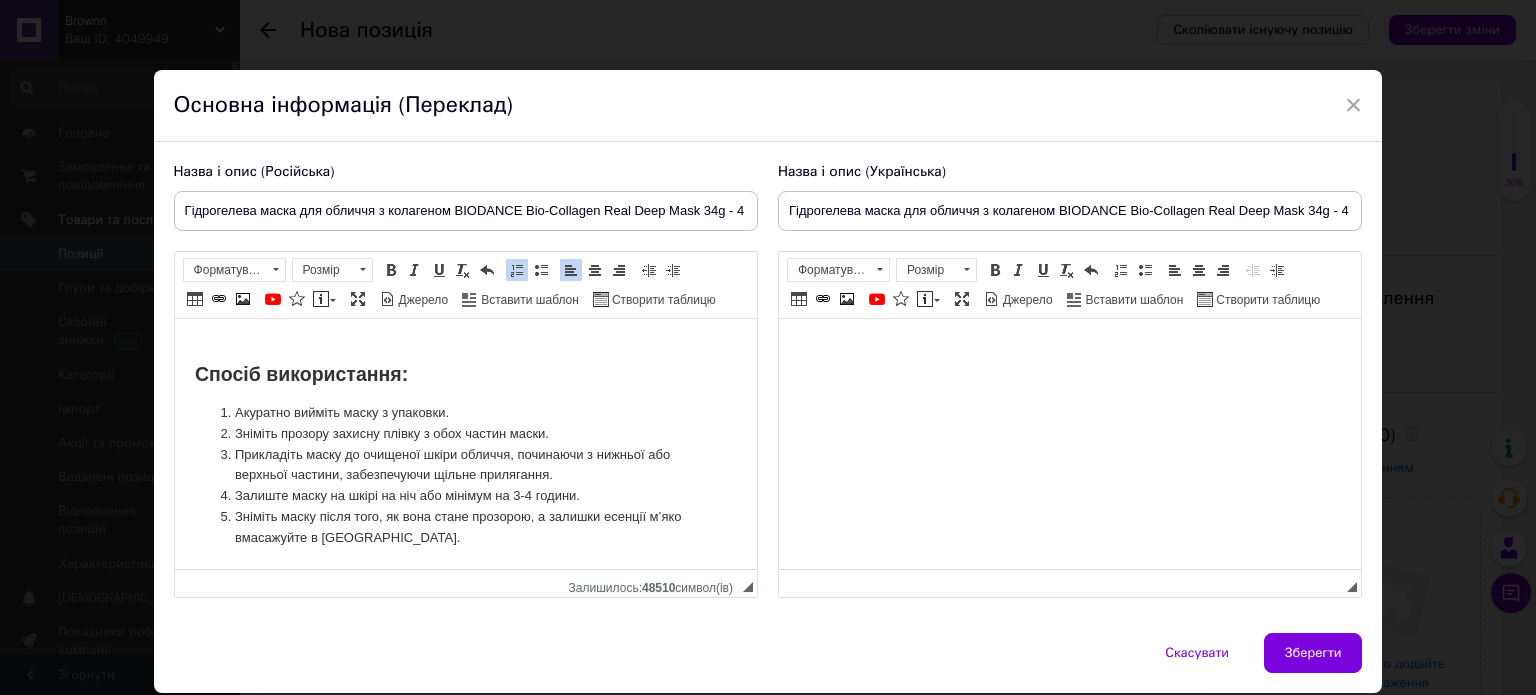 click at bounding box center [1069, 349] 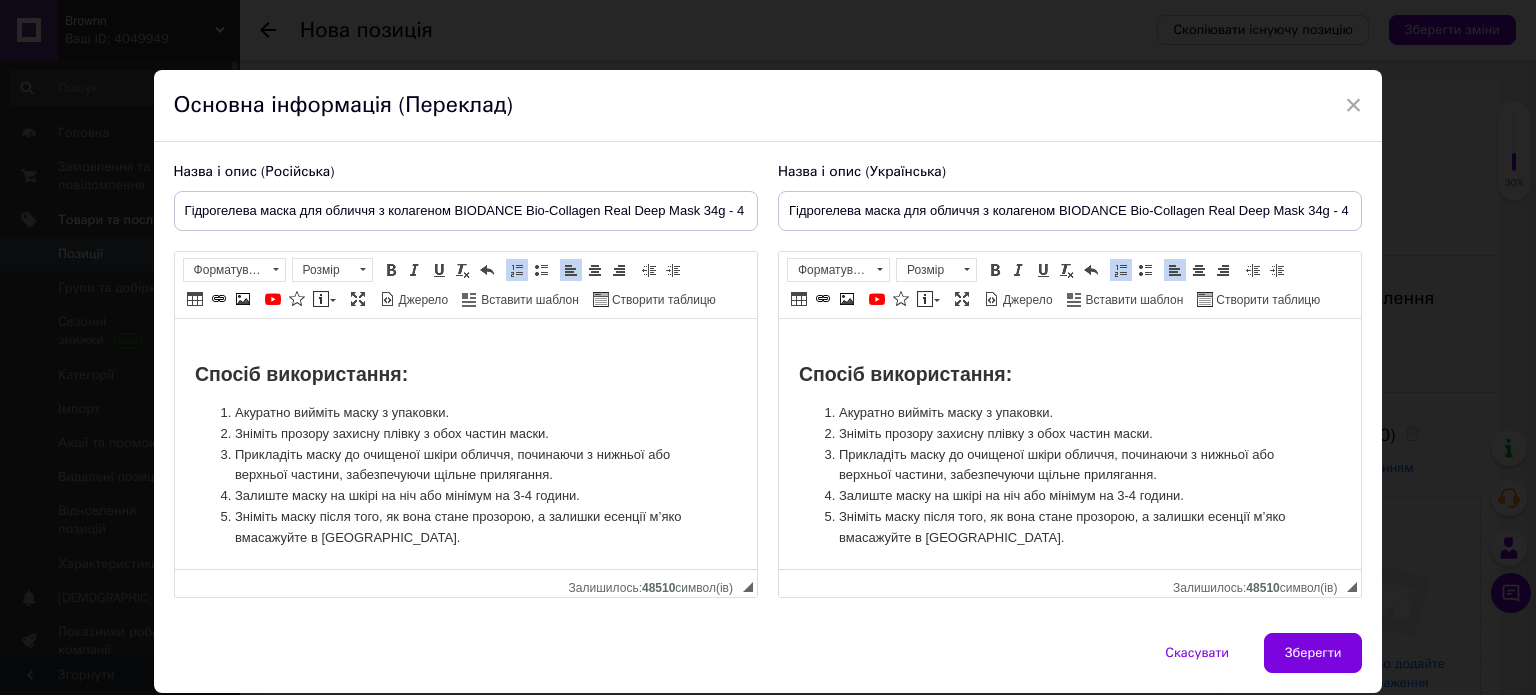 scroll, scrollTop: 542, scrollLeft: 0, axis: vertical 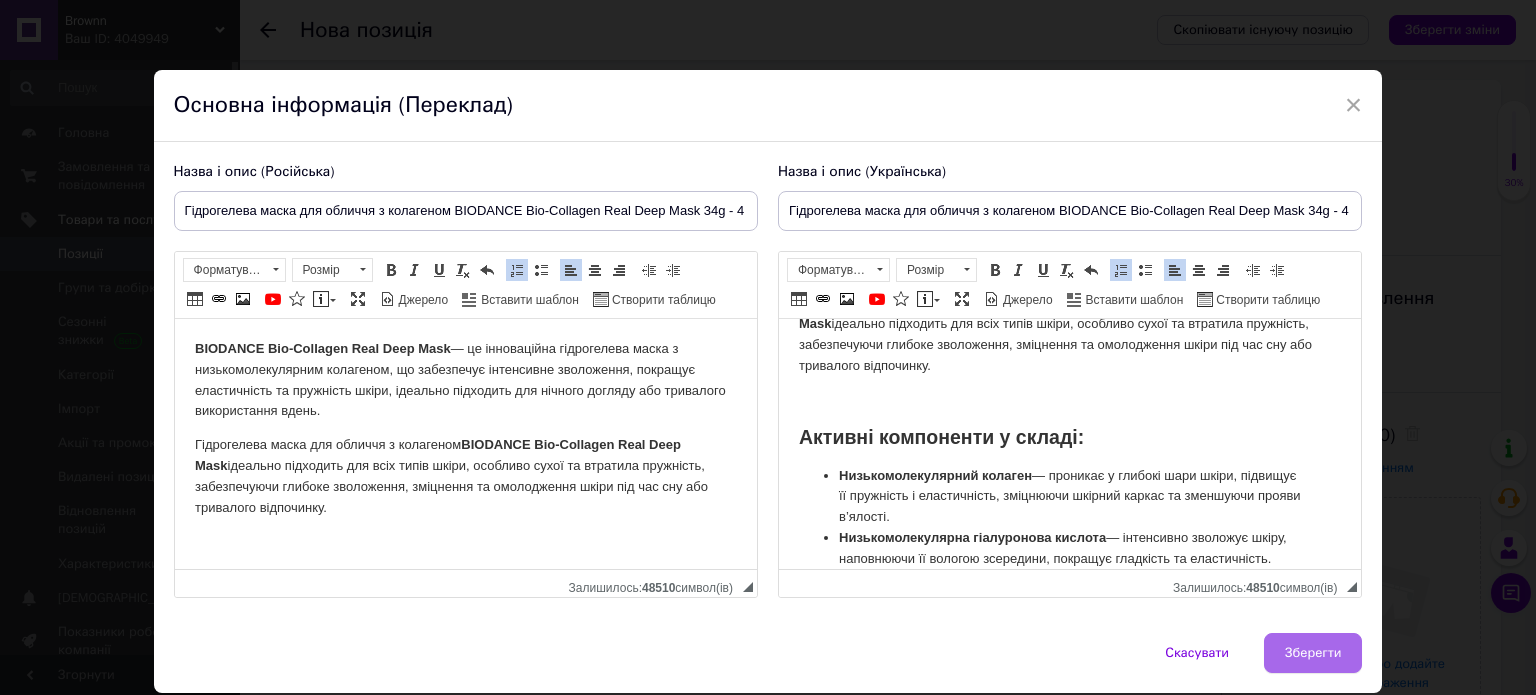 click on "Зберегти" at bounding box center (1313, 653) 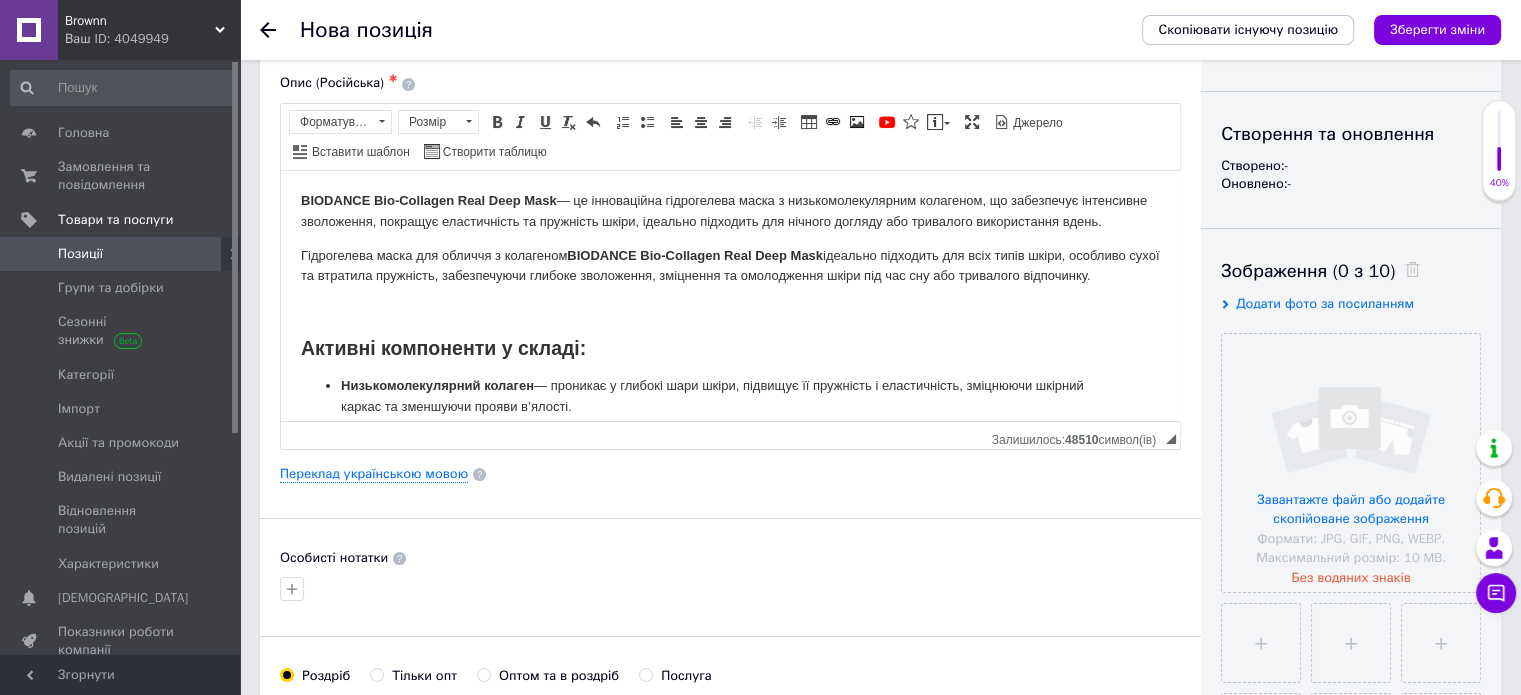 scroll, scrollTop: 200, scrollLeft: 0, axis: vertical 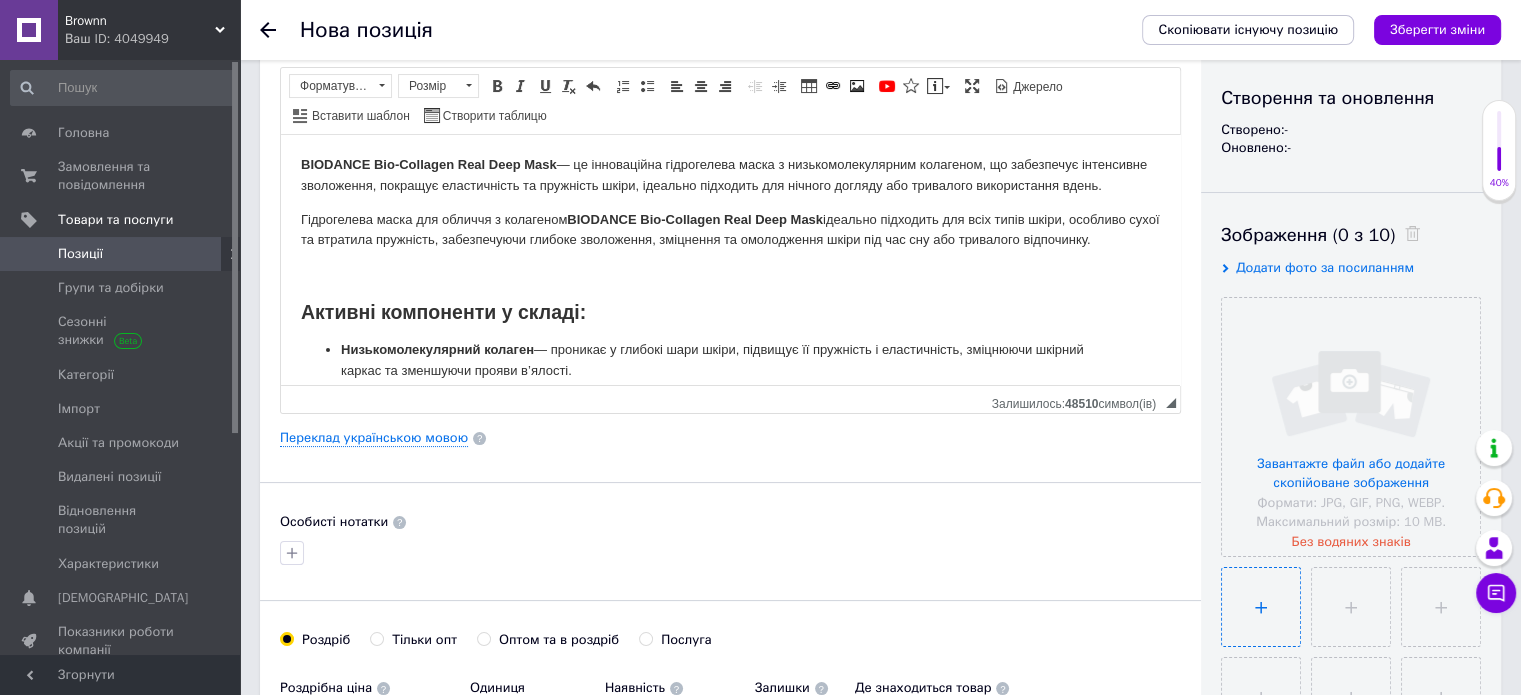 click at bounding box center (1261, 607) 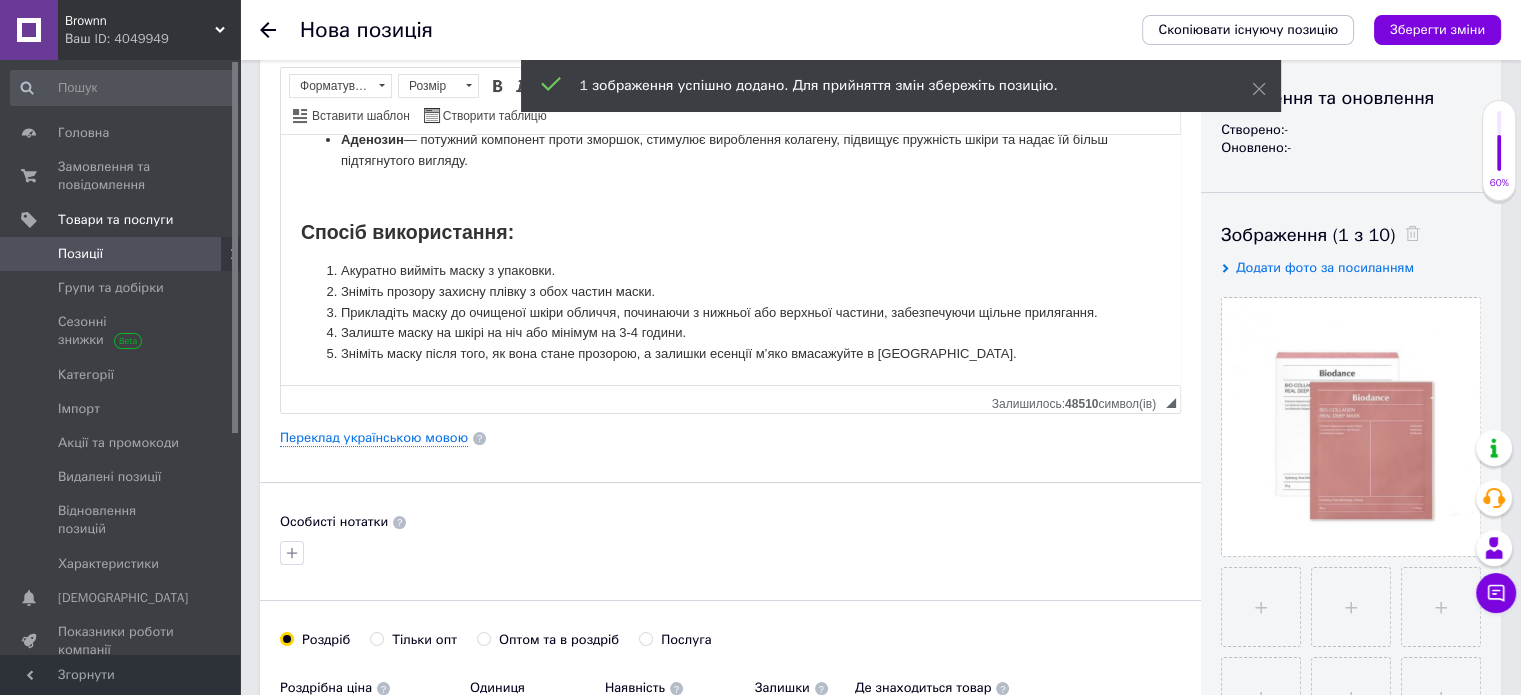 scroll, scrollTop: 355, scrollLeft: 0, axis: vertical 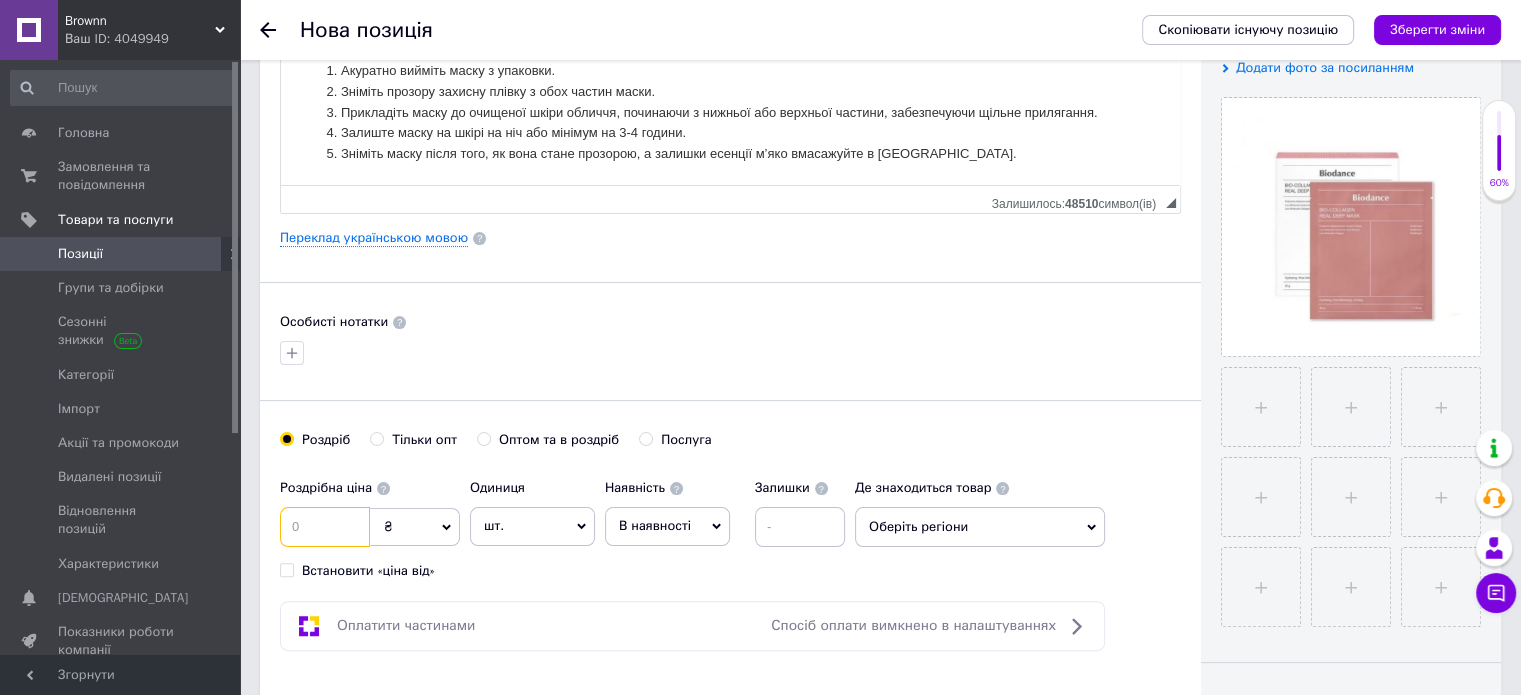 click at bounding box center (325, 527) 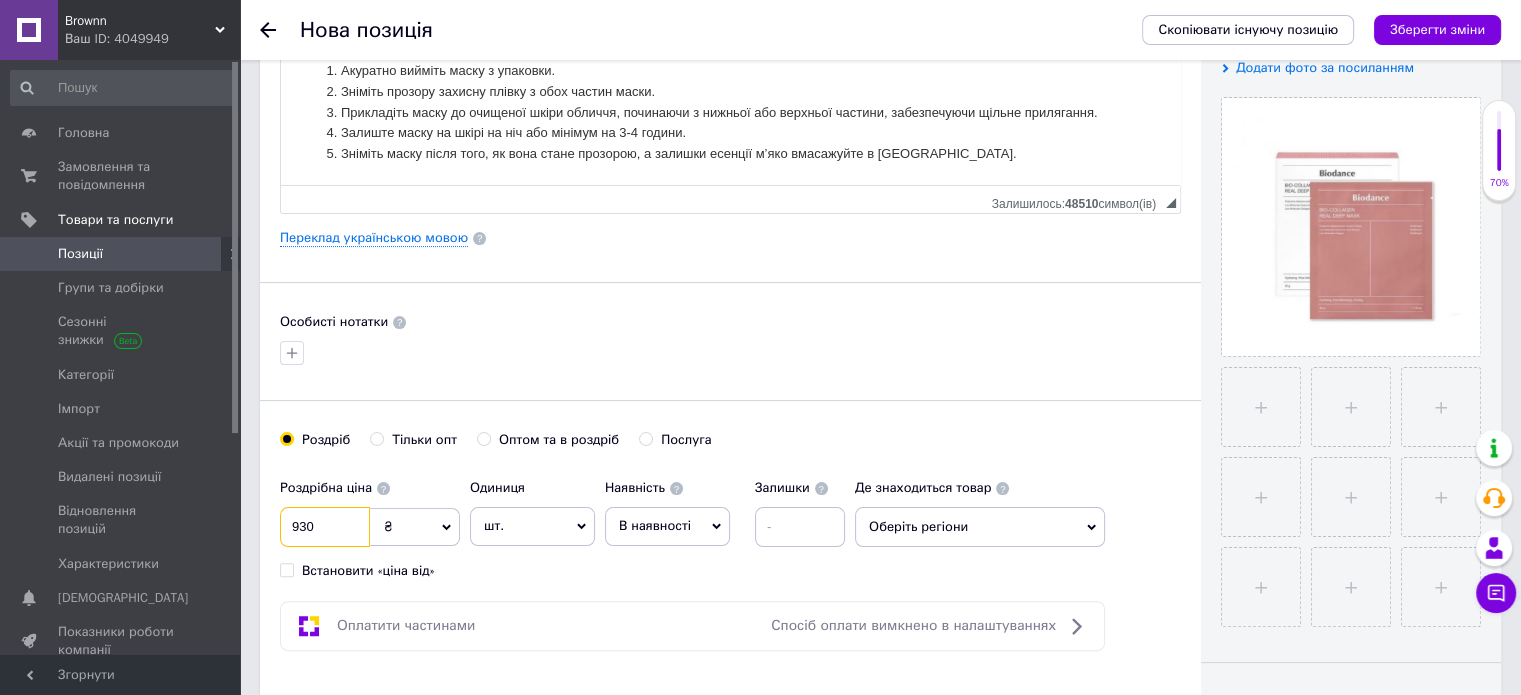 type on "930" 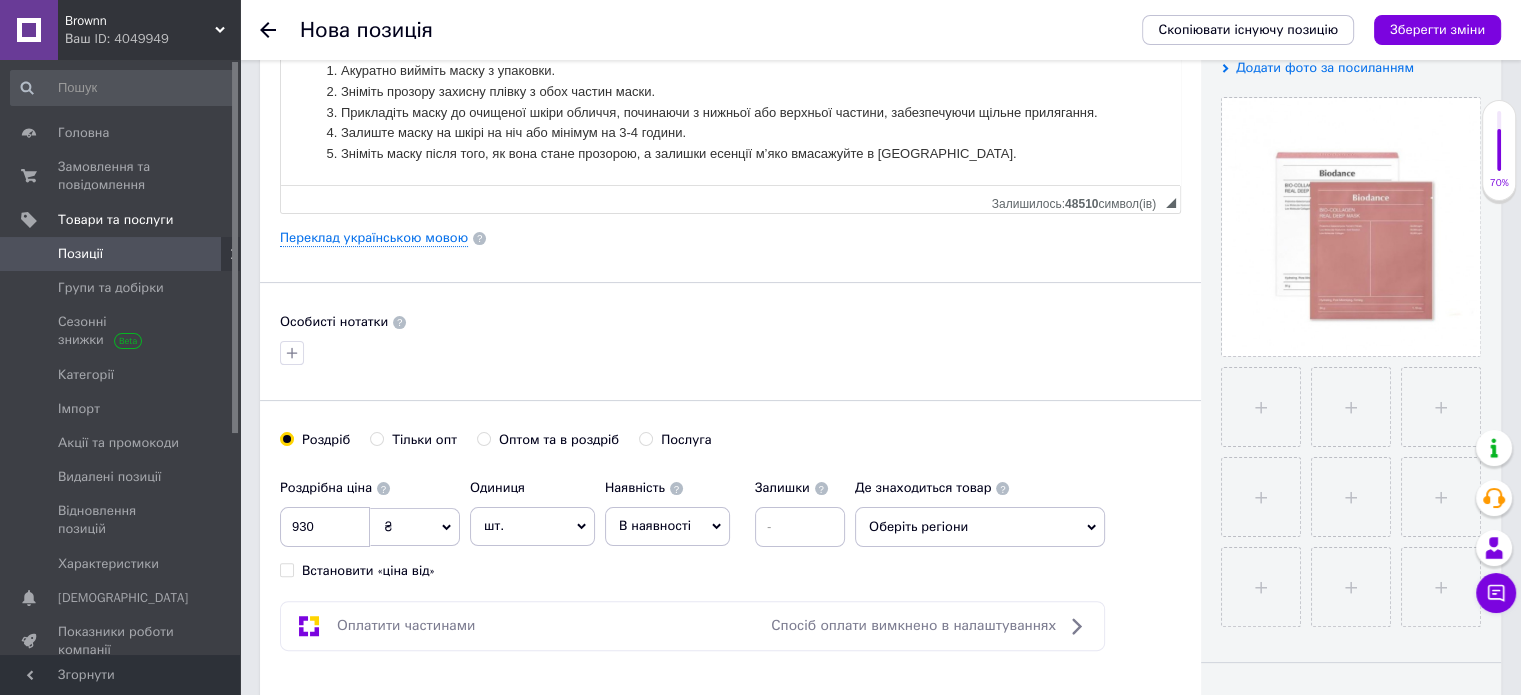 drag, startPoint x: 704, startPoint y: 512, endPoint x: 707, endPoint y: 530, distance: 18.248287 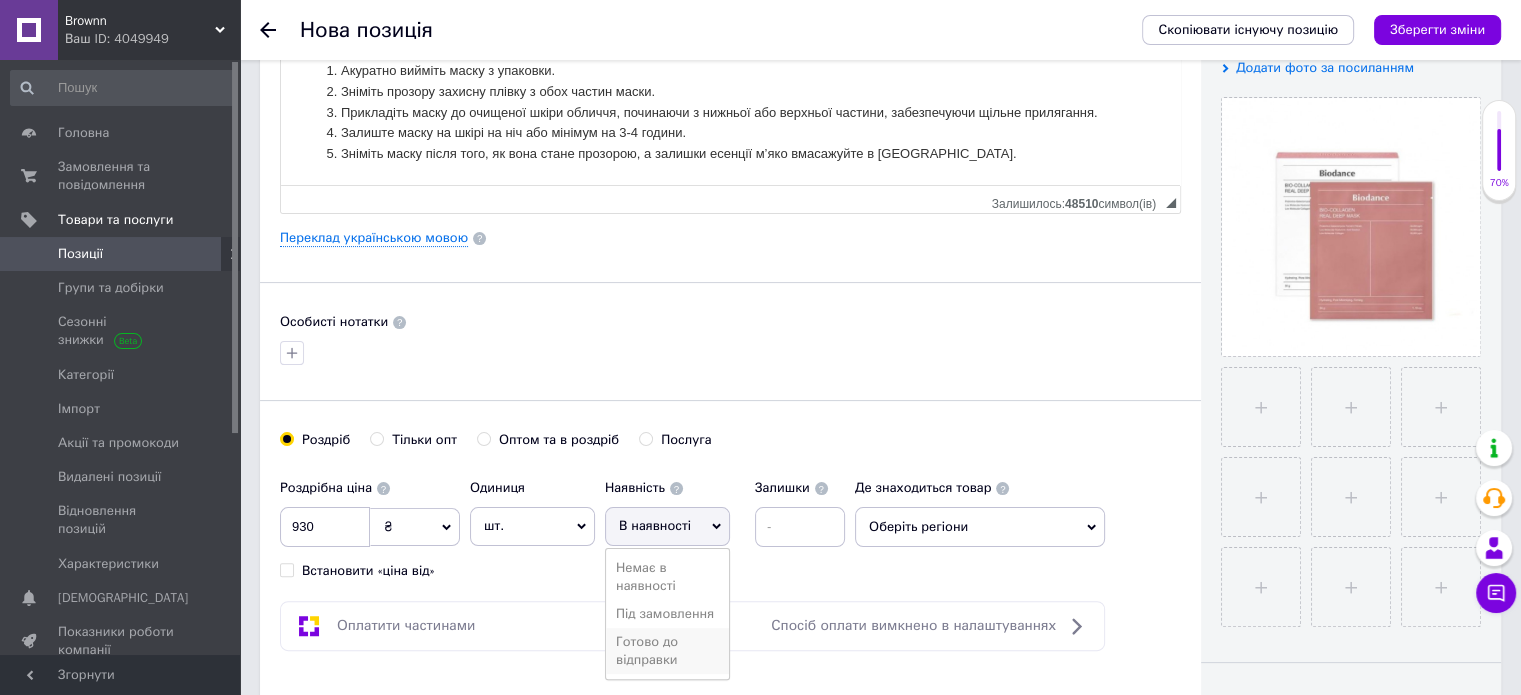 click on "Готово до відправки" at bounding box center [667, 651] 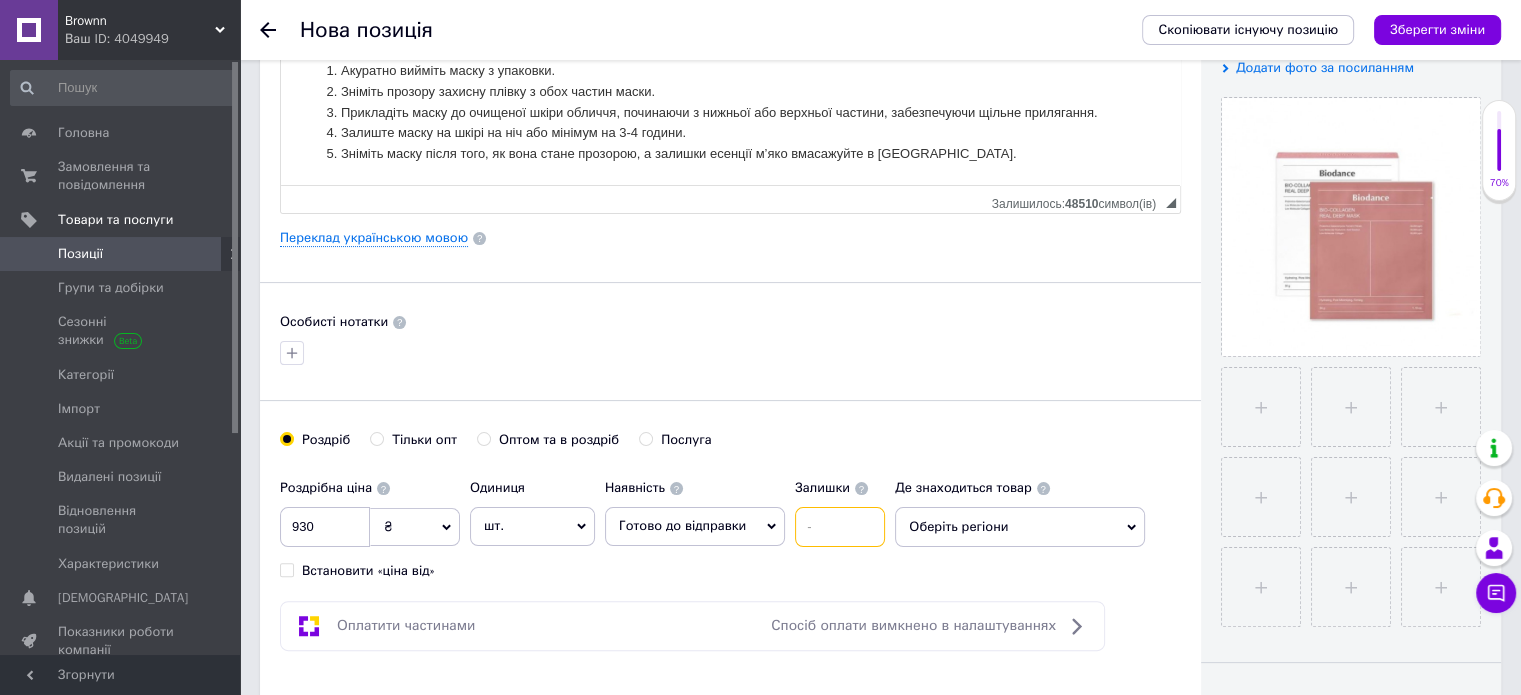 click at bounding box center [840, 527] 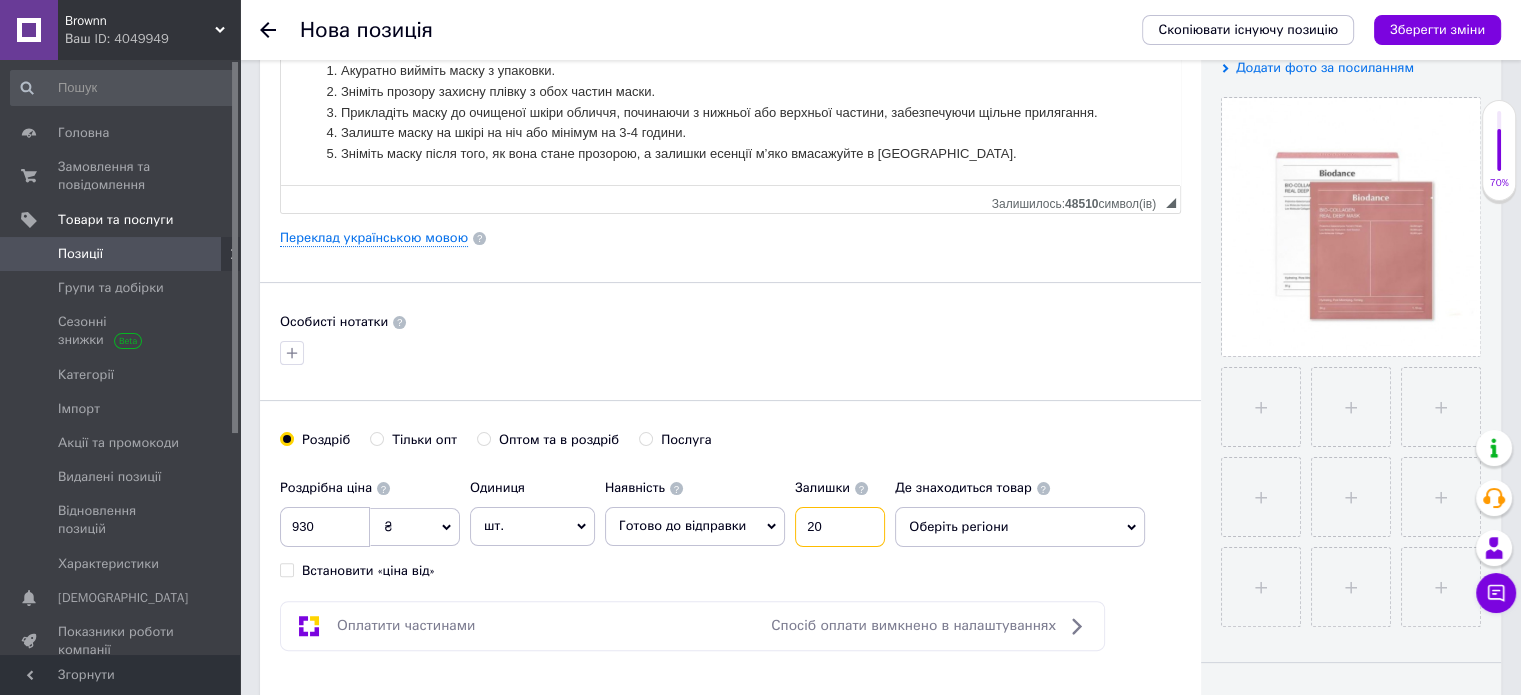 type on "20" 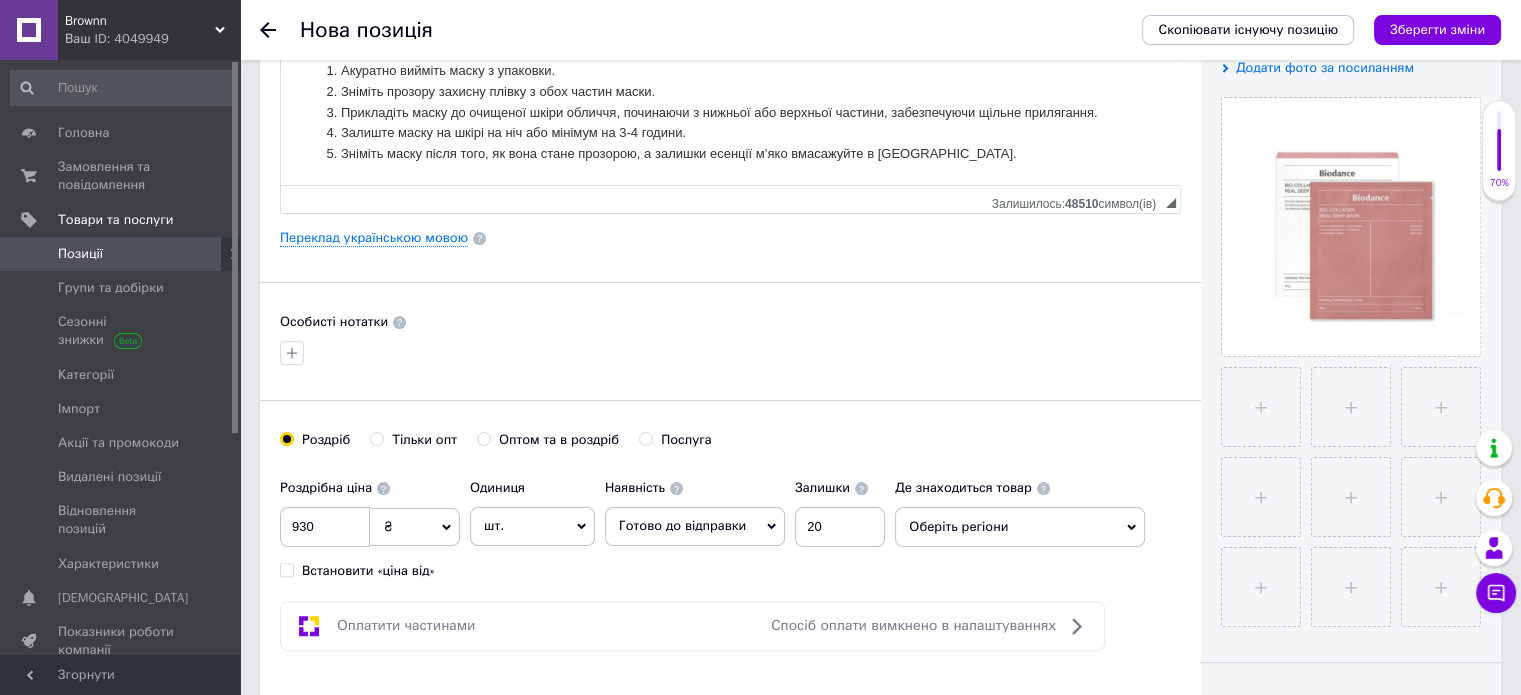 click on "Оберіть регіони" at bounding box center [1020, 527] 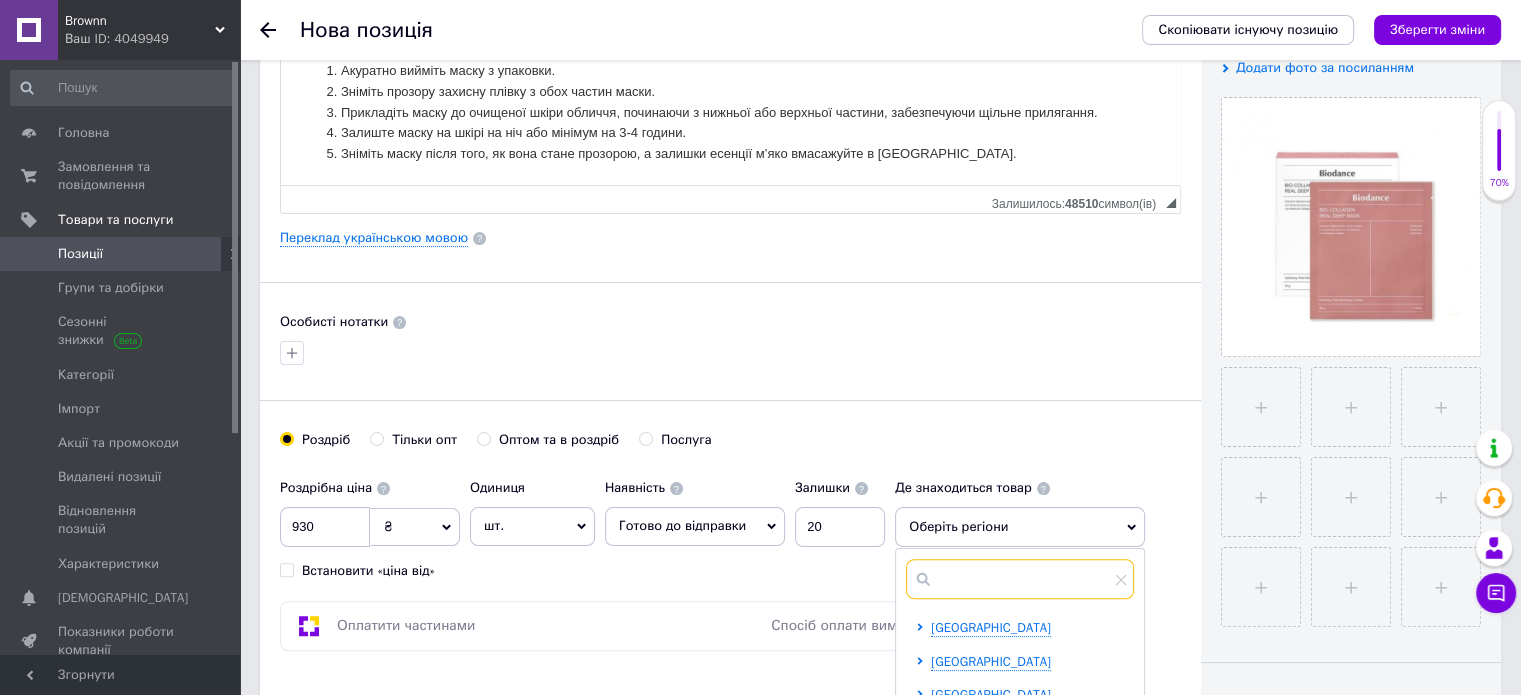 click at bounding box center (1020, 579) 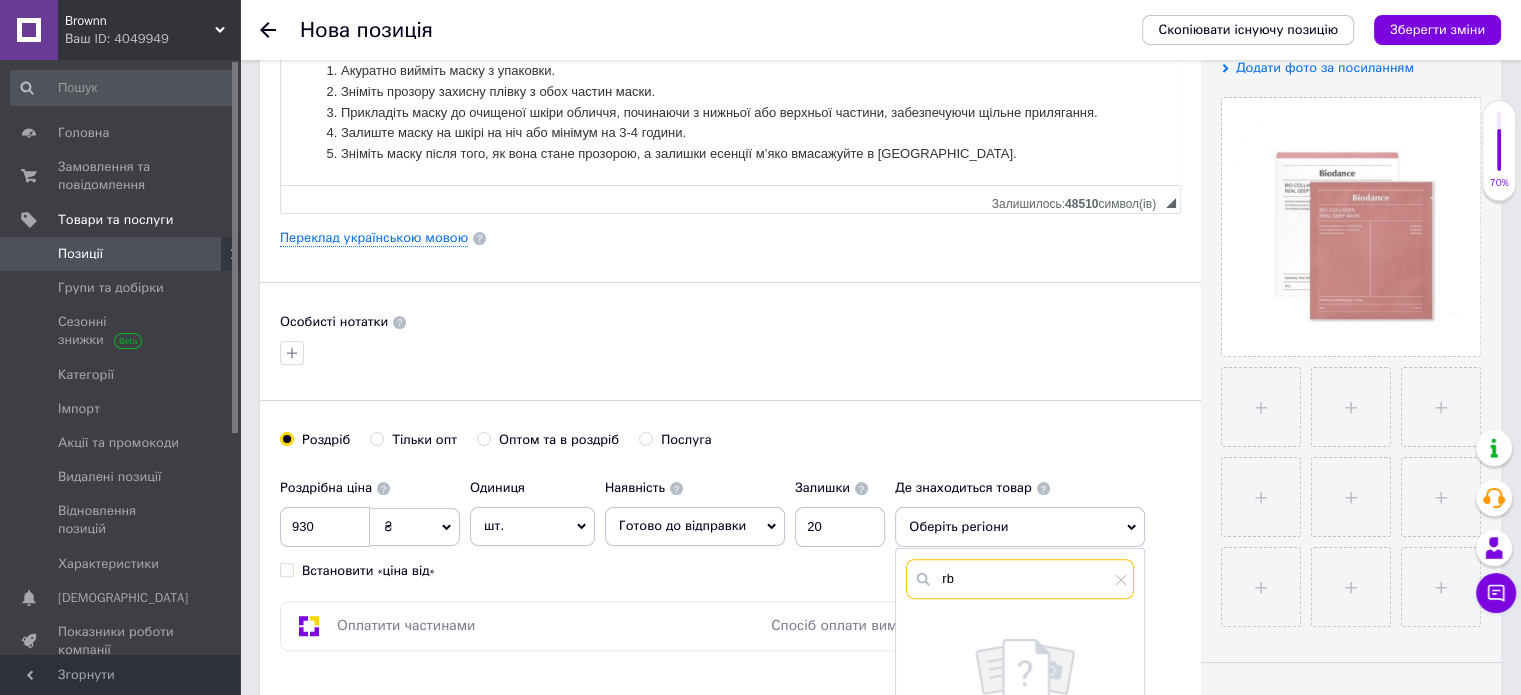 type on "r" 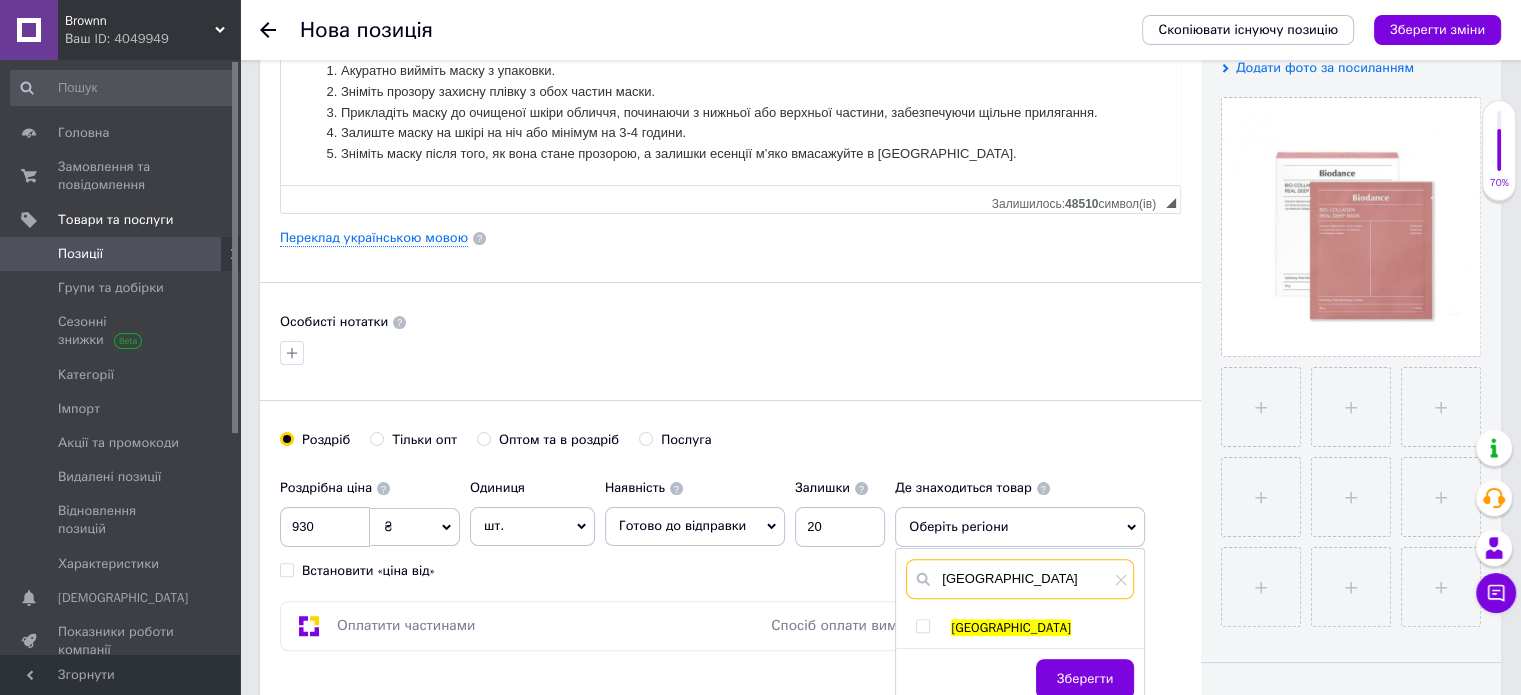 type on "[GEOGRAPHIC_DATA]" 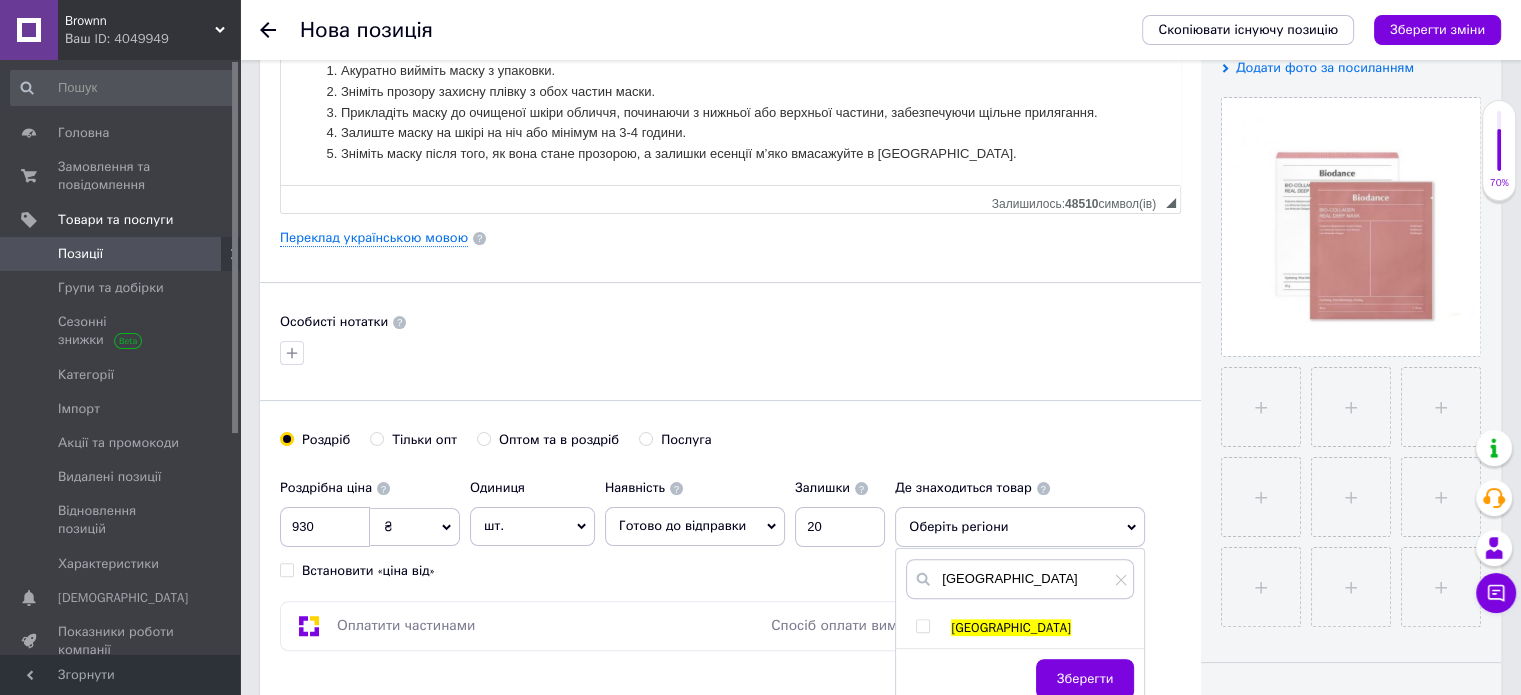 click at bounding box center (922, 626) 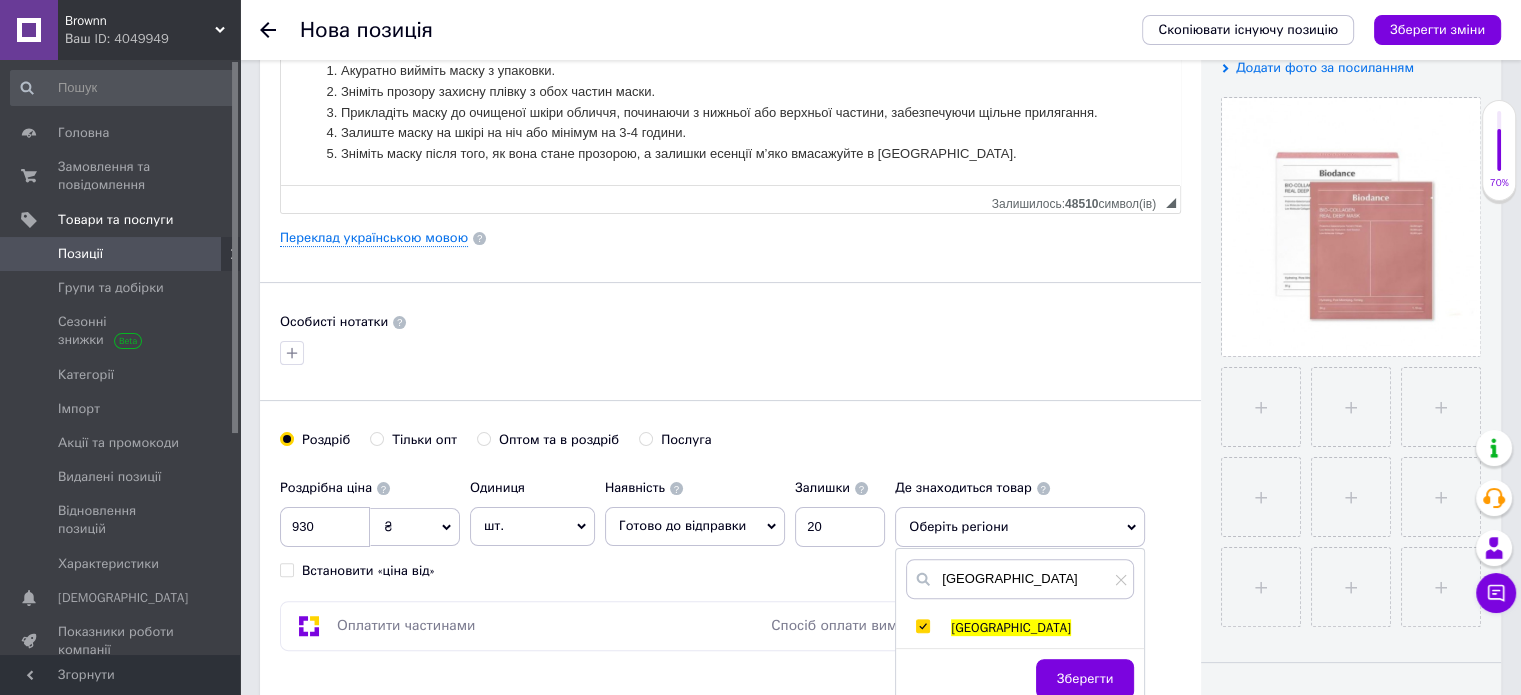 checkbox on "true" 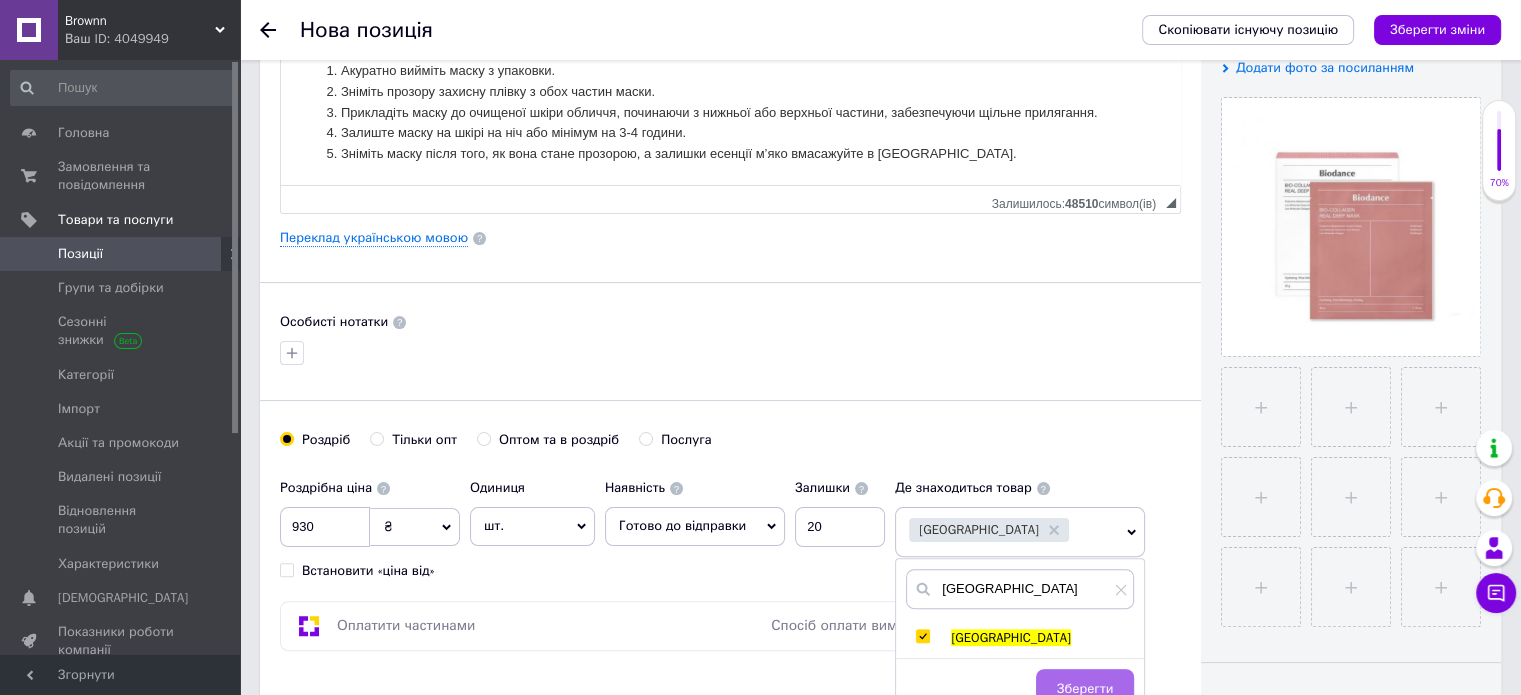 click on "Зберегти" at bounding box center [1085, 689] 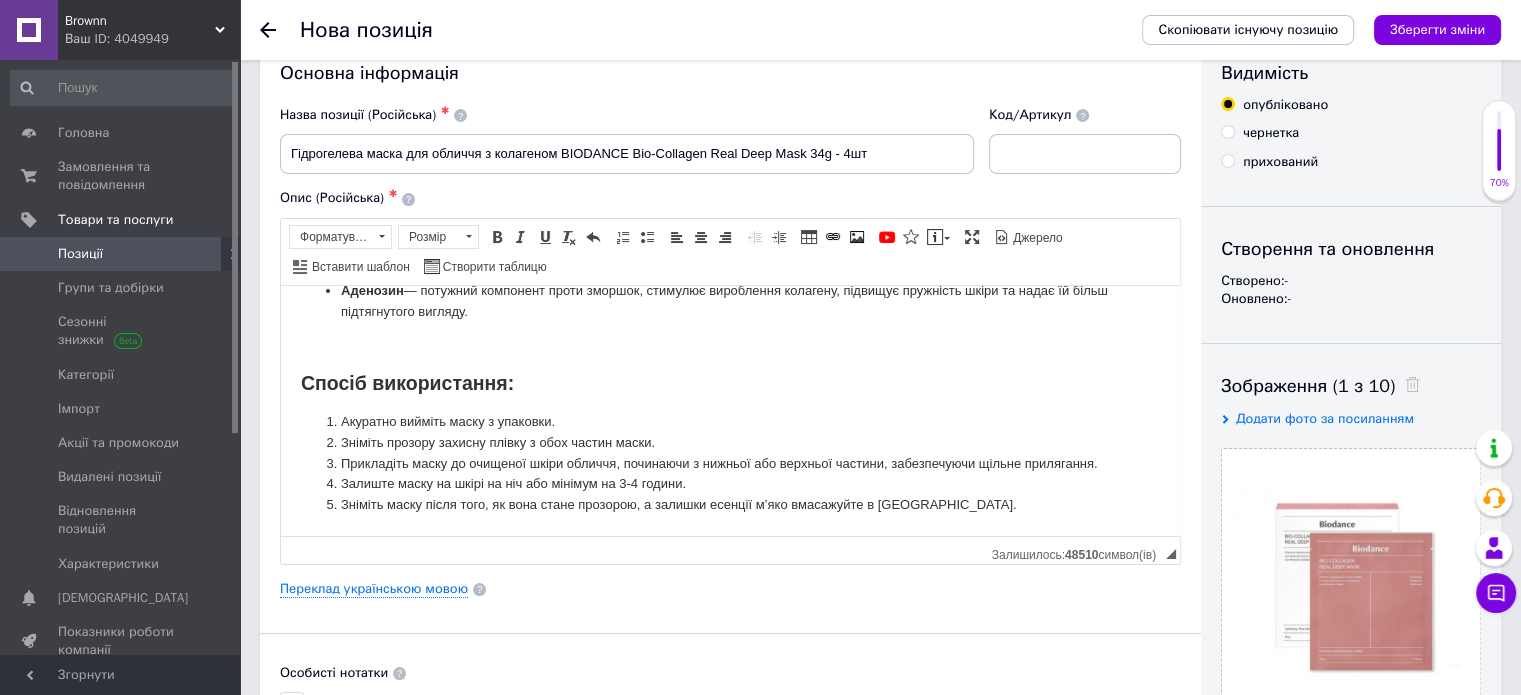 scroll, scrollTop: 0, scrollLeft: 0, axis: both 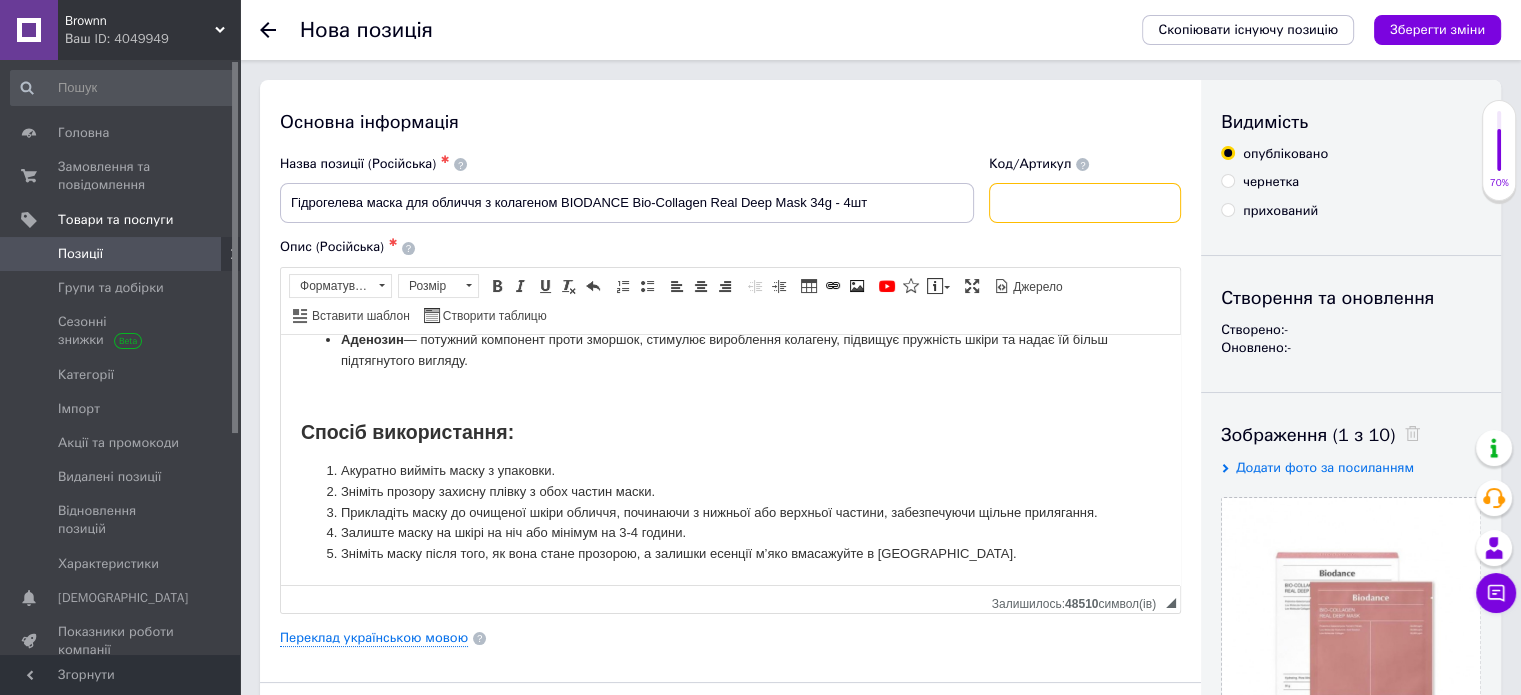 click at bounding box center [1085, 203] 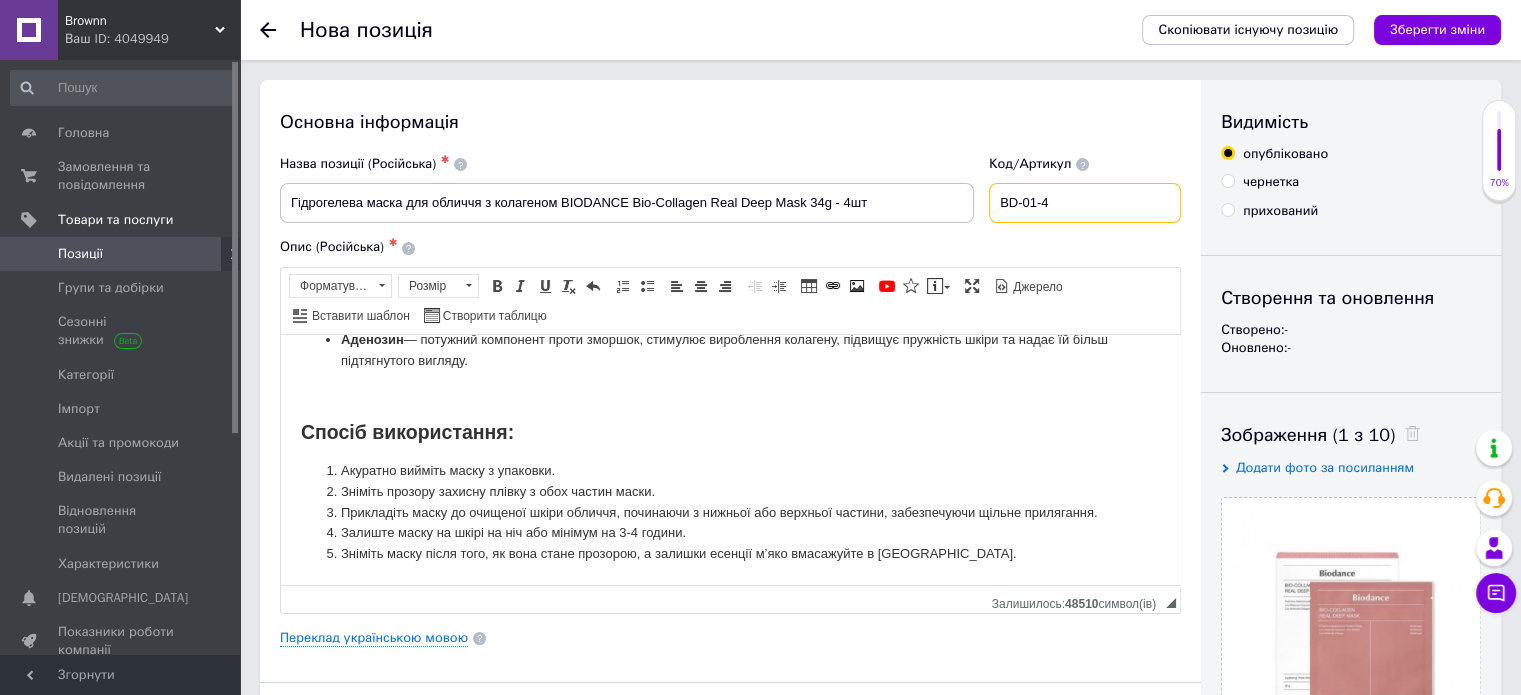 type on "BD-01-4" 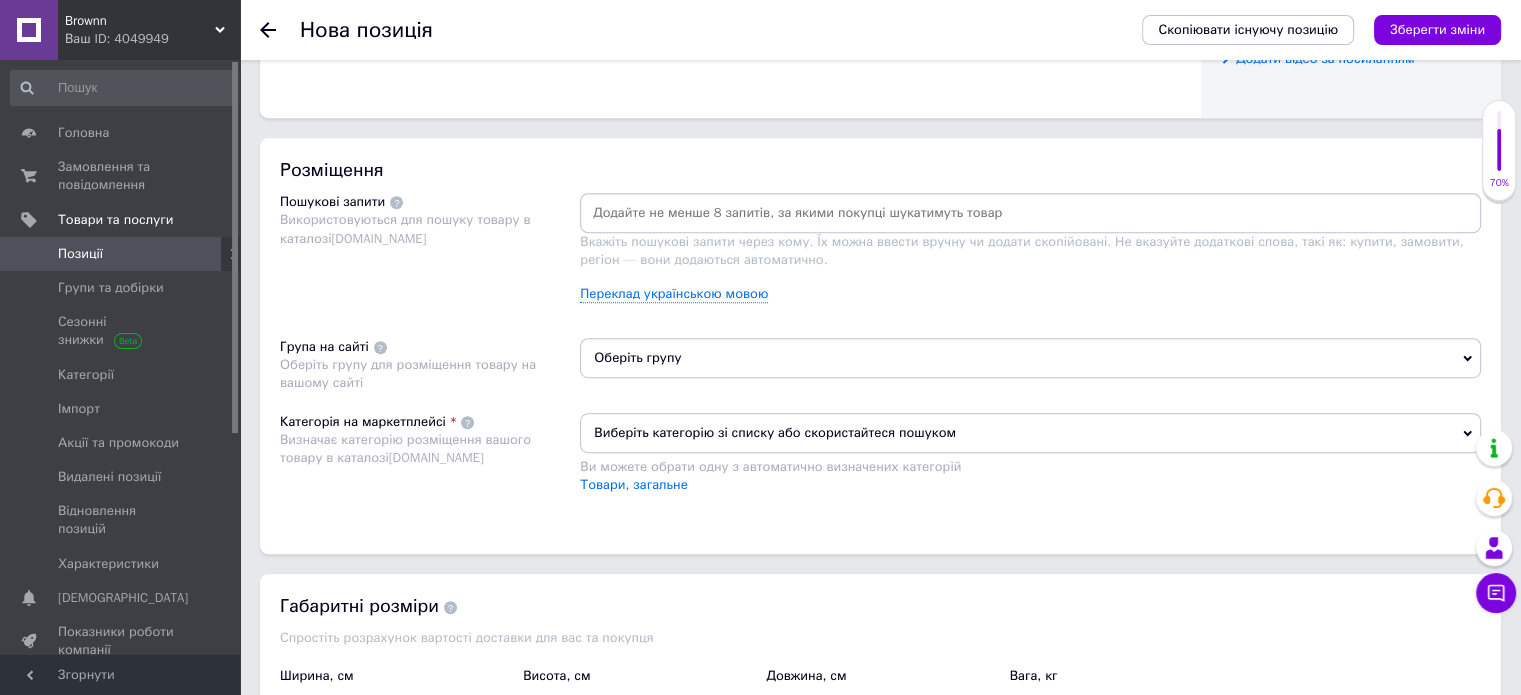 scroll, scrollTop: 1100, scrollLeft: 0, axis: vertical 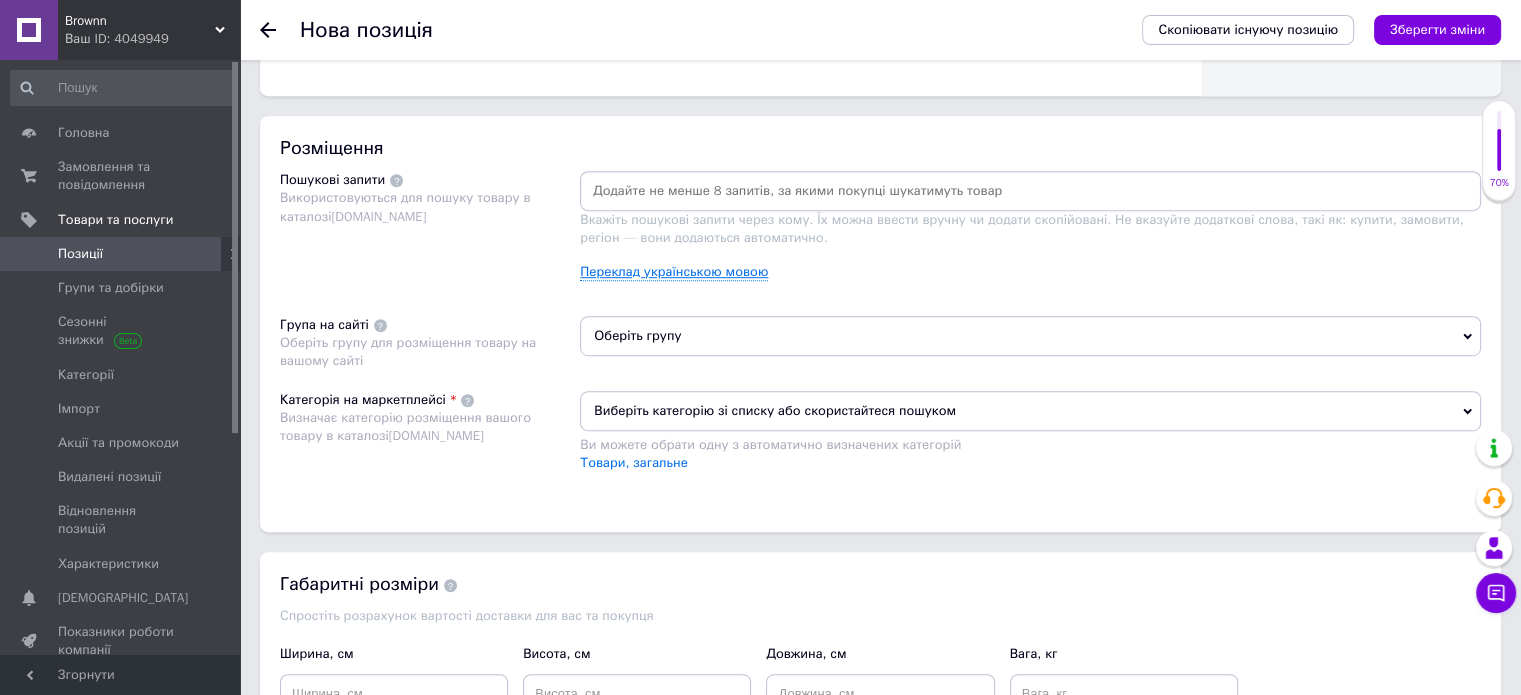 click on "Переклад українською мовою" at bounding box center (674, 272) 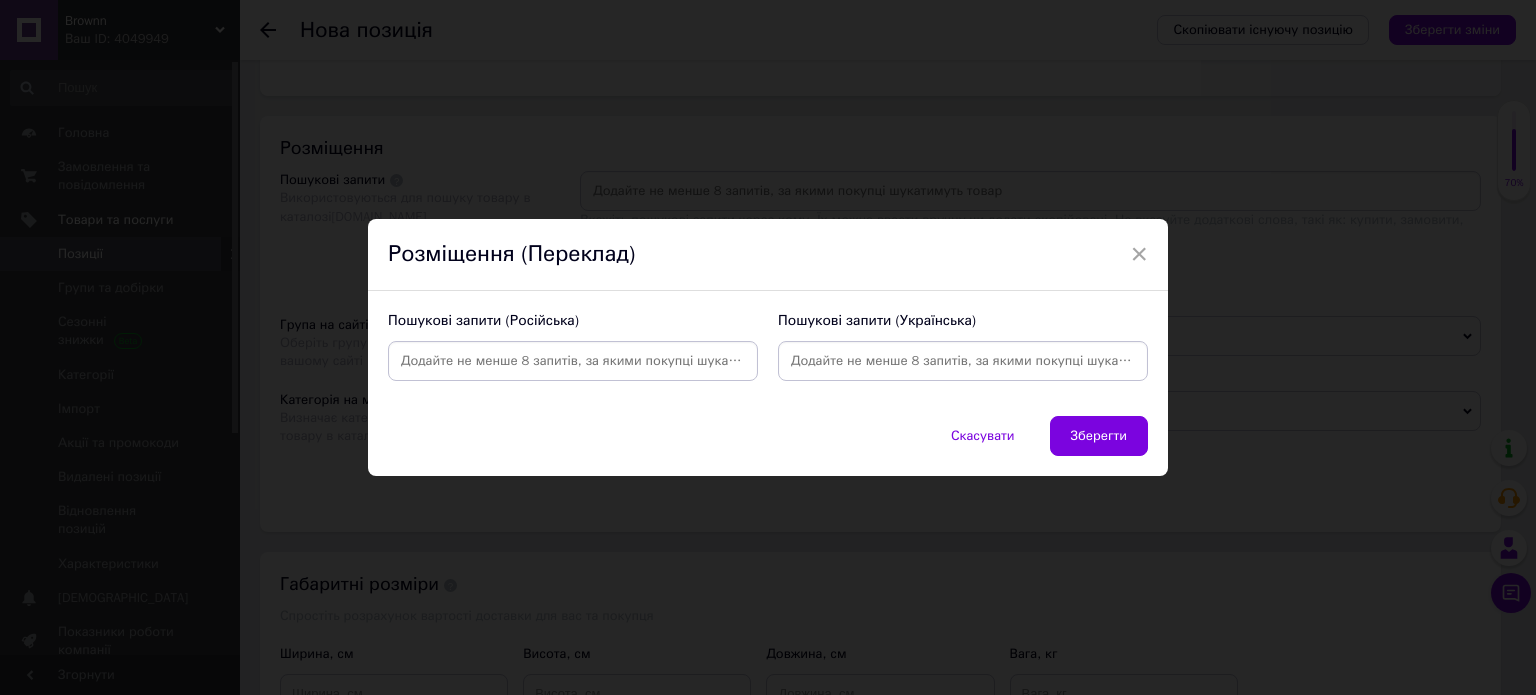 click at bounding box center (963, 361) 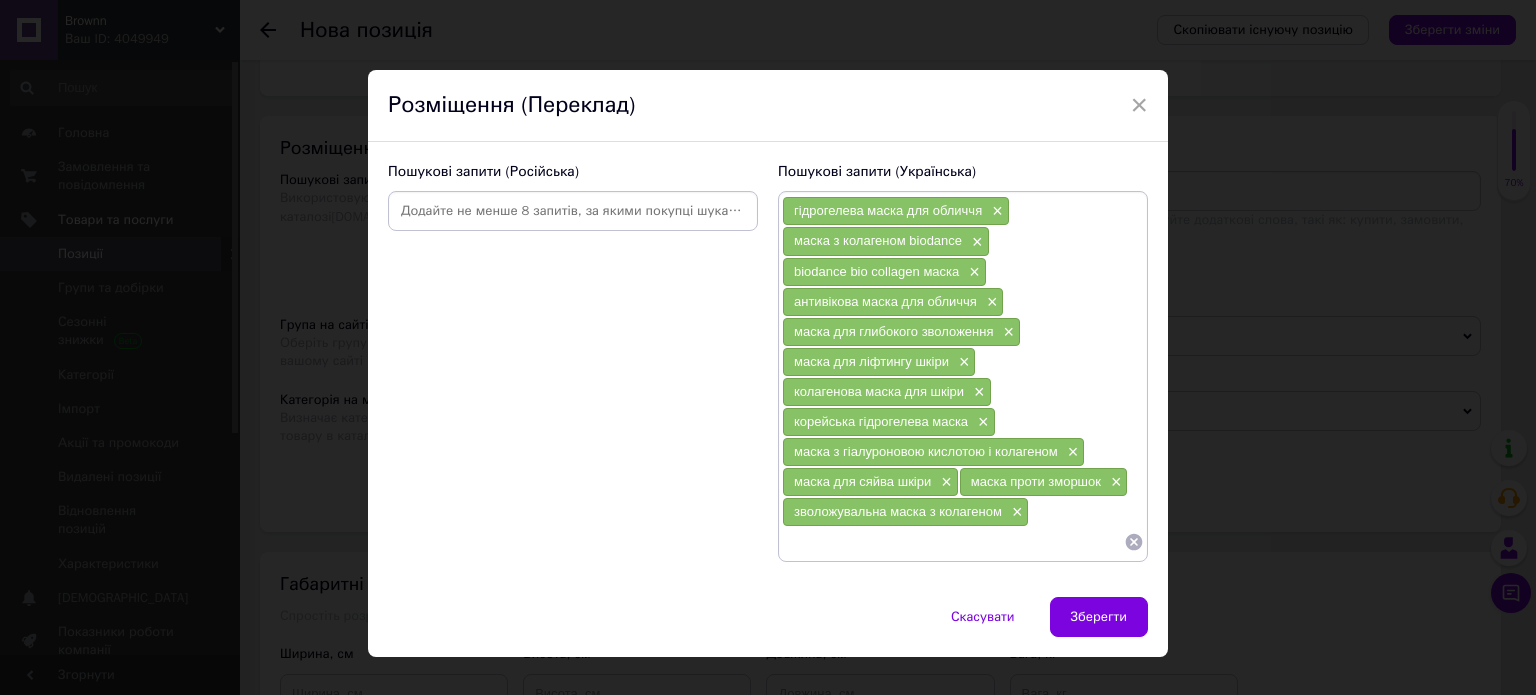 click on "Пошукові запити (Російська)" at bounding box center [573, 362] 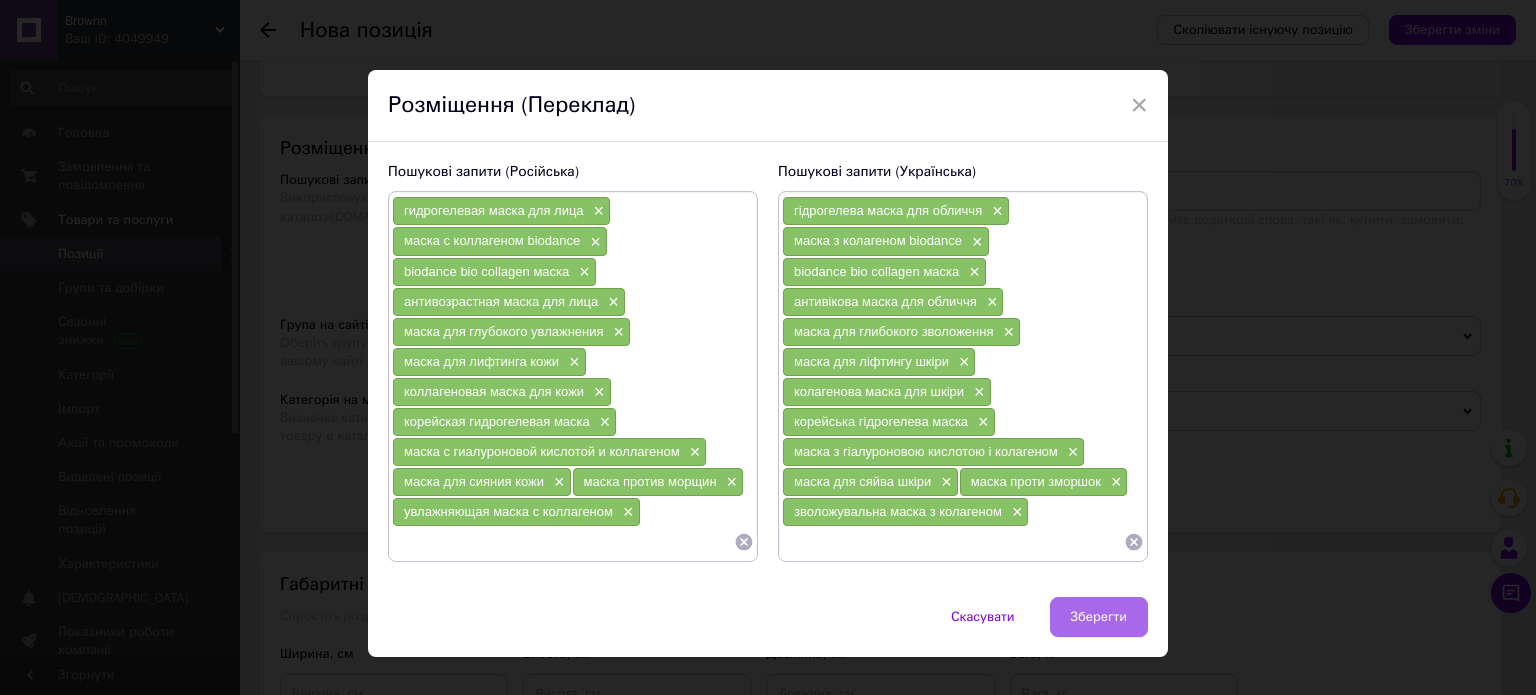 click on "Зберегти" at bounding box center (1099, 617) 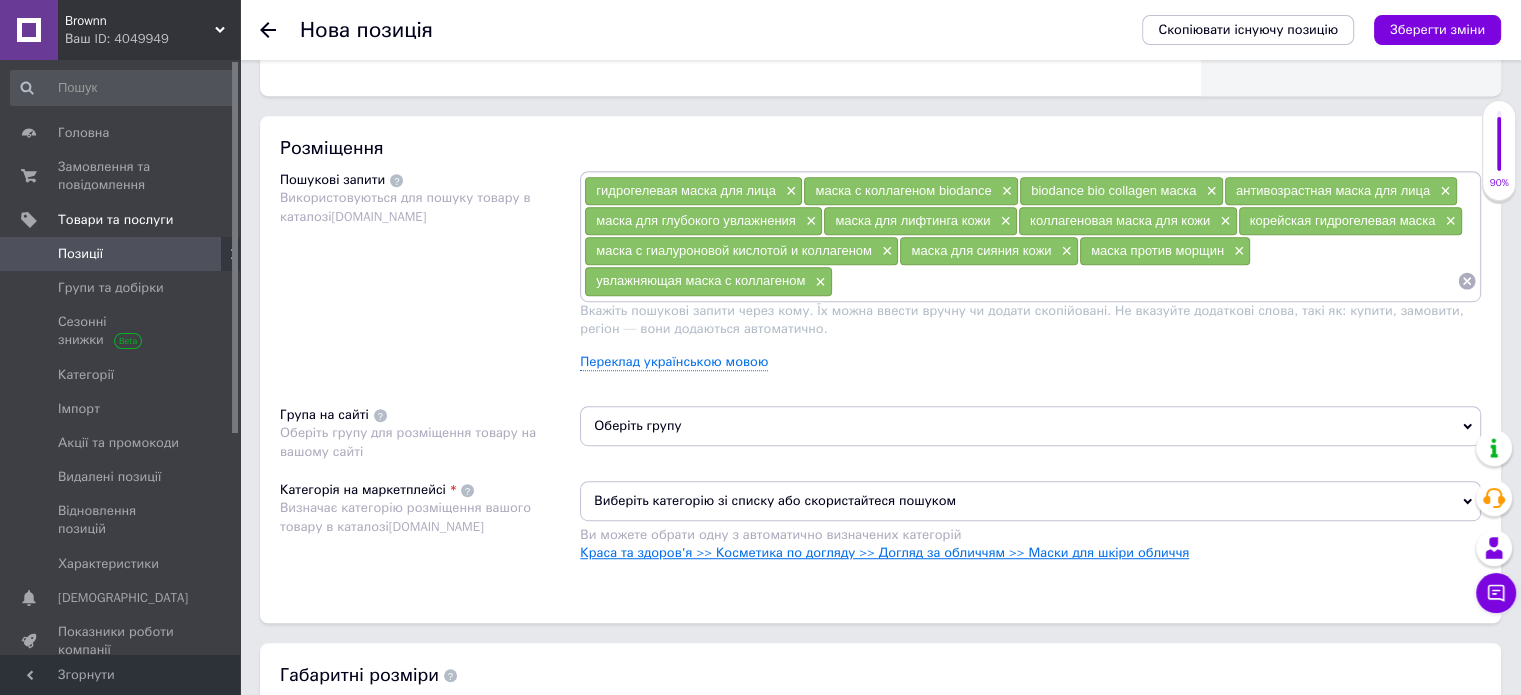 click on "Краса та здоров'я >> Косметика по догляду >> Догляд за обличчям >> Маски для шкіри обличчя" at bounding box center [884, 552] 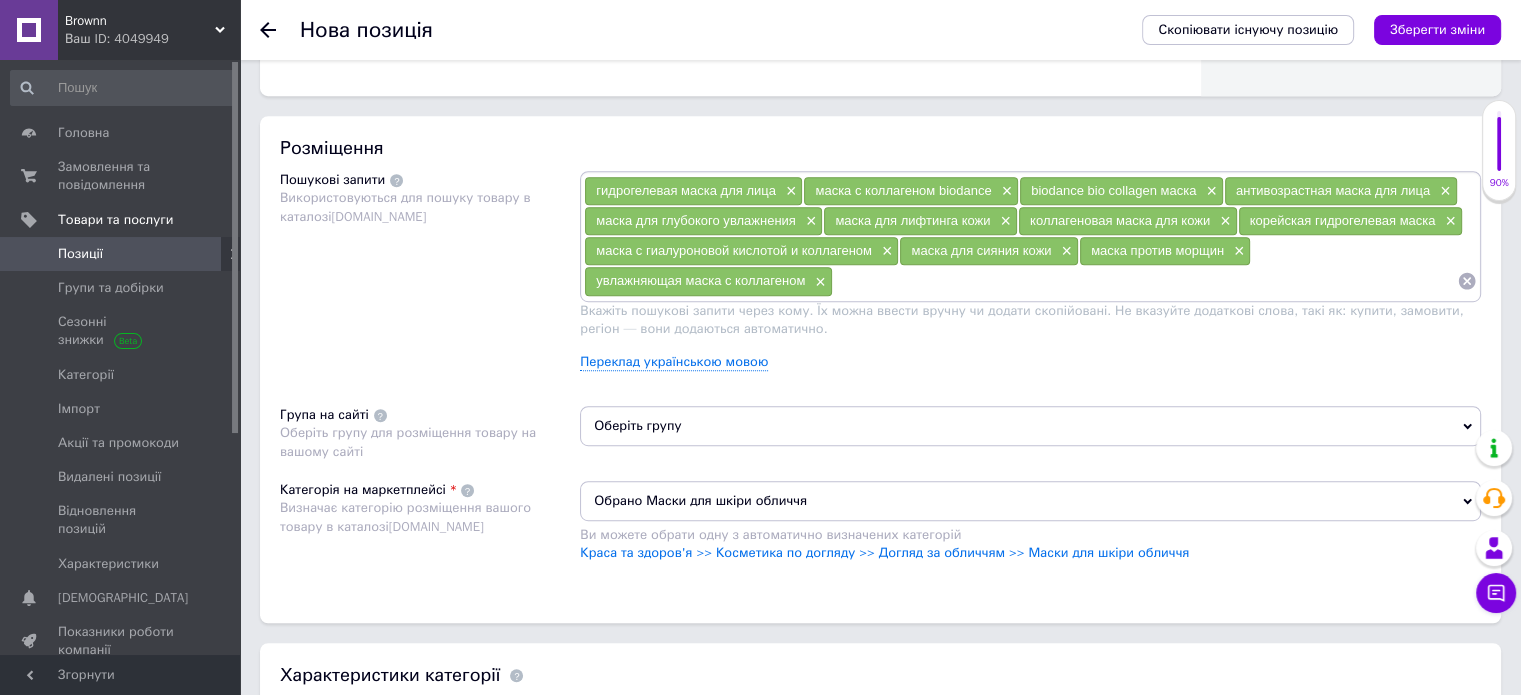 click on "Оберіть групу" at bounding box center [1030, 426] 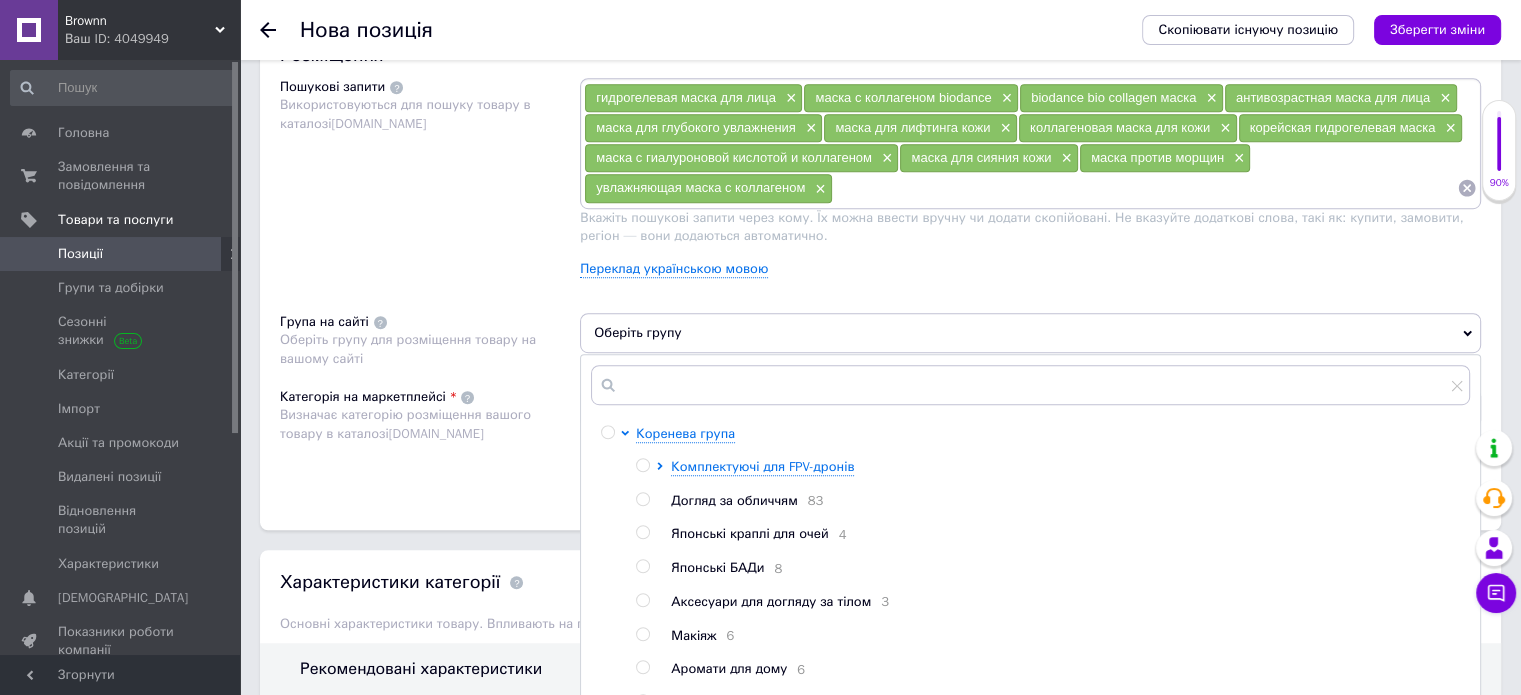 scroll, scrollTop: 1200, scrollLeft: 0, axis: vertical 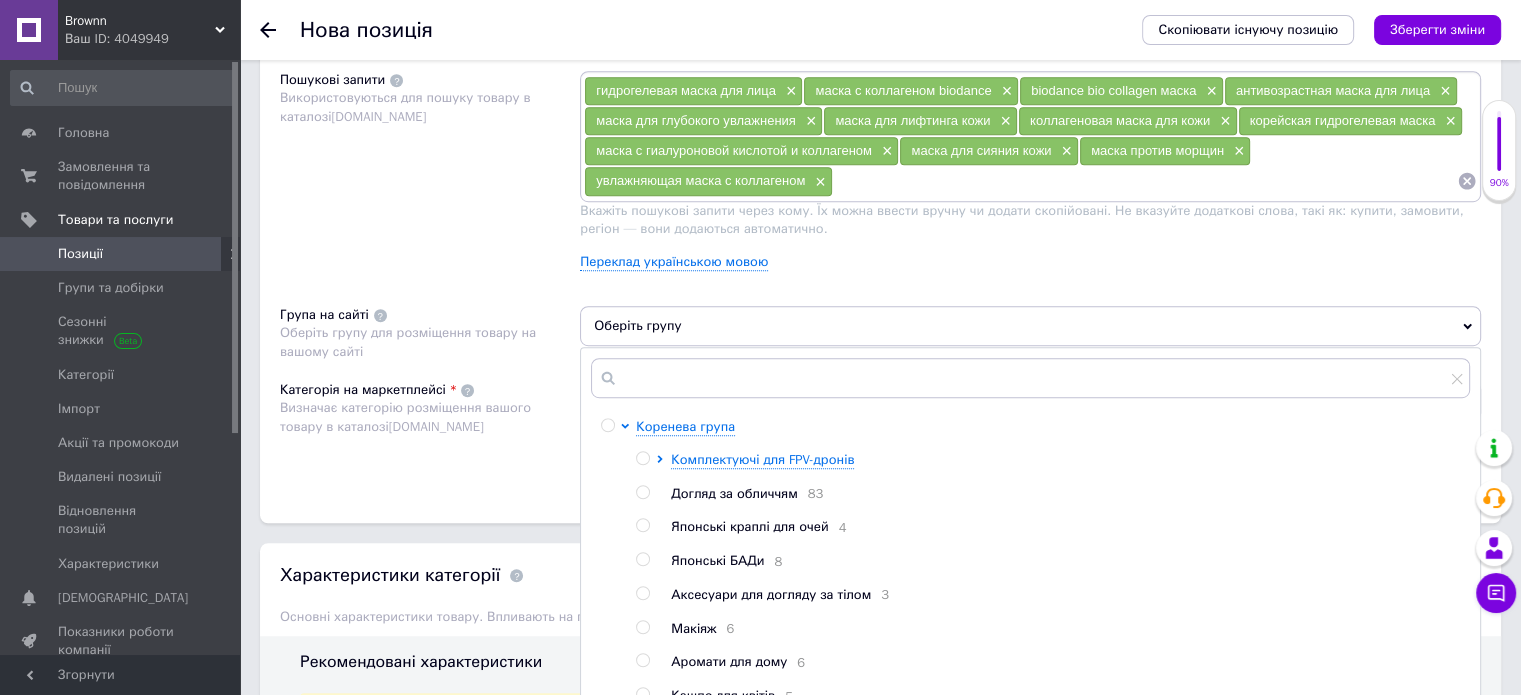 click at bounding box center (642, 492) 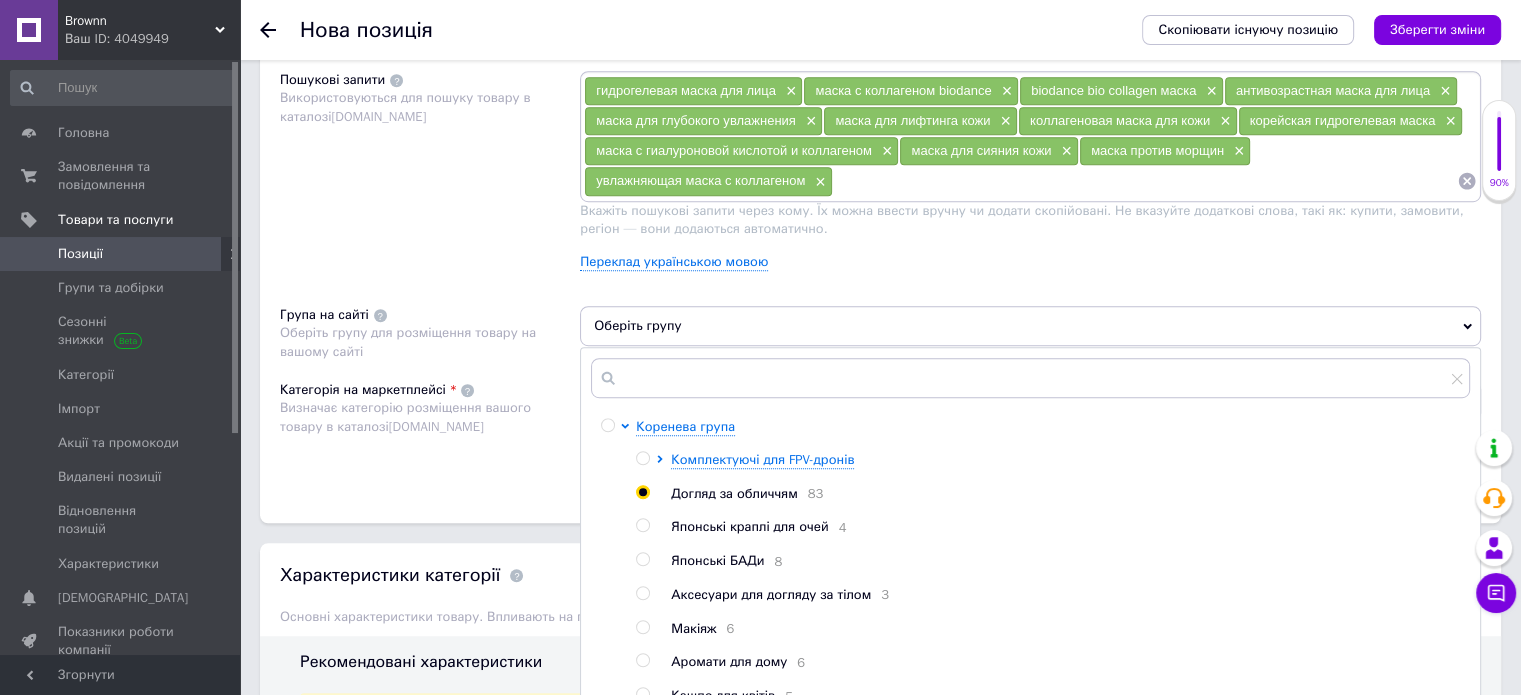 radio on "true" 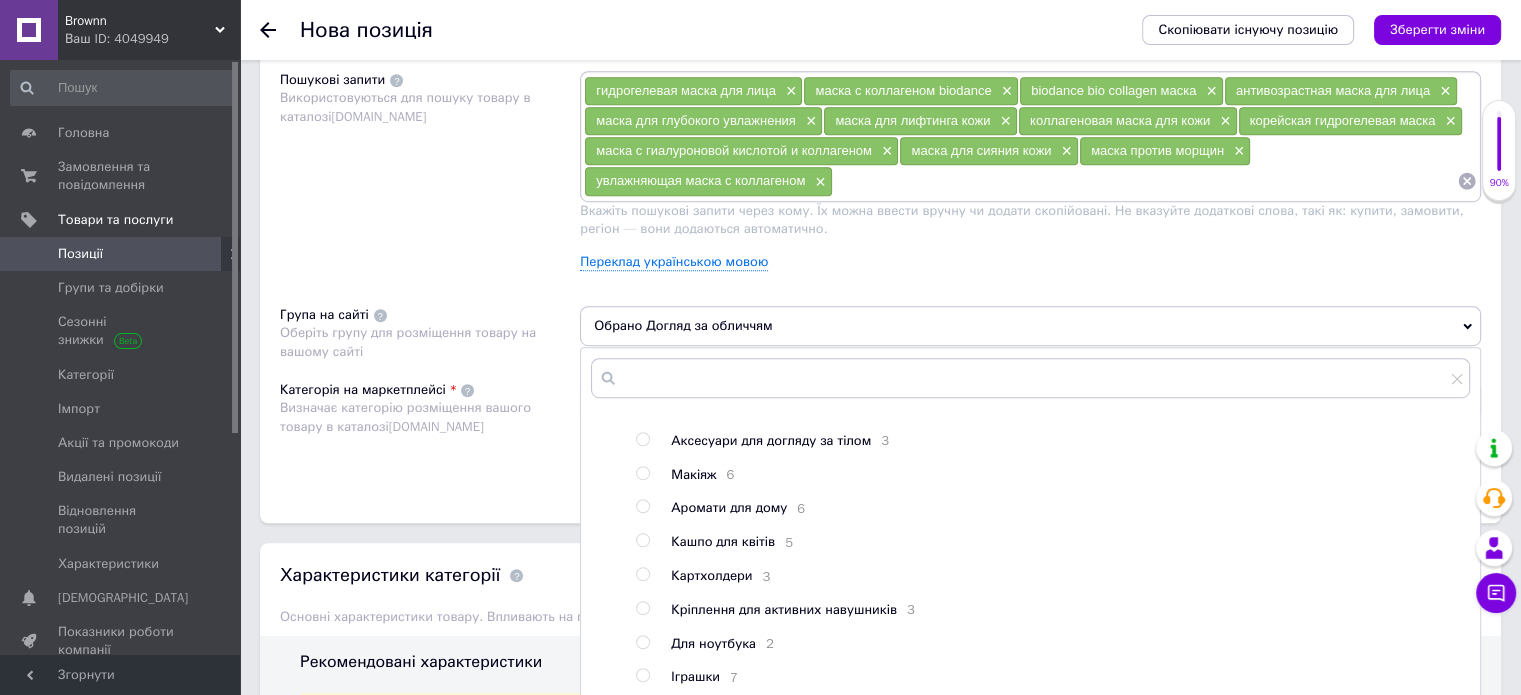 scroll, scrollTop: 174, scrollLeft: 0, axis: vertical 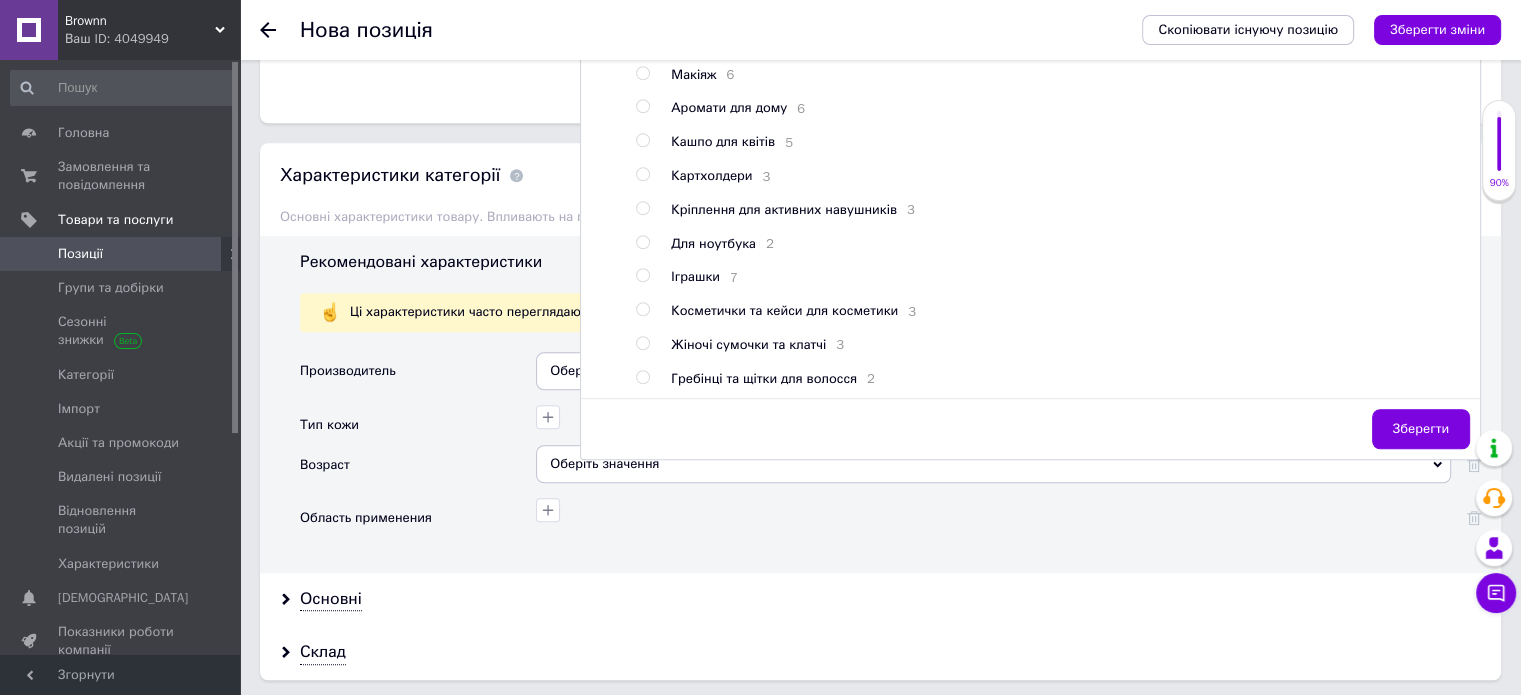 click on "Зберегти" at bounding box center (1421, 429) 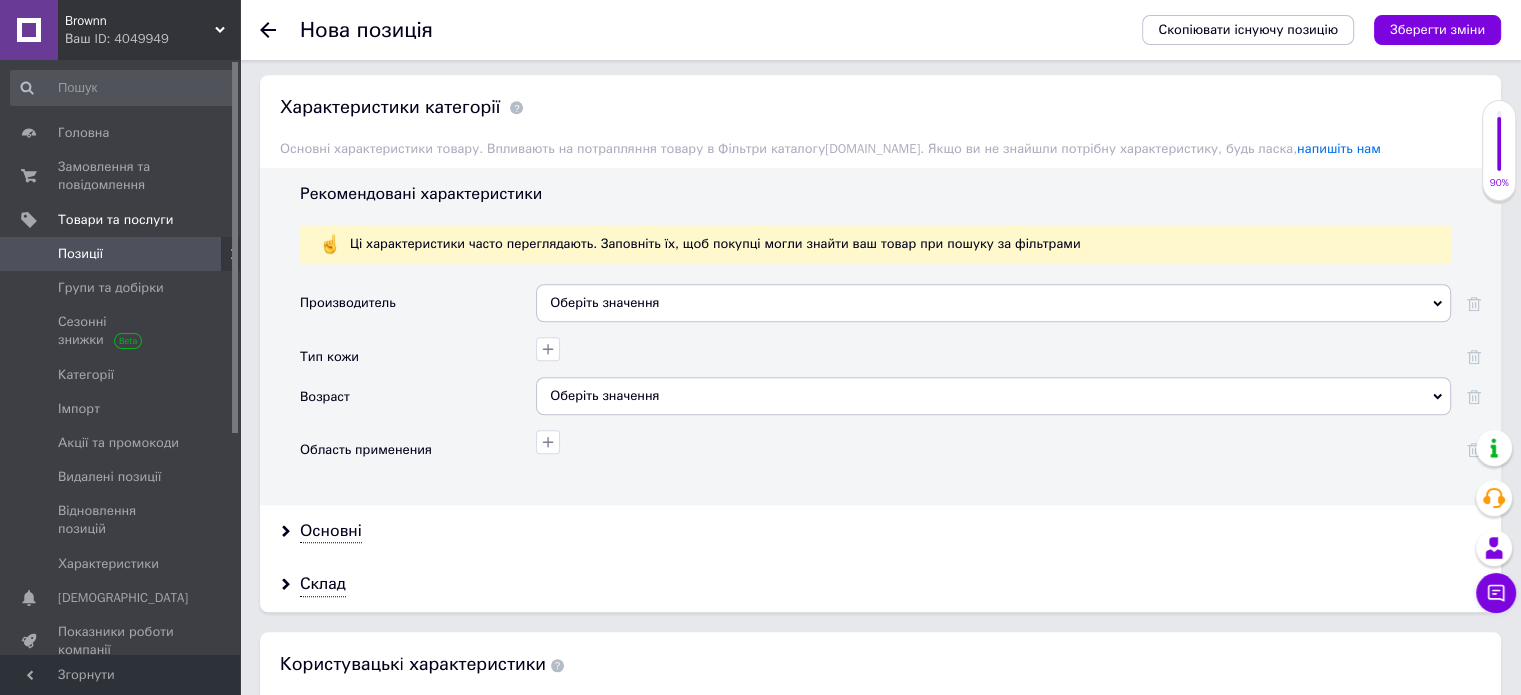 scroll, scrollTop: 1700, scrollLeft: 0, axis: vertical 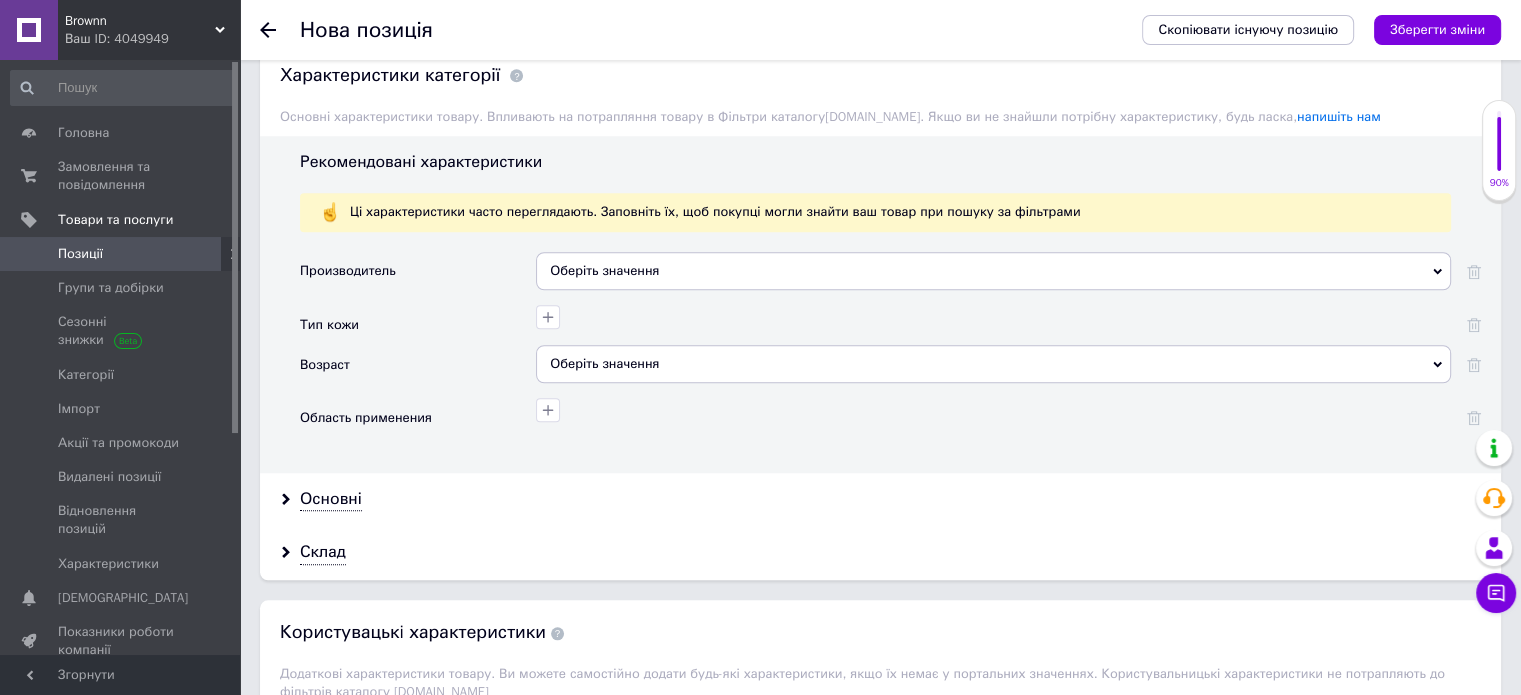 click on "Оберіть значення" at bounding box center (993, 271) 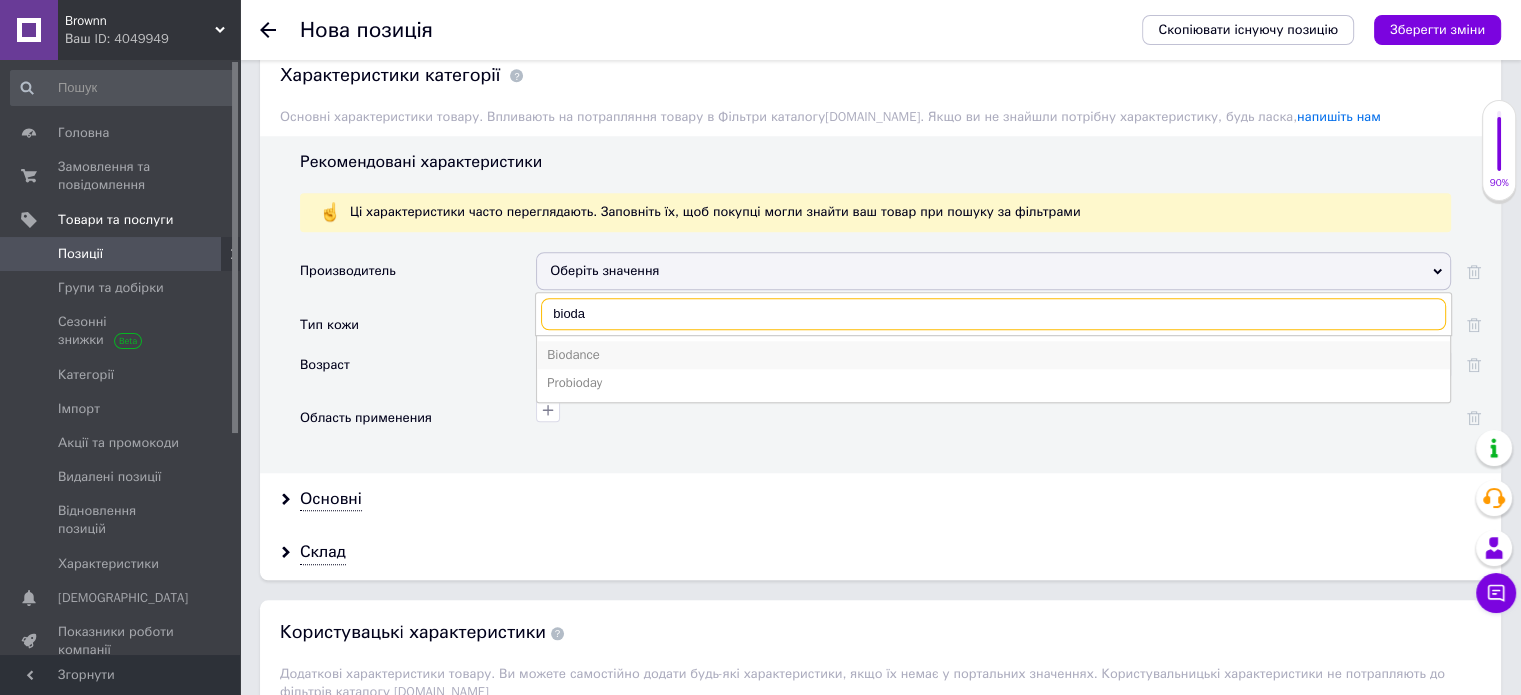 type on "bioda" 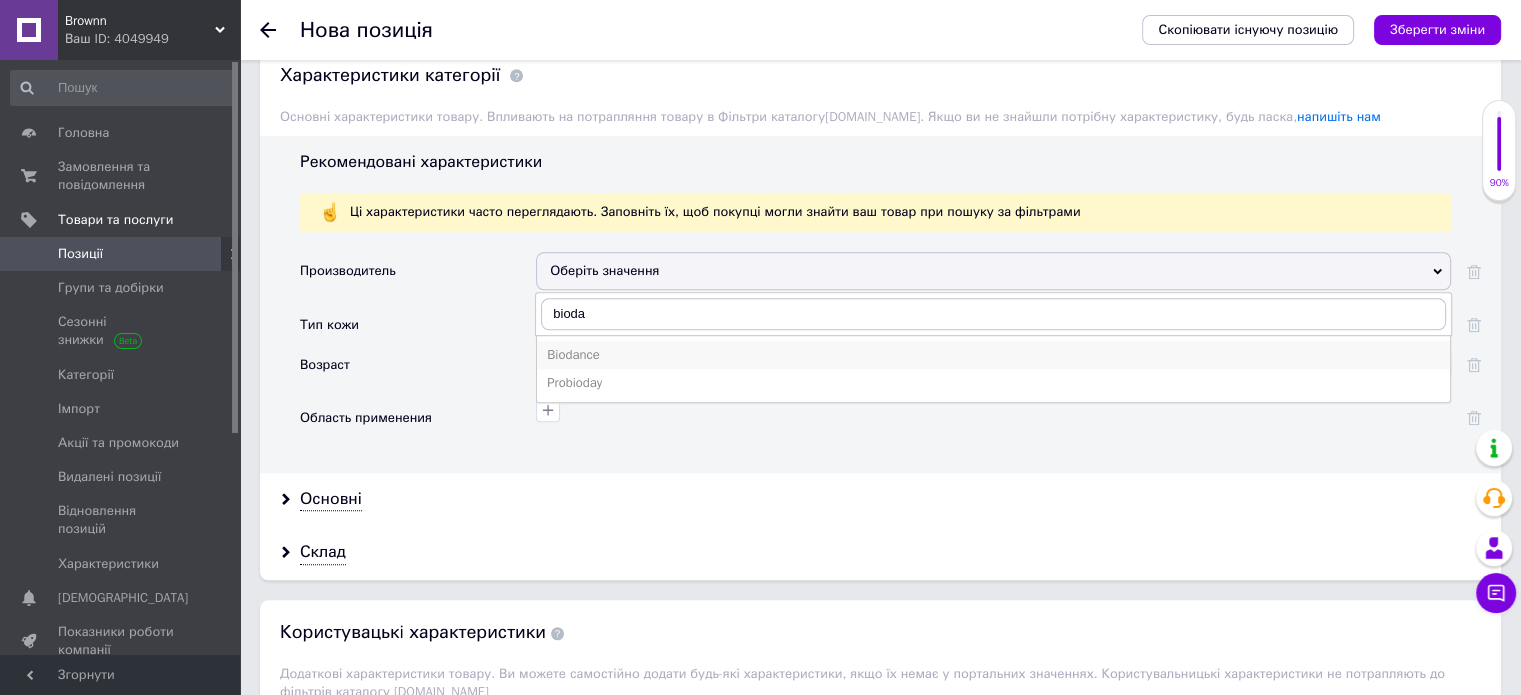 click on "Biodance" at bounding box center (993, 355) 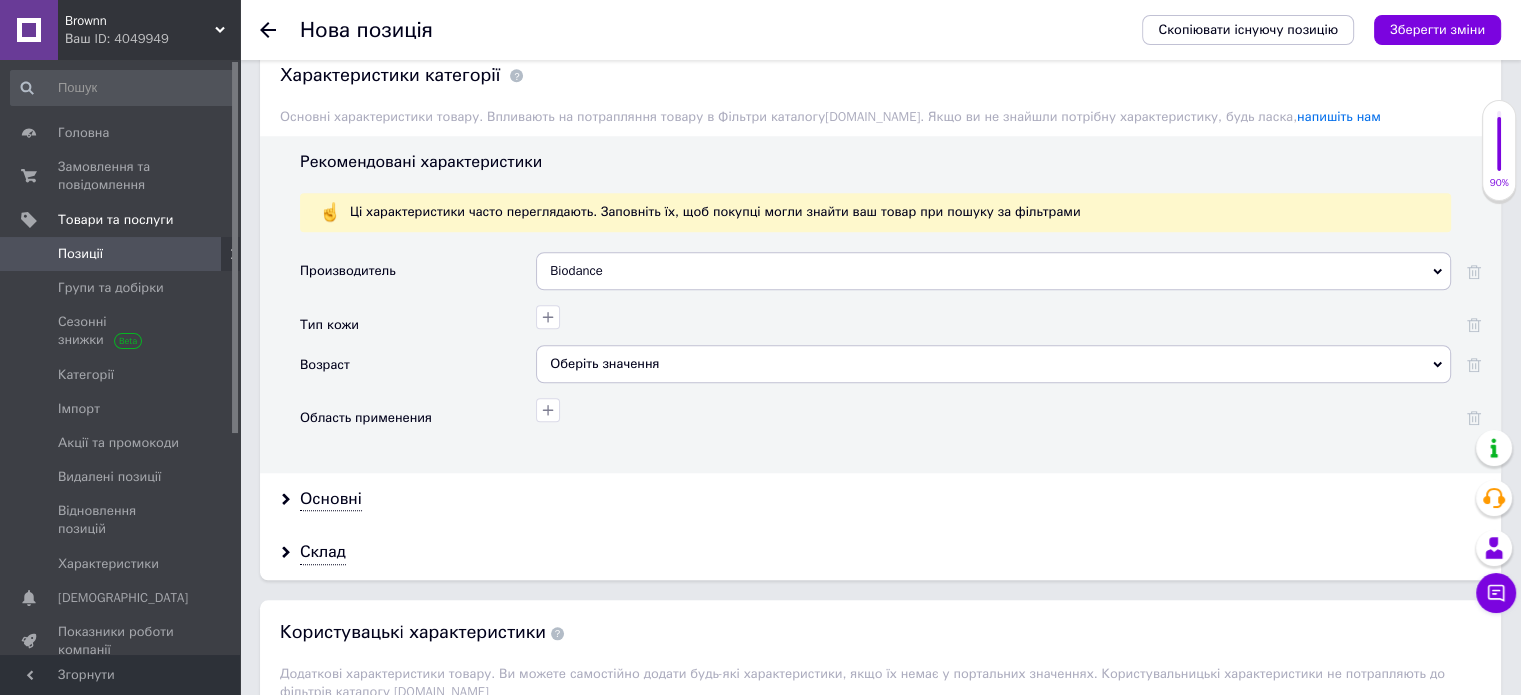 click on "Оберіть значення" at bounding box center (993, 364) 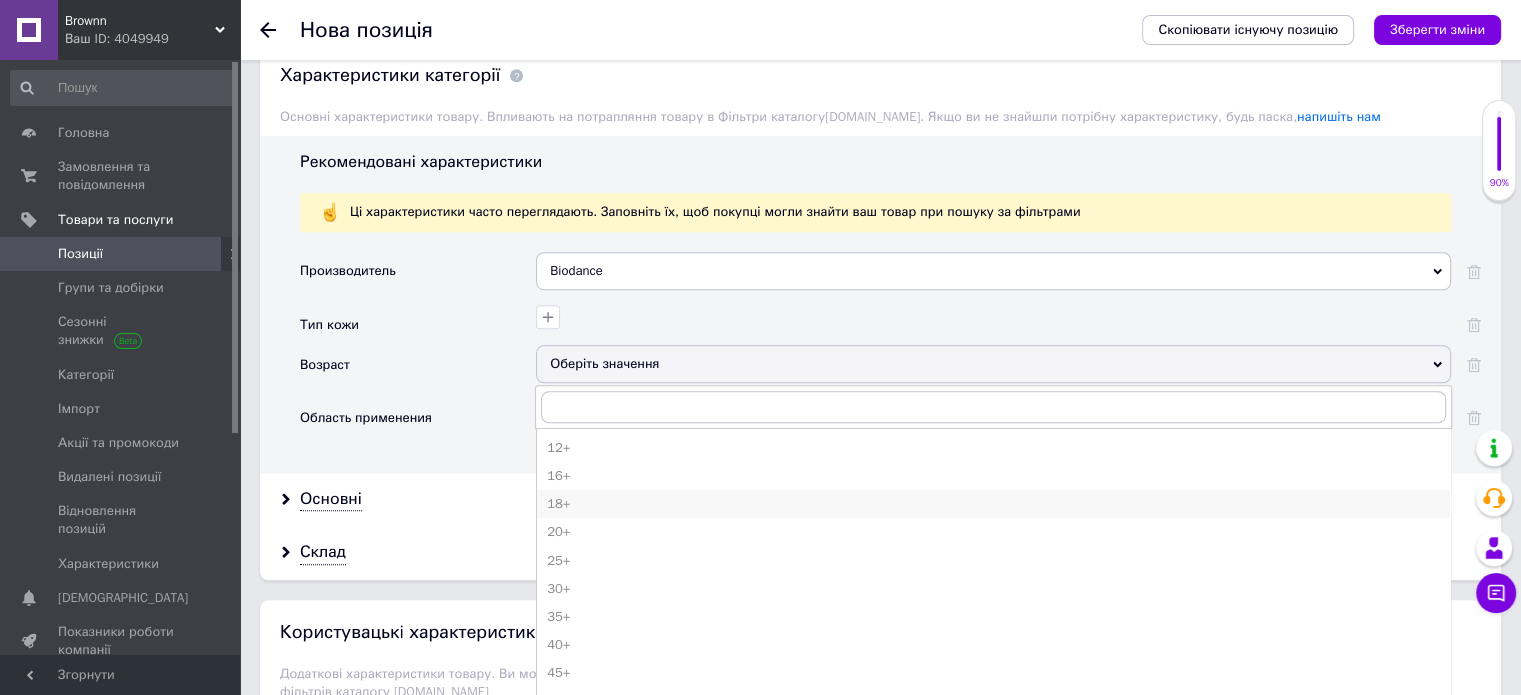 click on "18+" at bounding box center (993, 504) 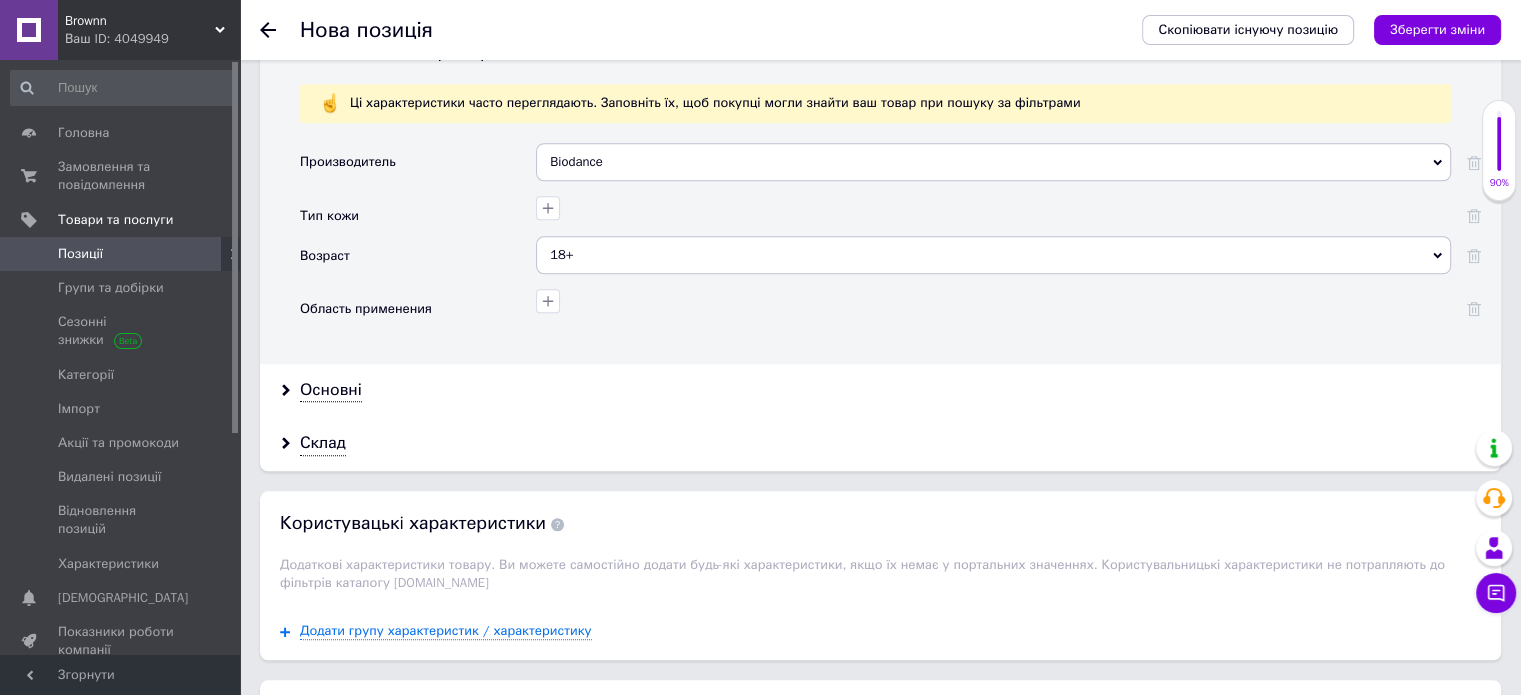scroll, scrollTop: 1900, scrollLeft: 0, axis: vertical 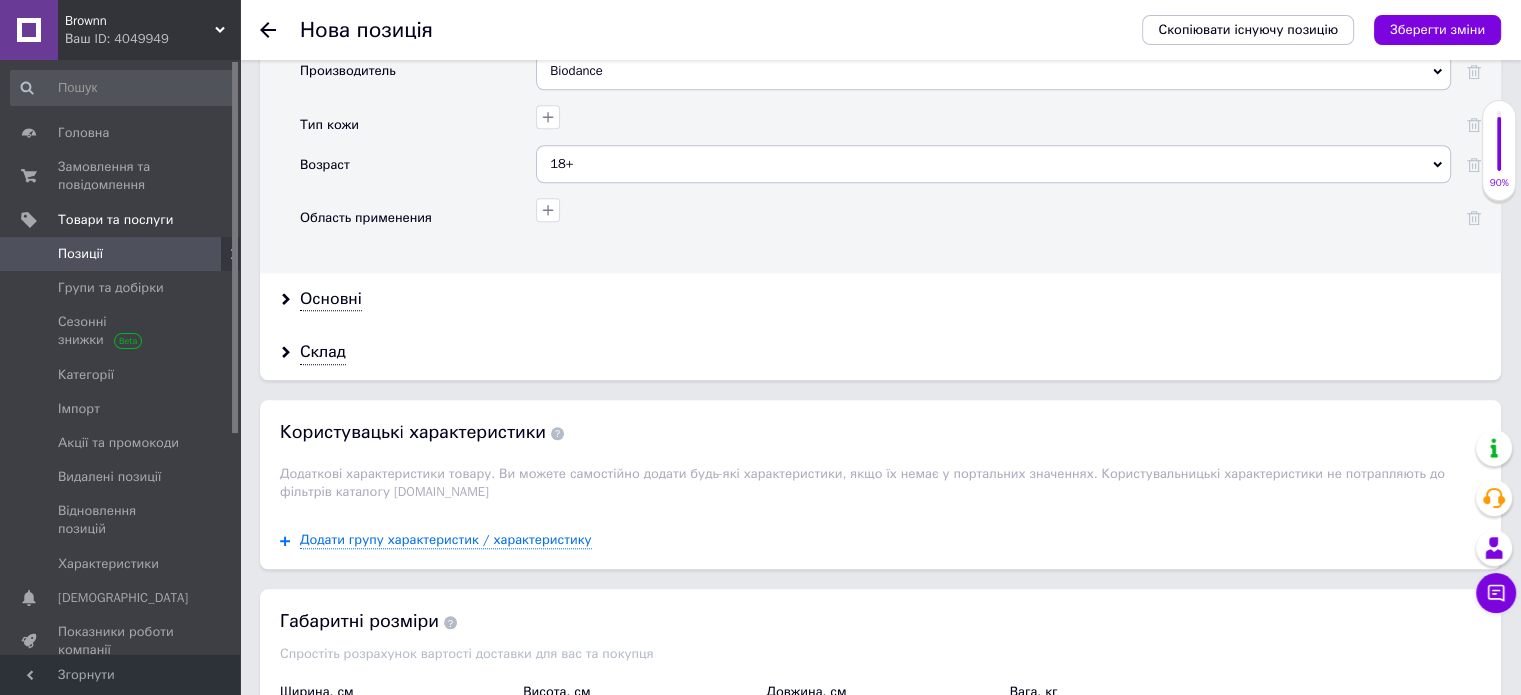 click on "Основні" at bounding box center (880, 299) 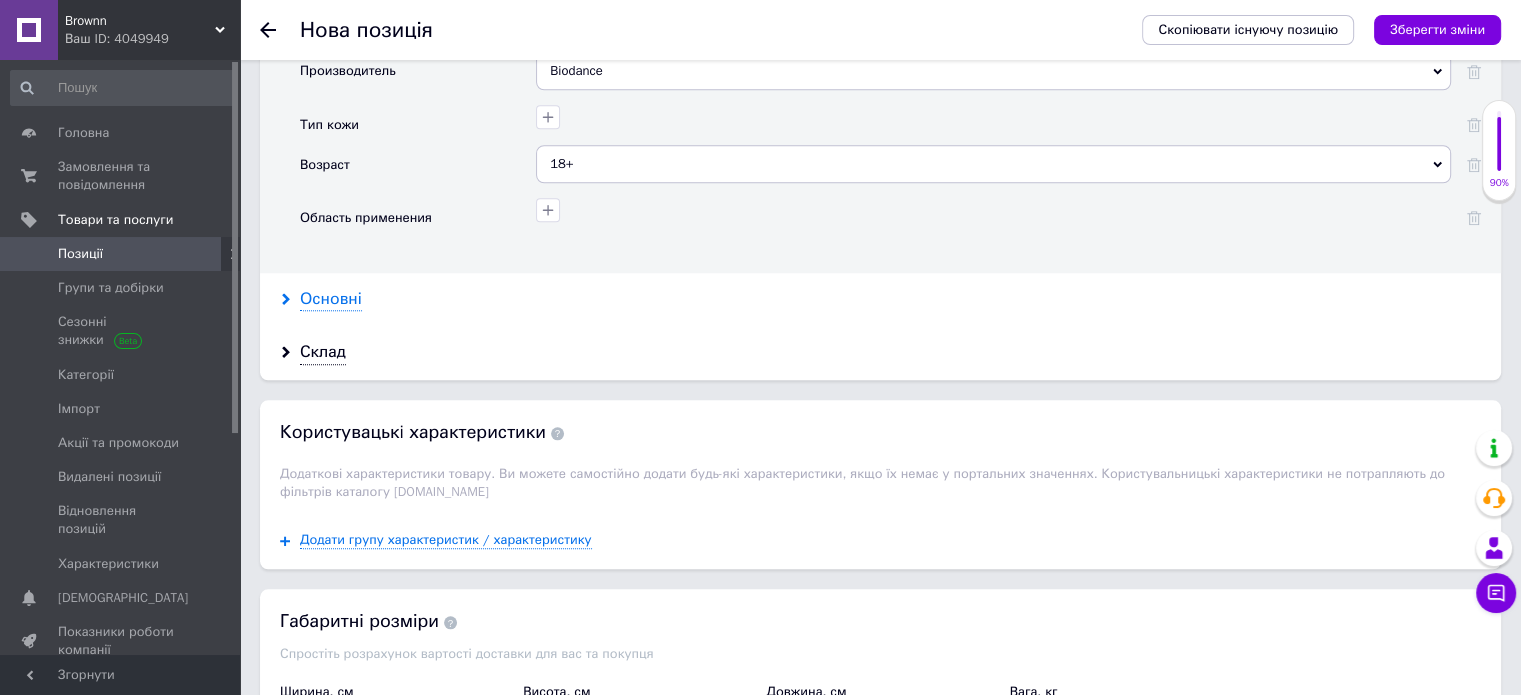 drag, startPoint x: 331, startPoint y: 286, endPoint x: 339, endPoint y: 302, distance: 17.888544 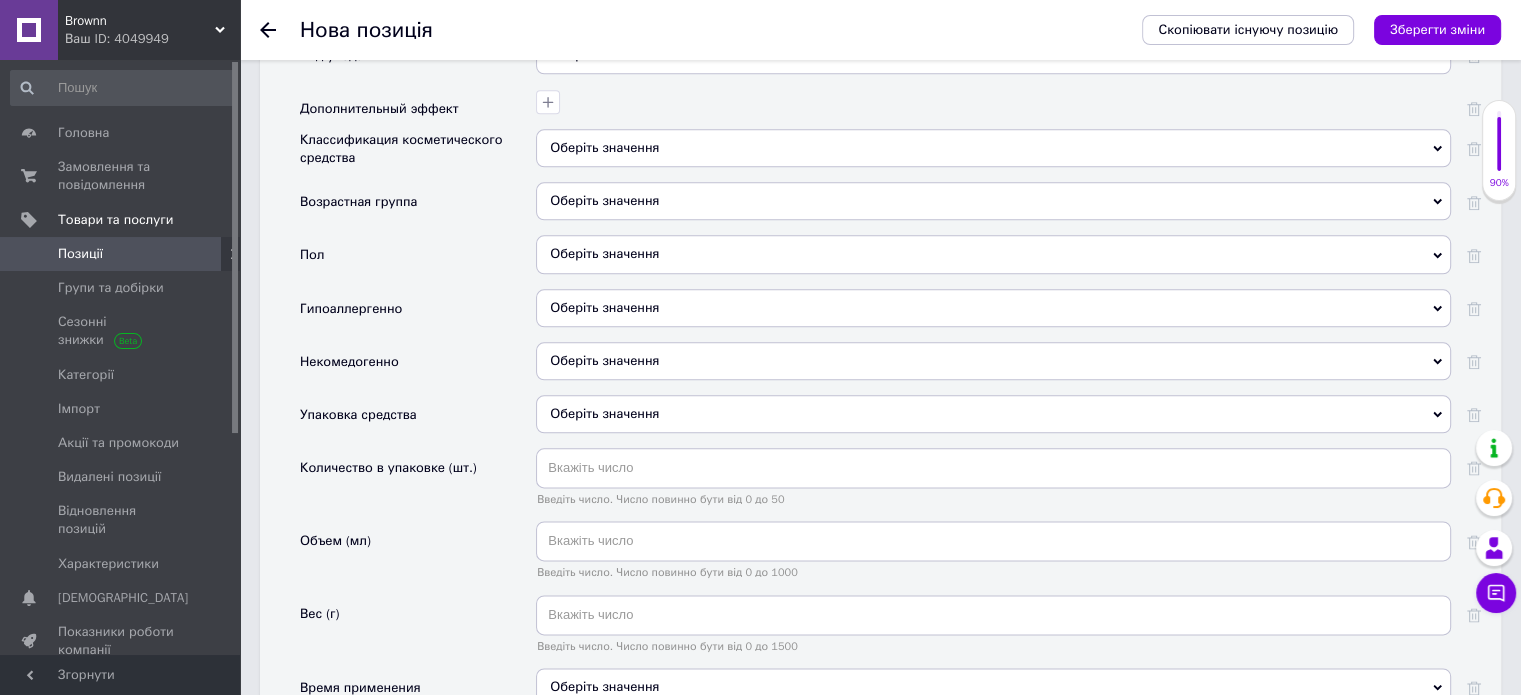 scroll, scrollTop: 2400, scrollLeft: 0, axis: vertical 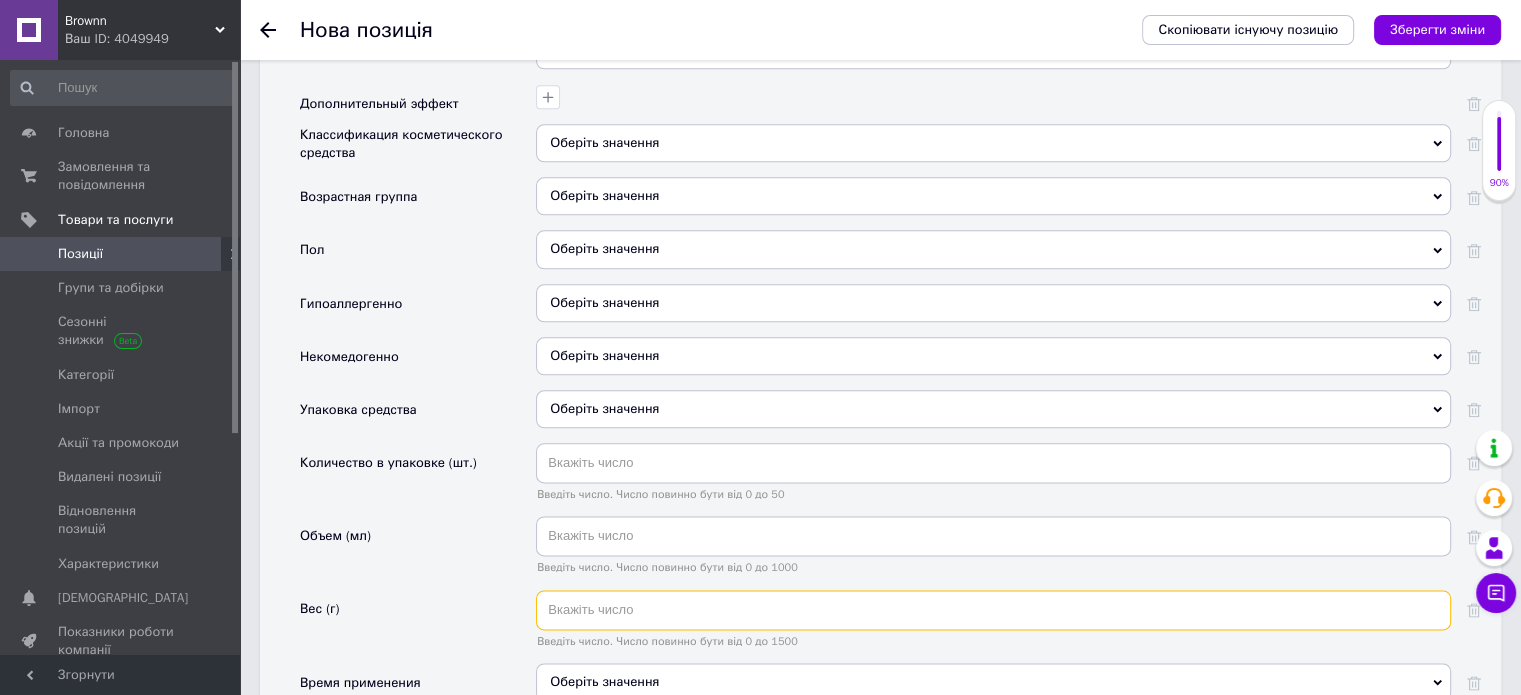 click at bounding box center [993, 610] 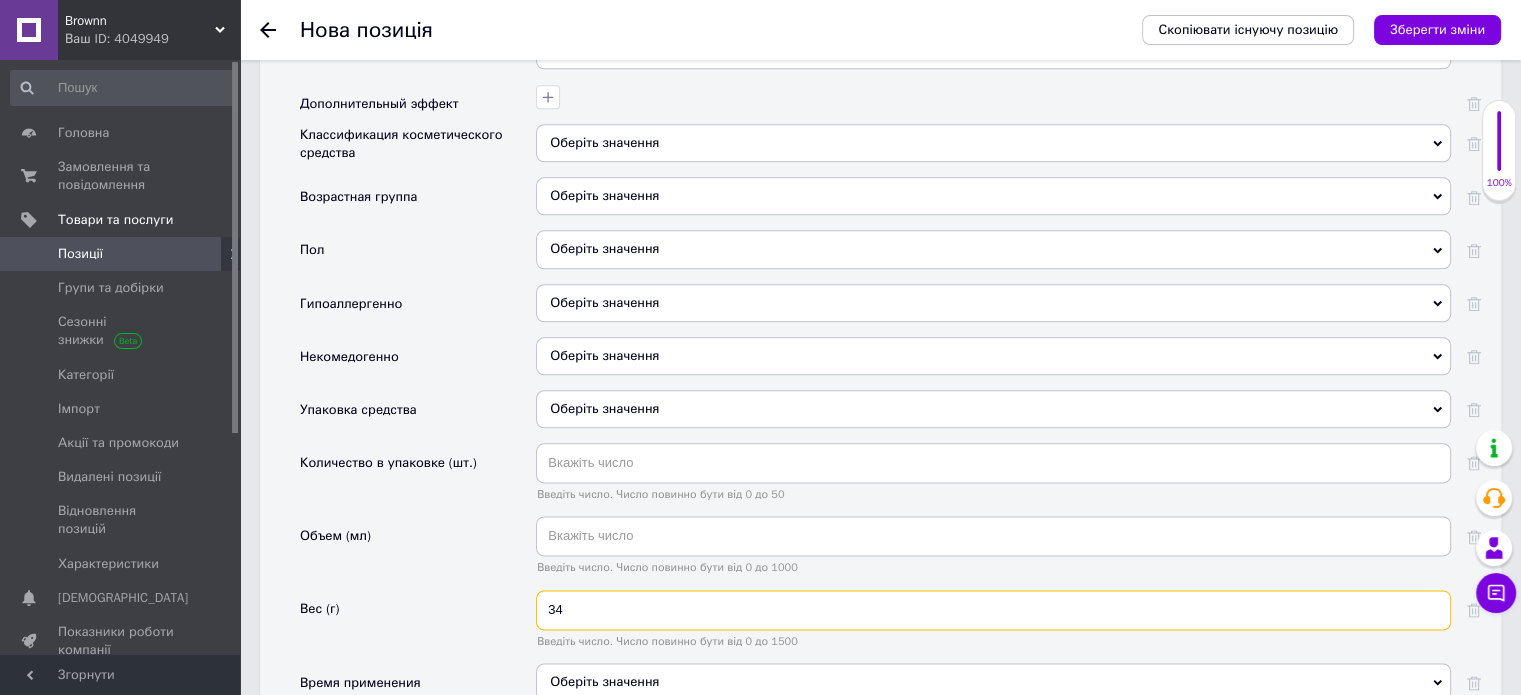 type on "34" 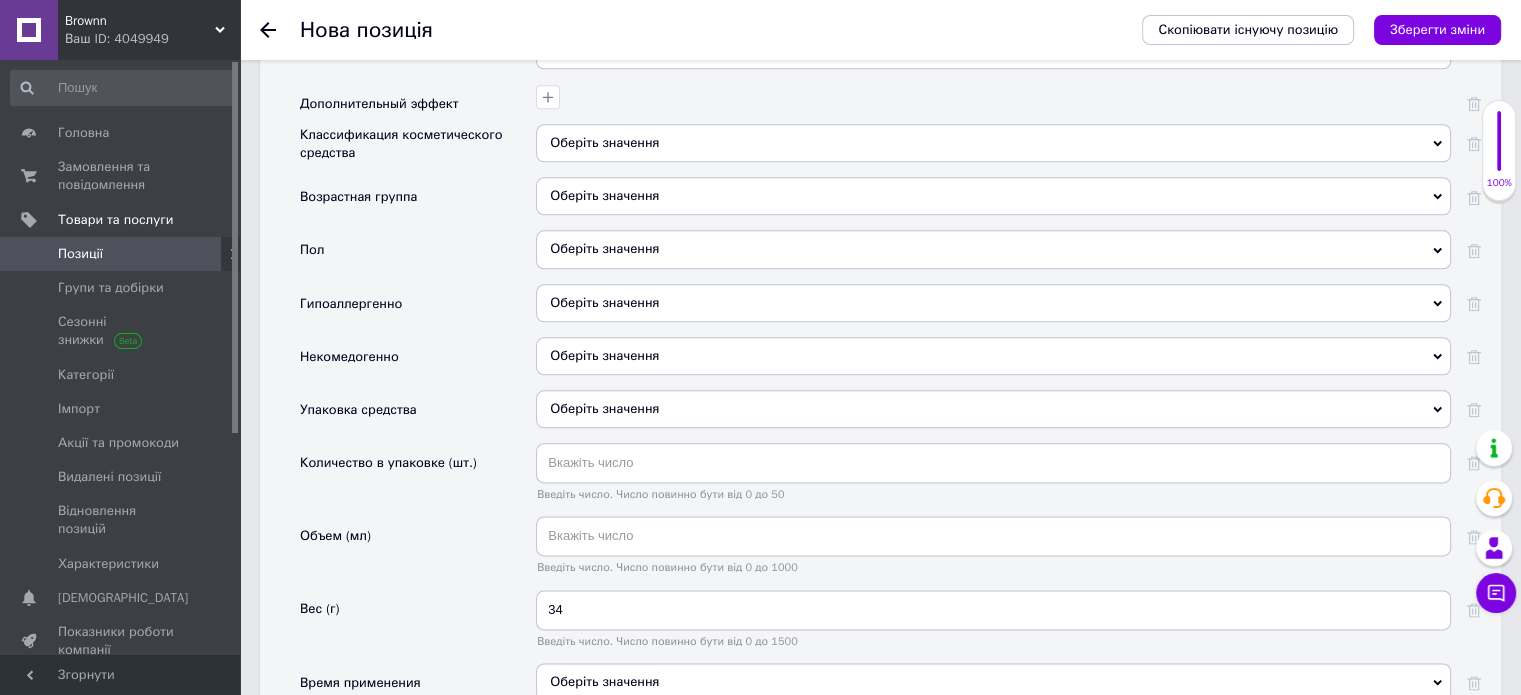 click on "Оберіть значення" at bounding box center [993, 143] 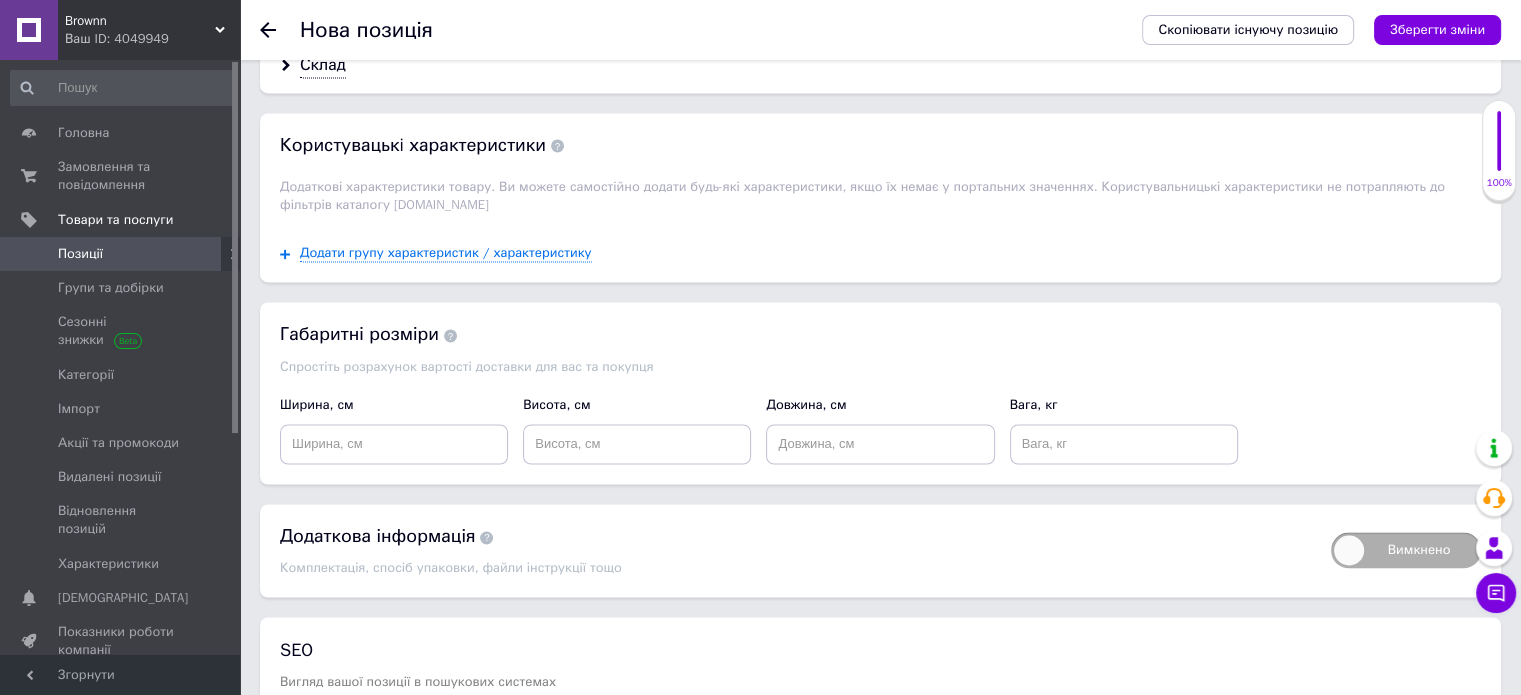 scroll, scrollTop: 3200, scrollLeft: 0, axis: vertical 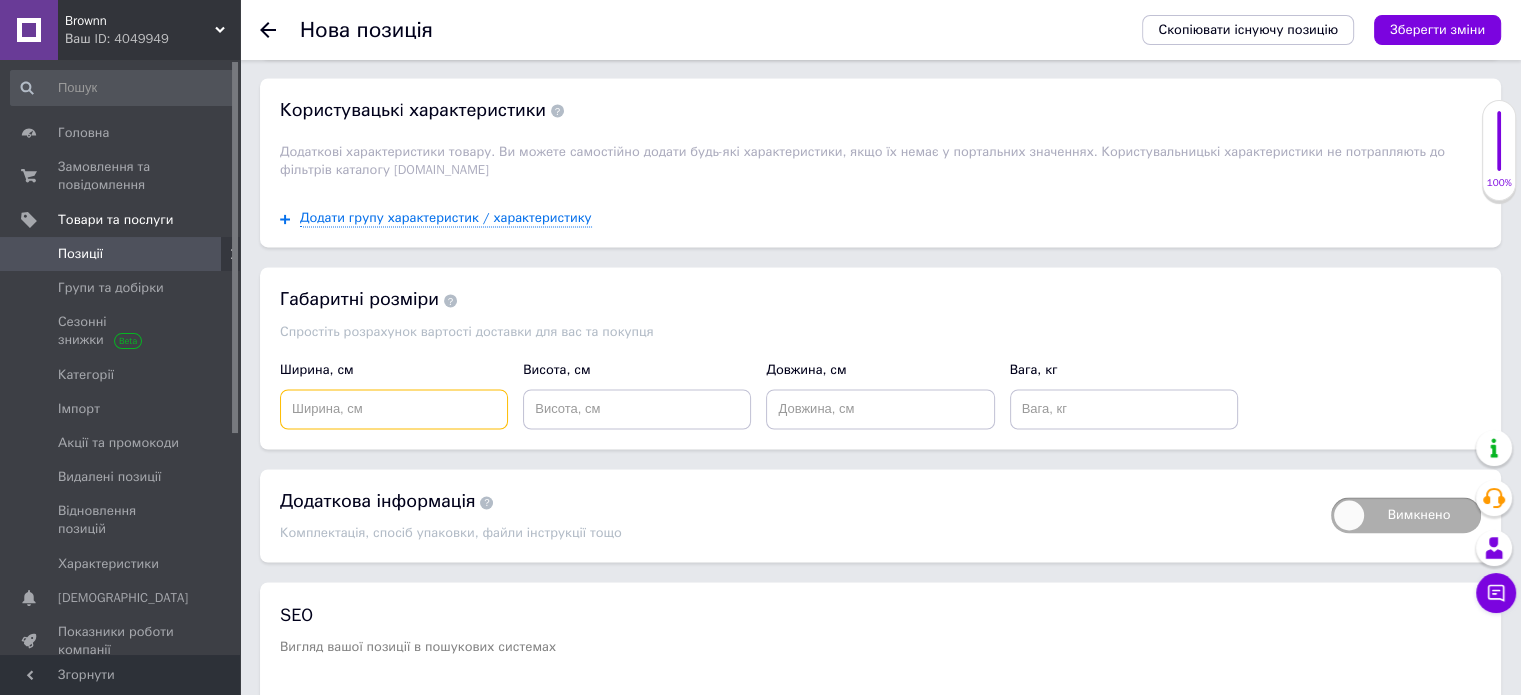 click at bounding box center [394, 409] 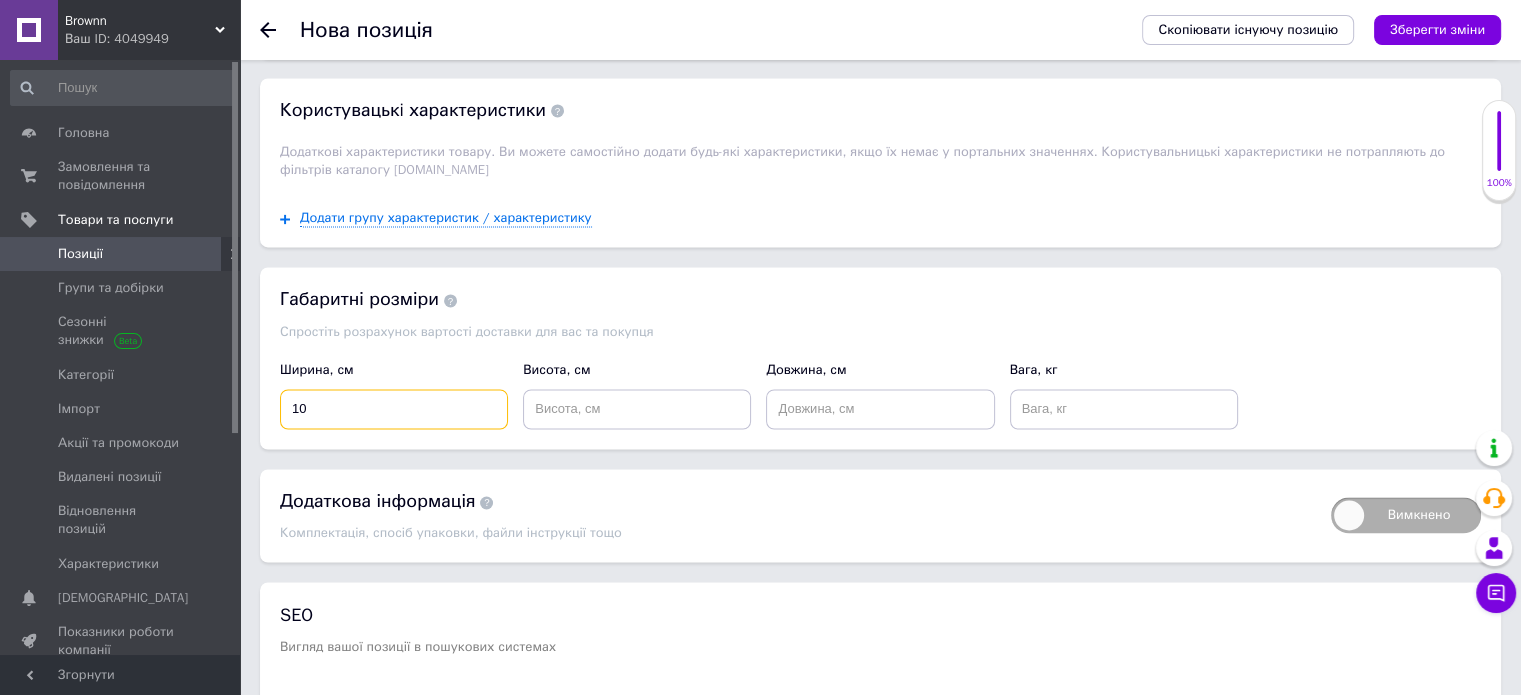 type on "10" 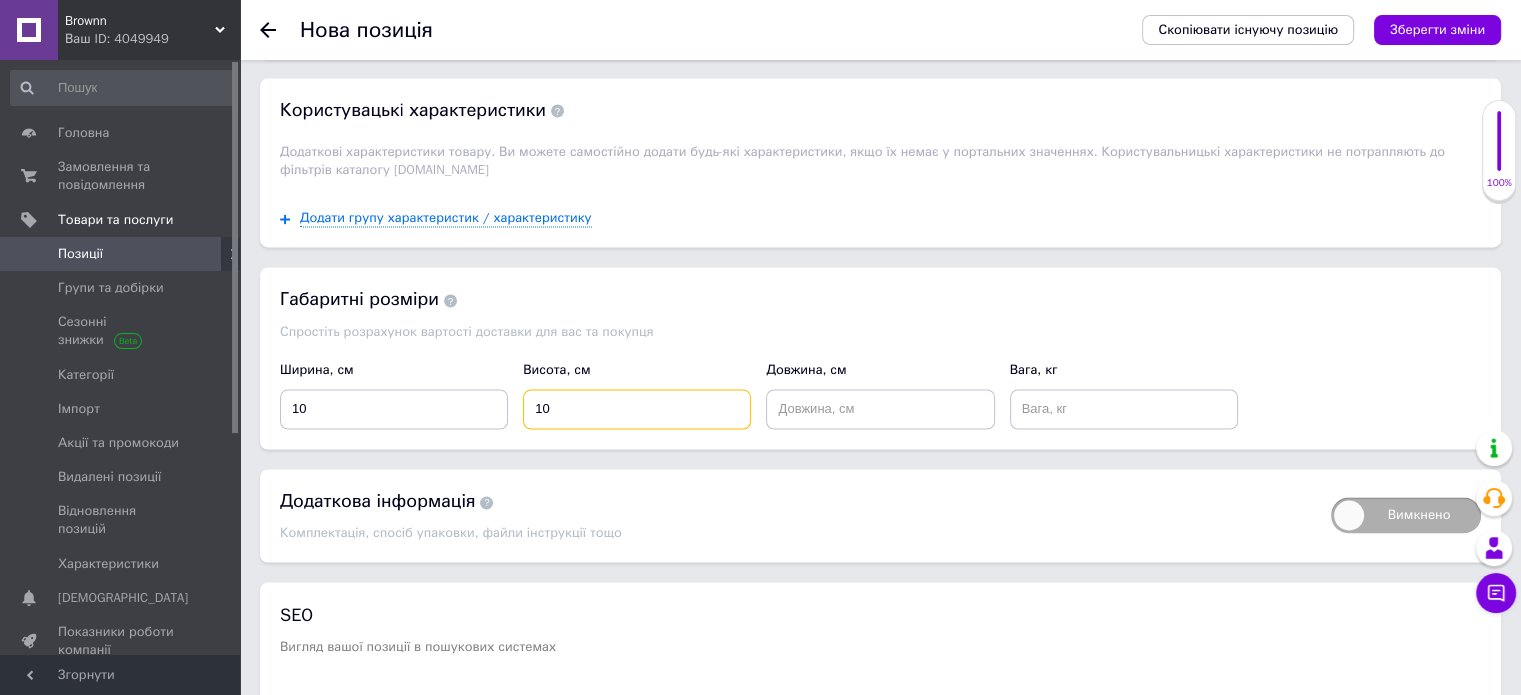 type on "10" 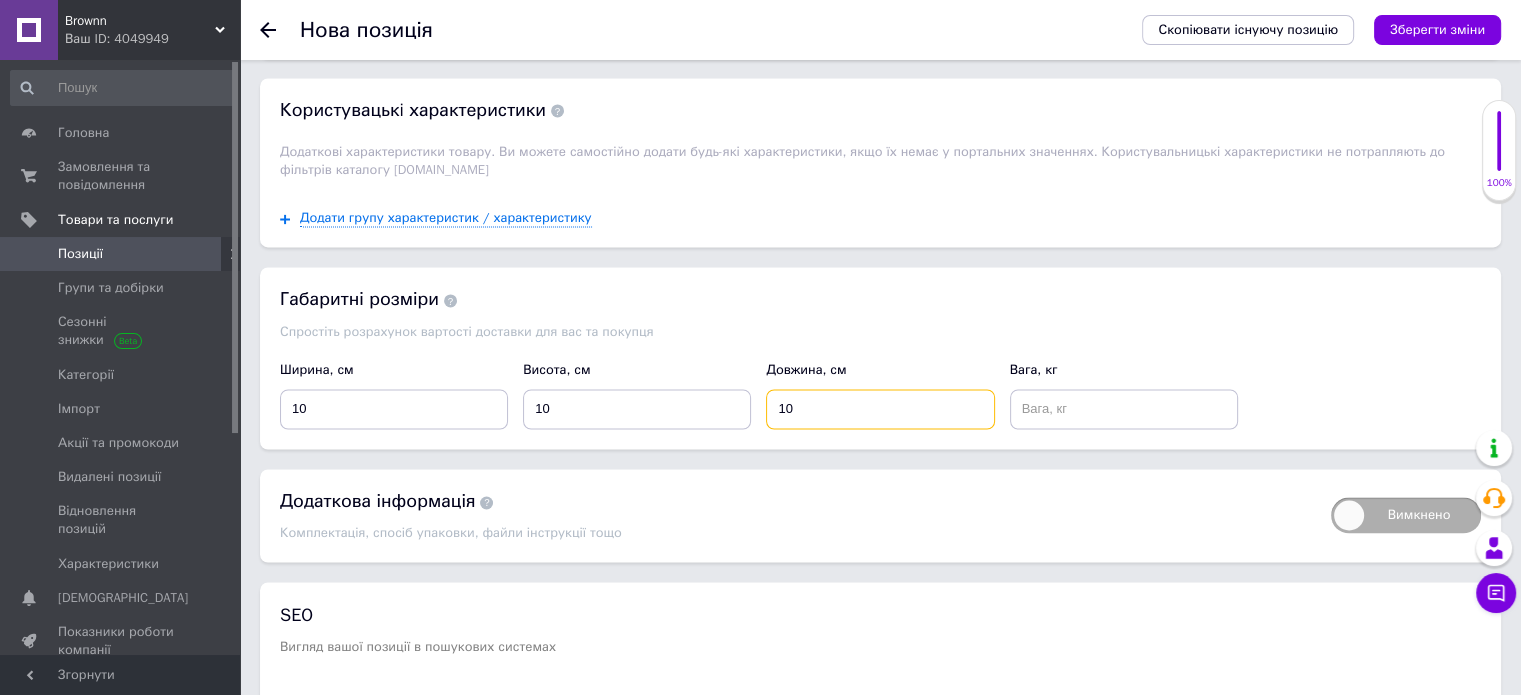 type on "10" 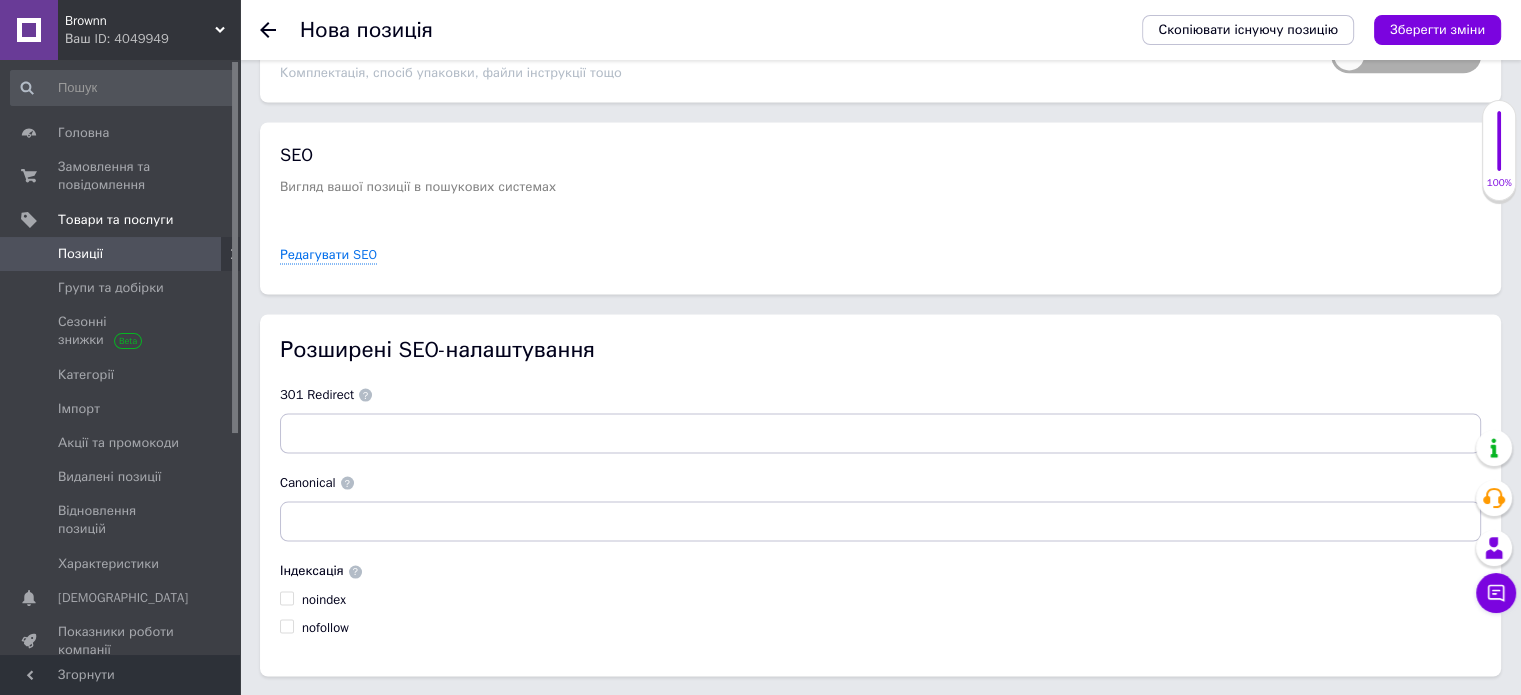 scroll, scrollTop: 3706, scrollLeft: 0, axis: vertical 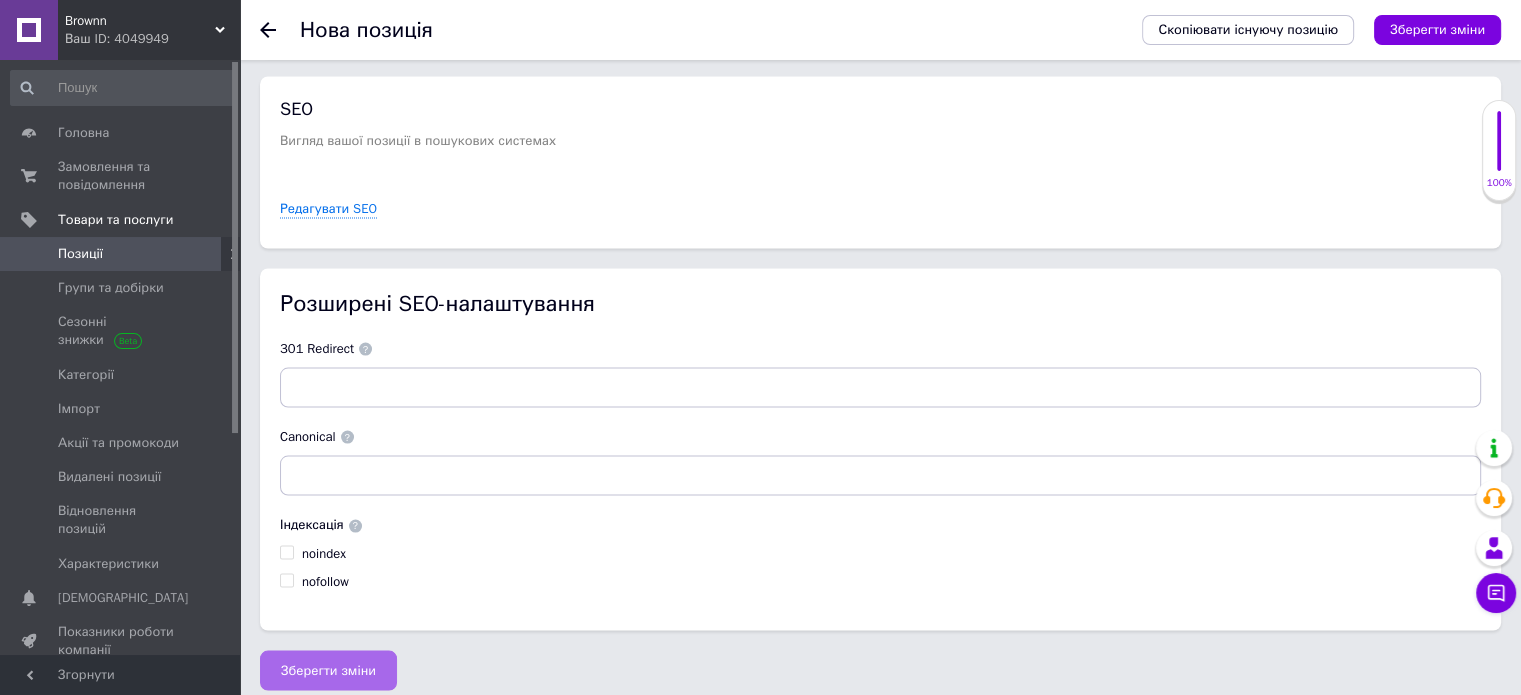 type on "1" 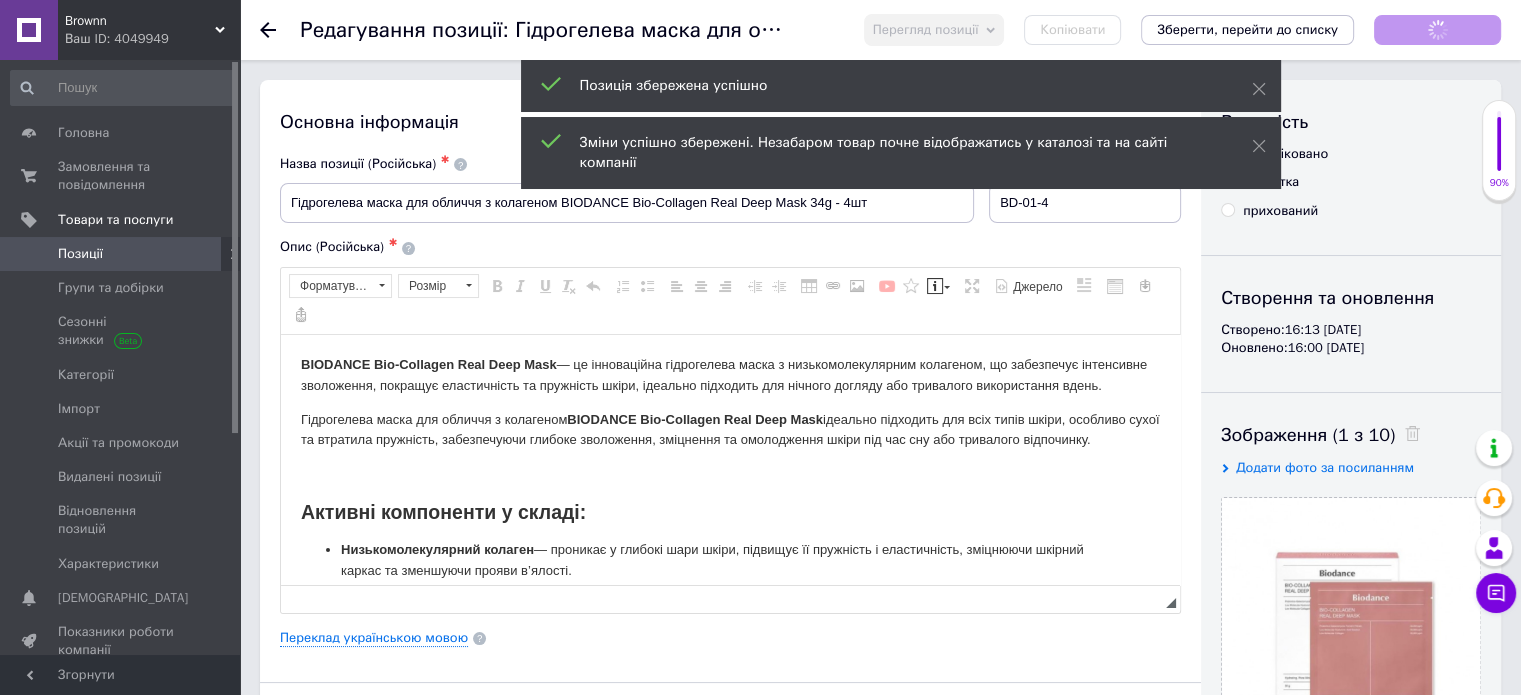 scroll, scrollTop: 0, scrollLeft: 0, axis: both 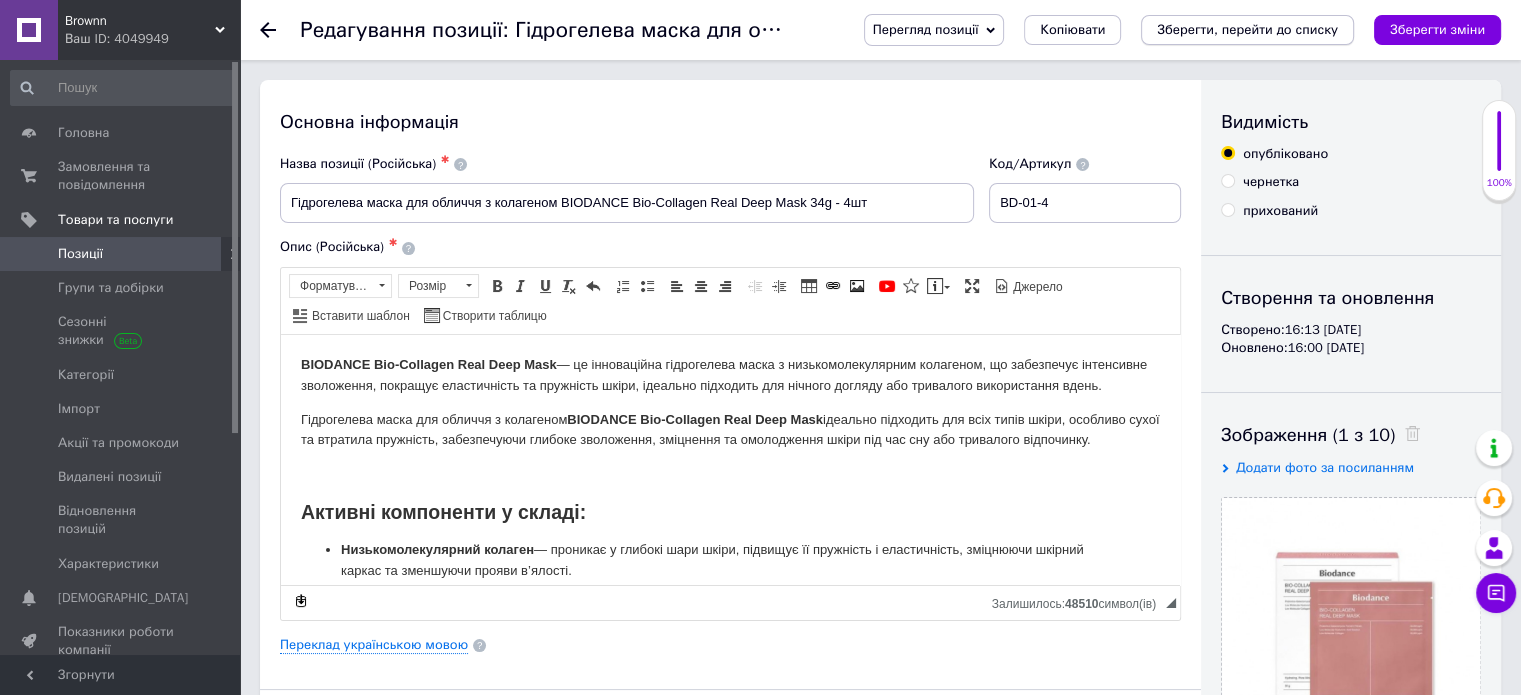 click on "Зберегти, перейти до списку" at bounding box center [1247, 29] 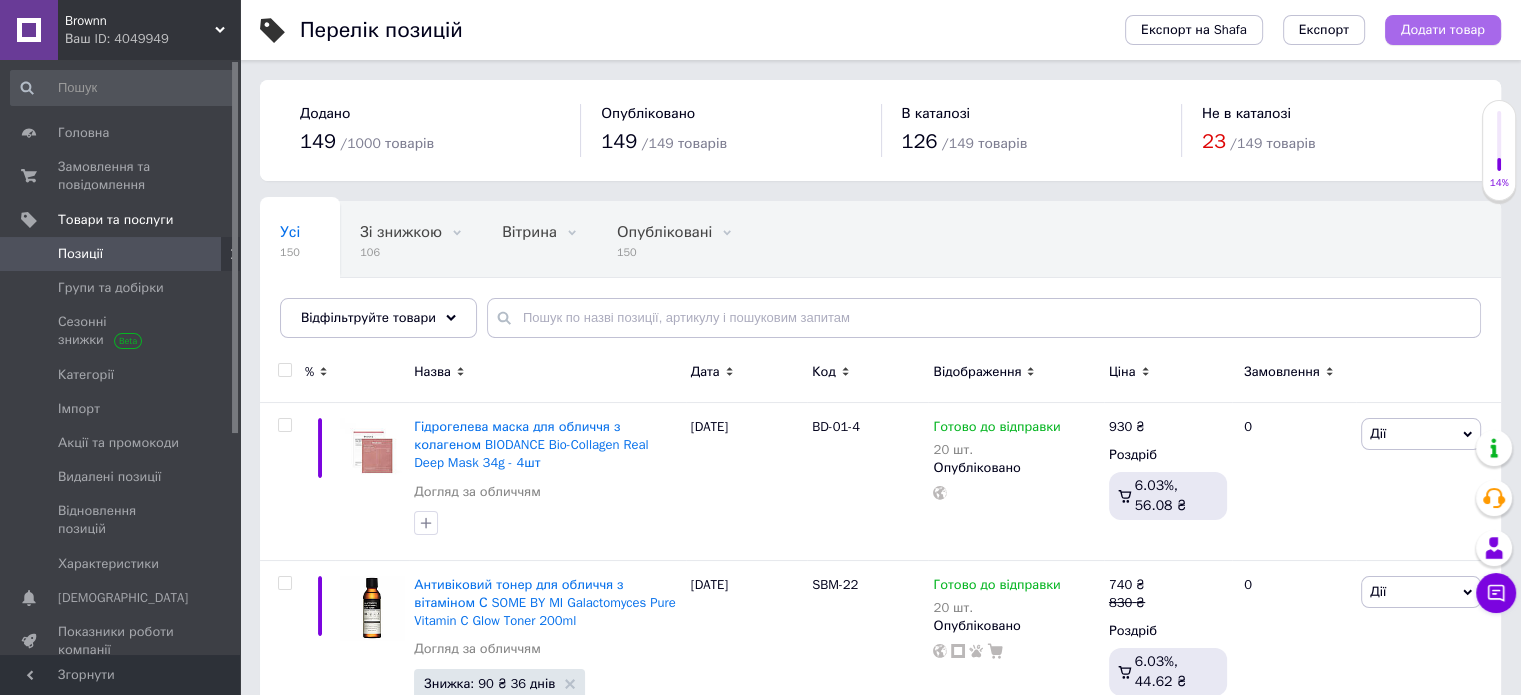 click on "Додати товар" at bounding box center (1443, 30) 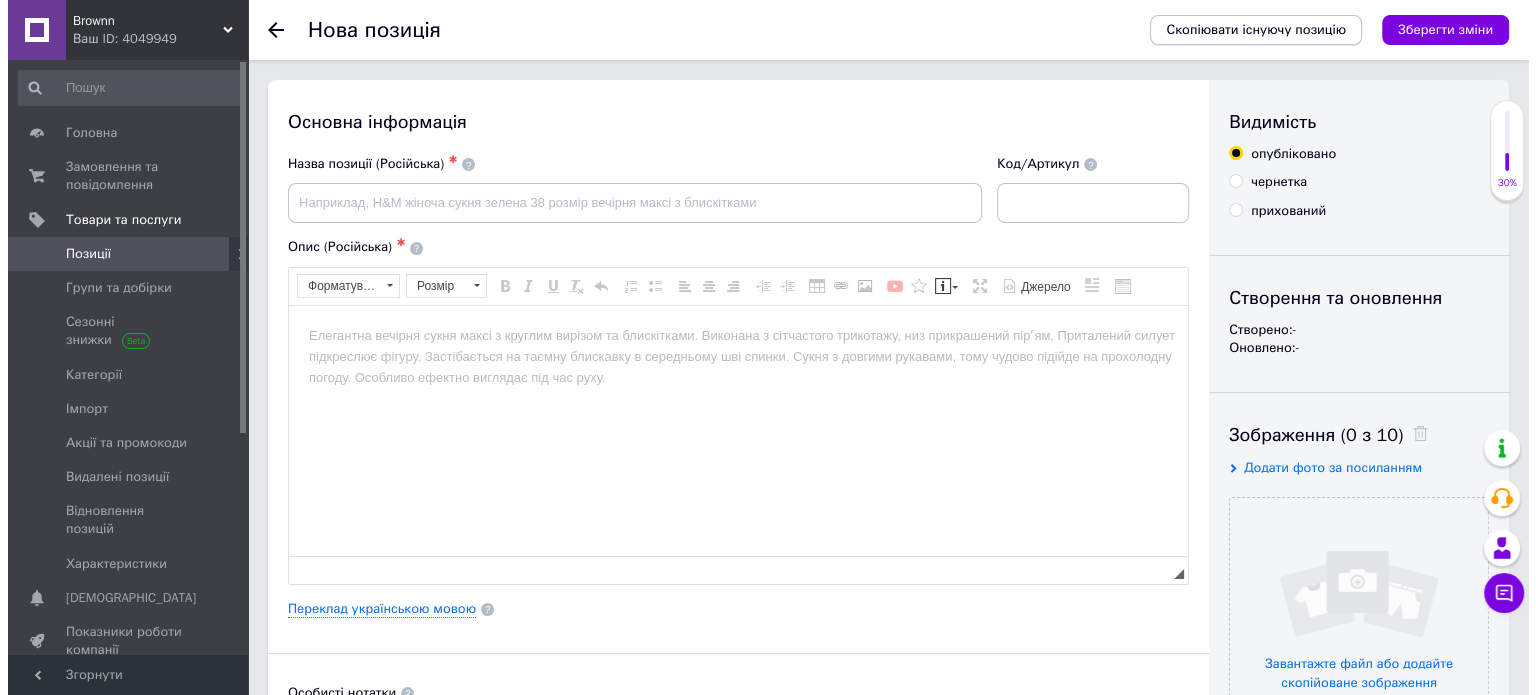 scroll, scrollTop: 0, scrollLeft: 0, axis: both 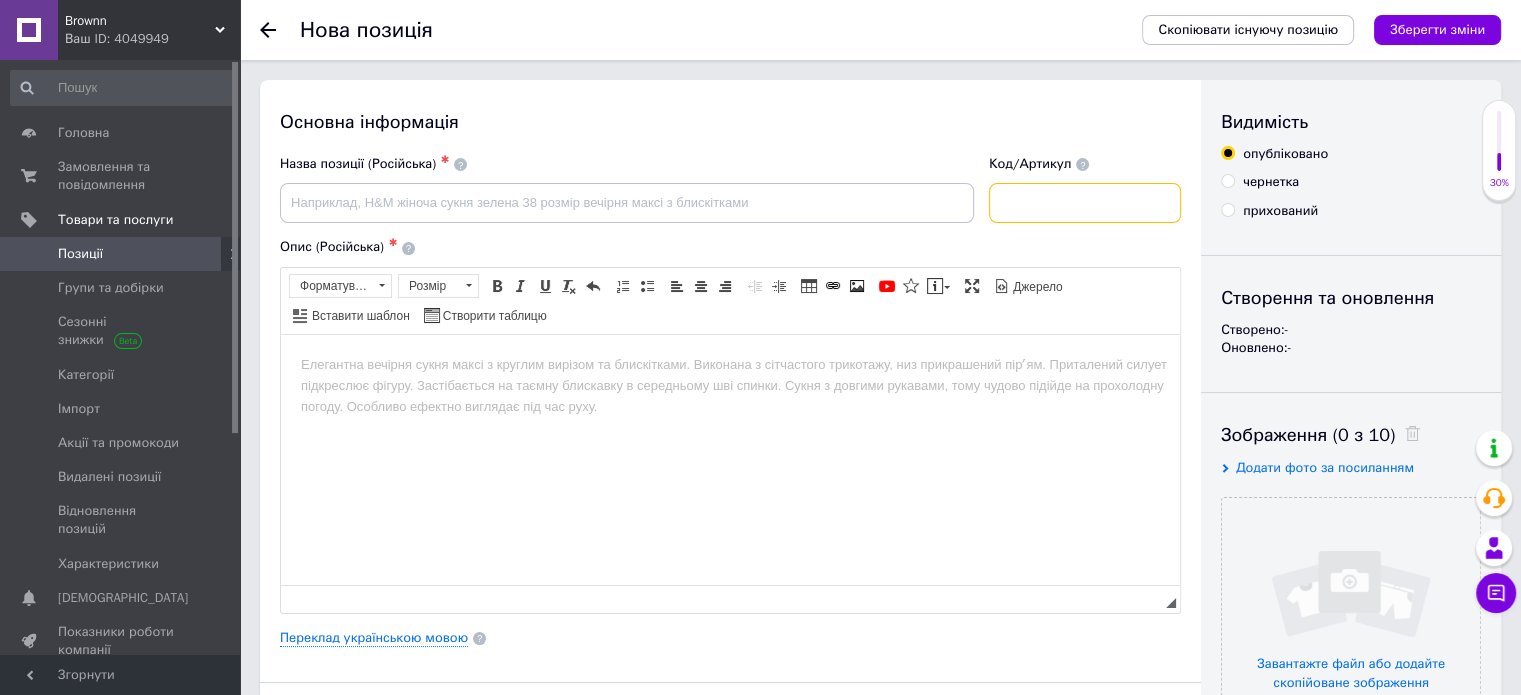click at bounding box center [1085, 203] 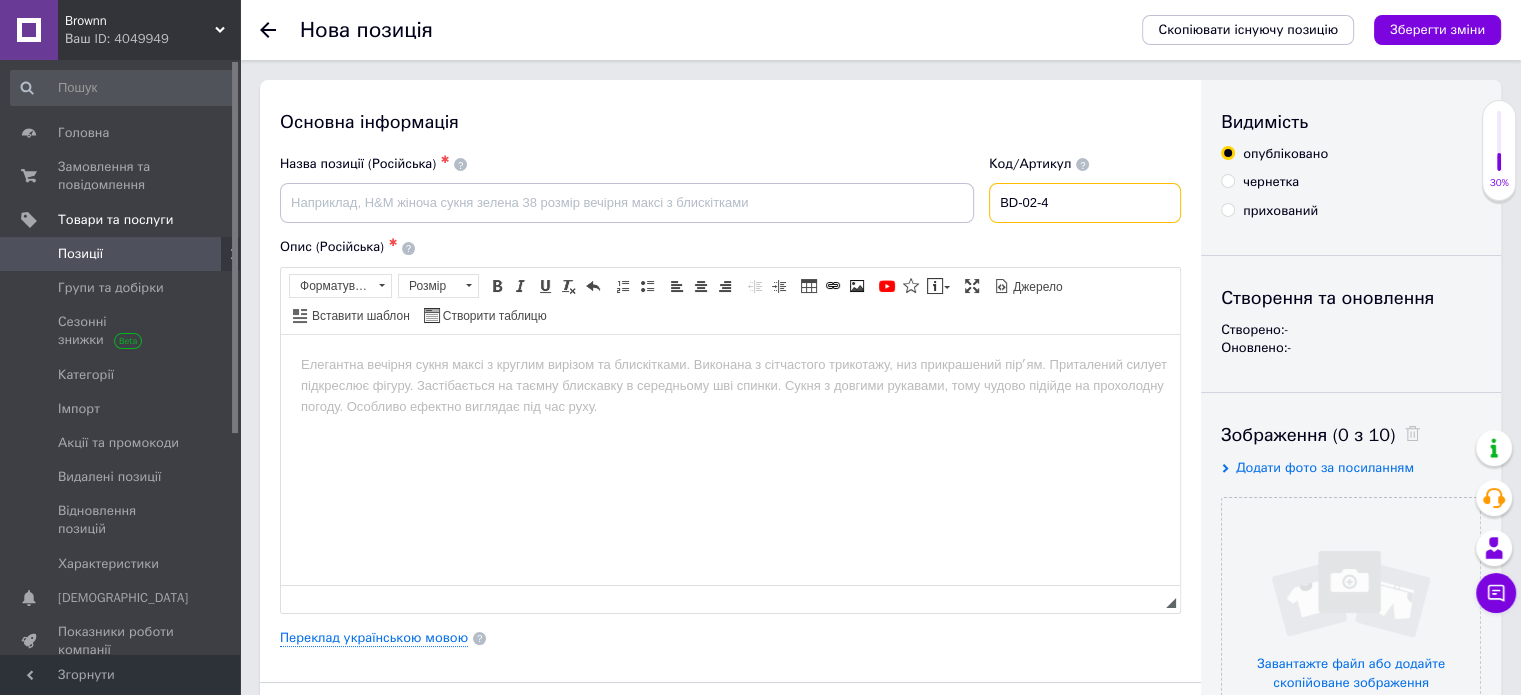 type on "BD-02-4" 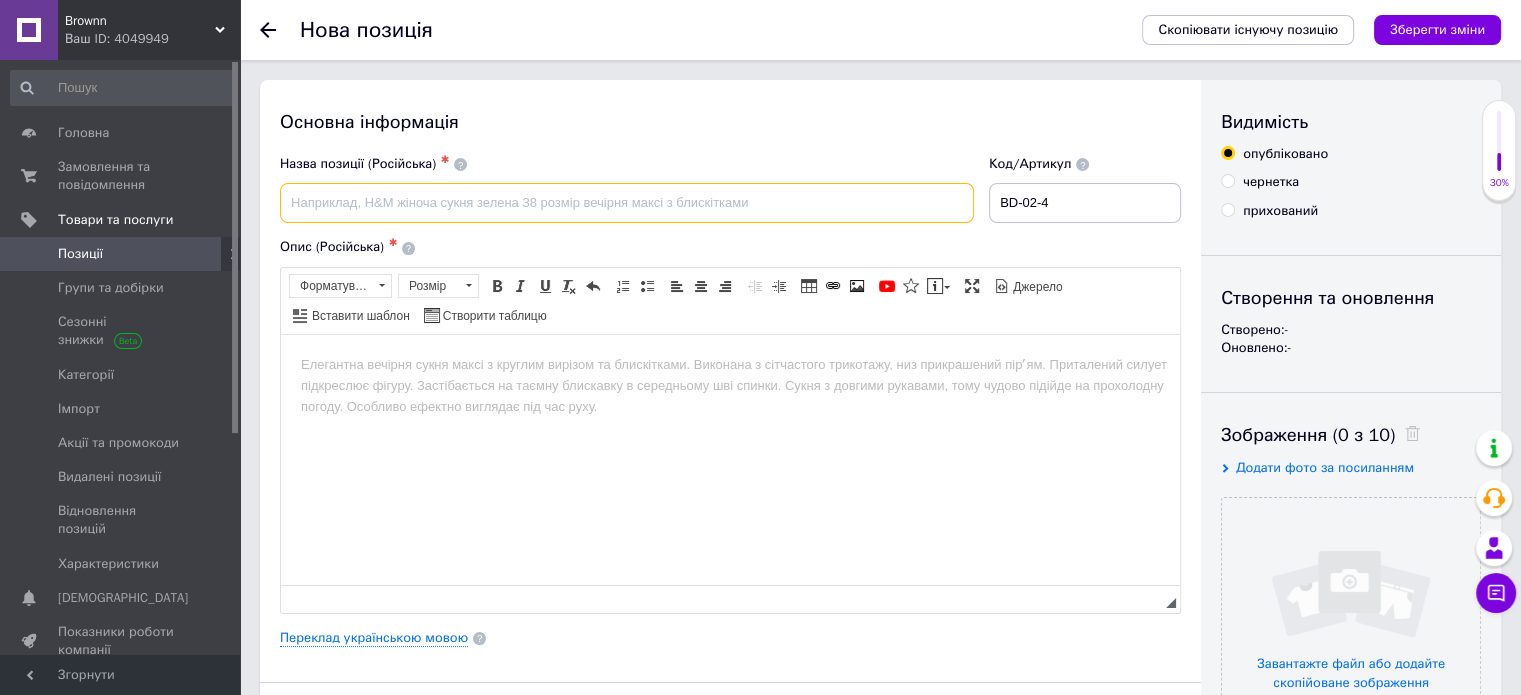 click at bounding box center (627, 203) 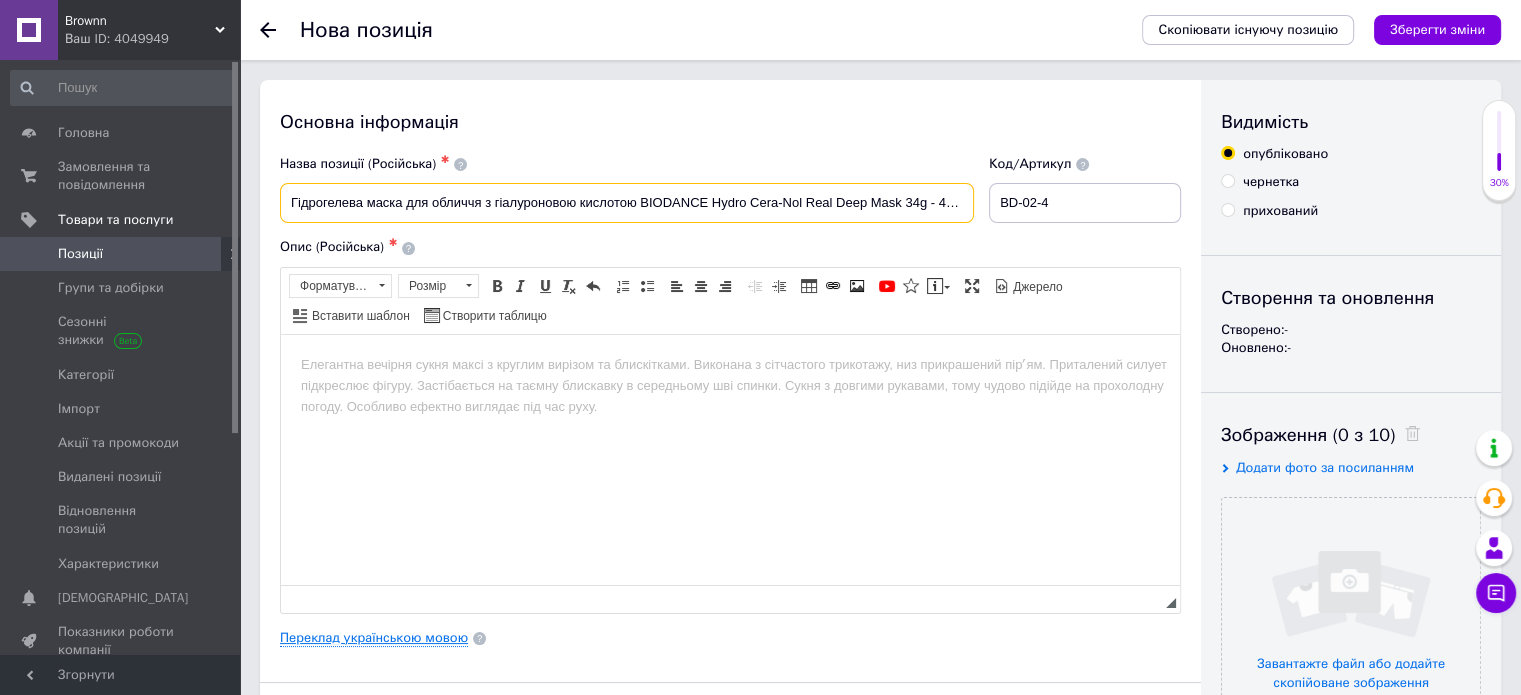 type on "Гідрогелева маска для обличчя з гіалуроновою кислотою BIODANCE Hydro Cera-Nol Real Deep Mask 34g - 4шт" 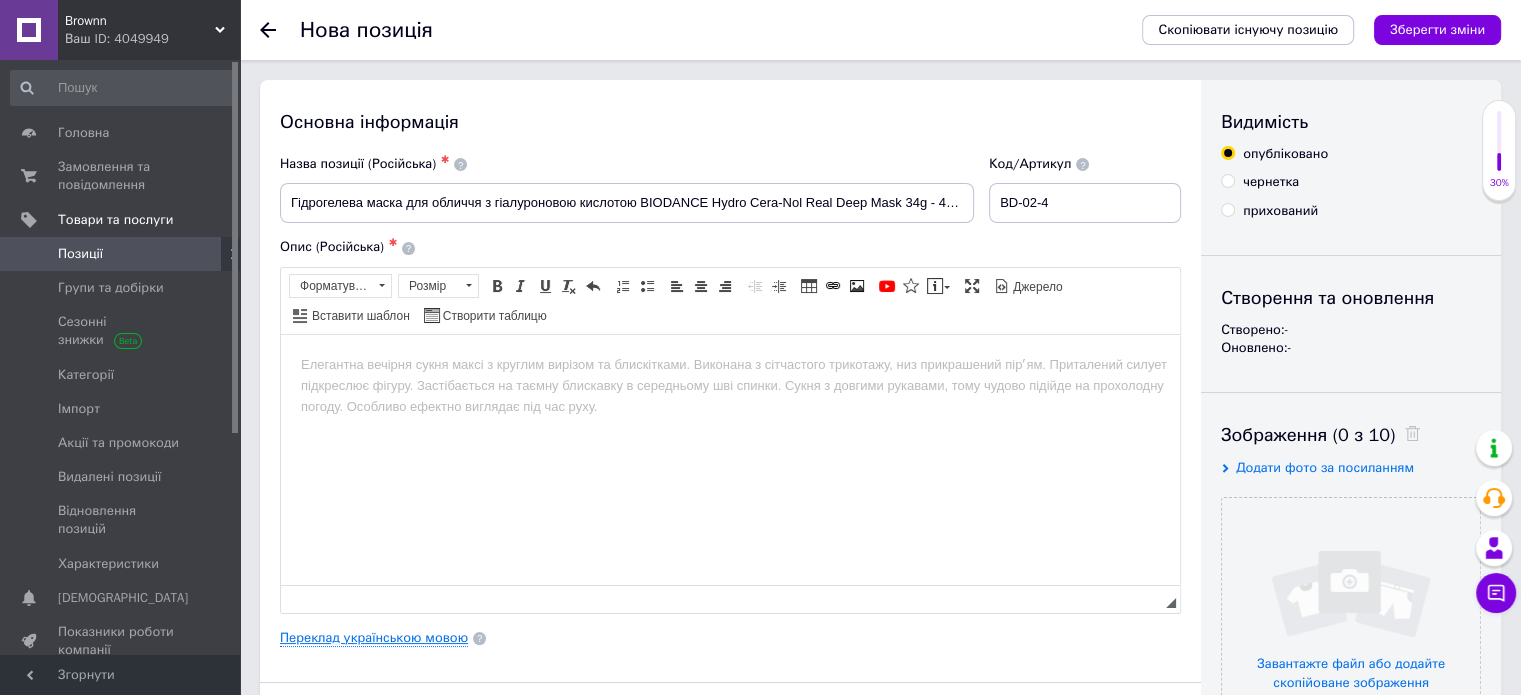 click on "Переклад українською мовою" at bounding box center (374, 638) 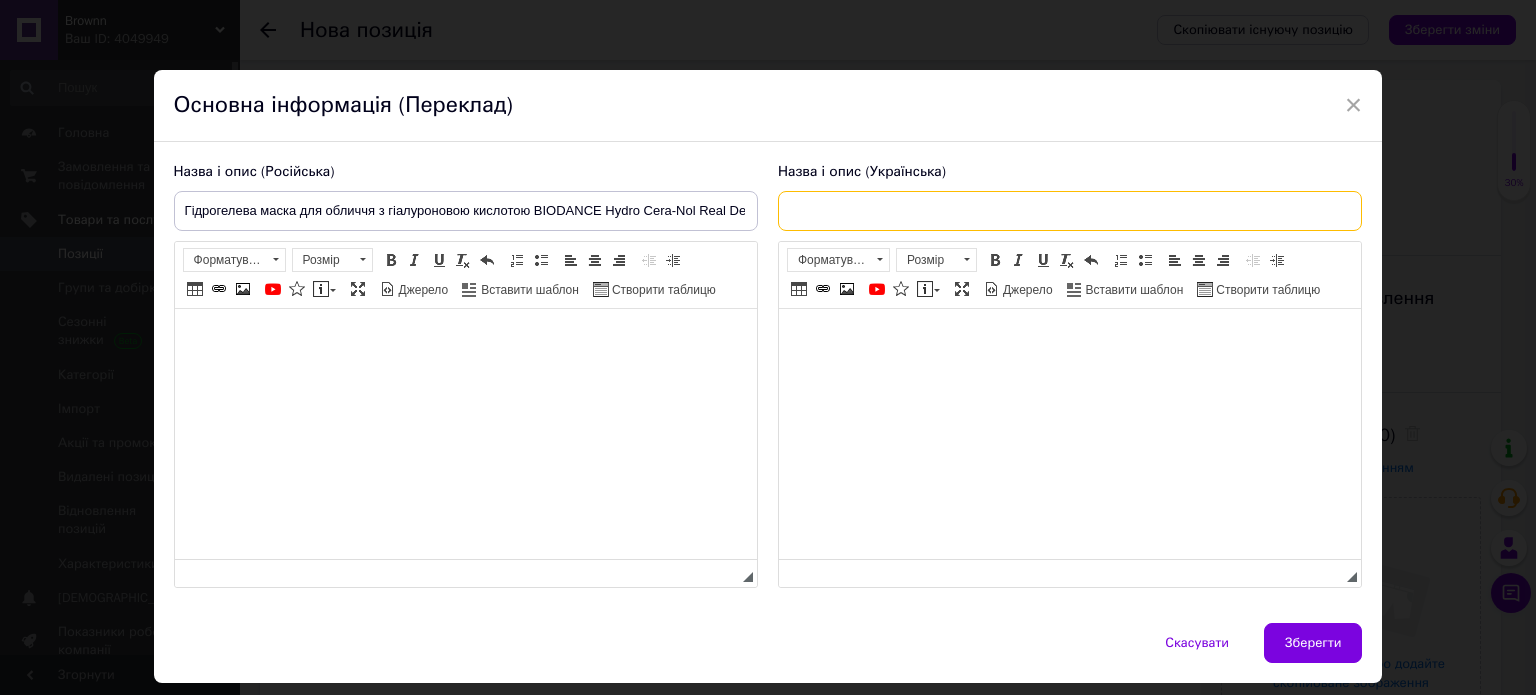 click at bounding box center (1070, 211) 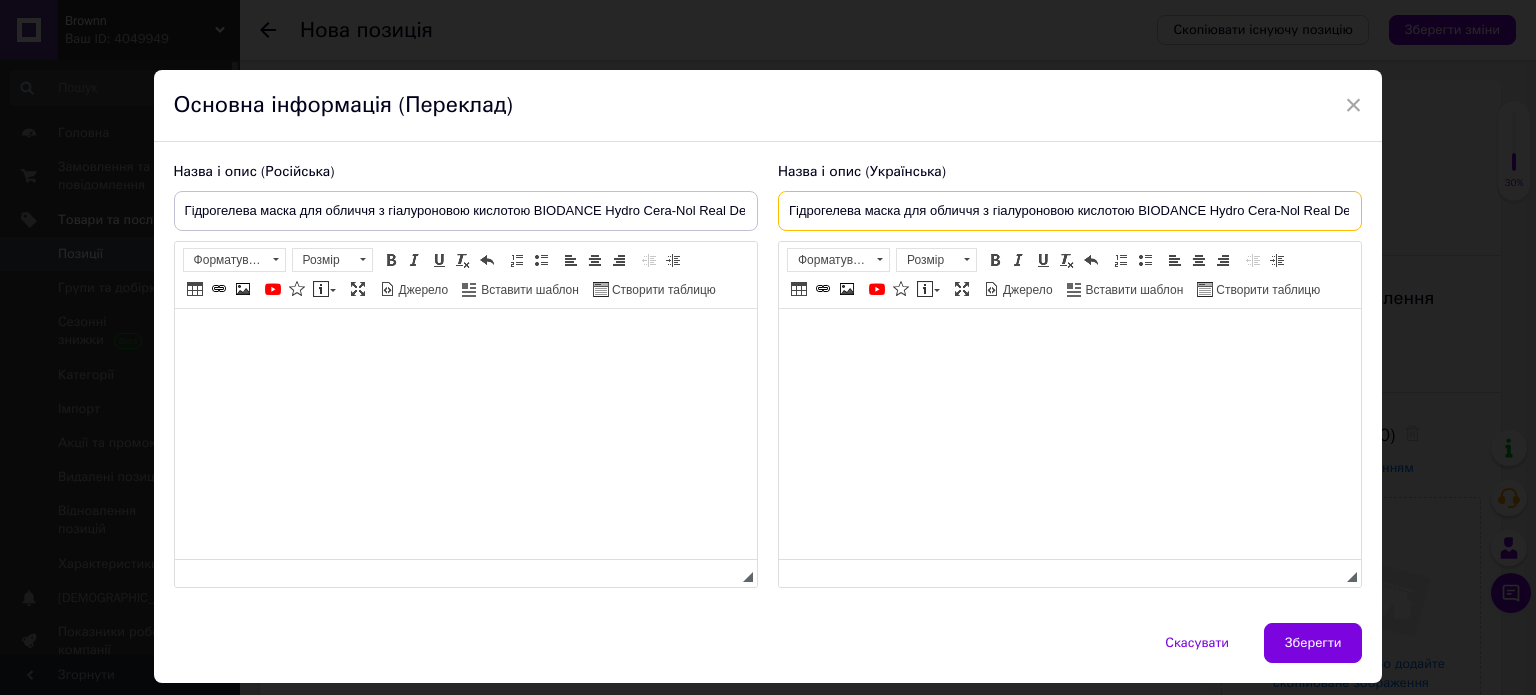 scroll, scrollTop: 0, scrollLeft: 112, axis: horizontal 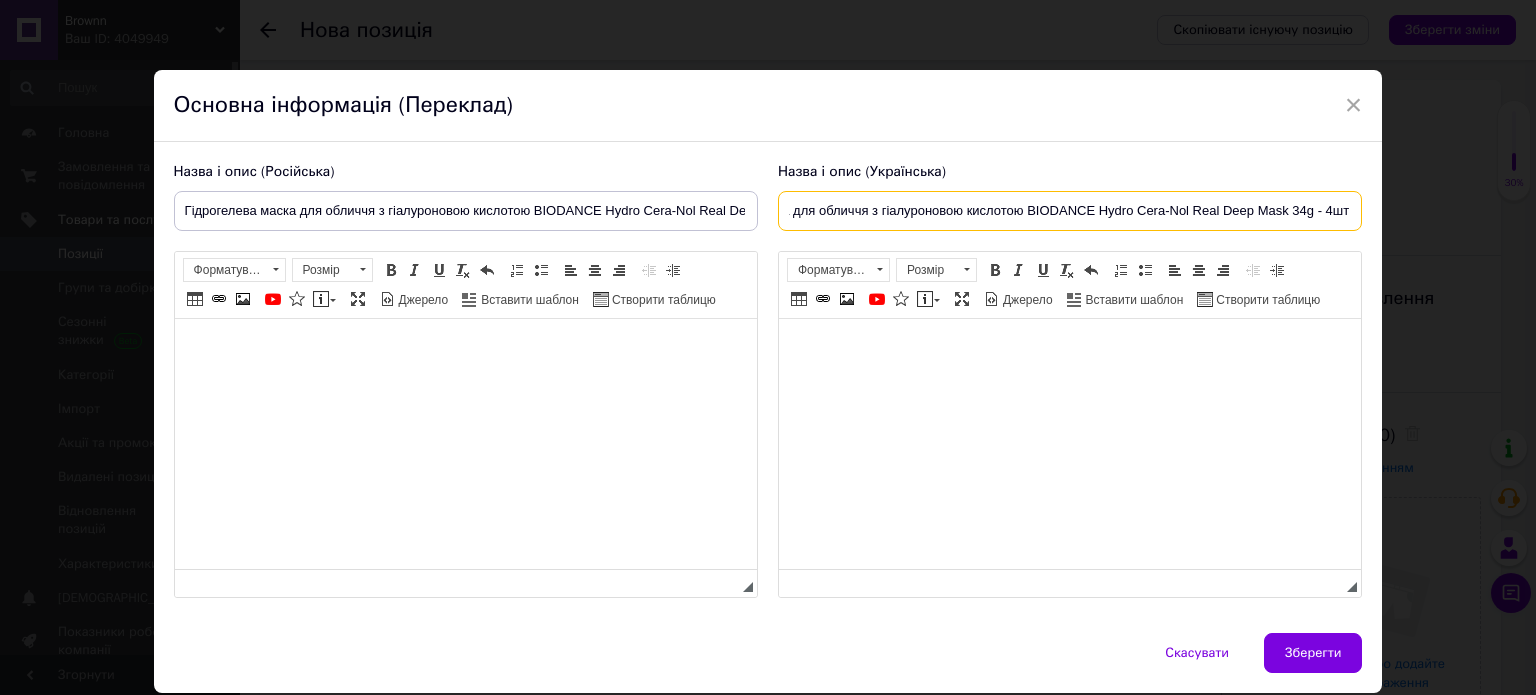 type on "Гідрогелева маска для обличчя з гіалуроновою кислотою BIODANCE Hydro Cera-Nol Real Deep Mask 34g - 4шт" 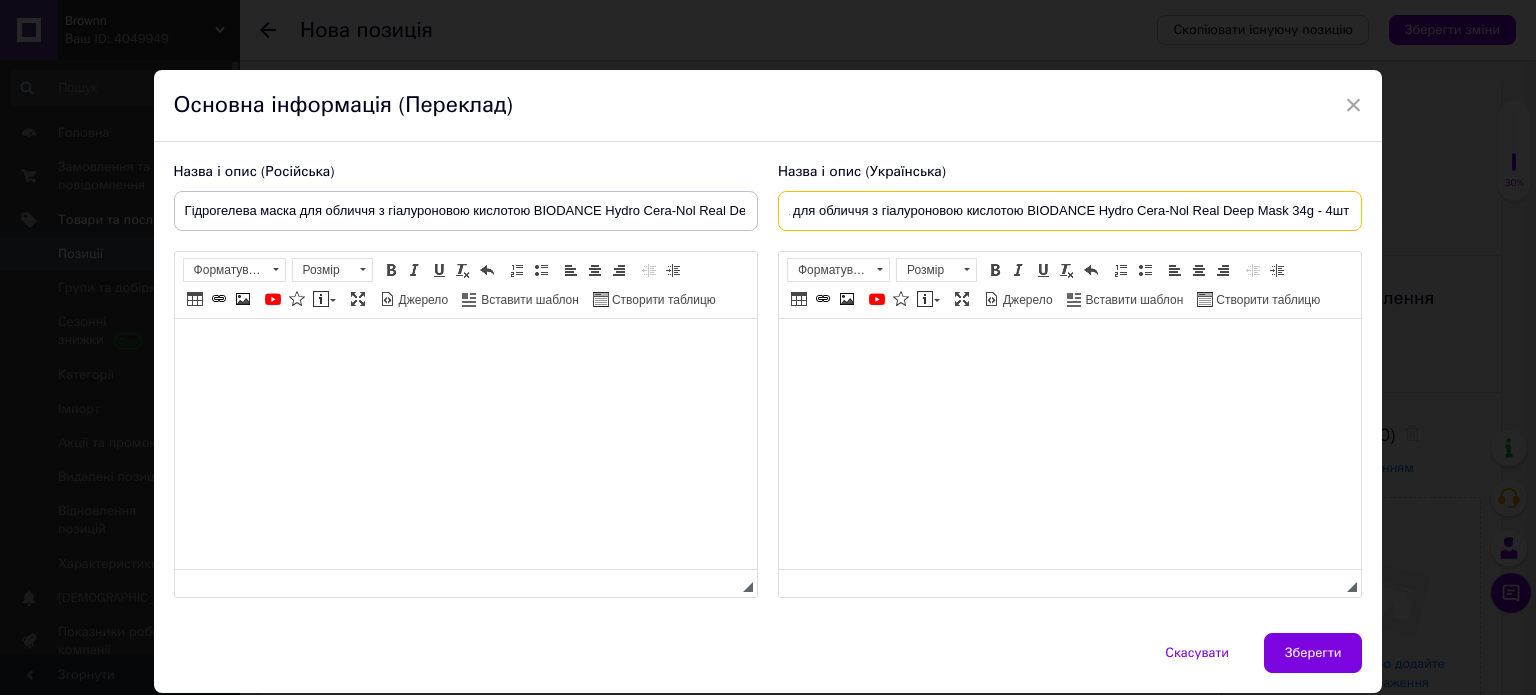 scroll, scrollTop: 0, scrollLeft: 0, axis: both 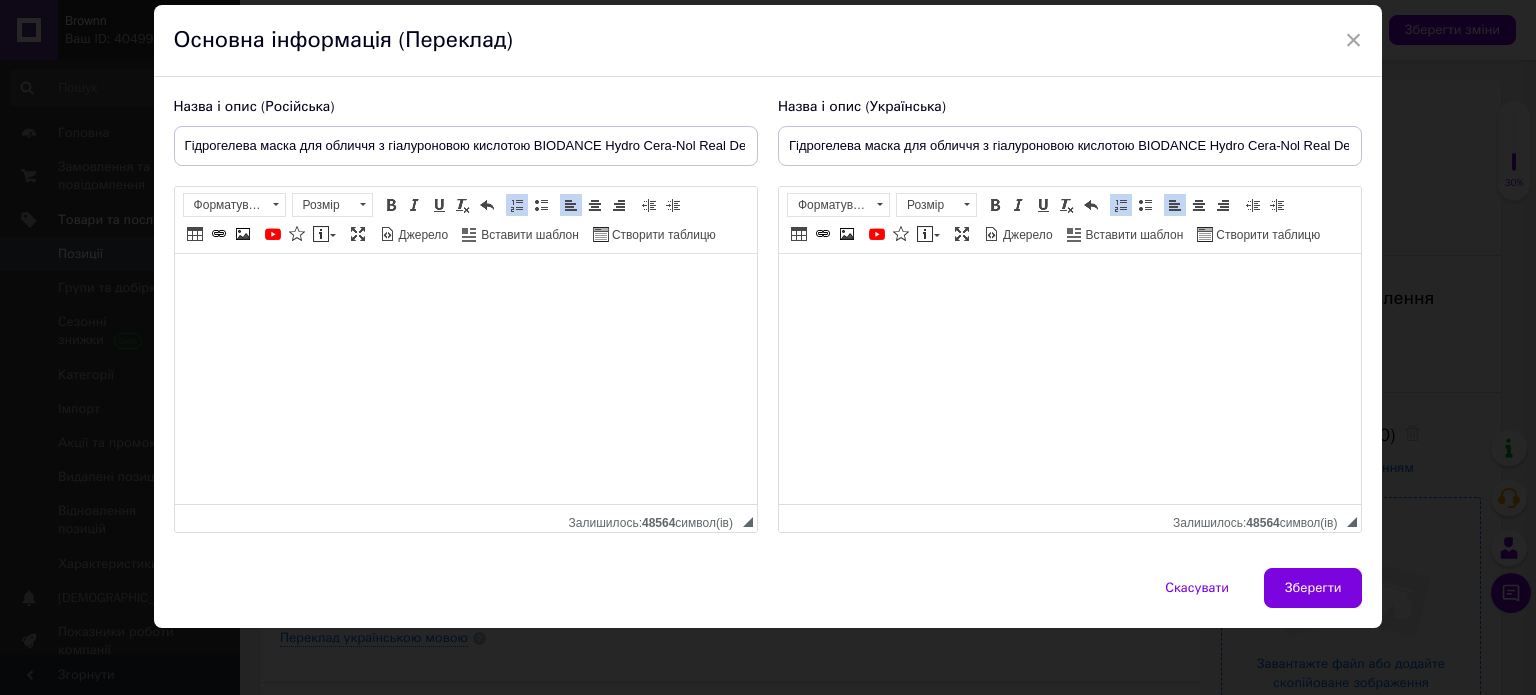 click on "Зберегти" at bounding box center (1313, 588) 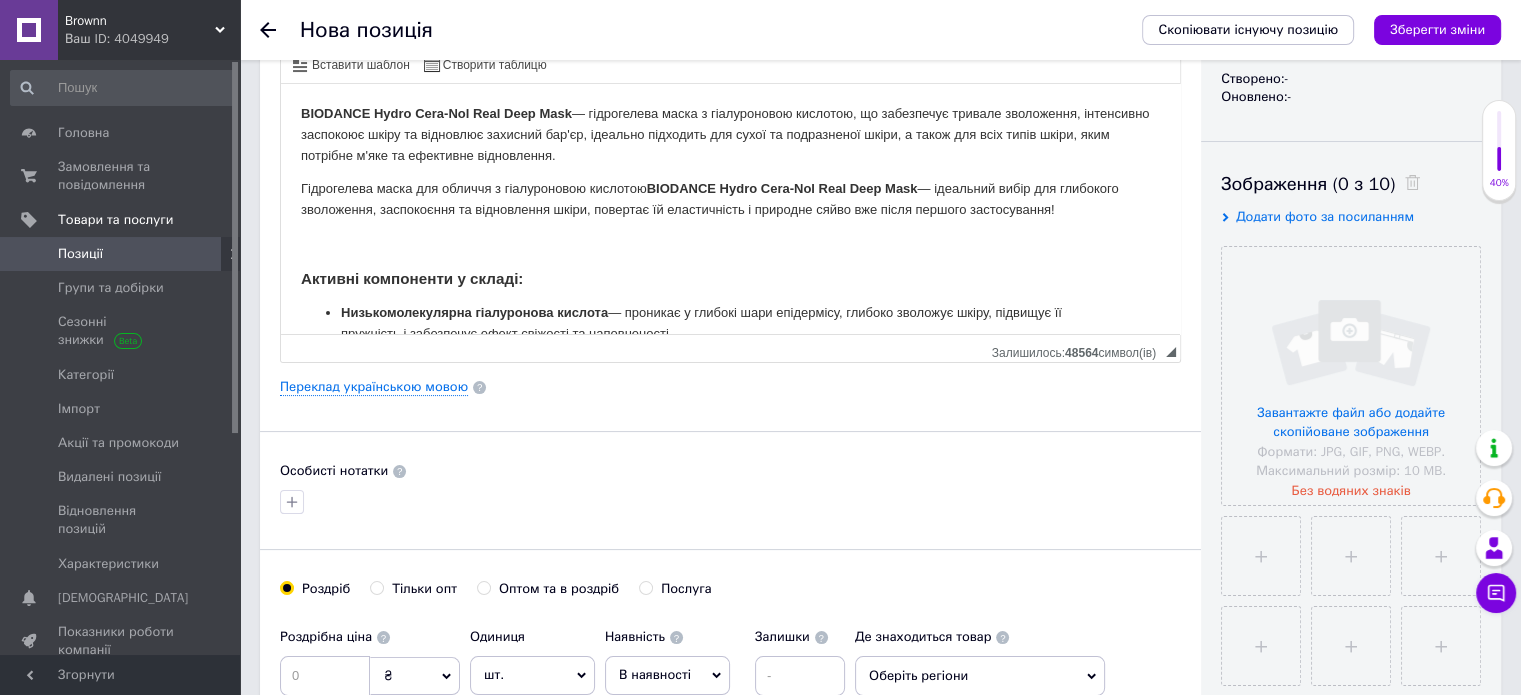 scroll, scrollTop: 500, scrollLeft: 0, axis: vertical 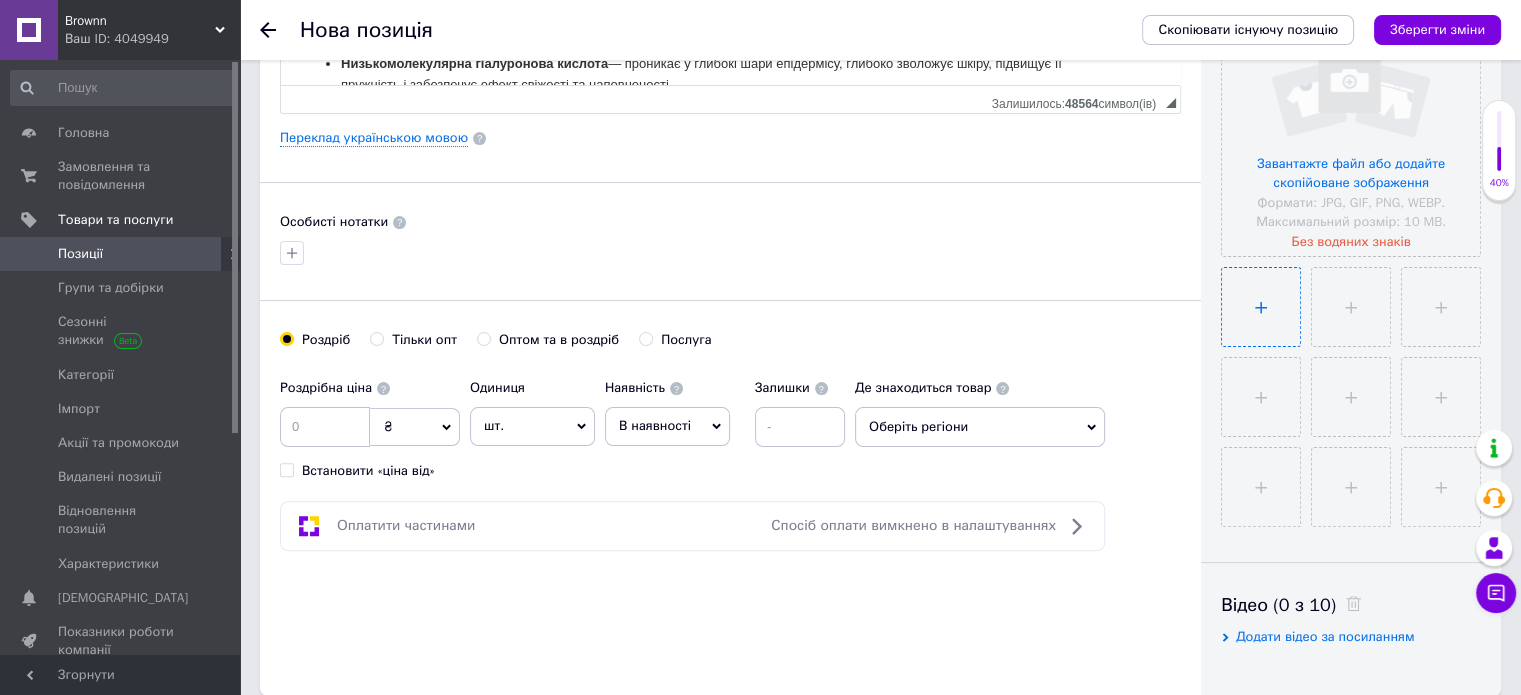 click at bounding box center (1261, 307) 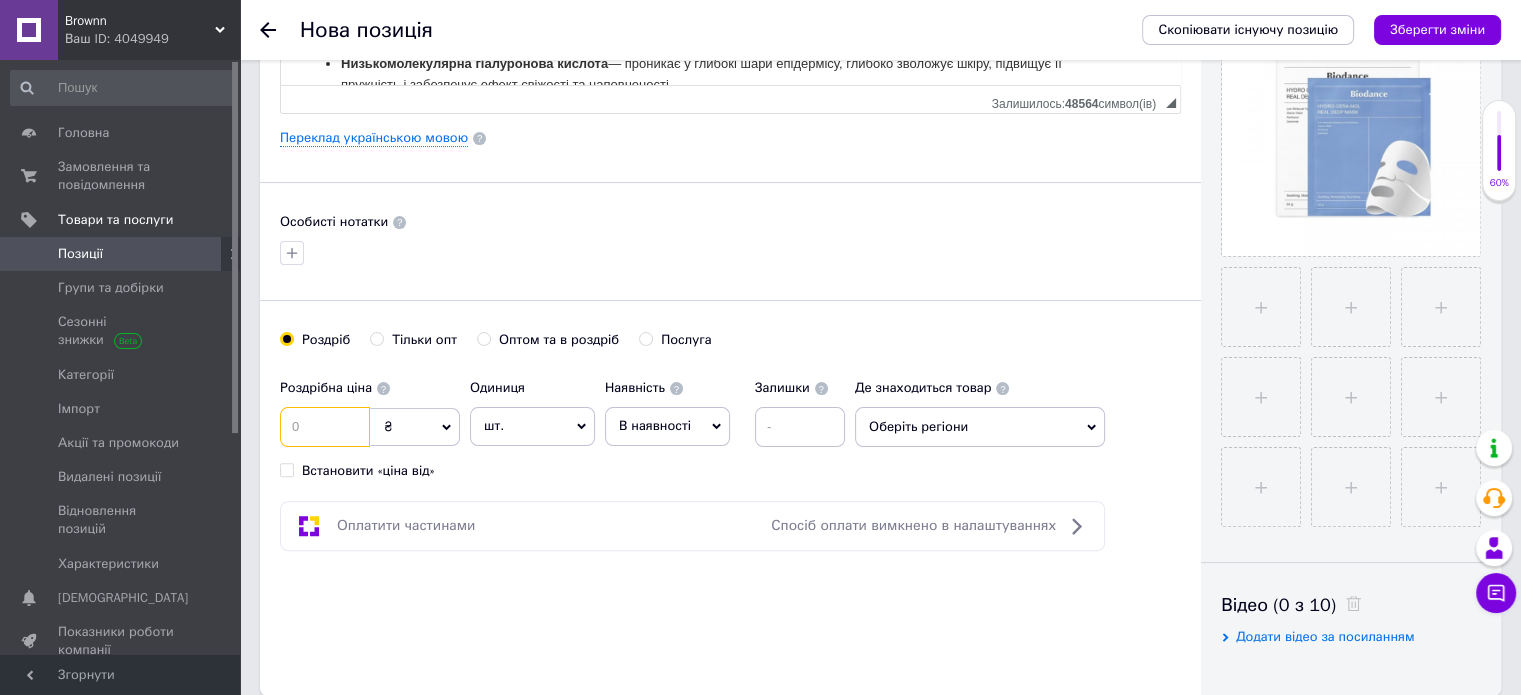 click at bounding box center [325, 427] 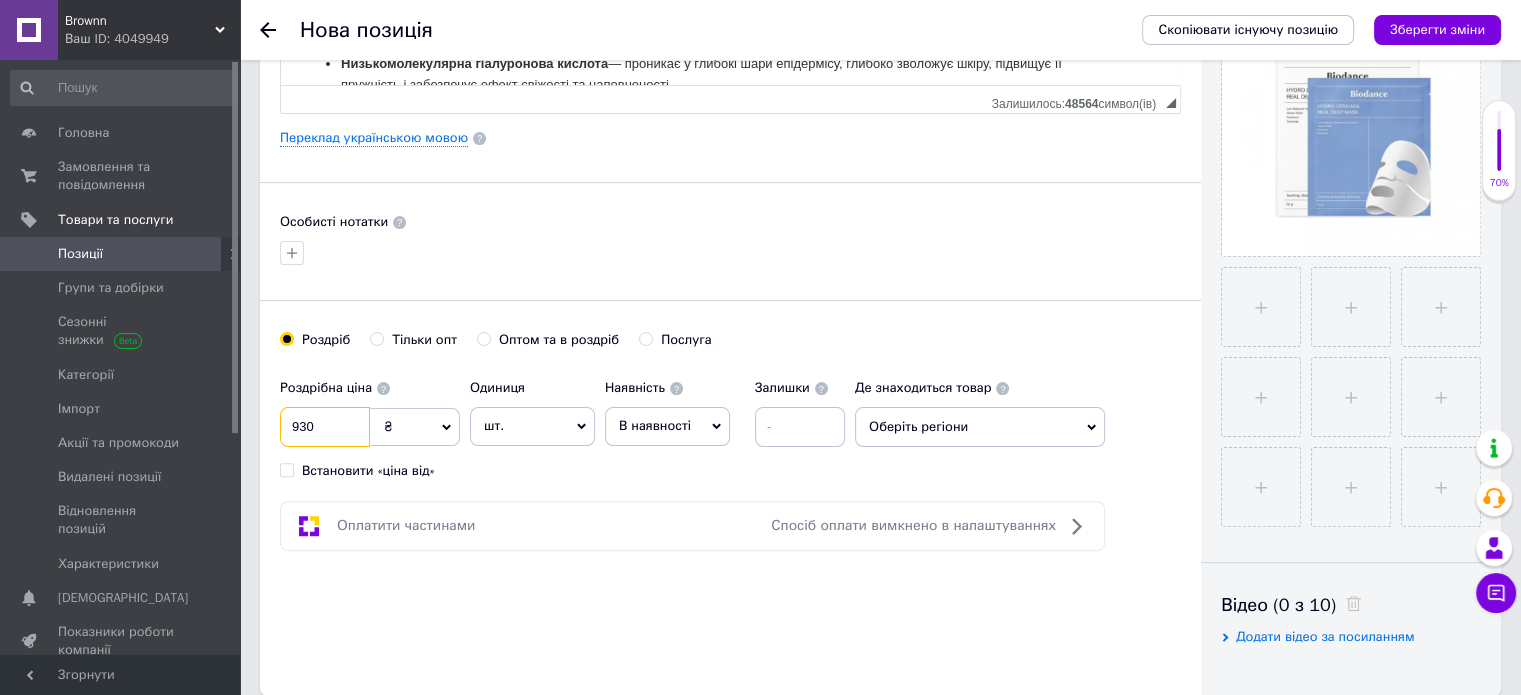 type on "930" 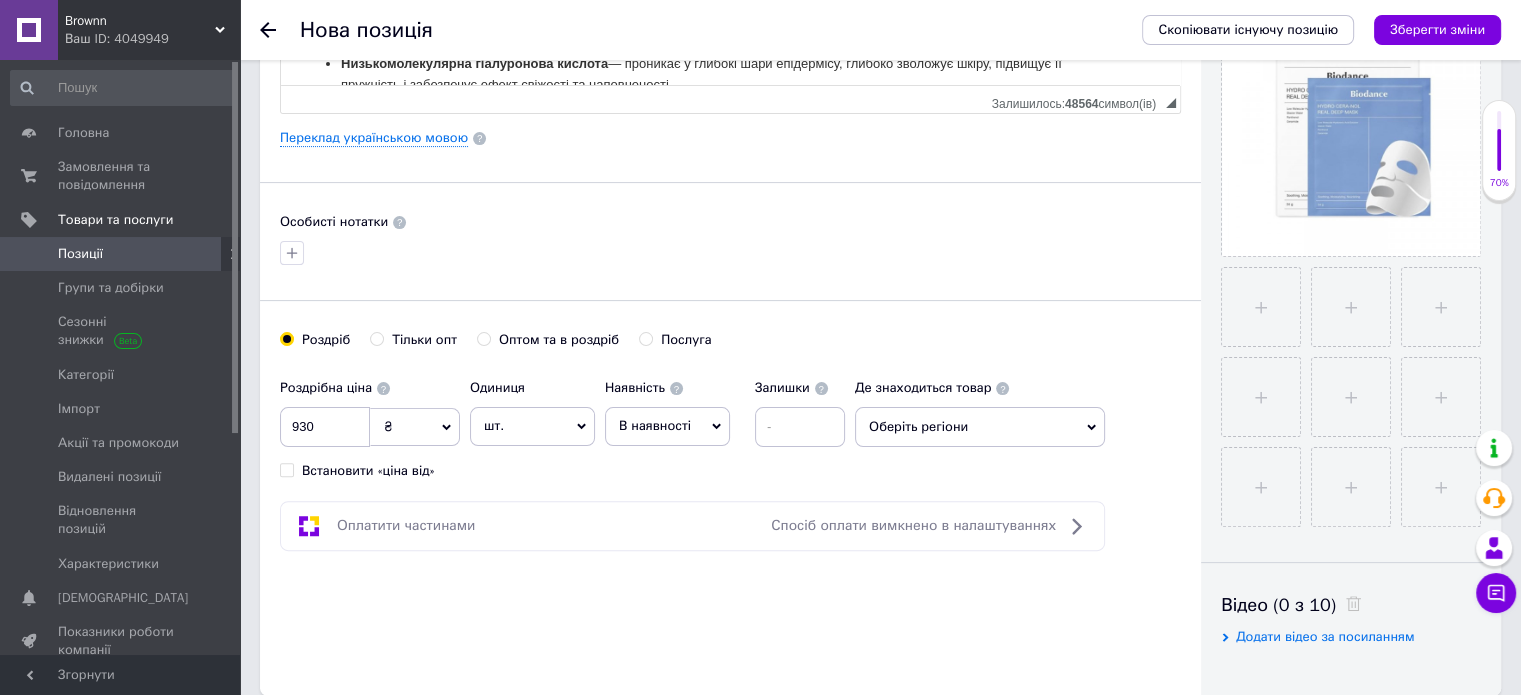 click 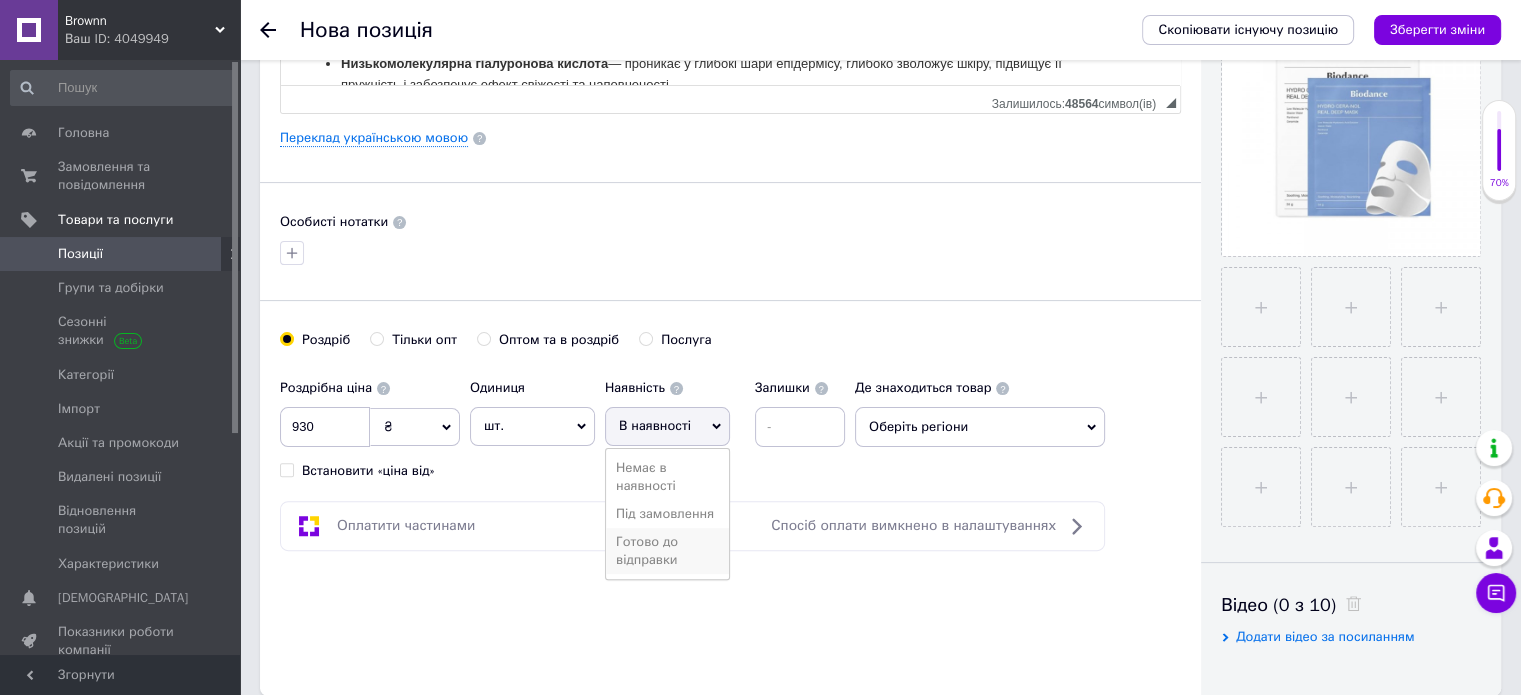 click on "Готово до відправки" at bounding box center [667, 551] 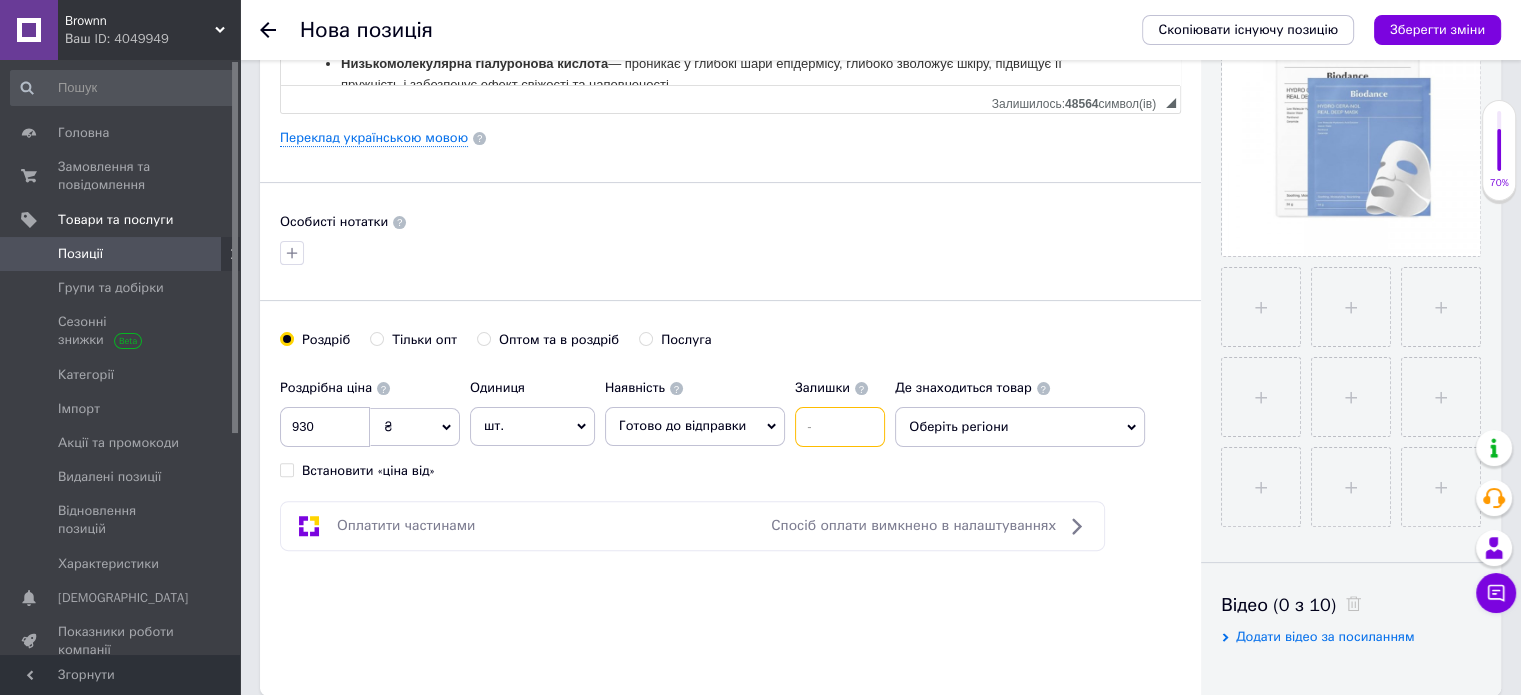 click at bounding box center [840, 427] 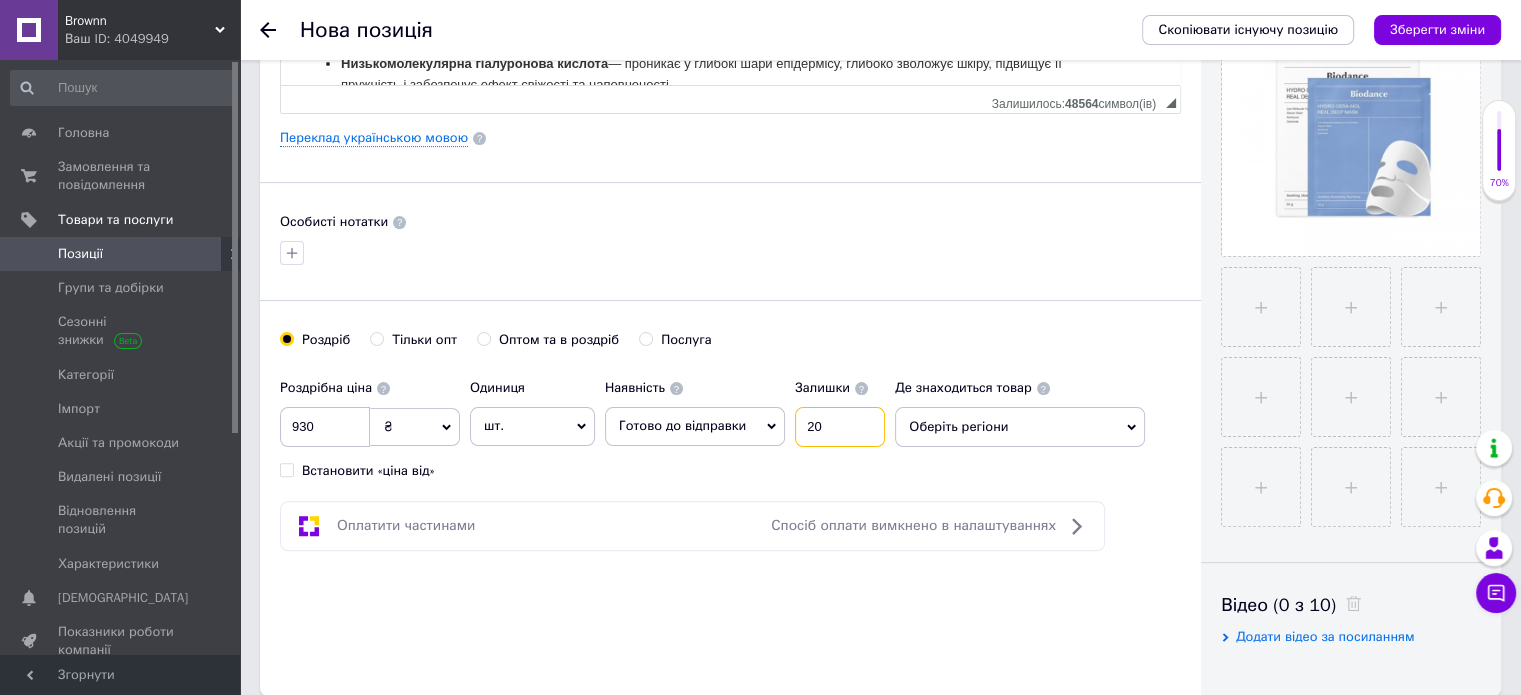 type on "20" 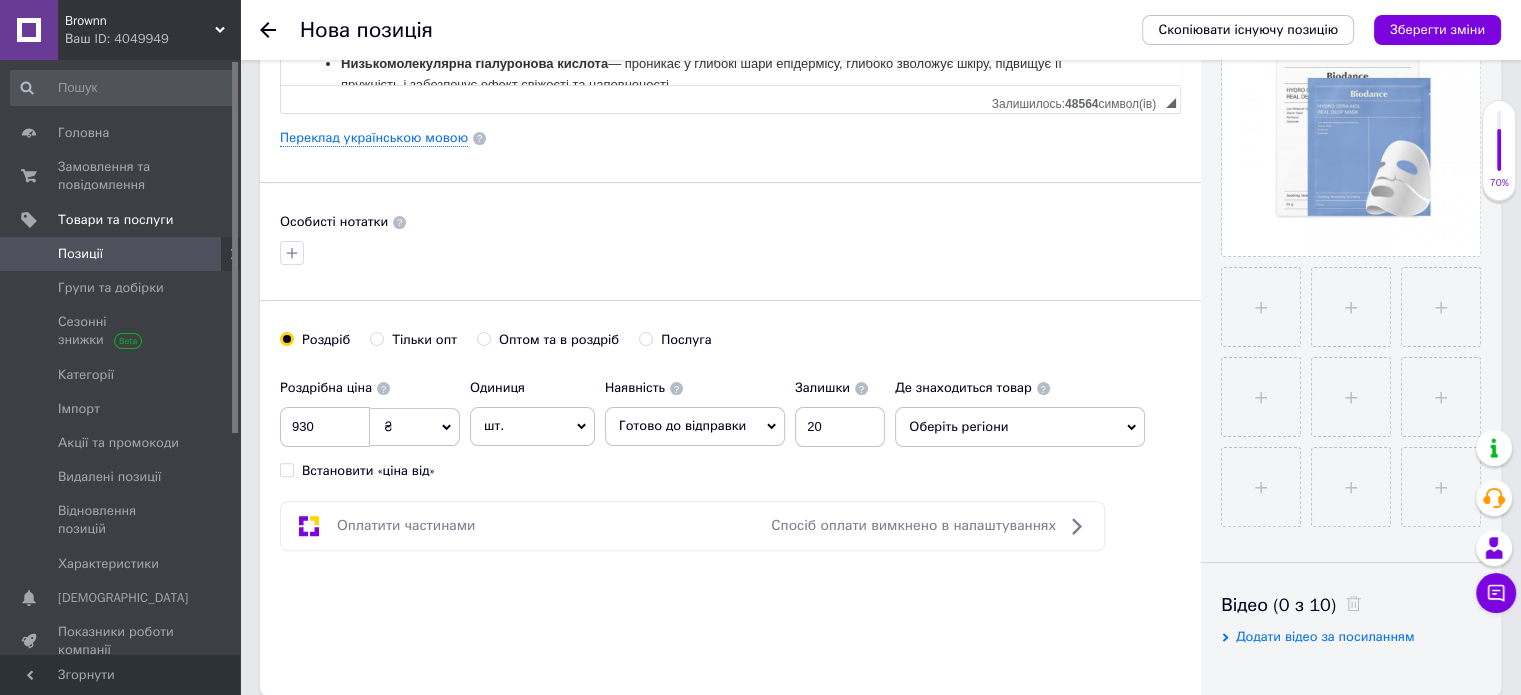 click on "Оберіть регіони" at bounding box center [1020, 427] 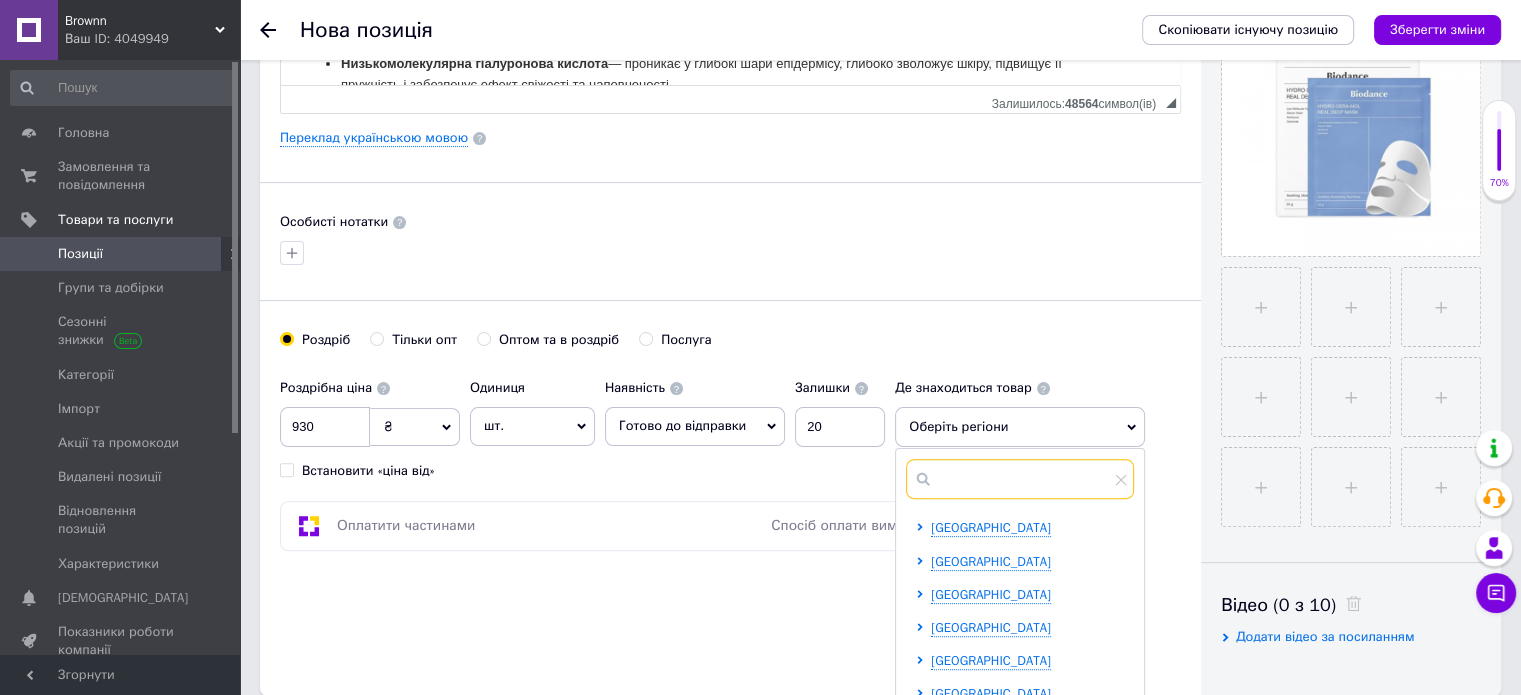 click at bounding box center [1020, 479] 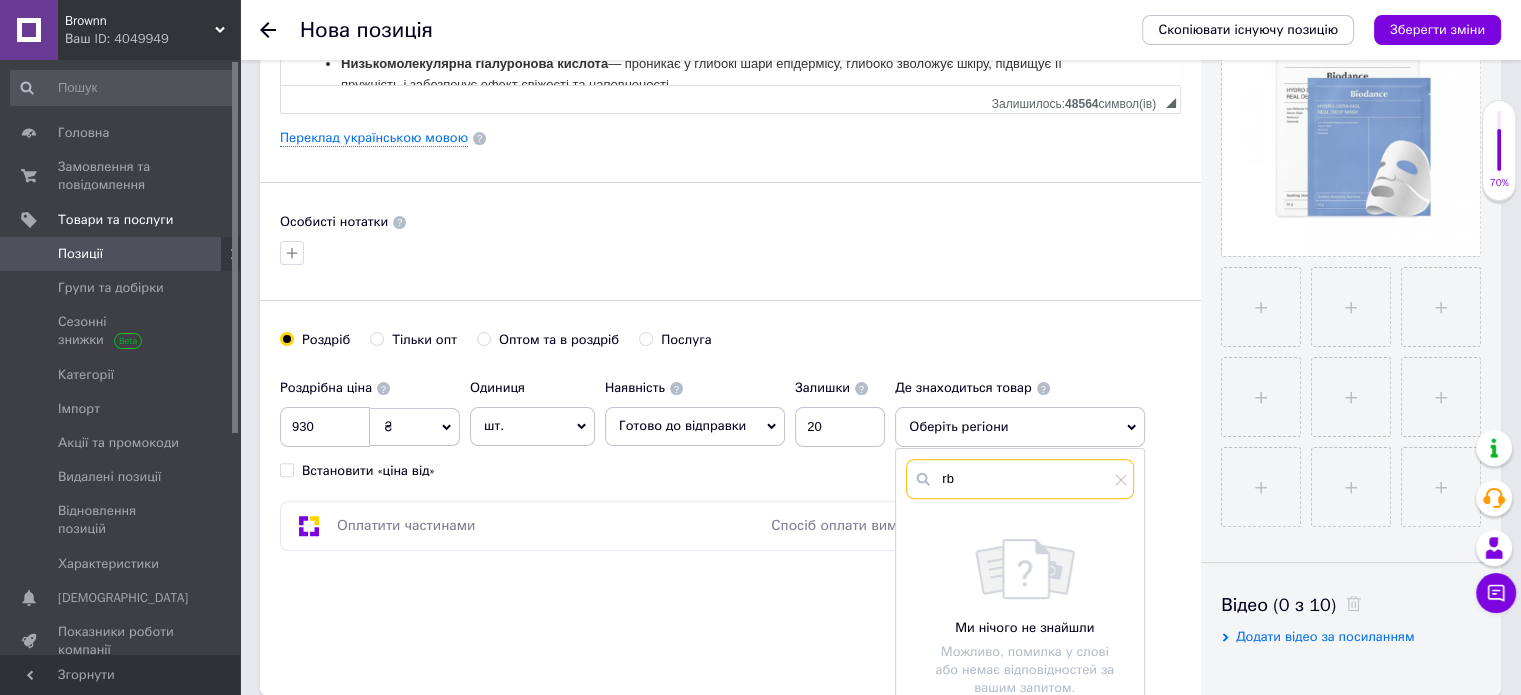 type on "r" 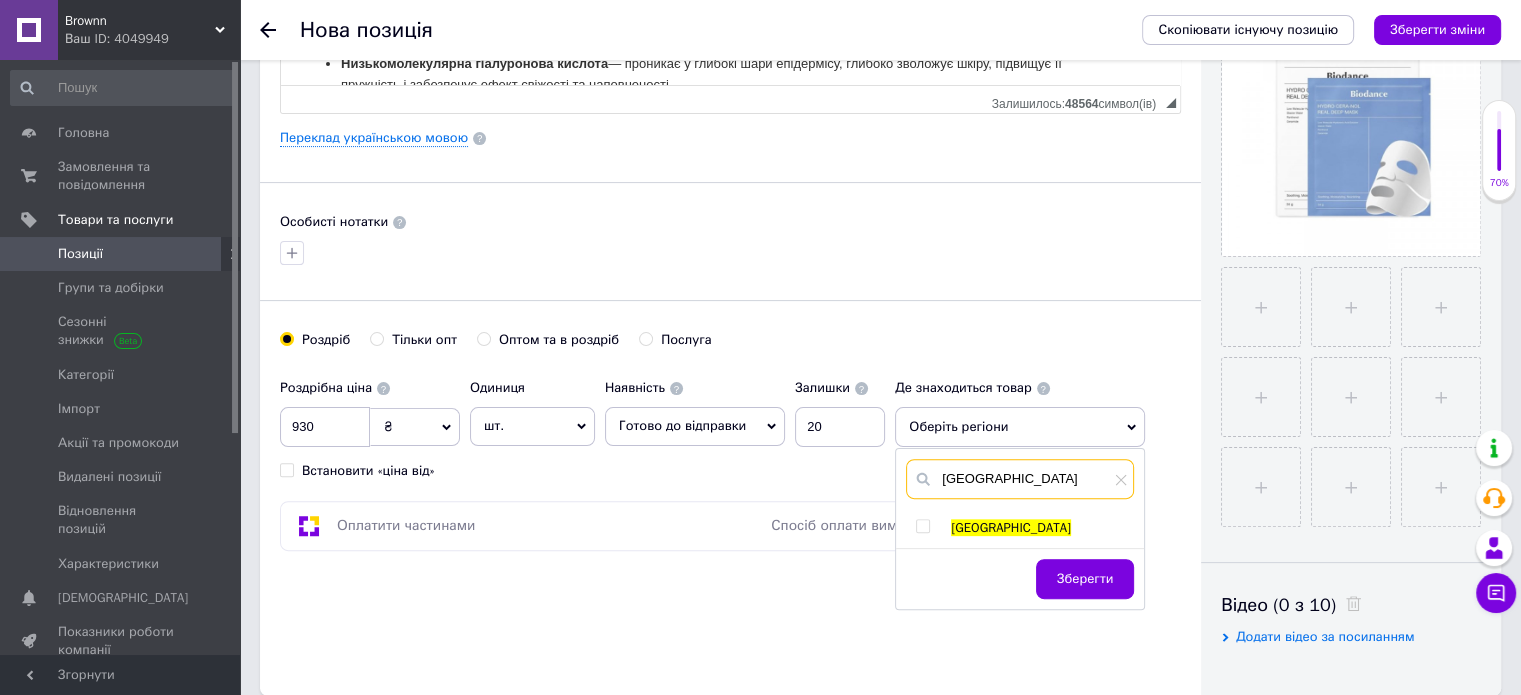 type on "[GEOGRAPHIC_DATA]" 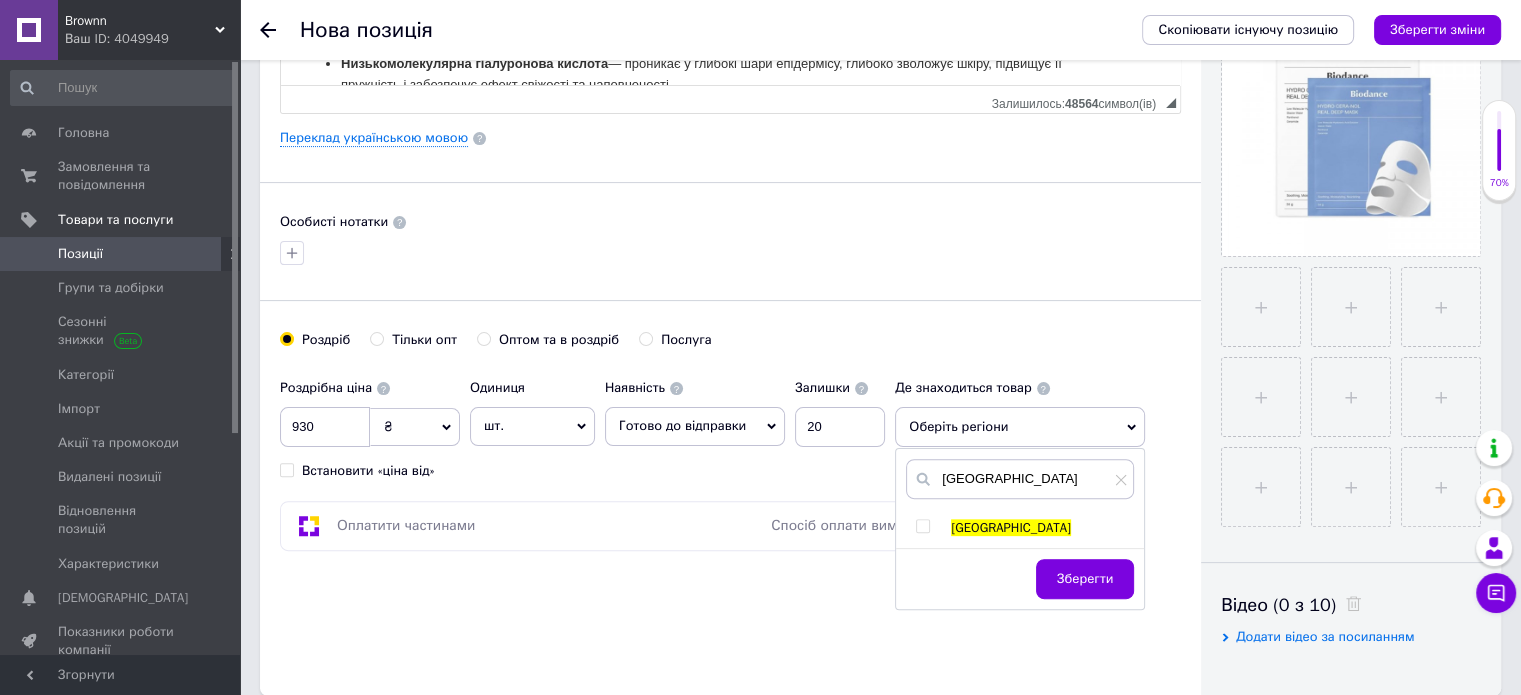 click at bounding box center (922, 526) 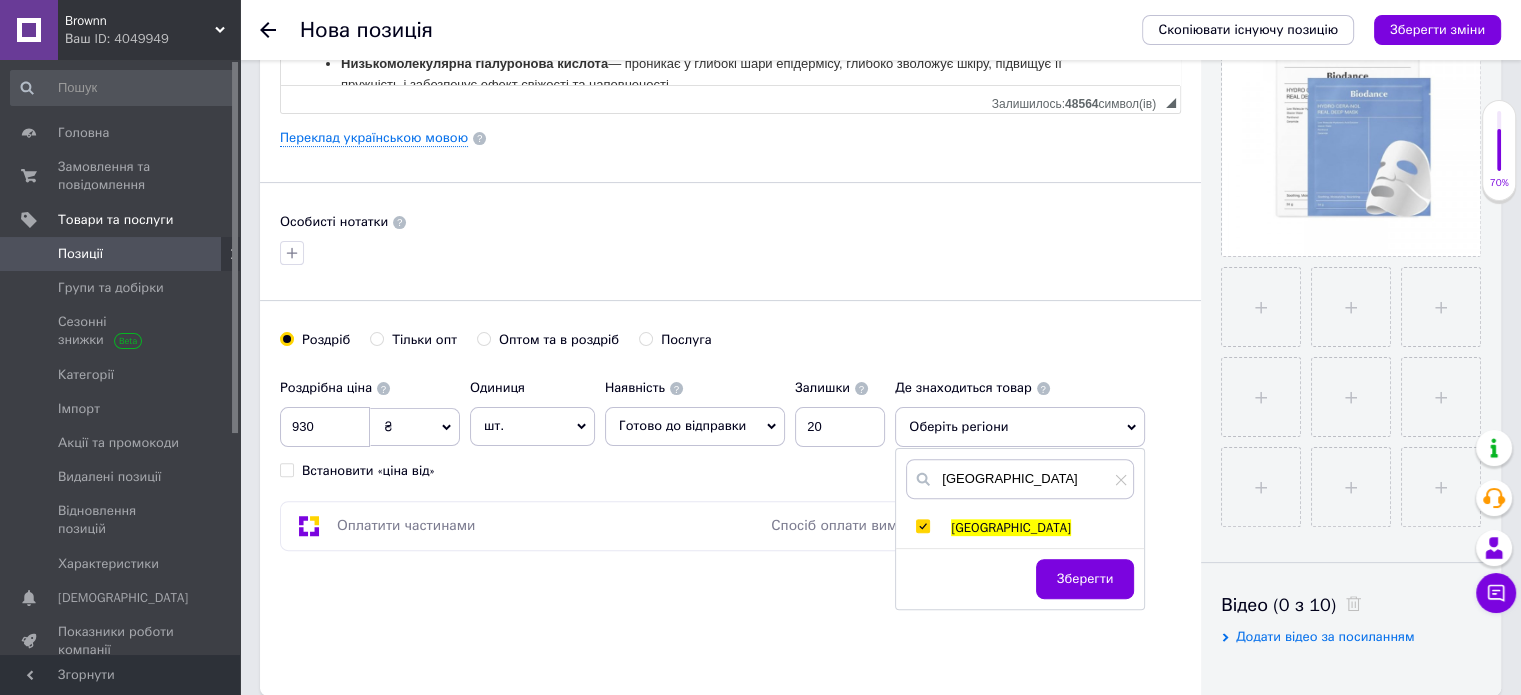 checkbox on "true" 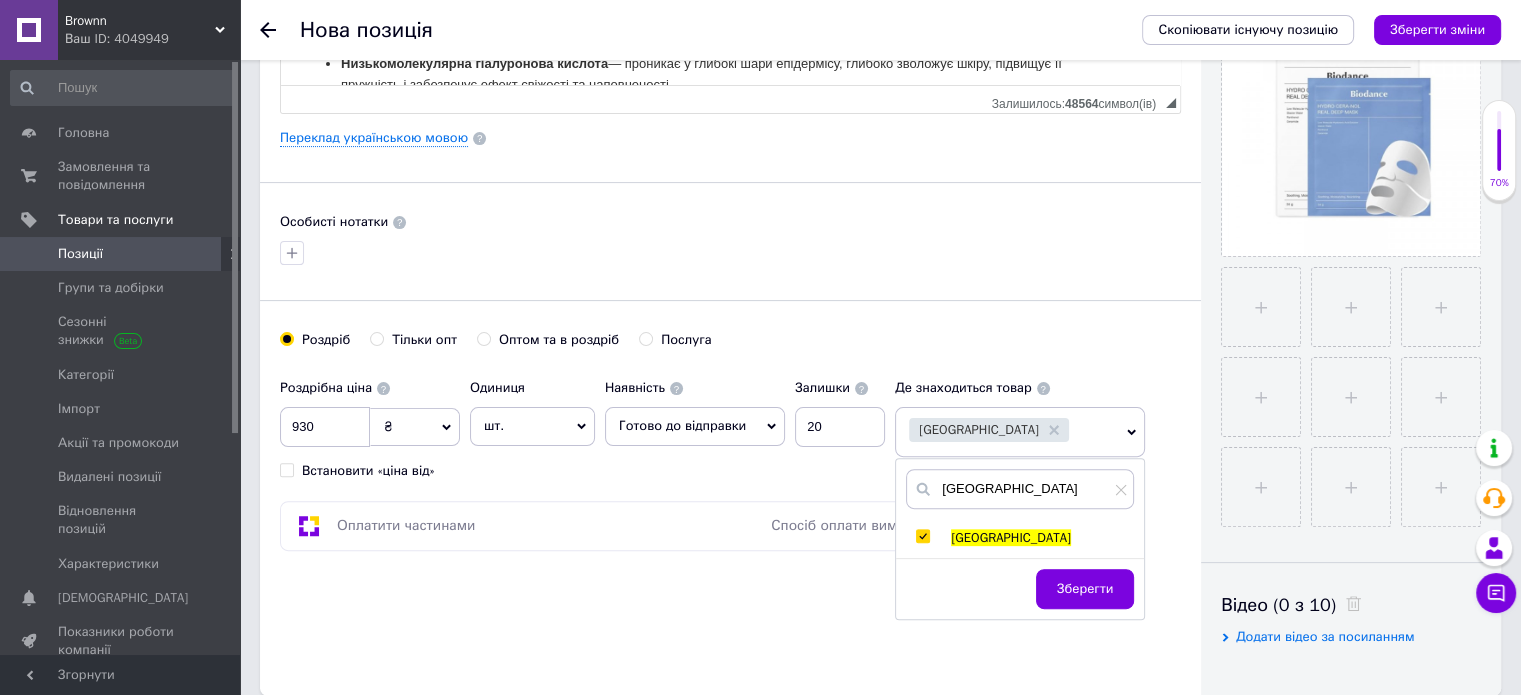 click on "Зберегти" at bounding box center [1085, 589] 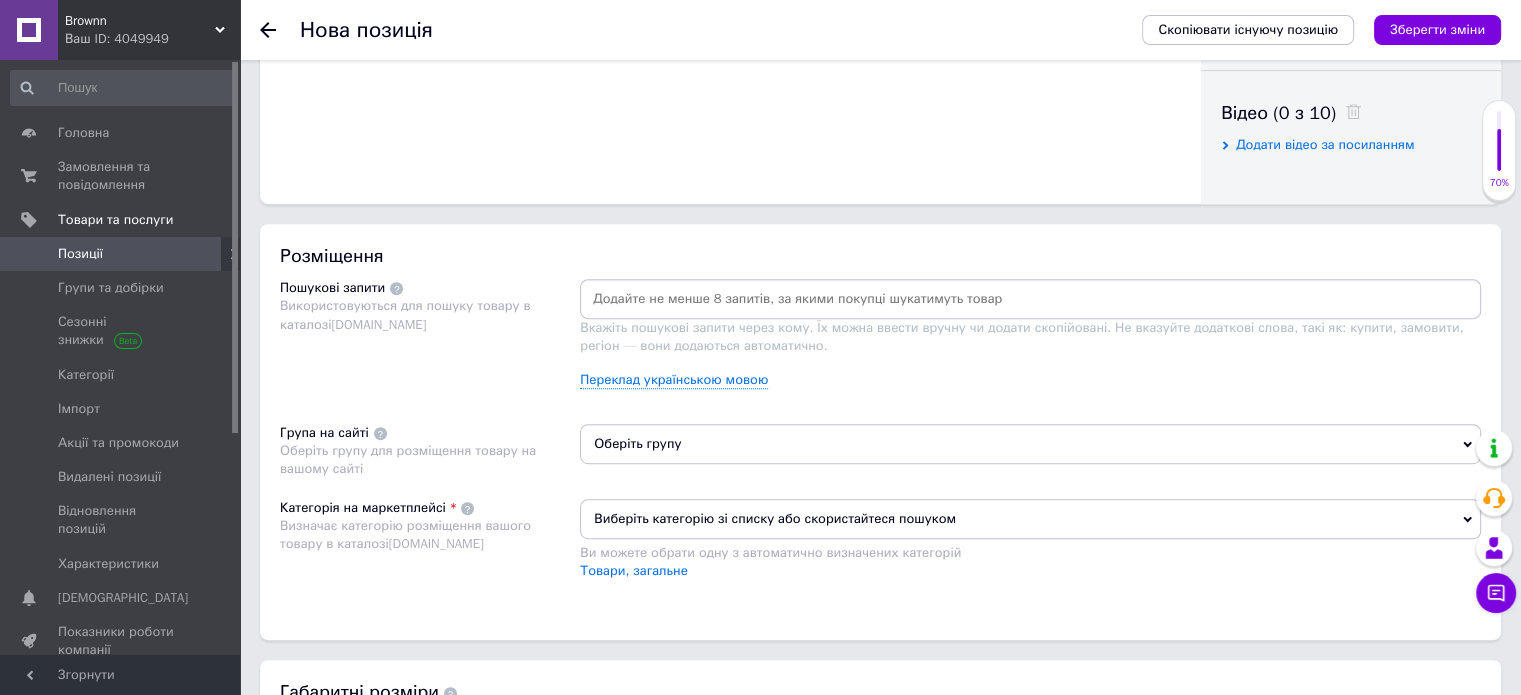 scroll, scrollTop: 1000, scrollLeft: 0, axis: vertical 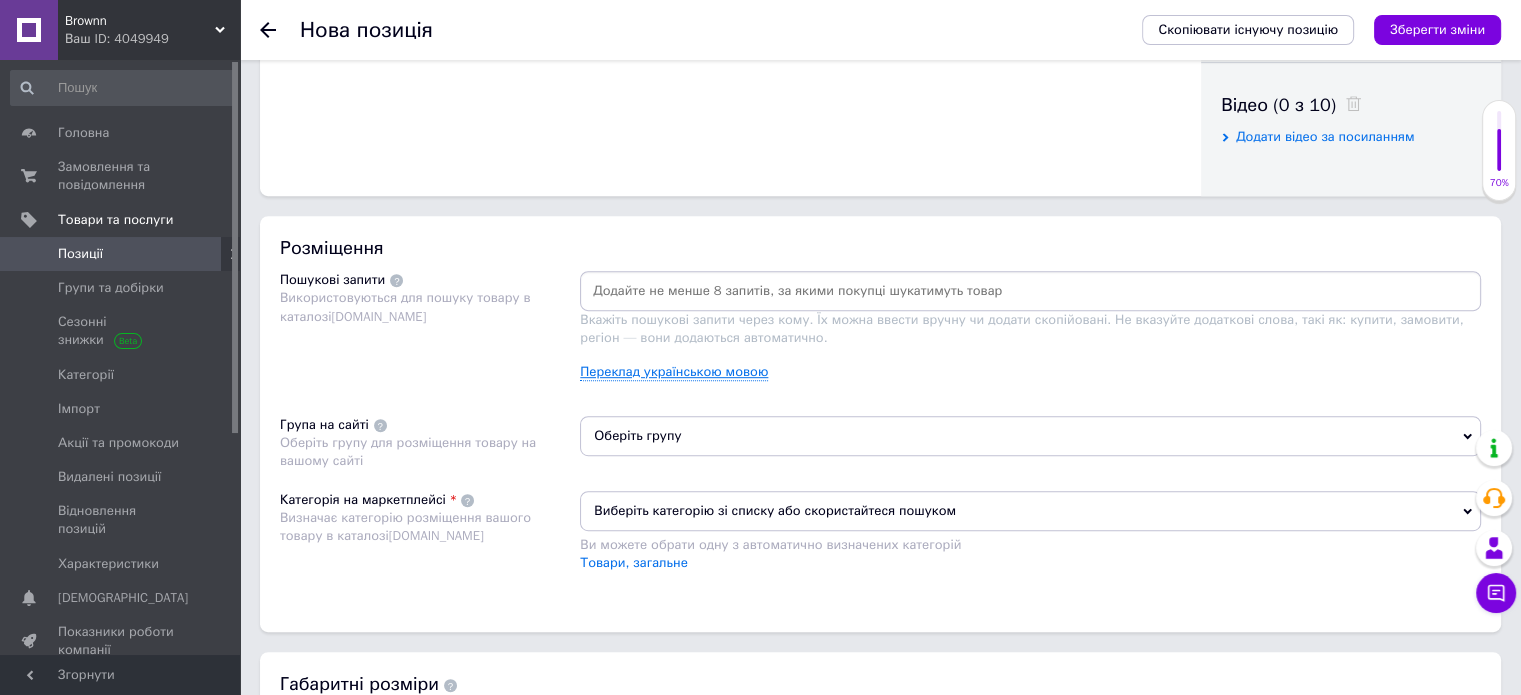 click on "Переклад українською мовою" at bounding box center (674, 372) 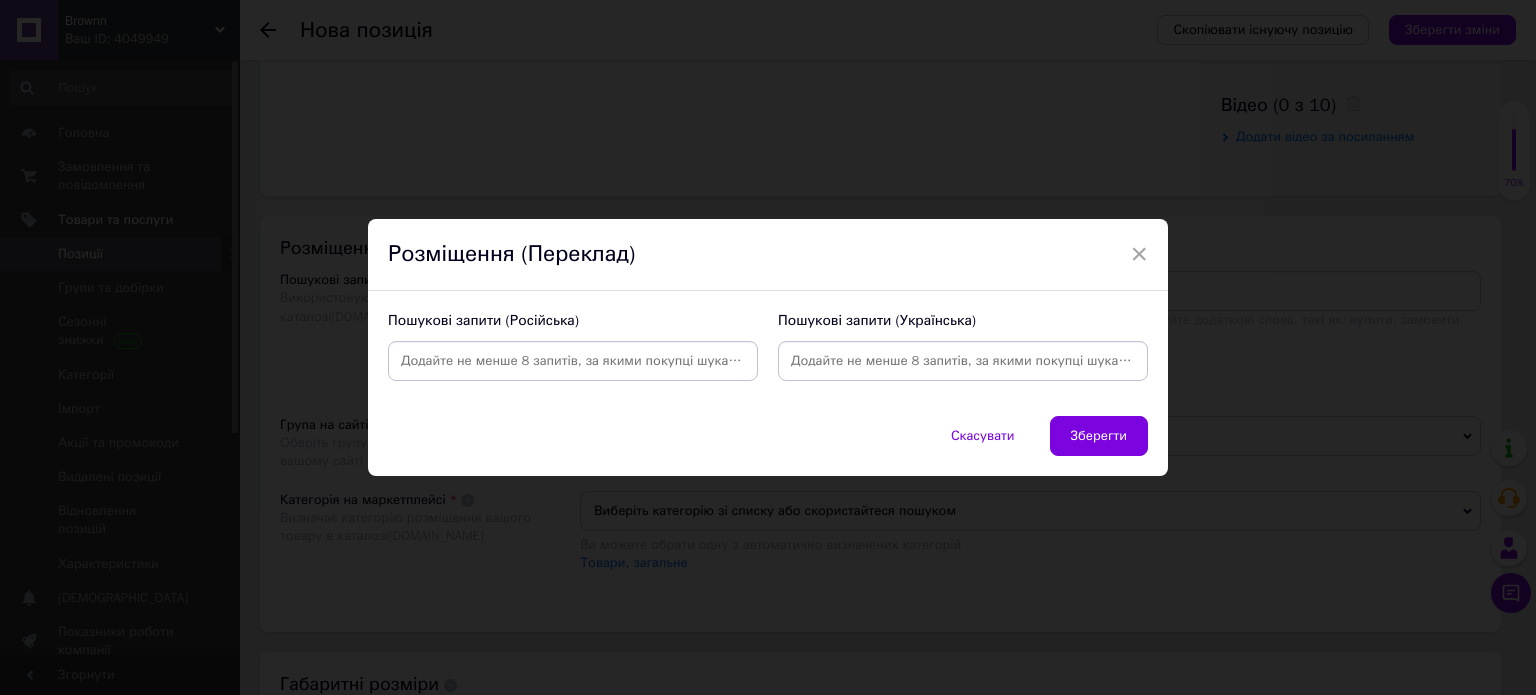drag, startPoint x: 1073, startPoint y: 425, endPoint x: 1061, endPoint y: 428, distance: 12.369317 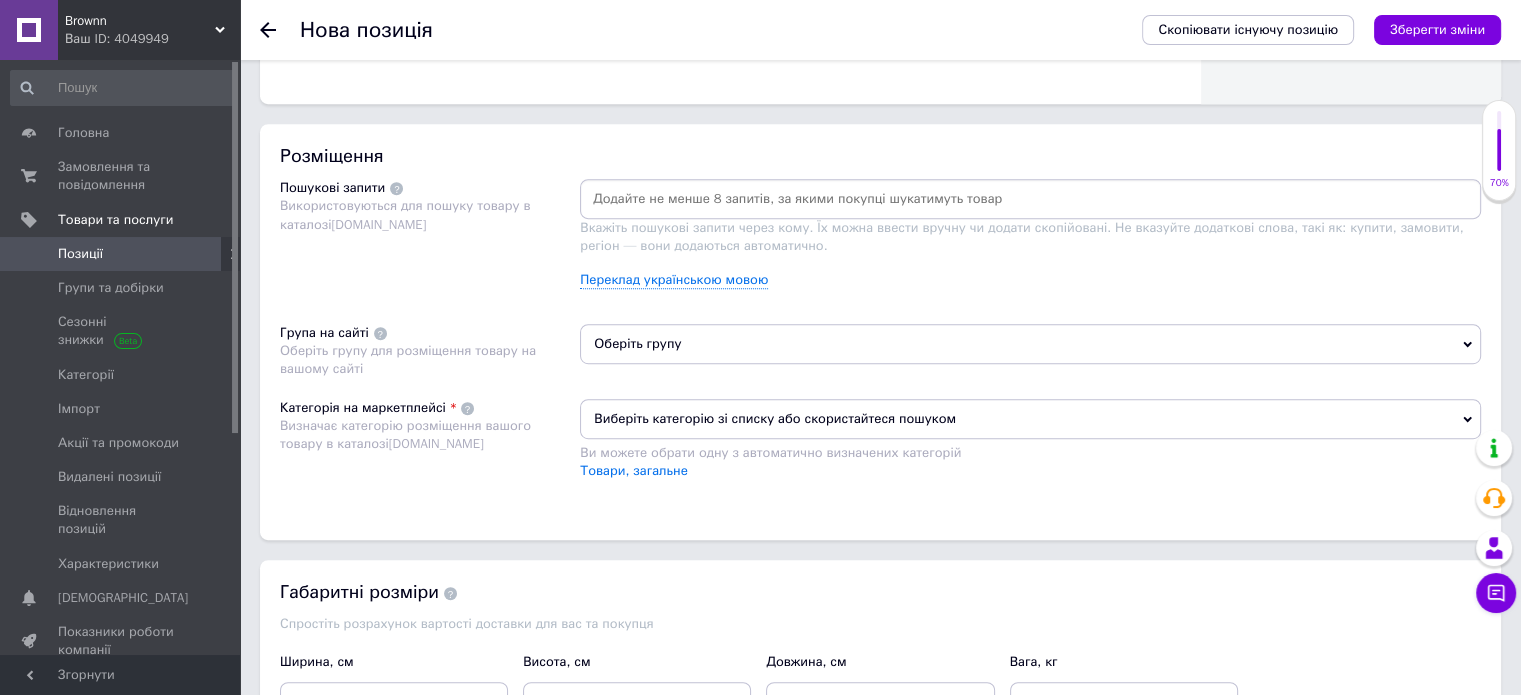 scroll, scrollTop: 1100, scrollLeft: 0, axis: vertical 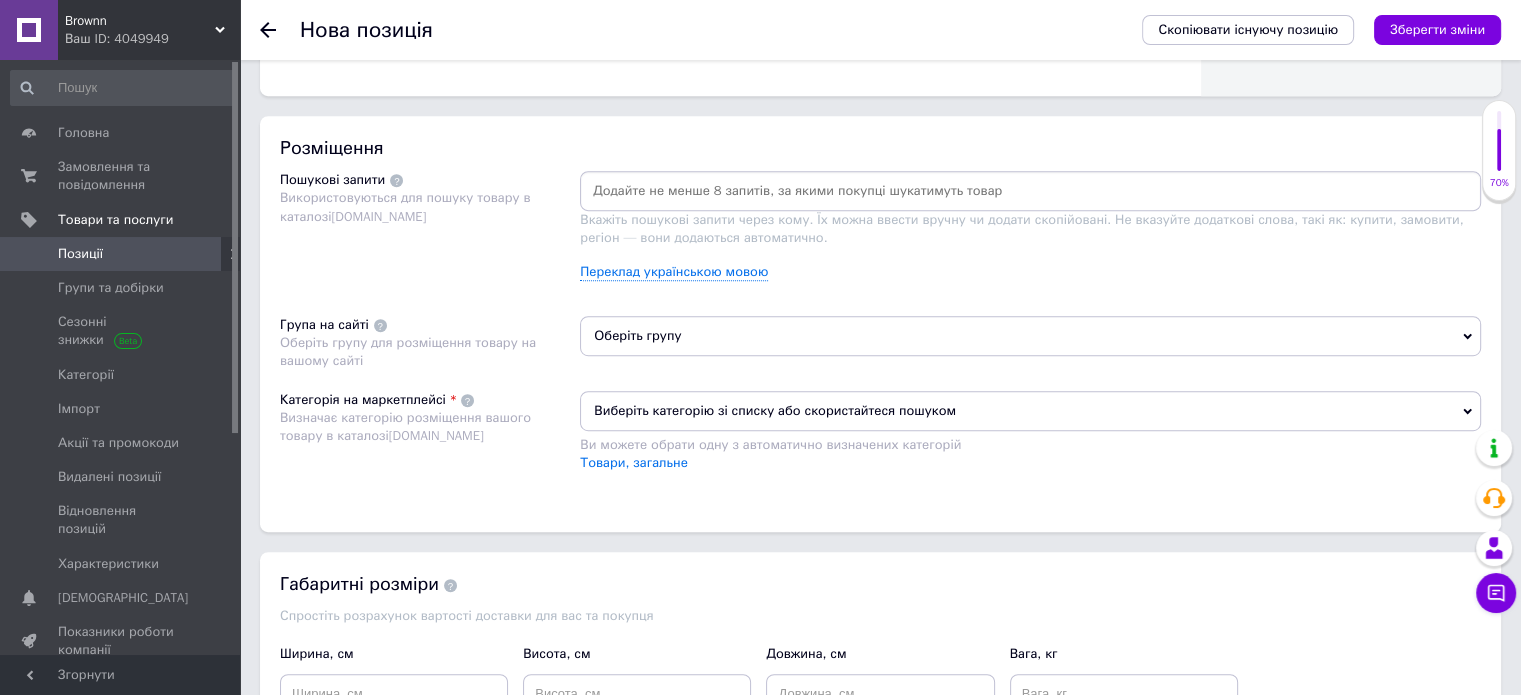 click on "Оберіть групу" at bounding box center [1030, 336] 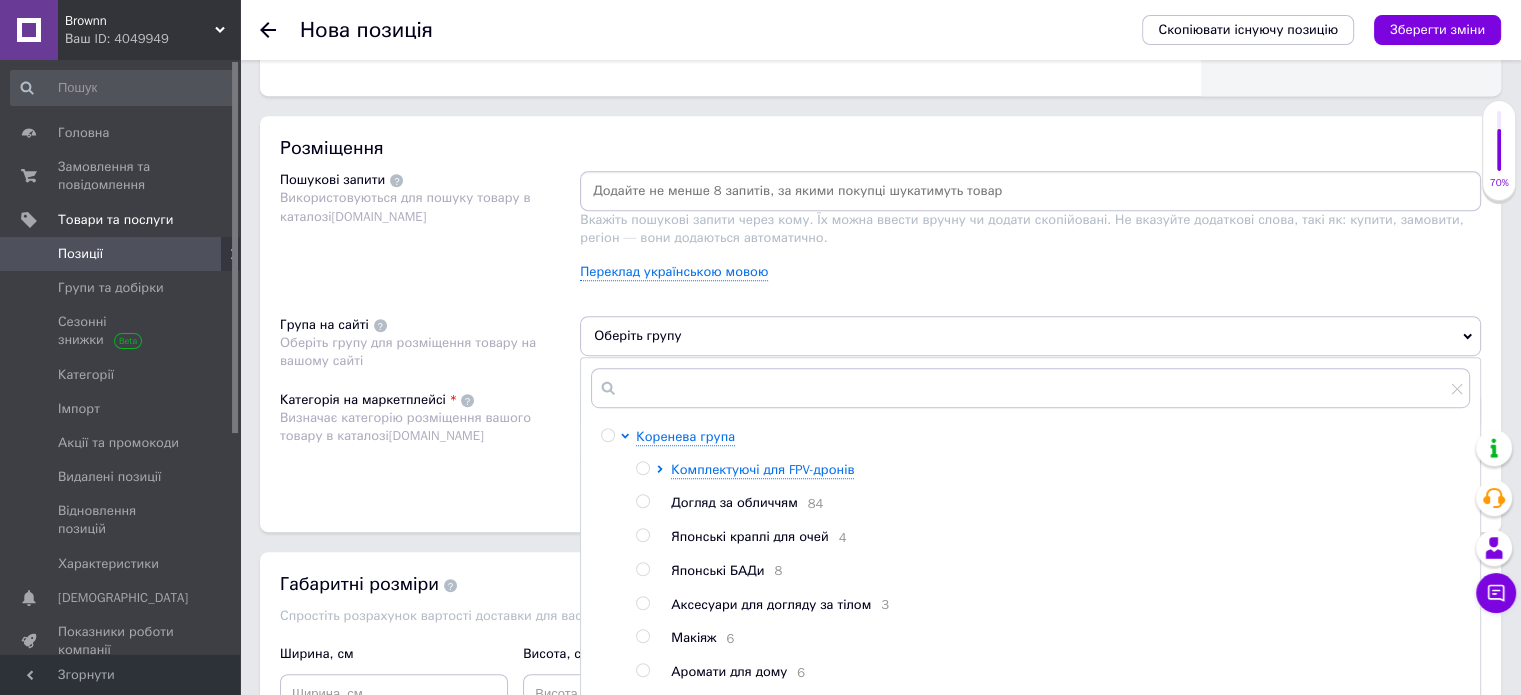 click at bounding box center [642, 501] 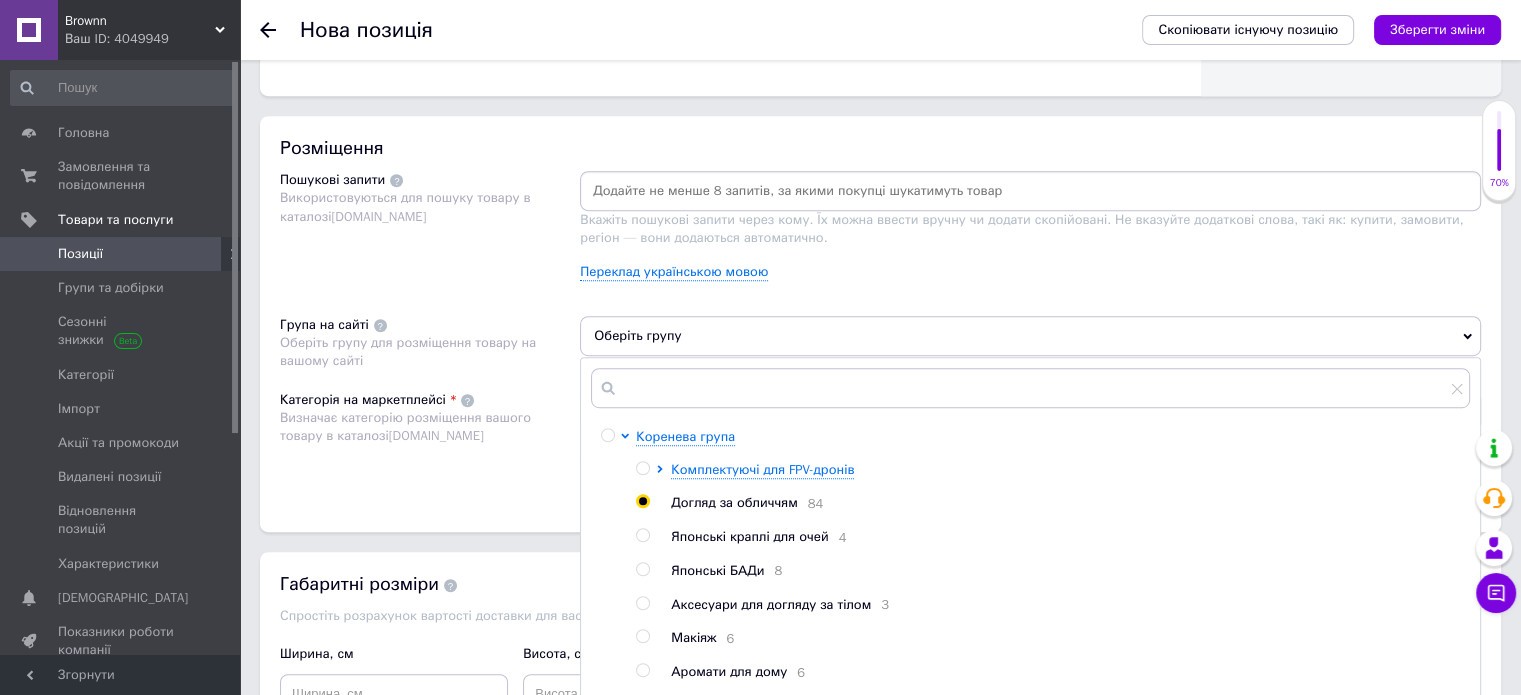 radio on "true" 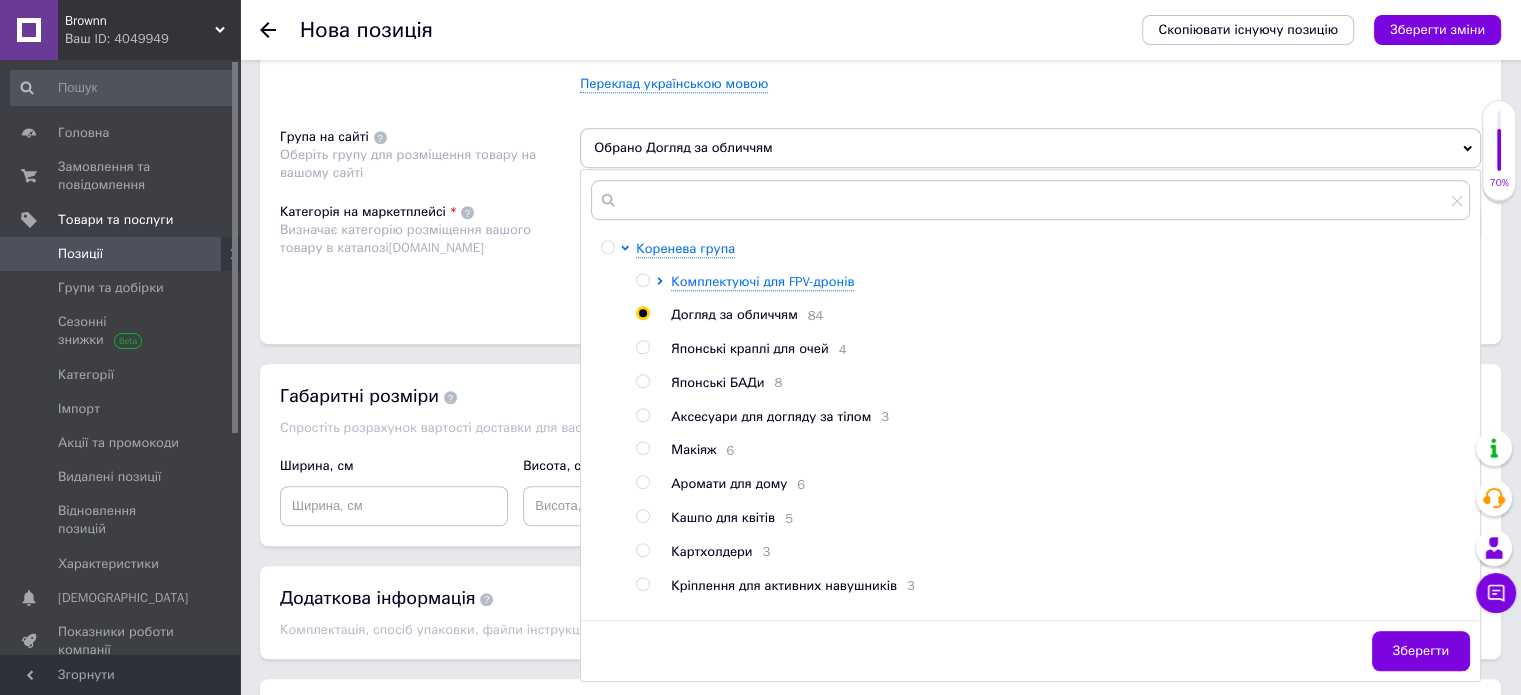 scroll, scrollTop: 1300, scrollLeft: 0, axis: vertical 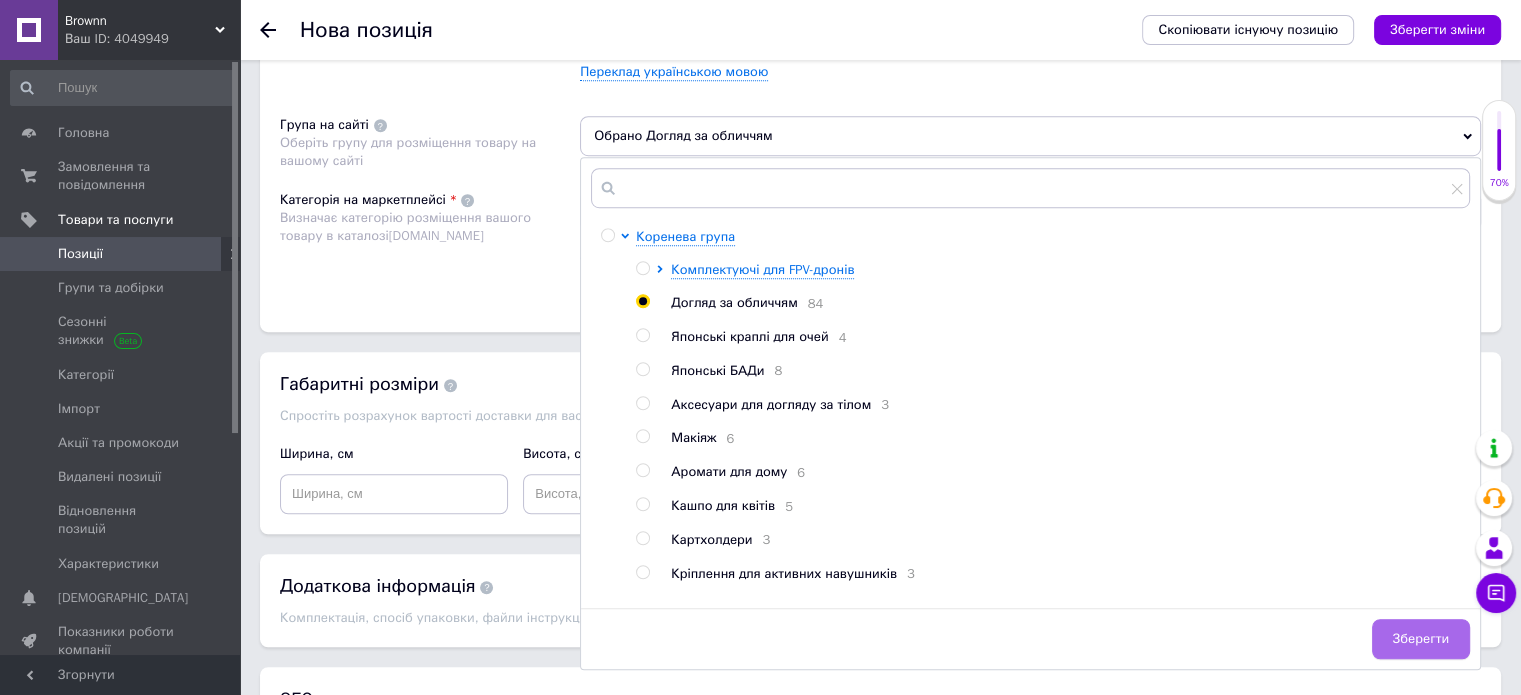 click on "Зберегти" at bounding box center (1421, 639) 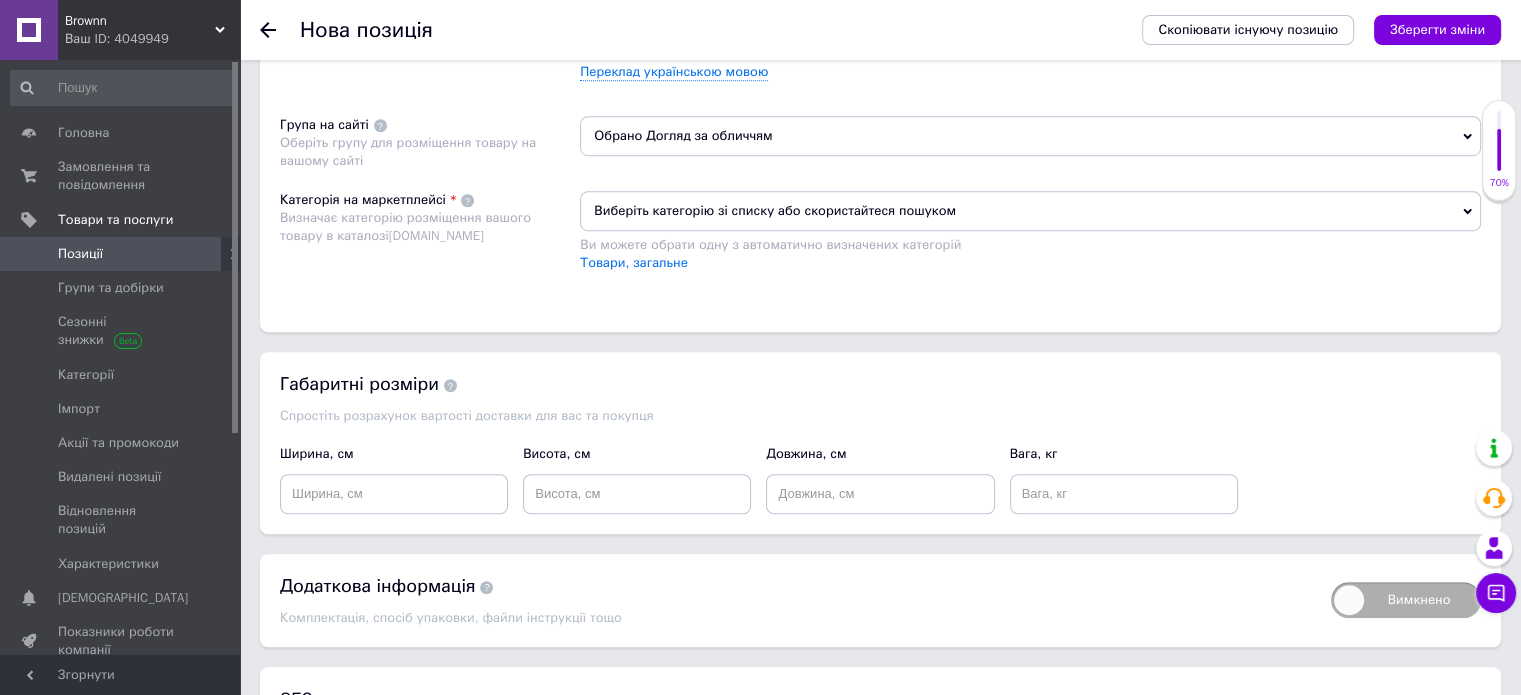 click on "Ширина, см" at bounding box center [394, 479] 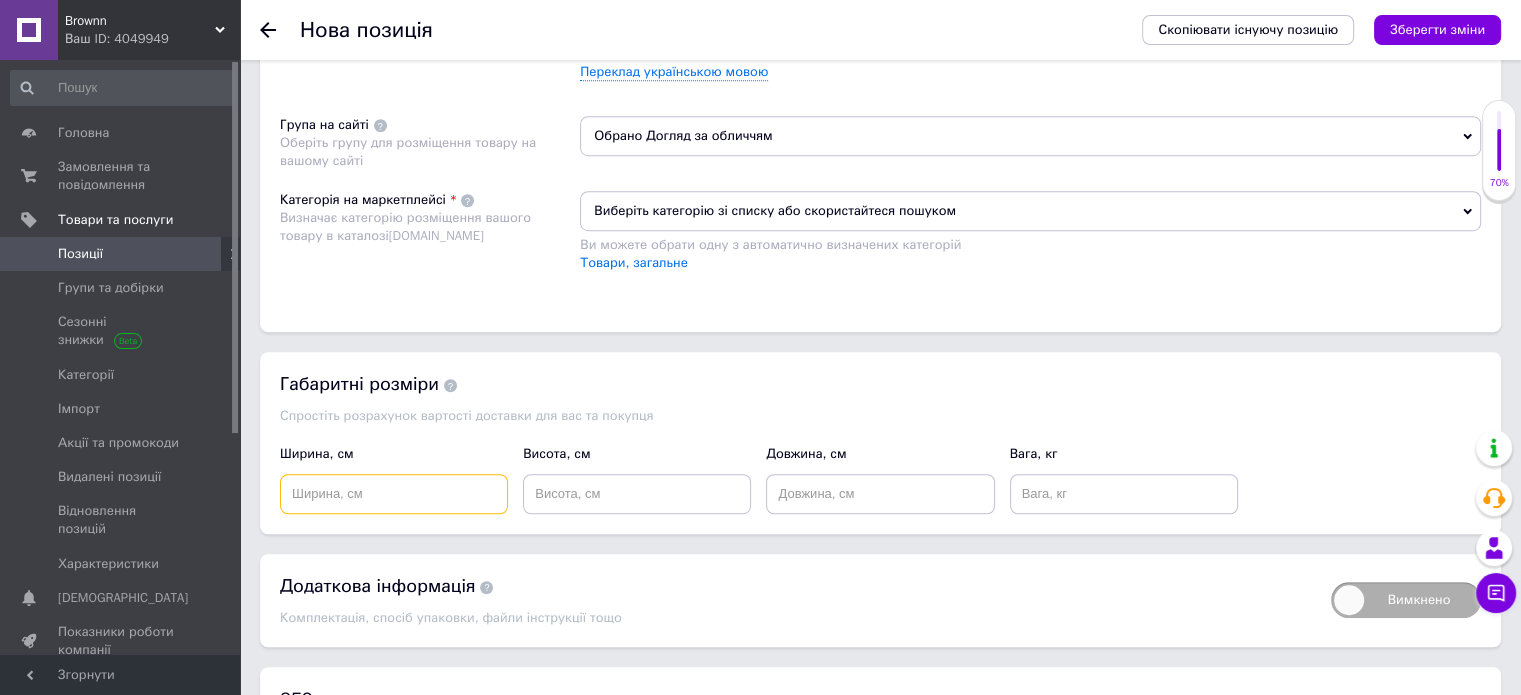 drag, startPoint x: 389, startPoint y: 470, endPoint x: 387, endPoint y: 483, distance: 13.152946 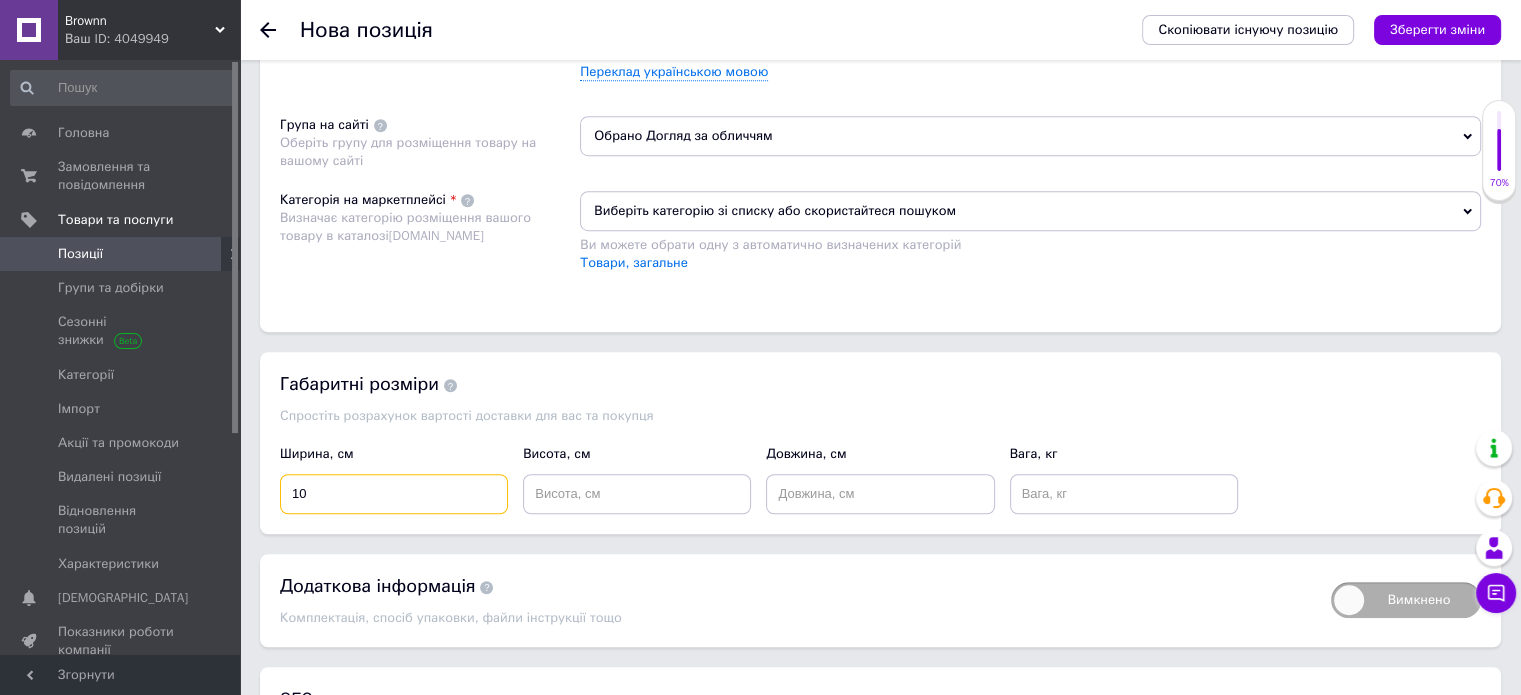type on "10" 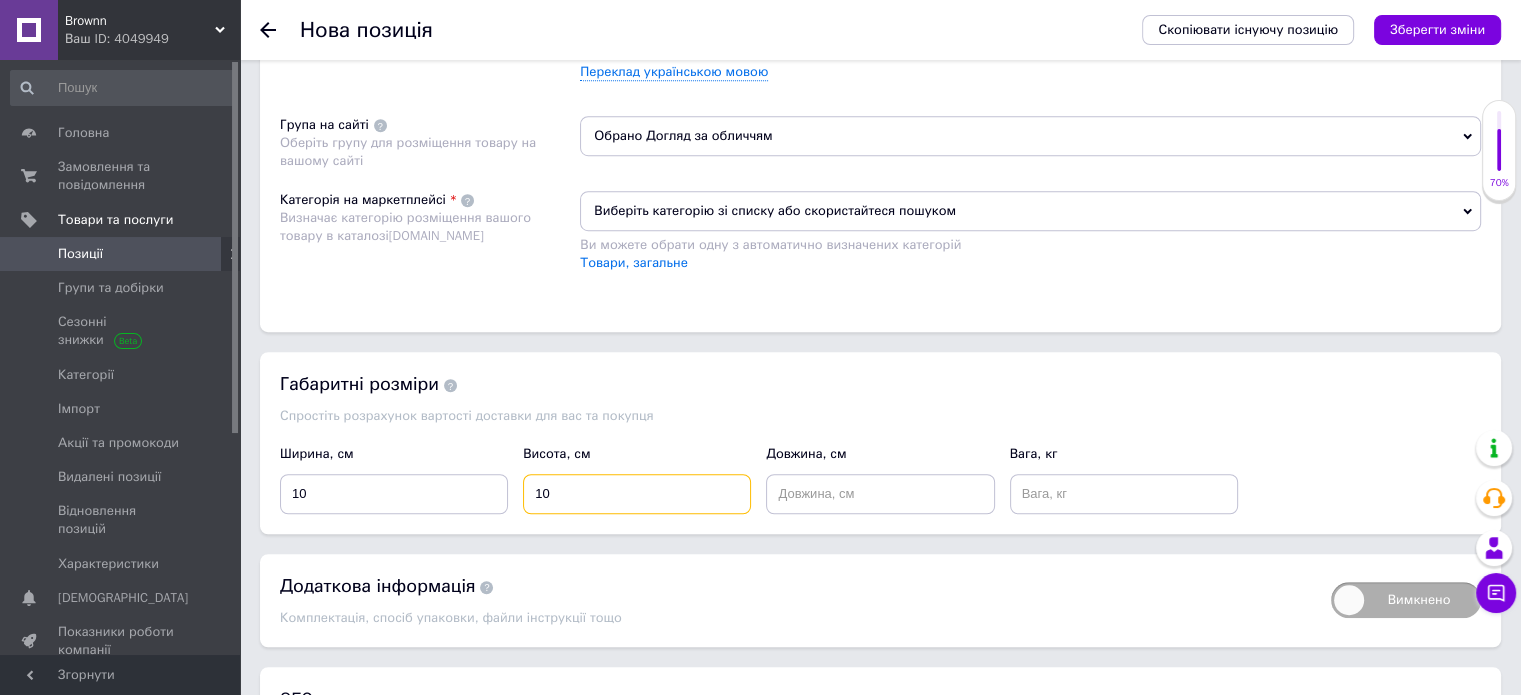 type on "10" 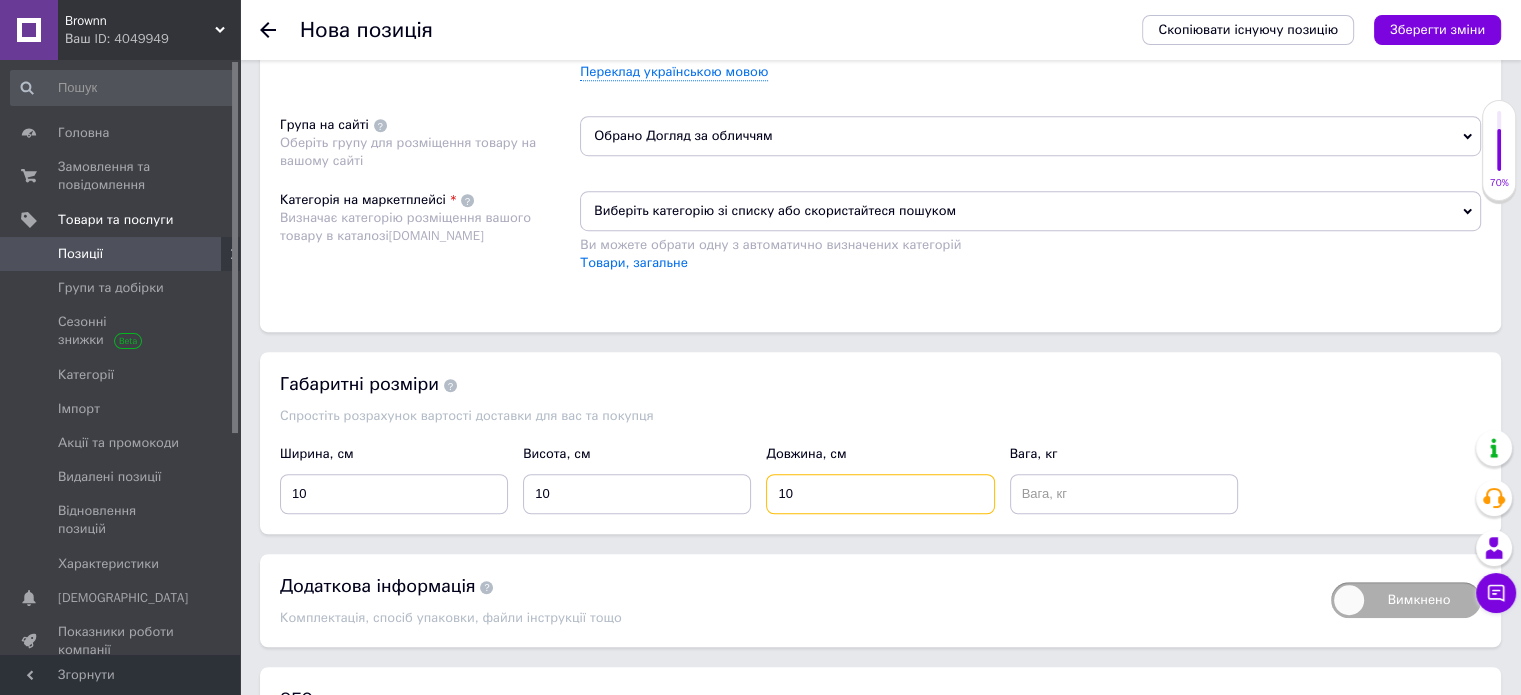 type on "10" 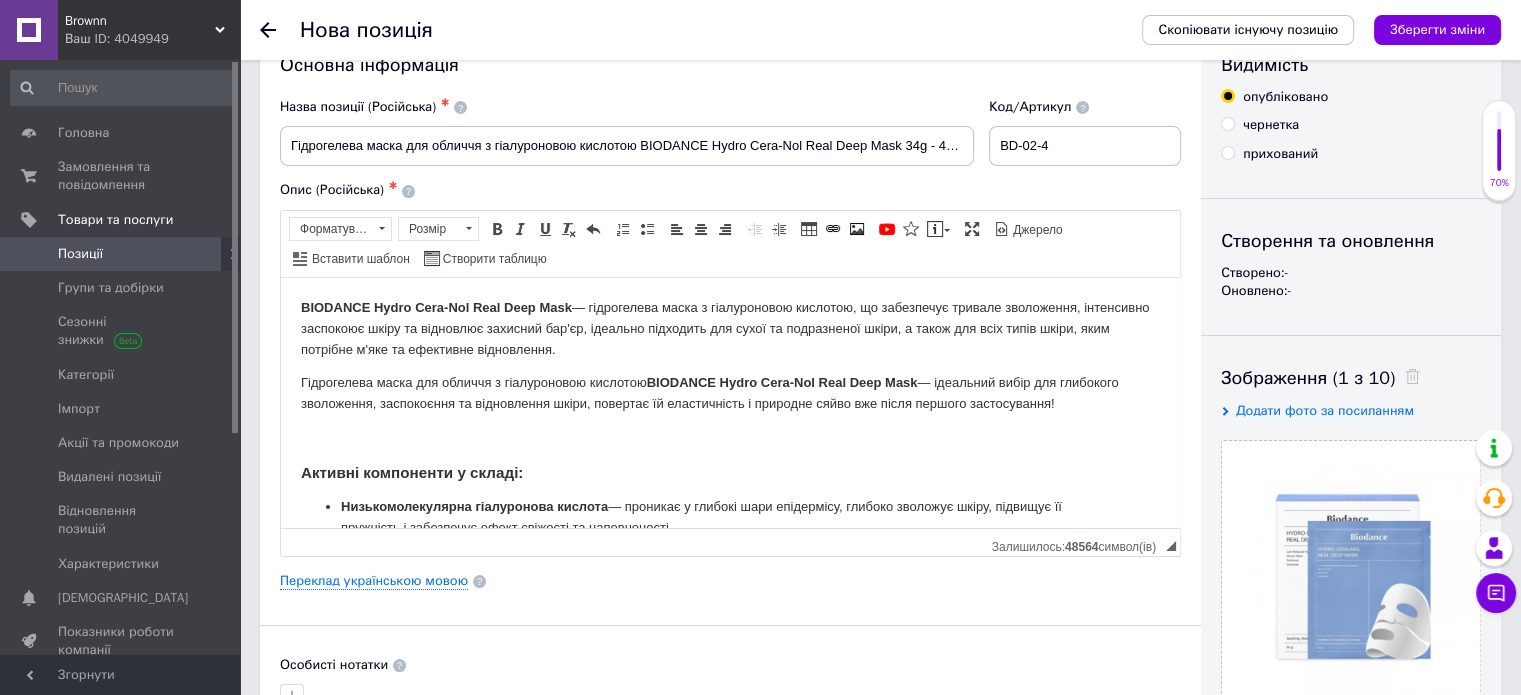 scroll, scrollTop: 0, scrollLeft: 0, axis: both 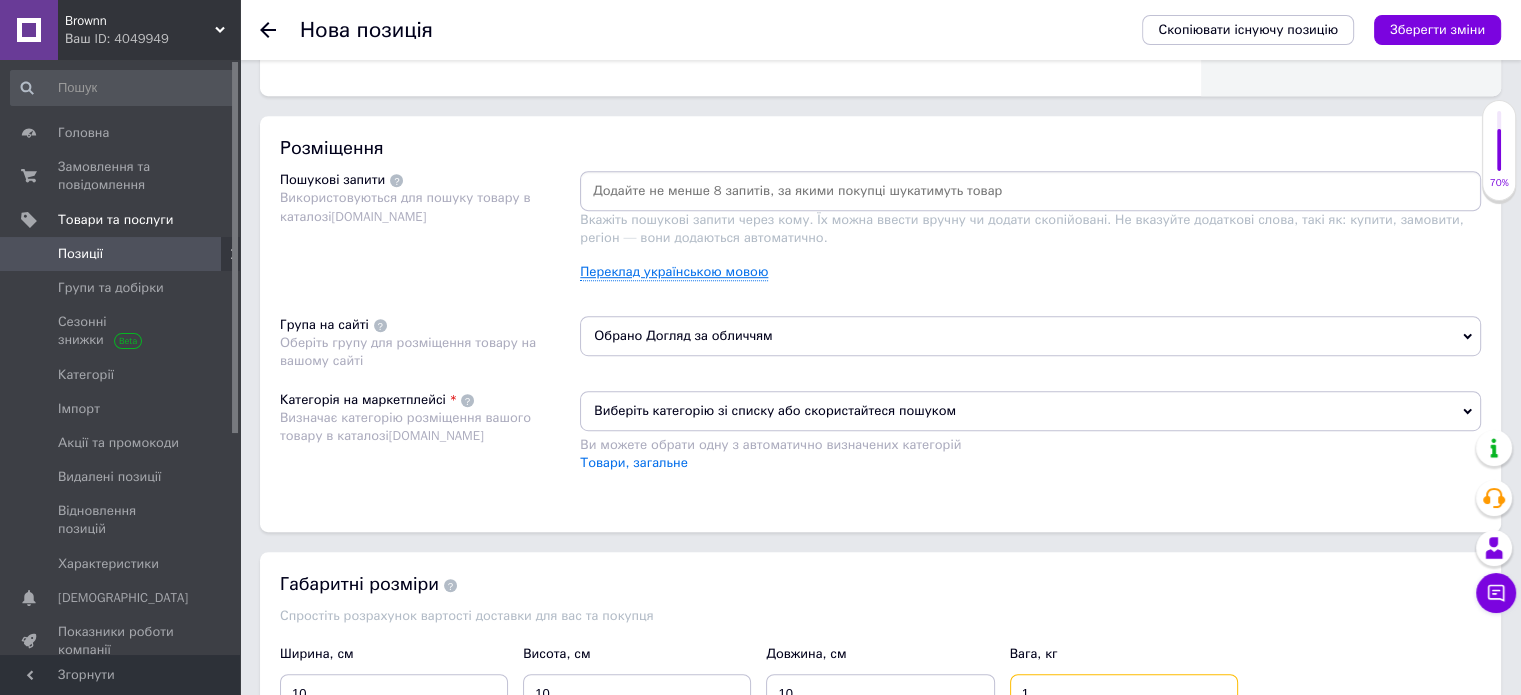 type on "1" 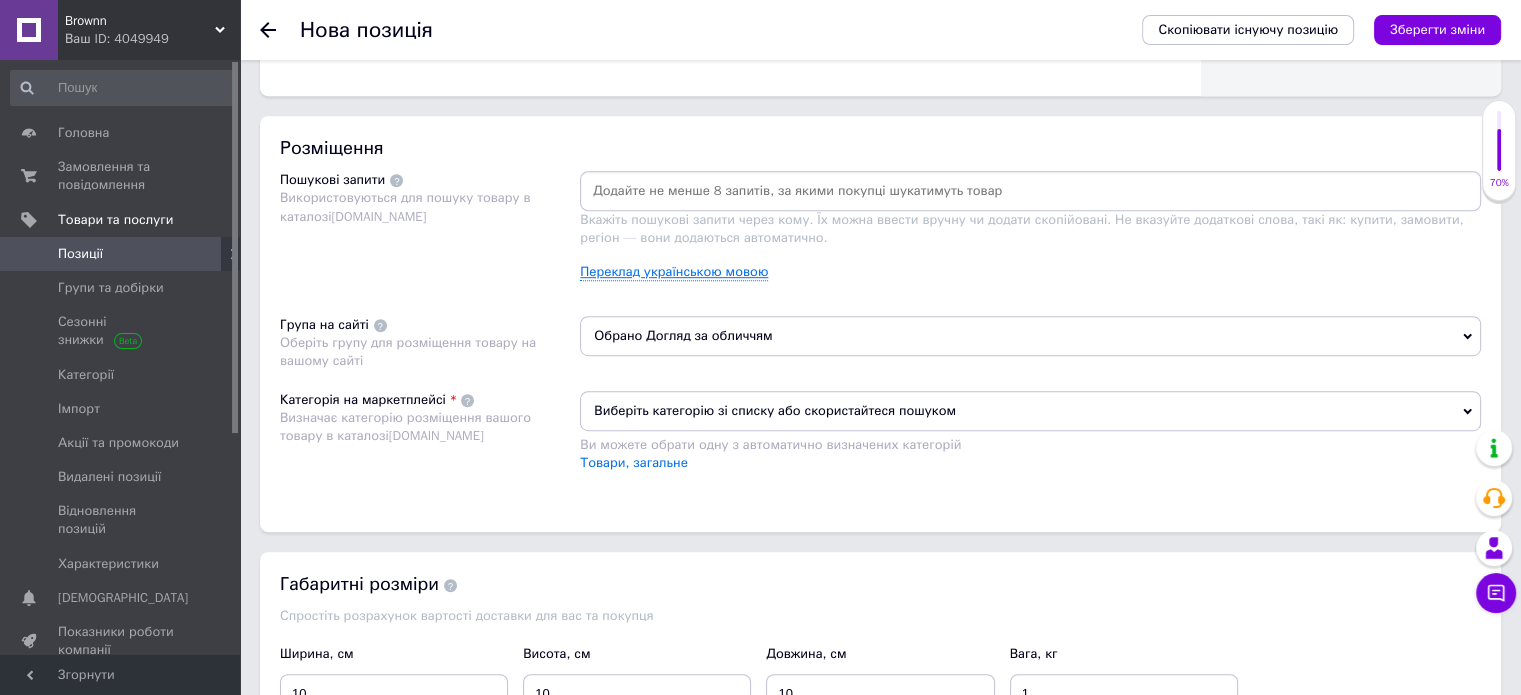 click on "Переклад українською мовою" at bounding box center [674, 272] 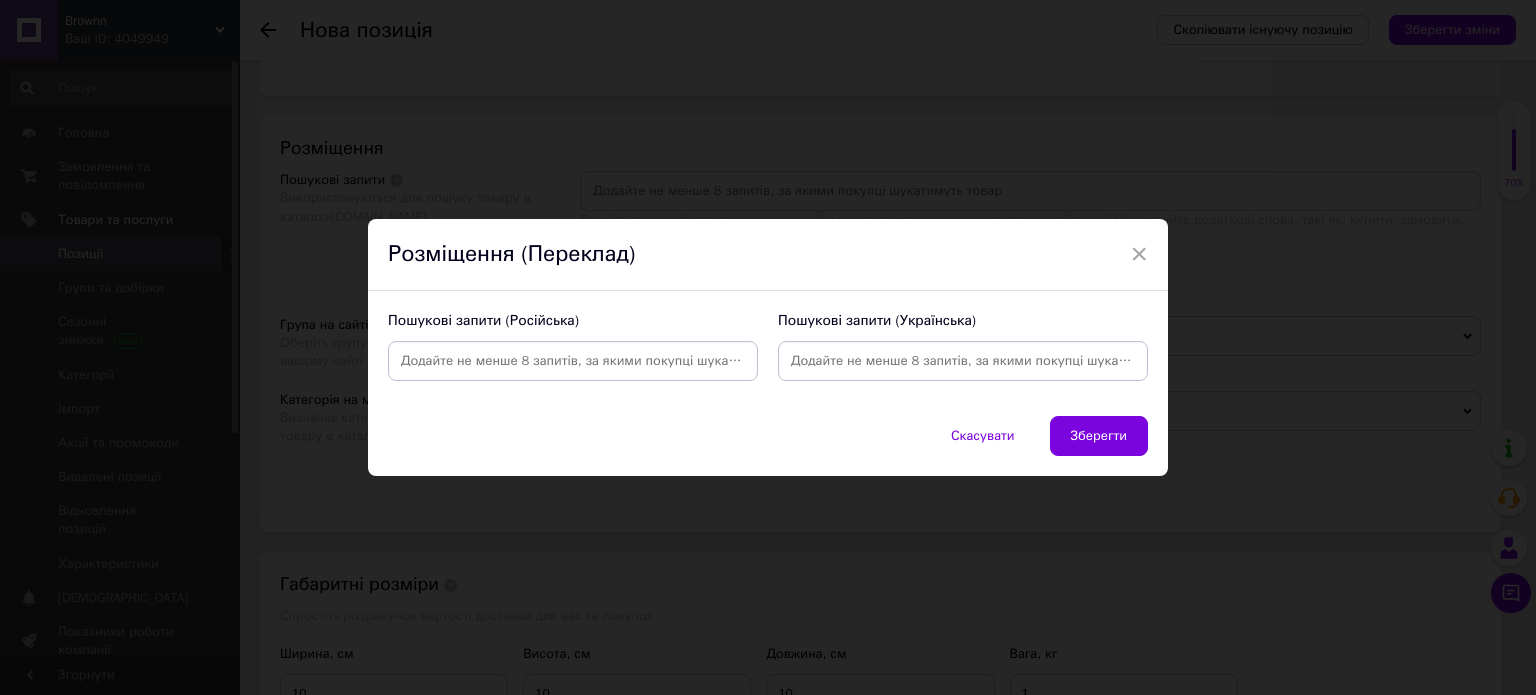 drag, startPoint x: 876, startPoint y: 361, endPoint x: 864, endPoint y: 369, distance: 14.422205 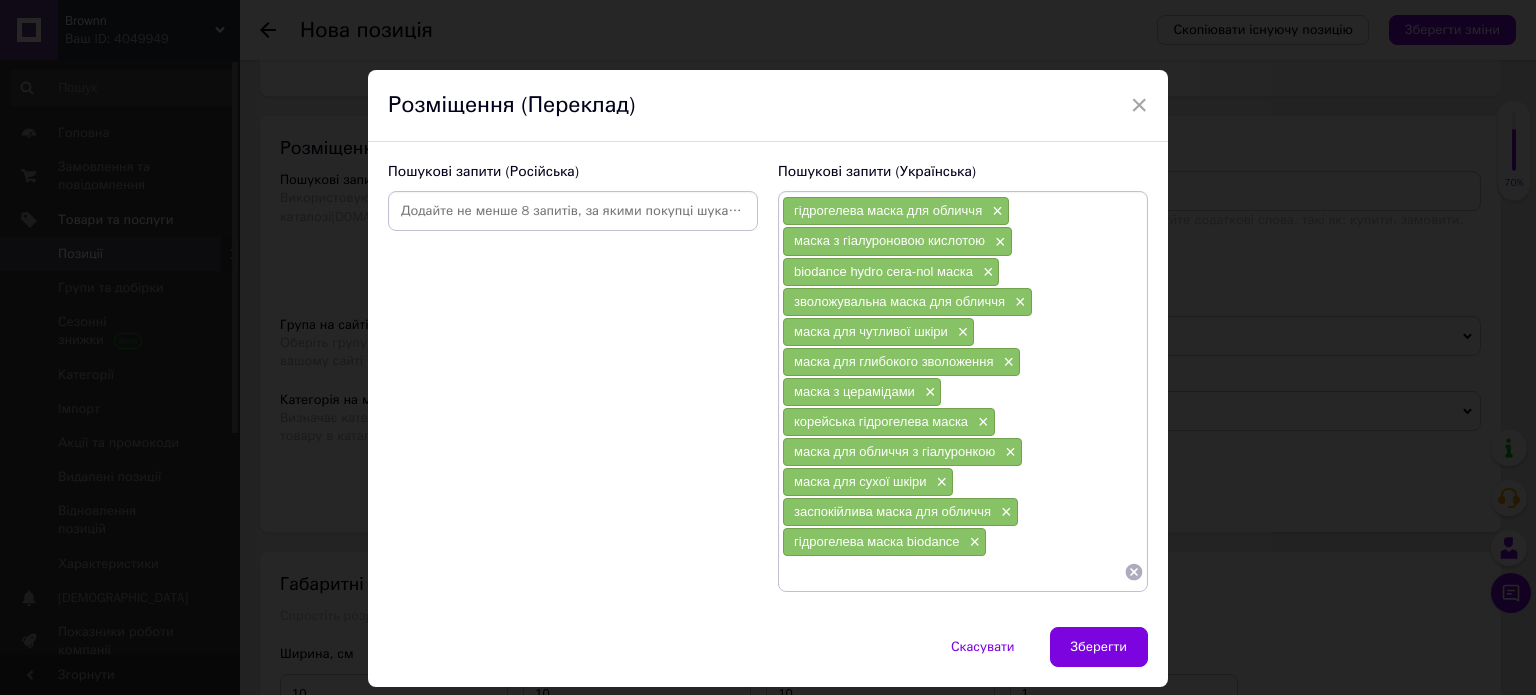 click at bounding box center (573, 211) 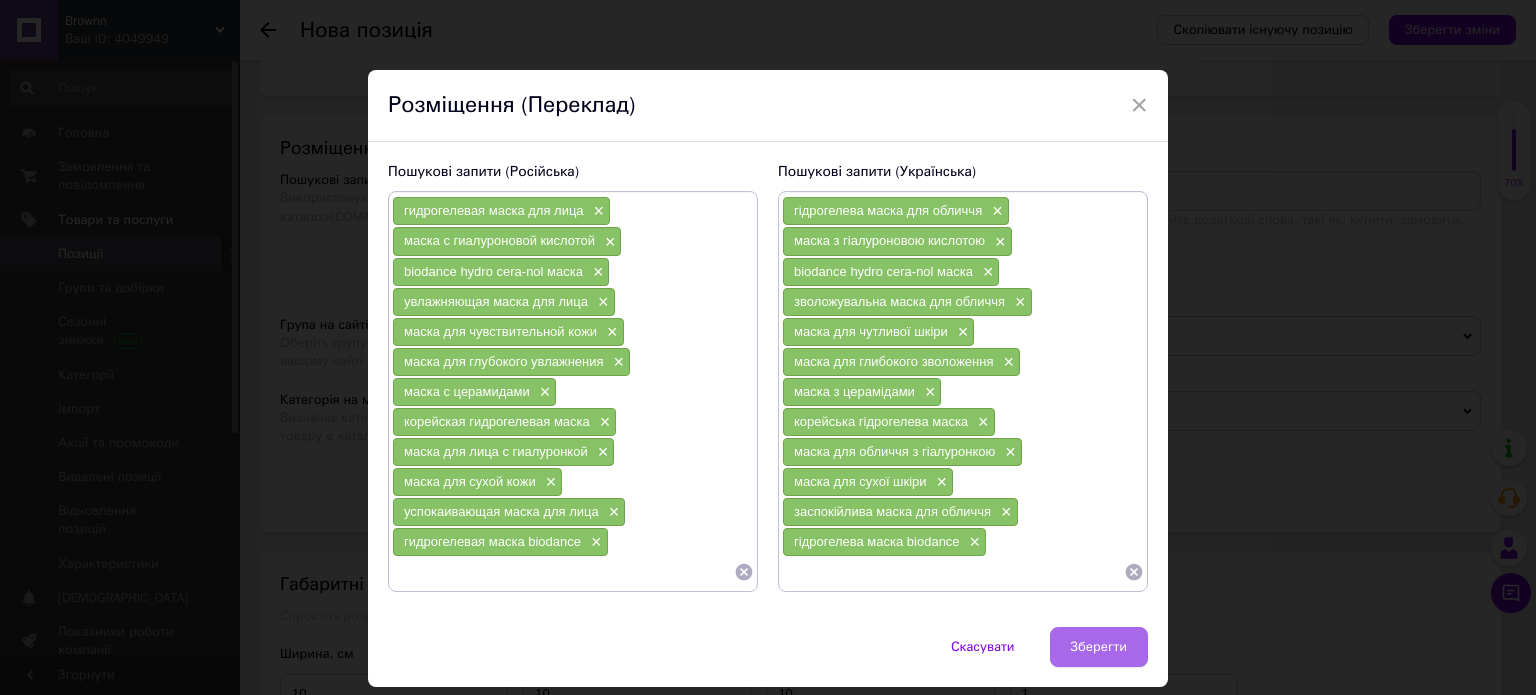 click on "Зберегти" at bounding box center [1099, 647] 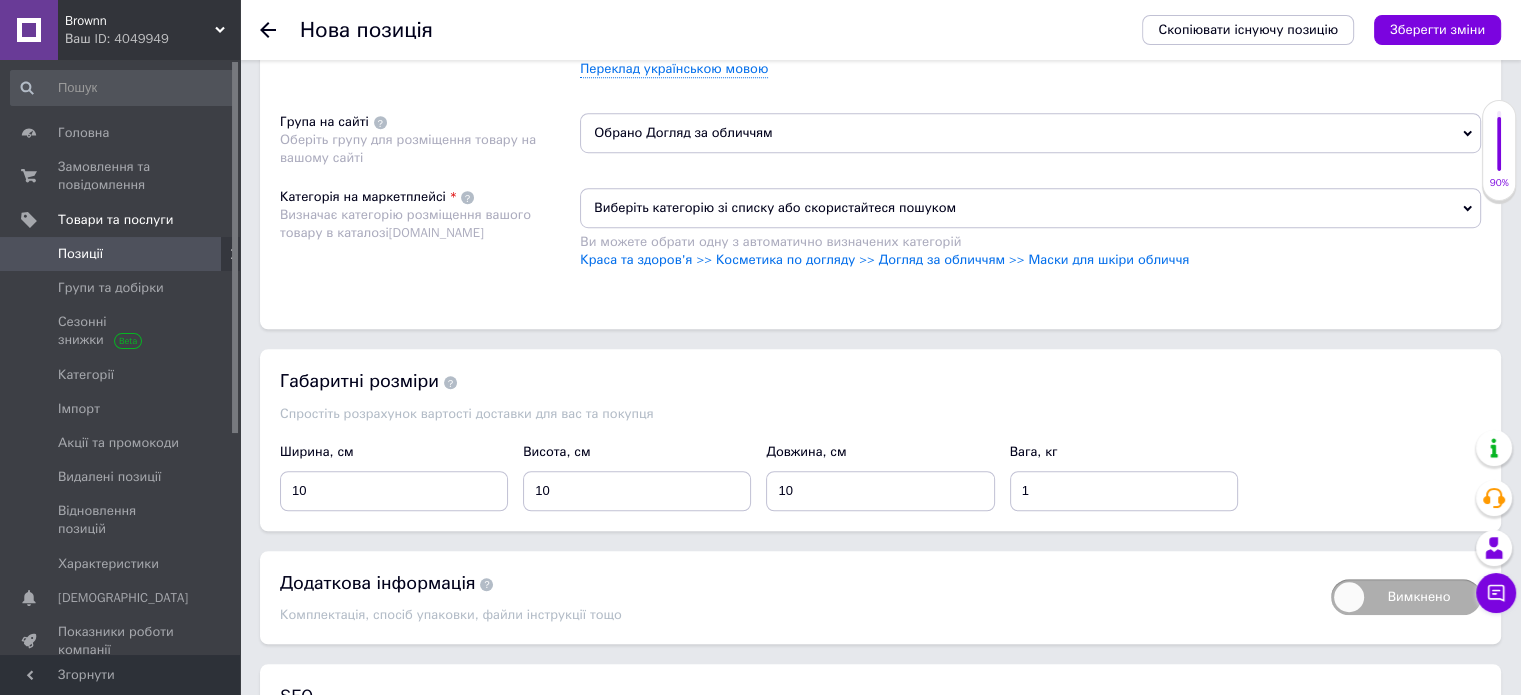 scroll, scrollTop: 1400, scrollLeft: 0, axis: vertical 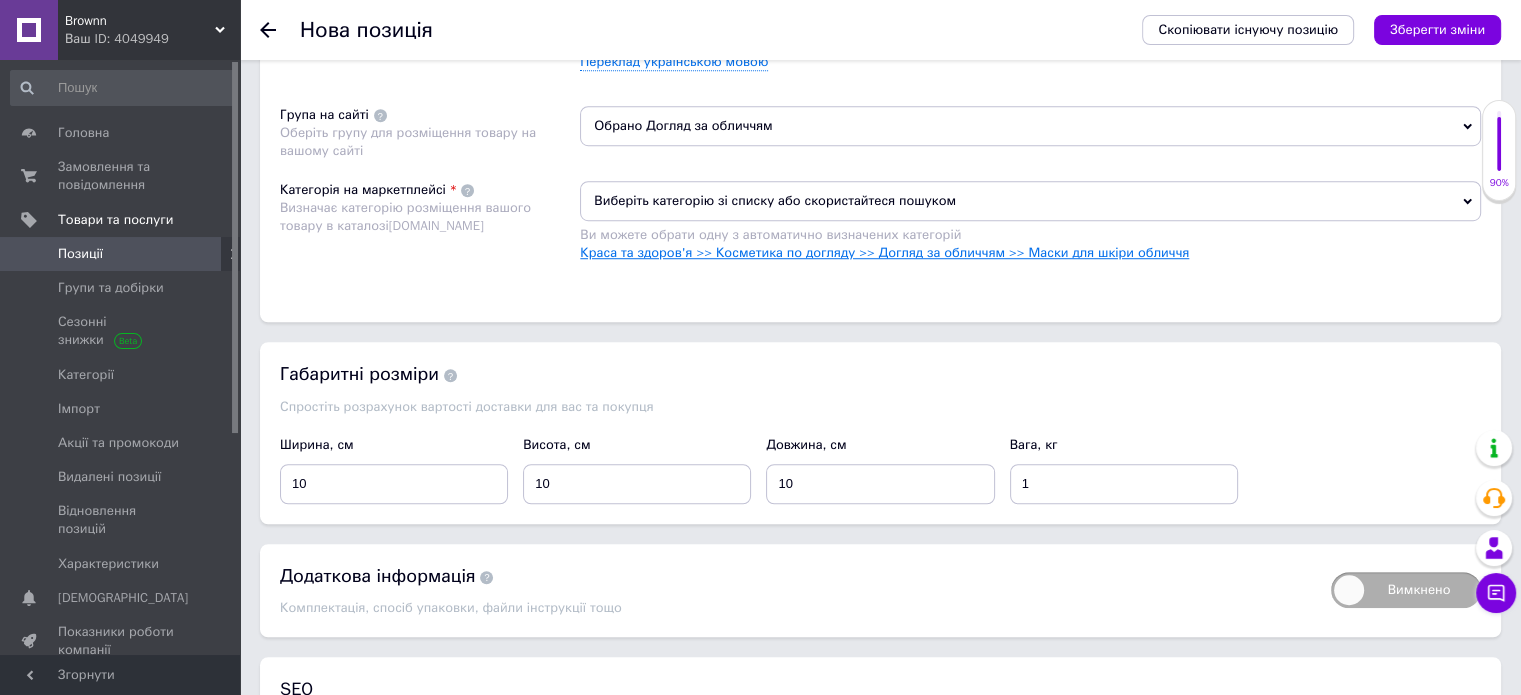 click on "Краса та здоров'я >> Косметика по догляду >> Догляд за обличчям >> Маски для шкіри обличчя" at bounding box center [884, 252] 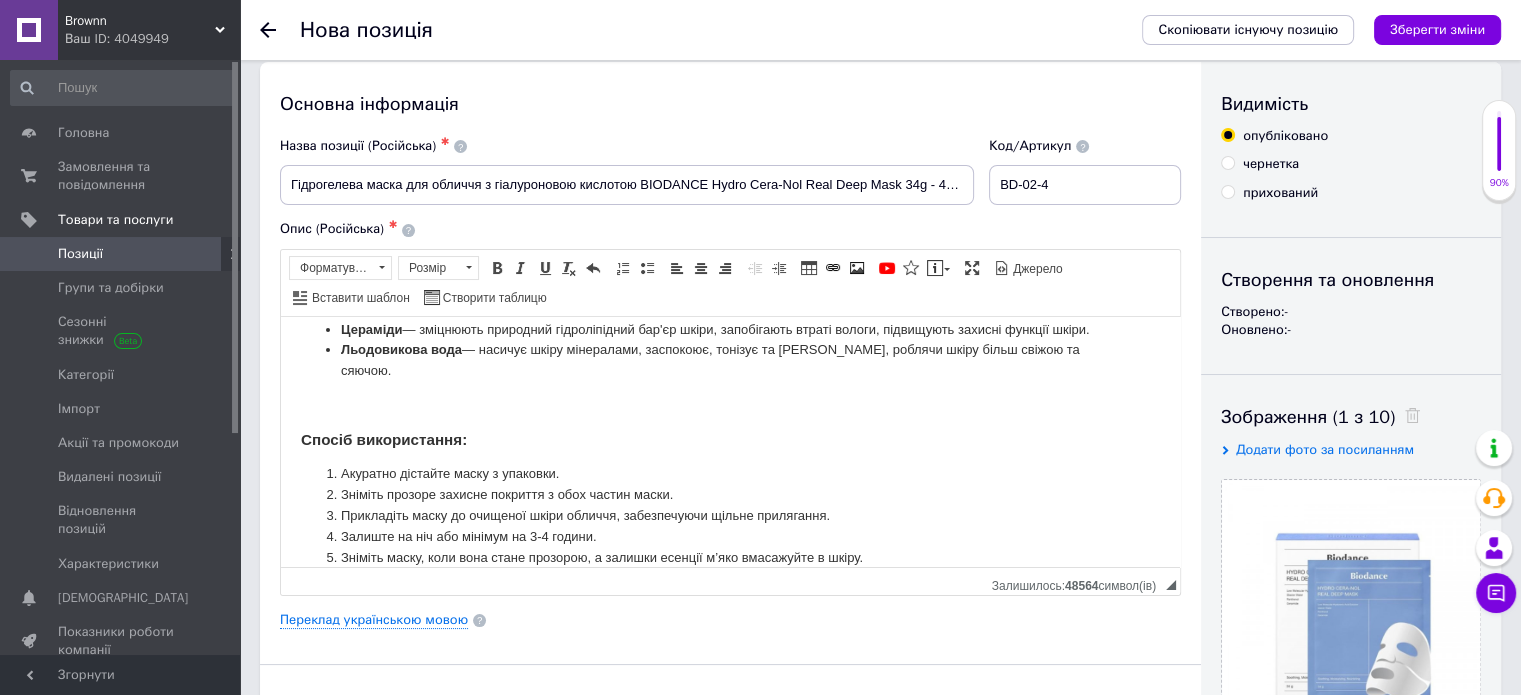 scroll, scrollTop: 0, scrollLeft: 0, axis: both 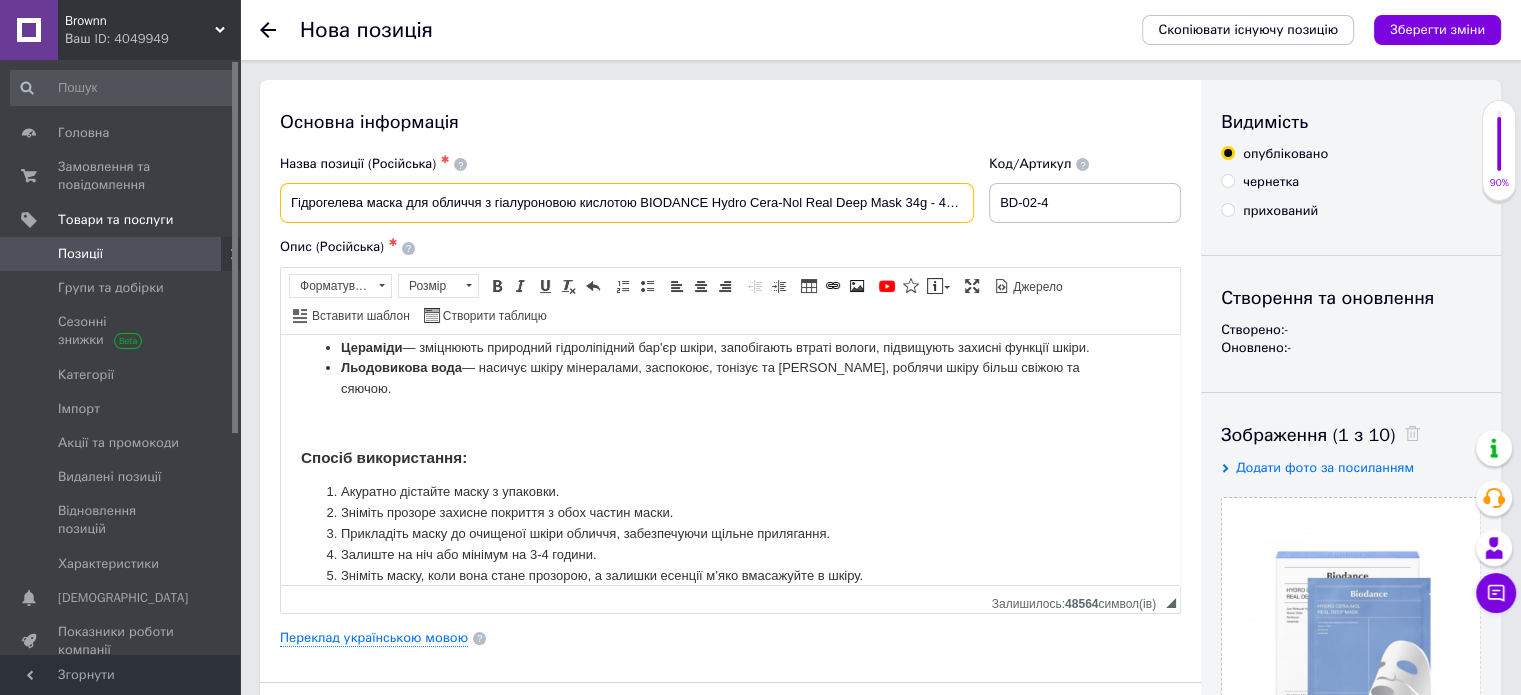 drag, startPoint x: 638, startPoint y: 203, endPoint x: 708, endPoint y: 207, distance: 70.11419 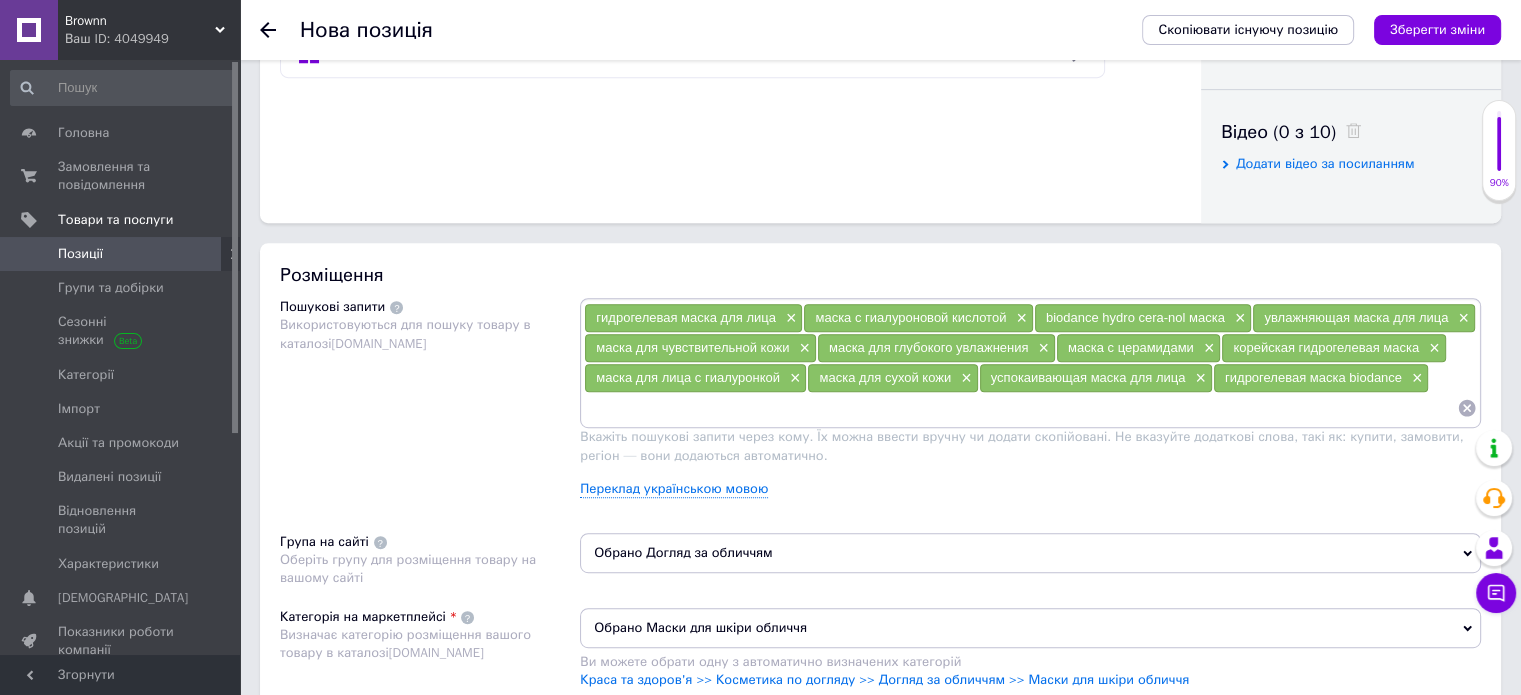 scroll, scrollTop: 1200, scrollLeft: 0, axis: vertical 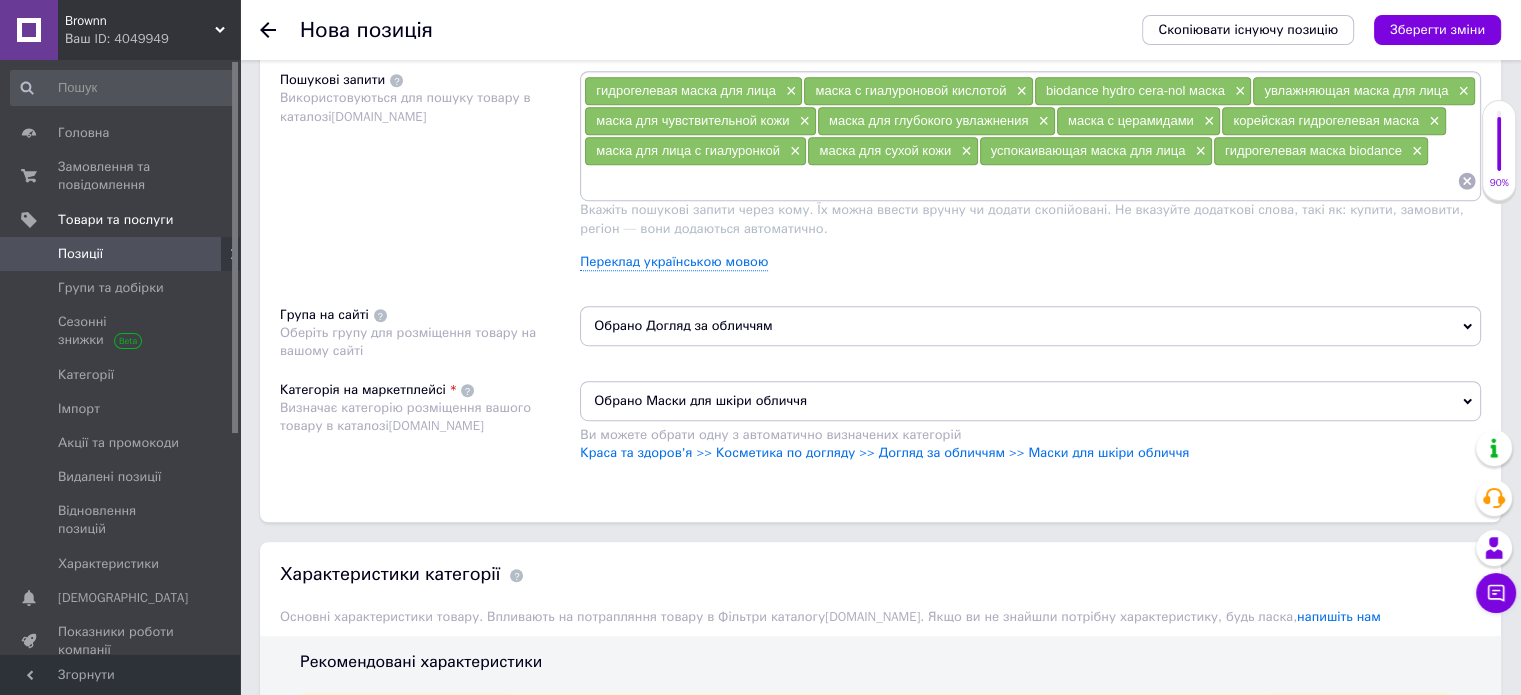 click on "Обрано Догляд за обличчям" at bounding box center (1030, 326) 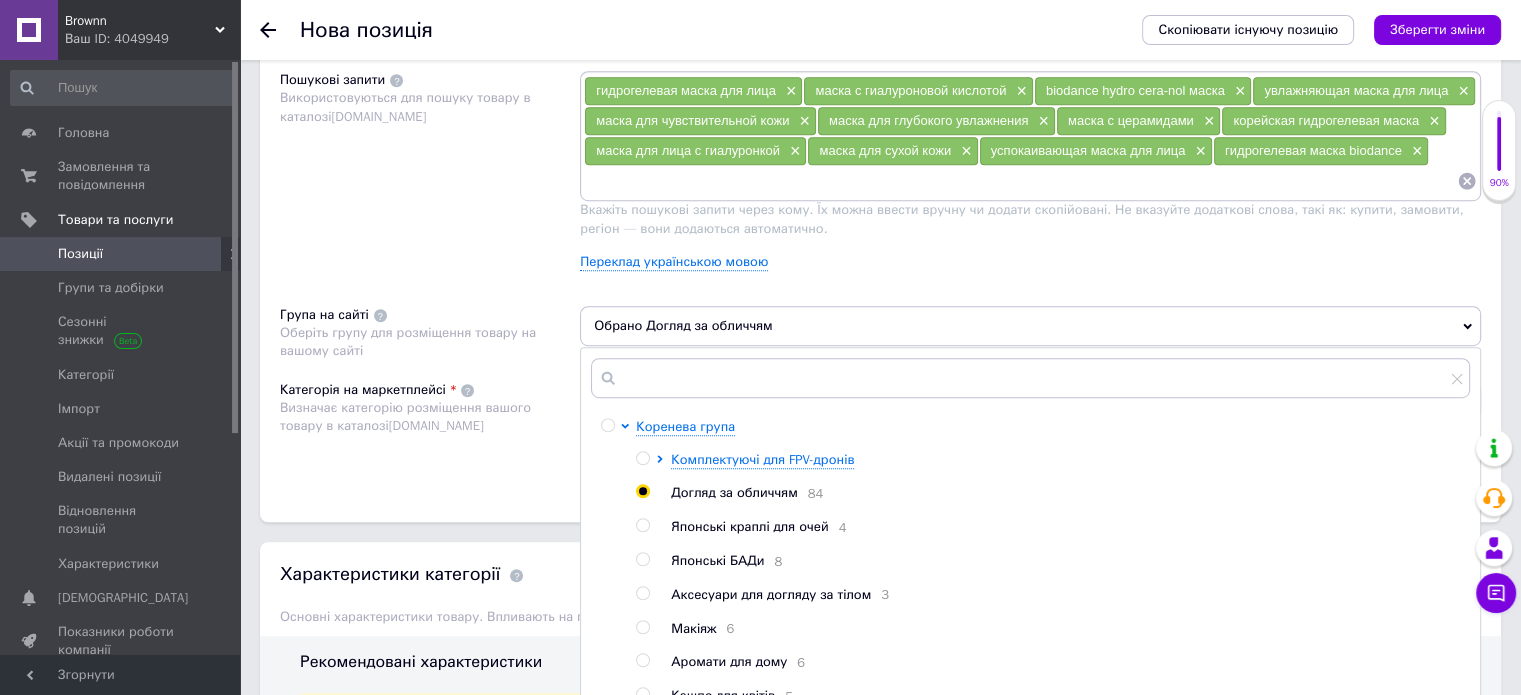 click on "Пошукові запити Використовуються для пошуку товару в каталозі  [DOMAIN_NAME]" at bounding box center [430, 178] 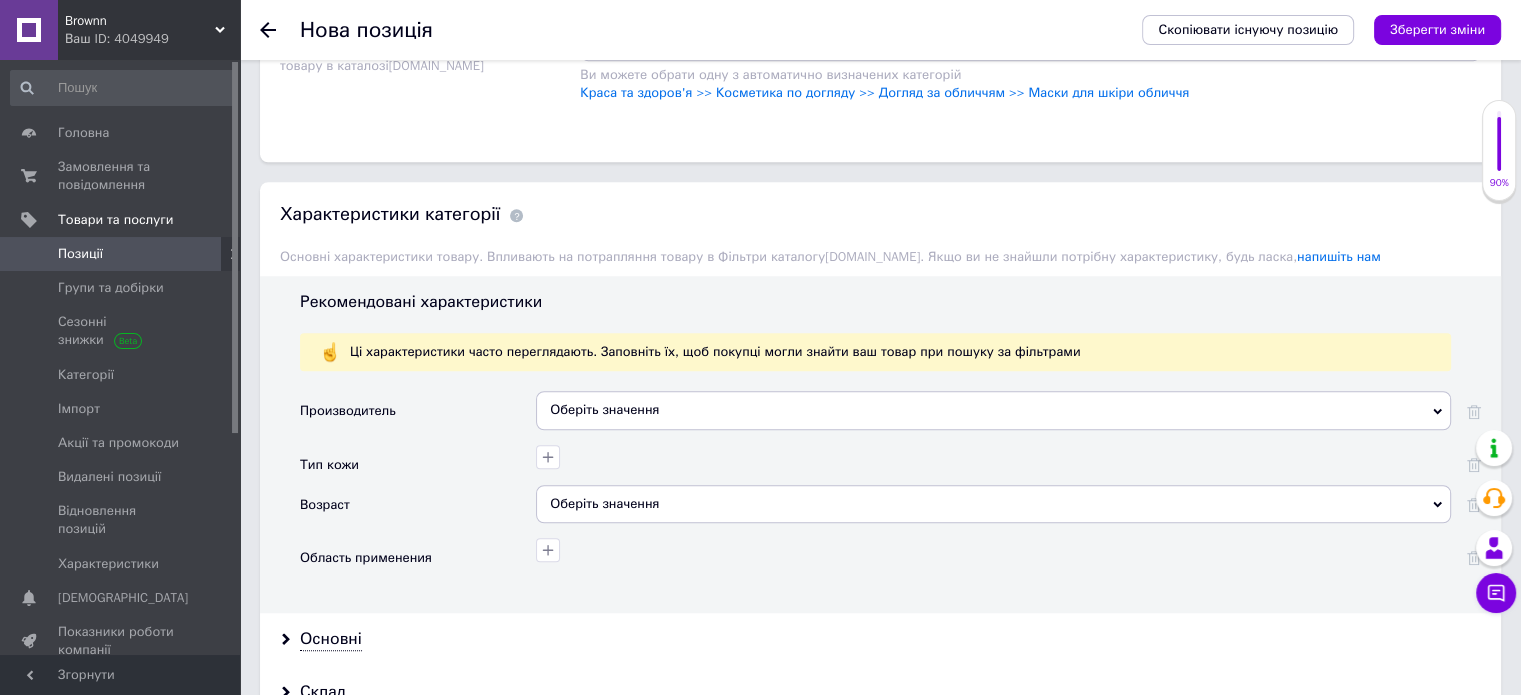 scroll, scrollTop: 1600, scrollLeft: 0, axis: vertical 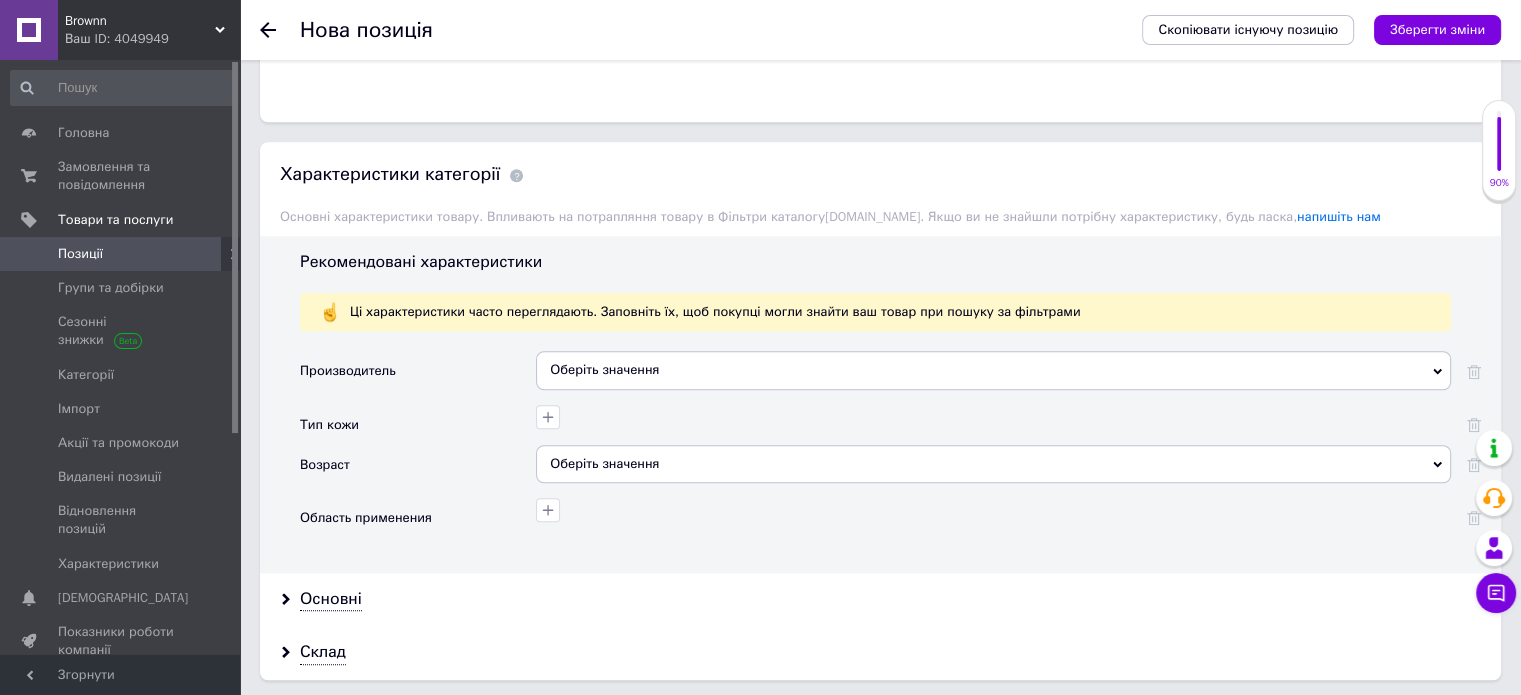 click on "Оберіть значення" at bounding box center (993, 370) 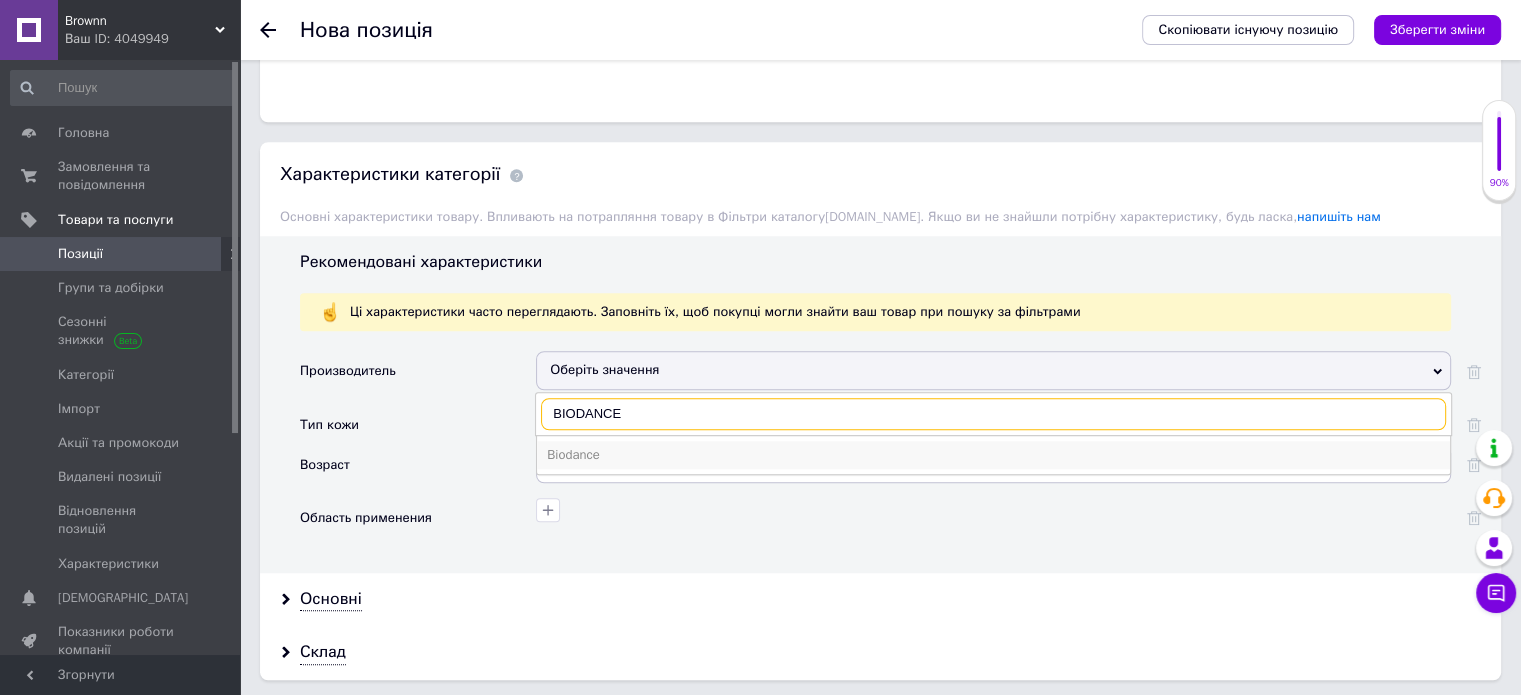 type on "BIODANCE" 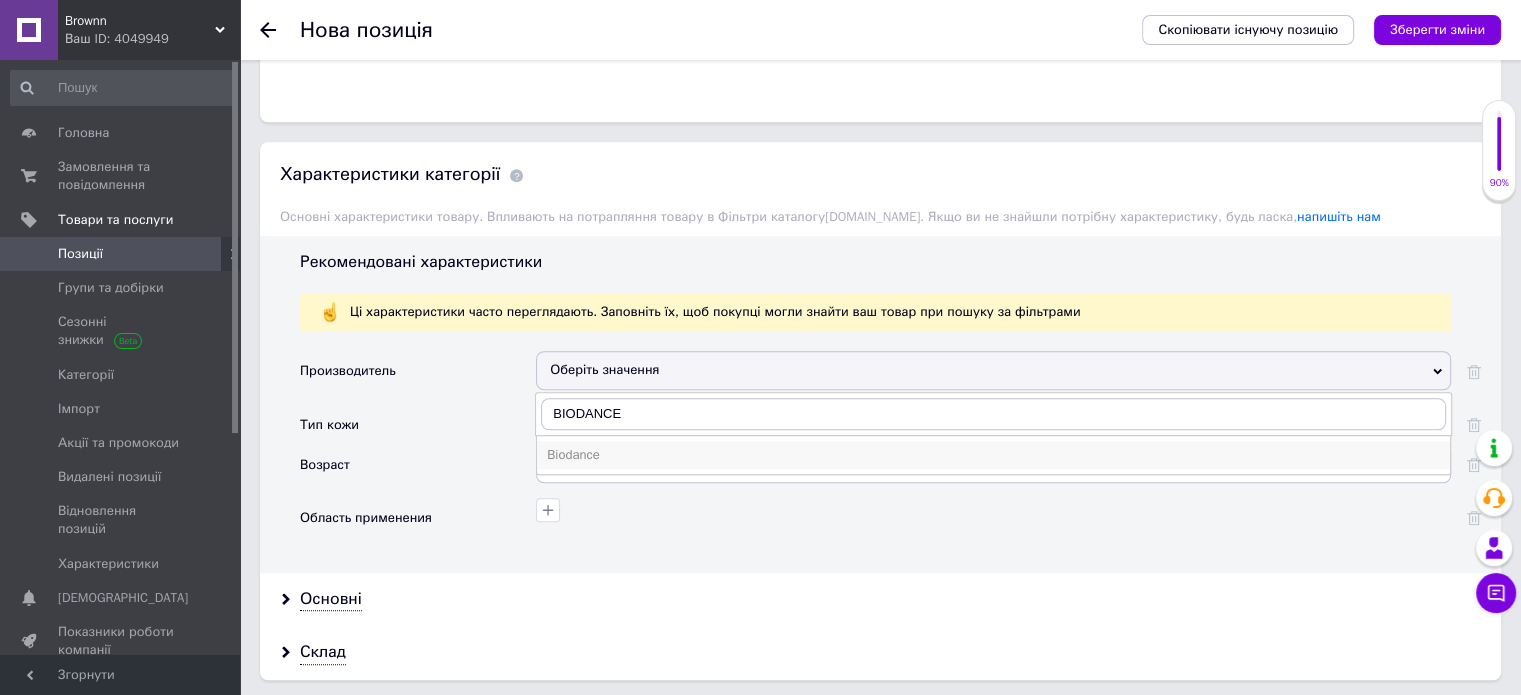 click on "Biodance" at bounding box center (993, 455) 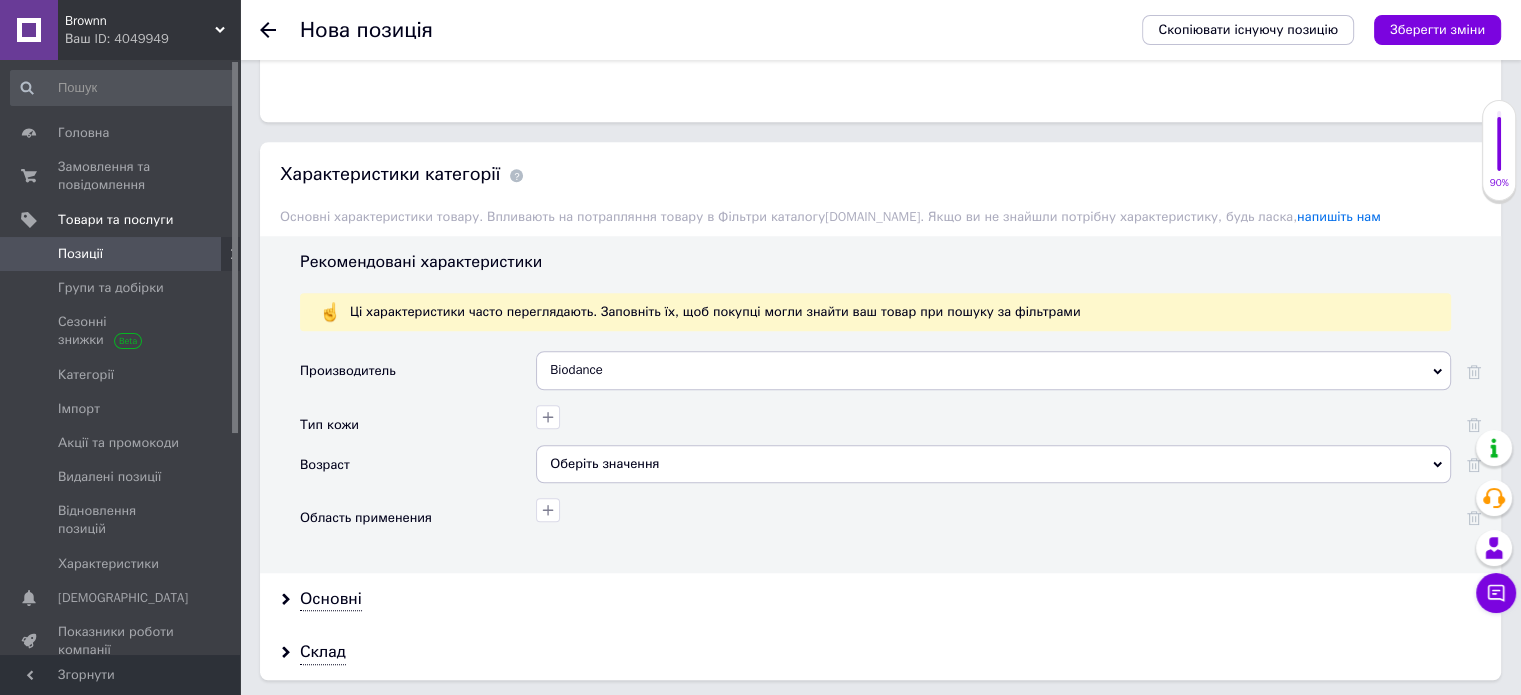 click on "Оберіть значення" at bounding box center [993, 464] 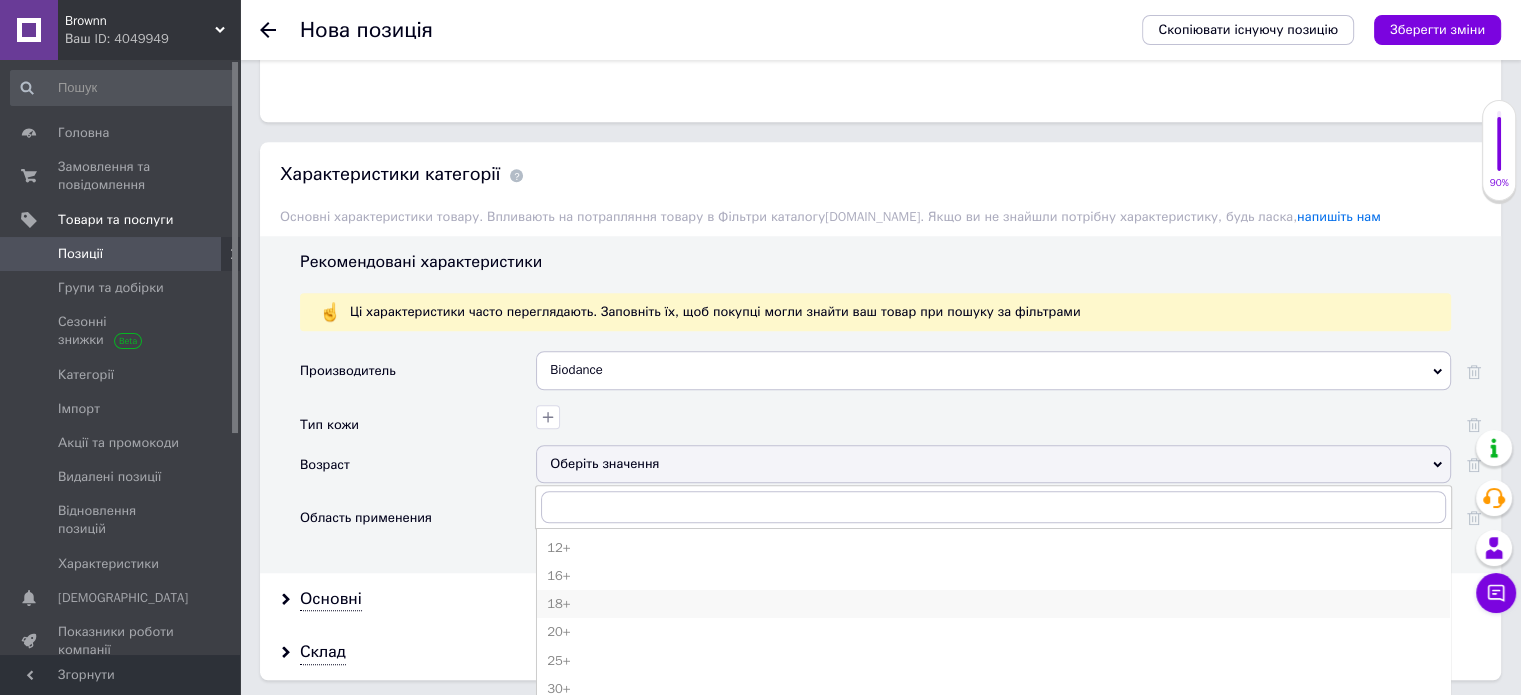 click on "18+" at bounding box center [993, 604] 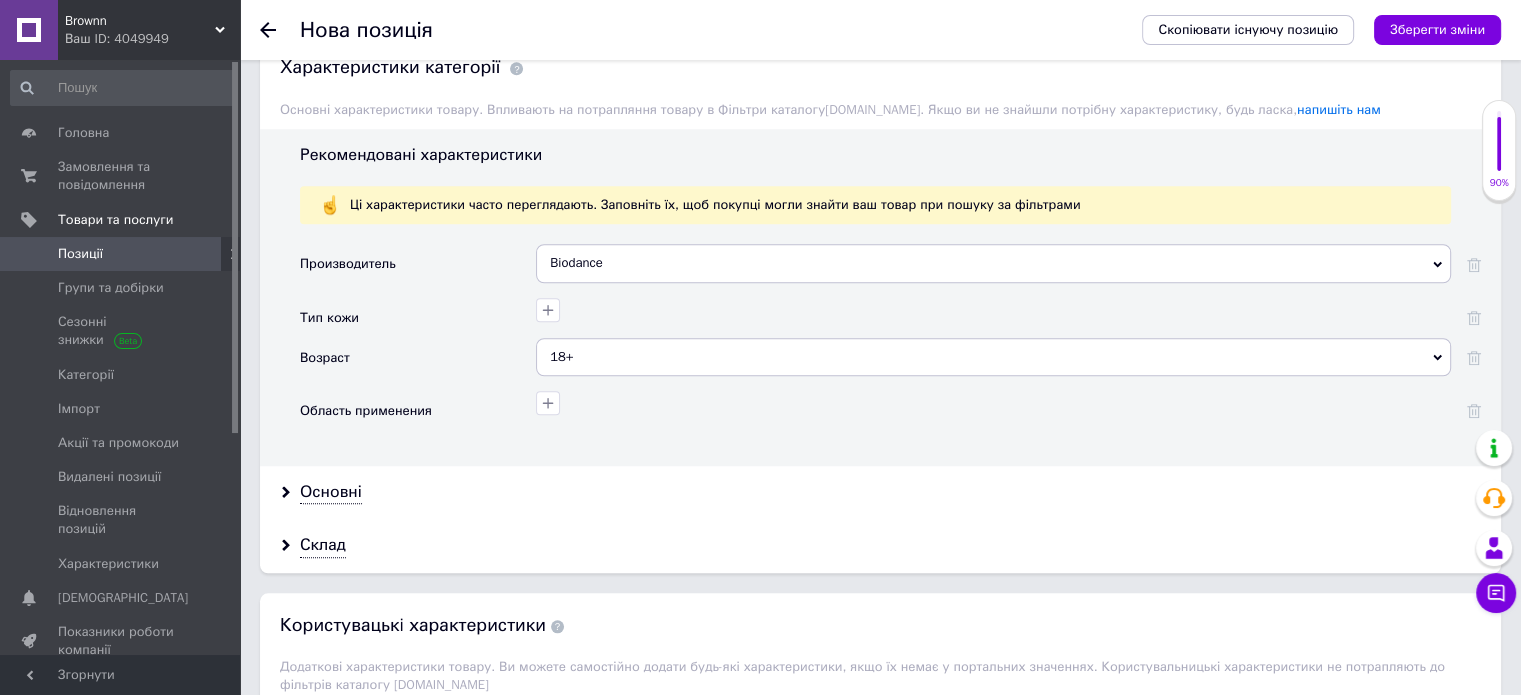scroll, scrollTop: 1900, scrollLeft: 0, axis: vertical 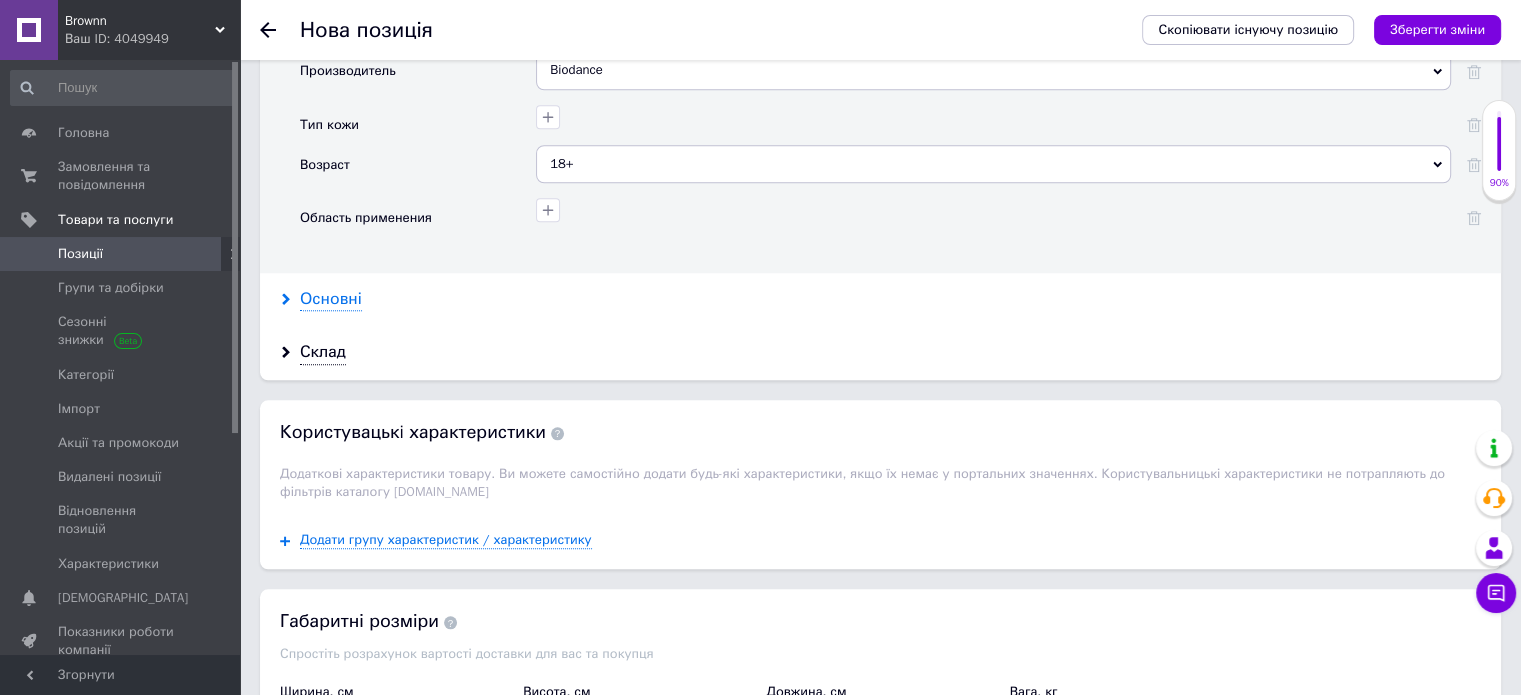 click on "Основні" at bounding box center (331, 299) 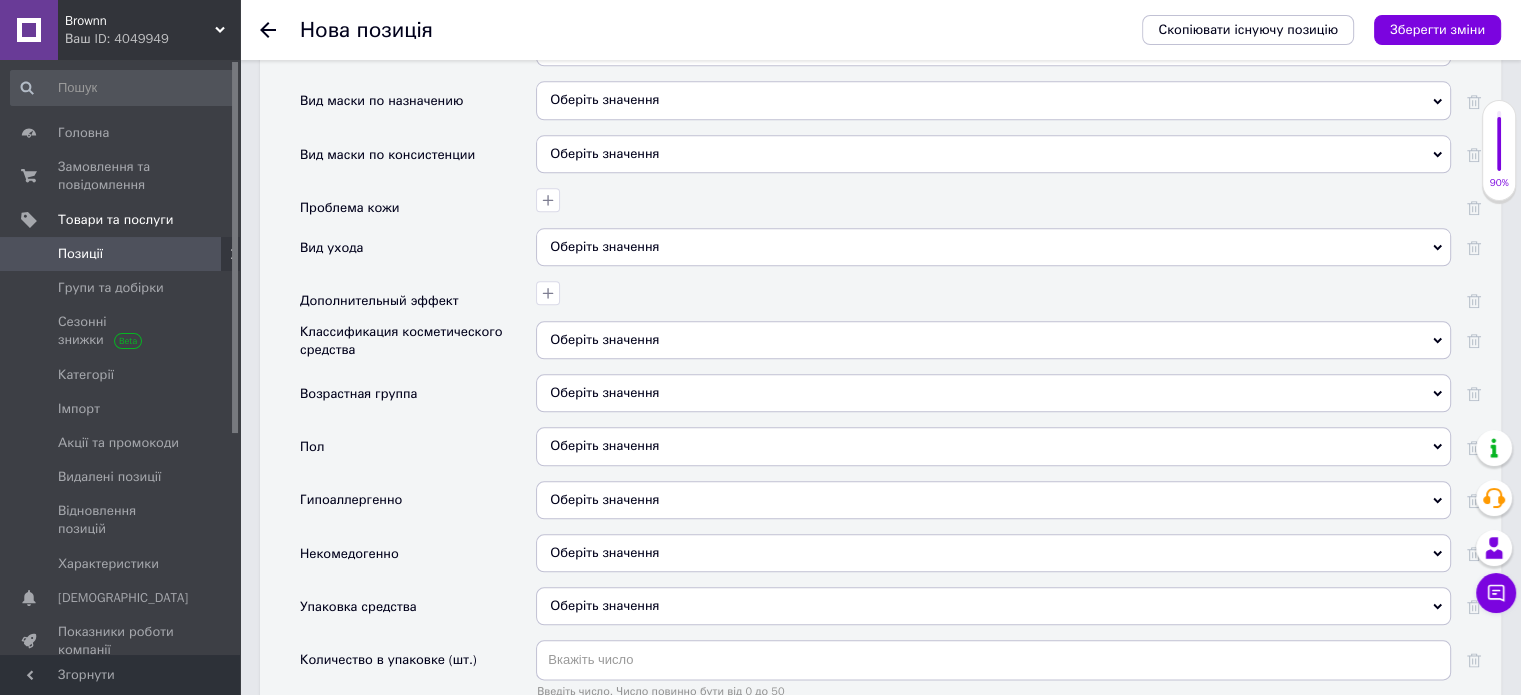 scroll, scrollTop: 2200, scrollLeft: 0, axis: vertical 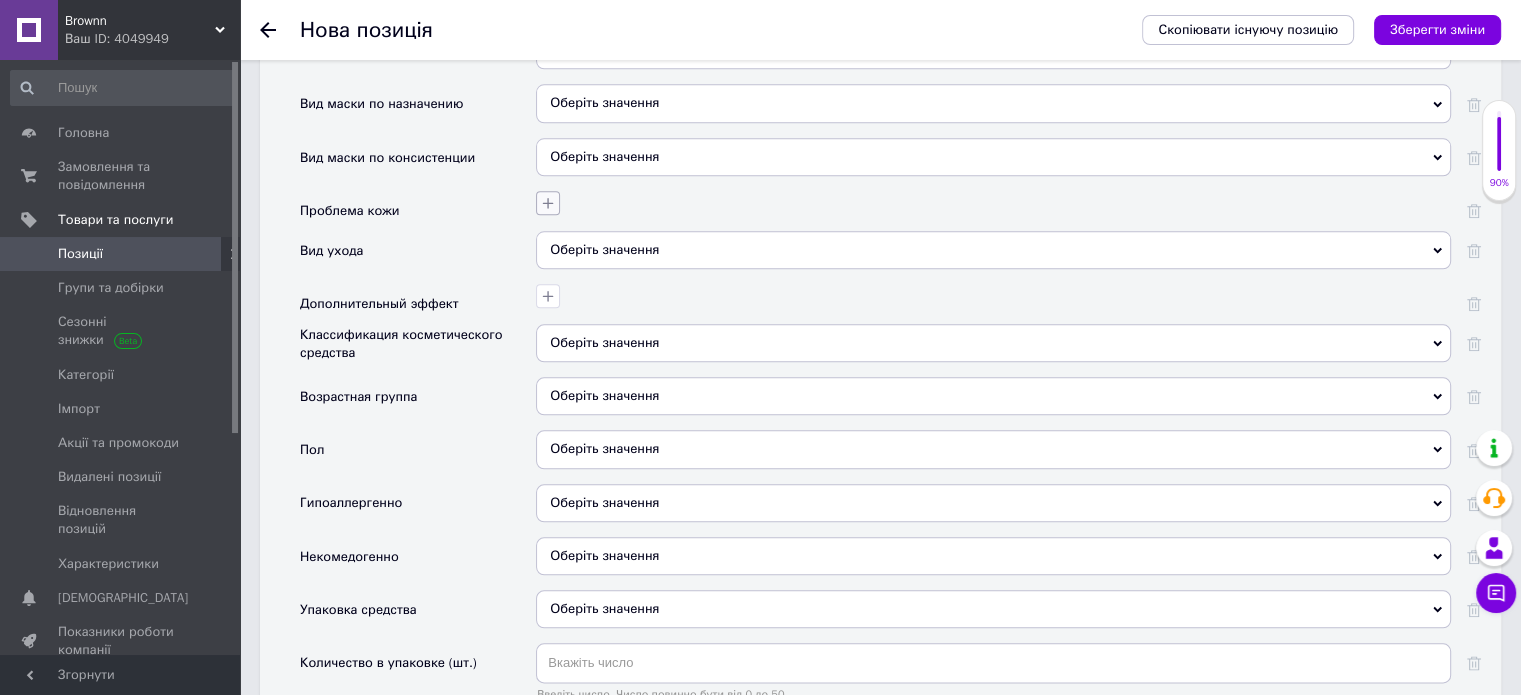click 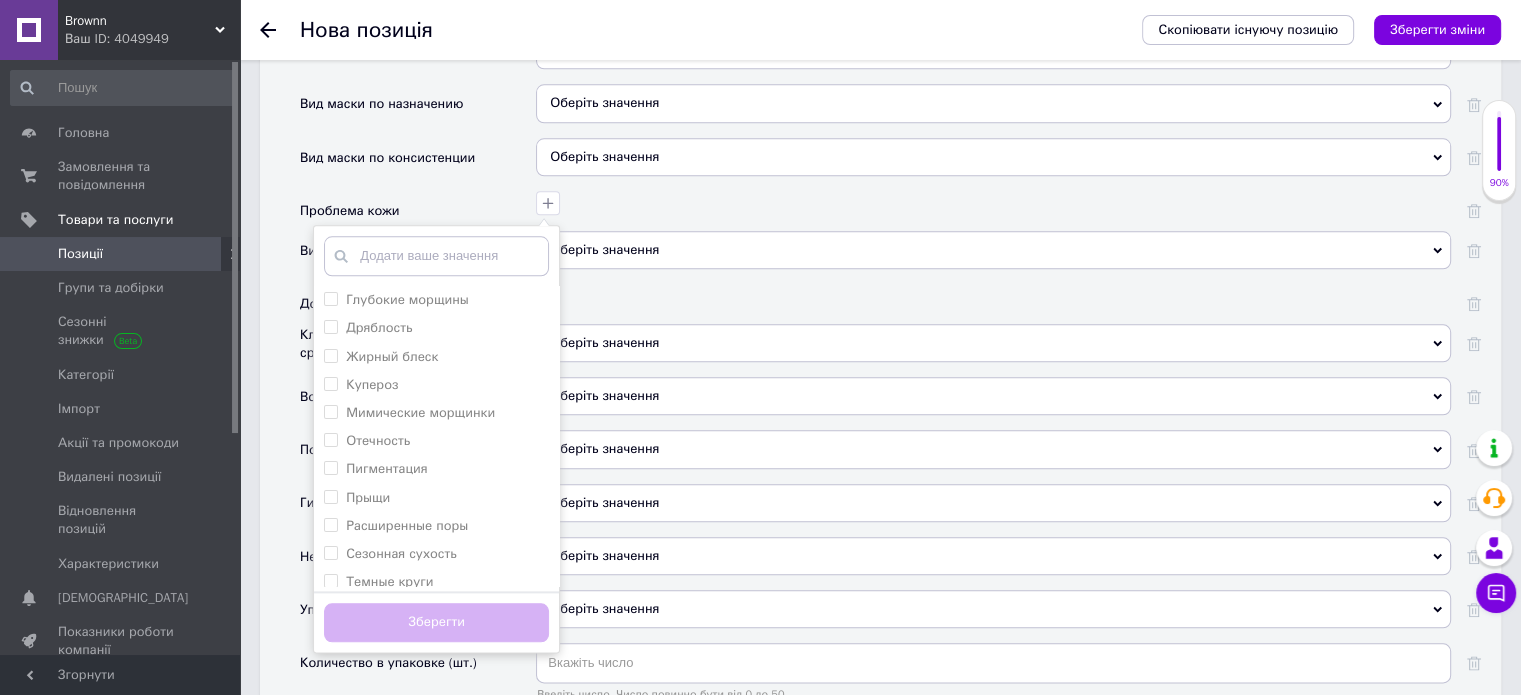 click on "Глубокие морщины Дряблость Жирный блеск Купероз Мимические морщинки Отечность Пигментация Прыщи Расширенные поры Сезонная сухость Темные круги Шелушение Угри Комедоны Милиумы (жировики) Морщины Увядание Раздражения Сухость Чувствительность Акне Возрастные изменения Черные точки Тусклость Неровный оттенок кожи Додати ваше значення   Зберегти" at bounding box center (991, 200) 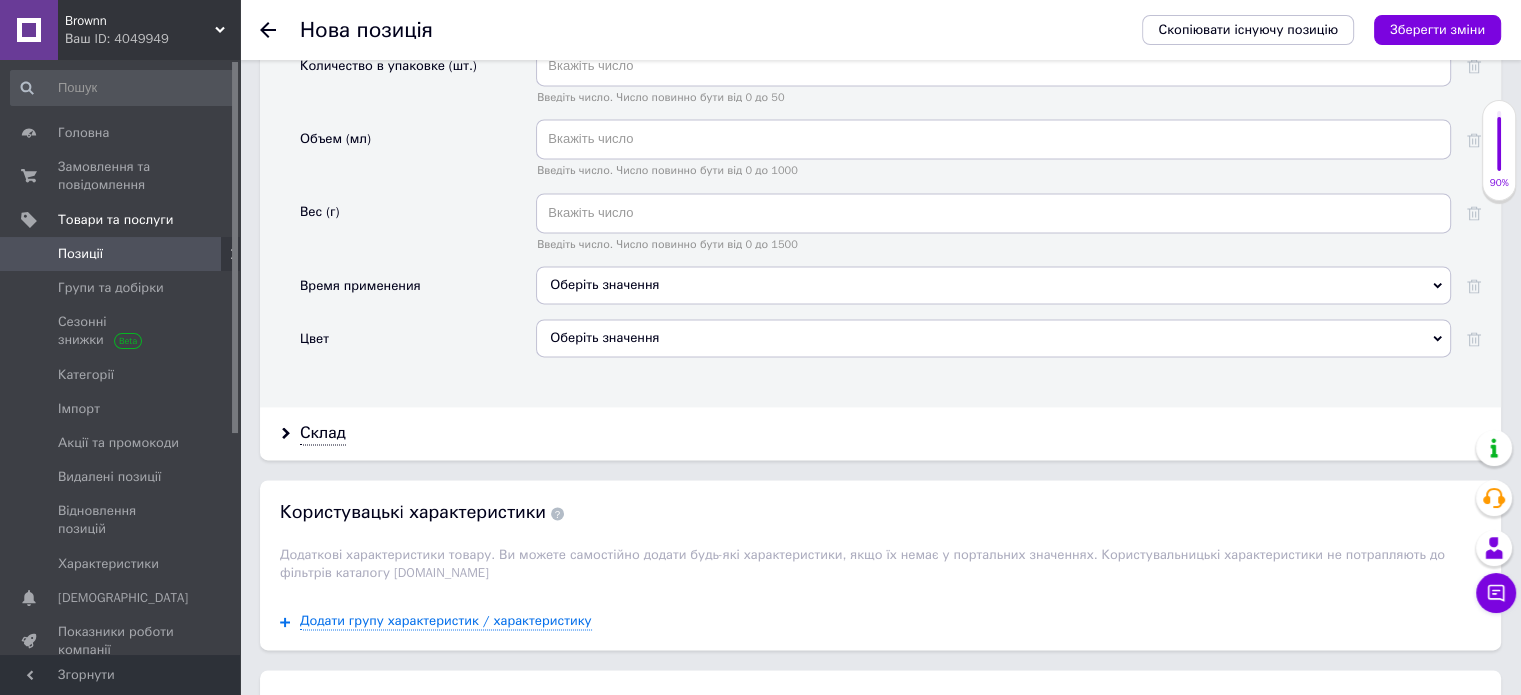 scroll, scrollTop: 2800, scrollLeft: 0, axis: vertical 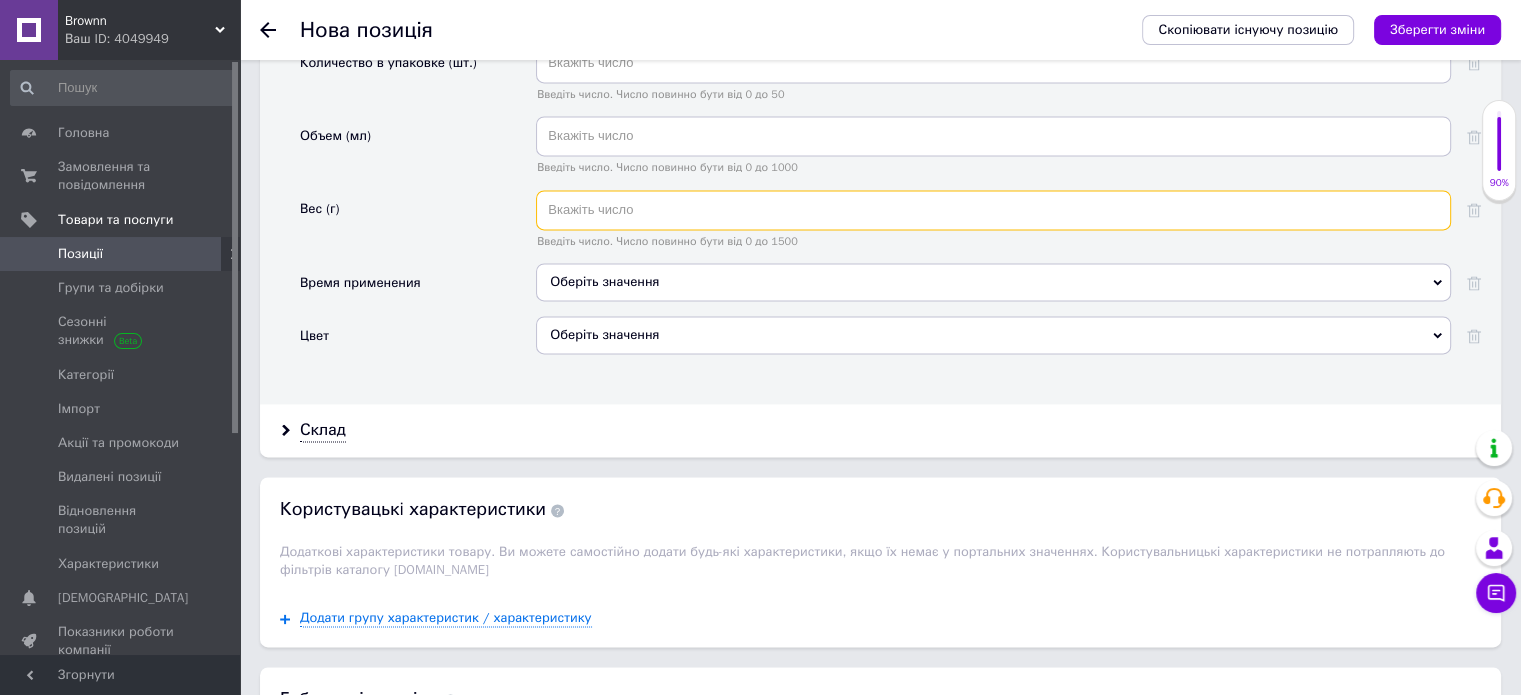 click at bounding box center [993, 210] 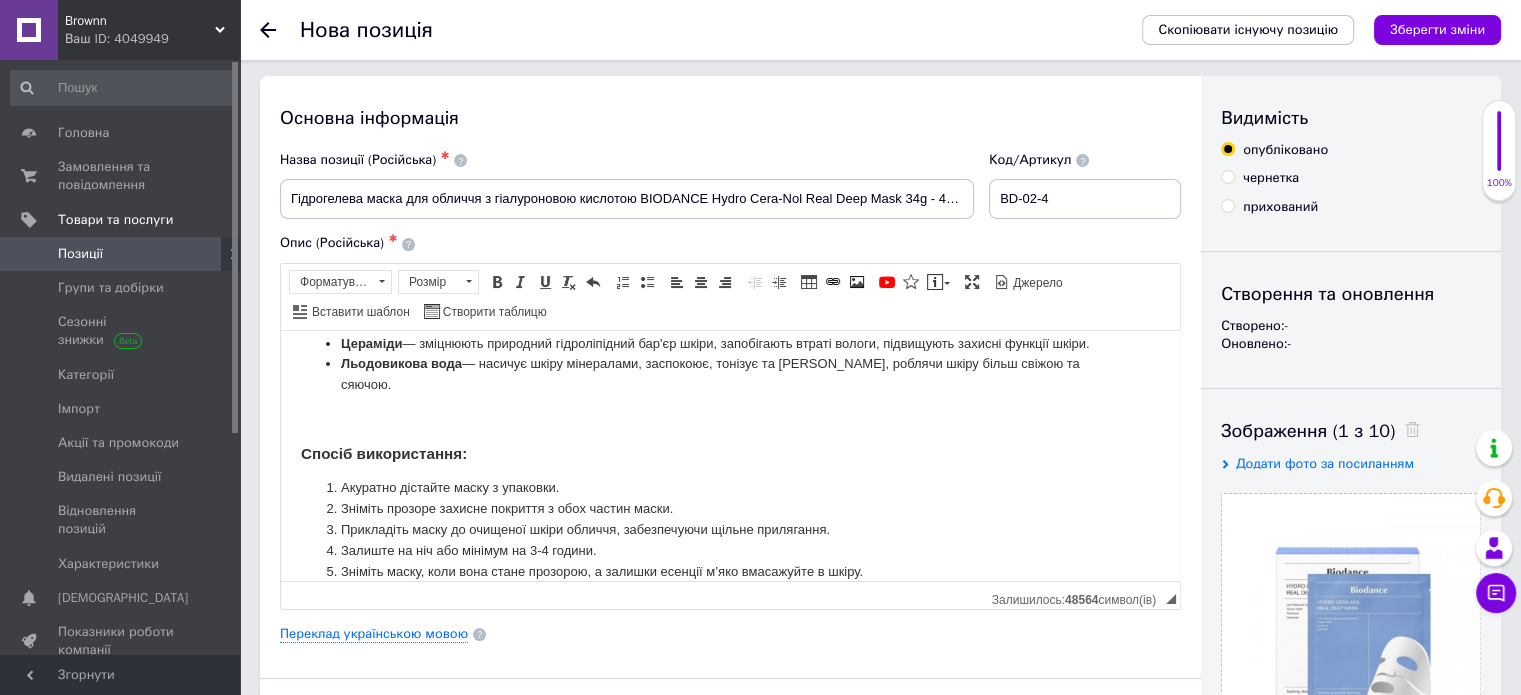 scroll, scrollTop: 0, scrollLeft: 0, axis: both 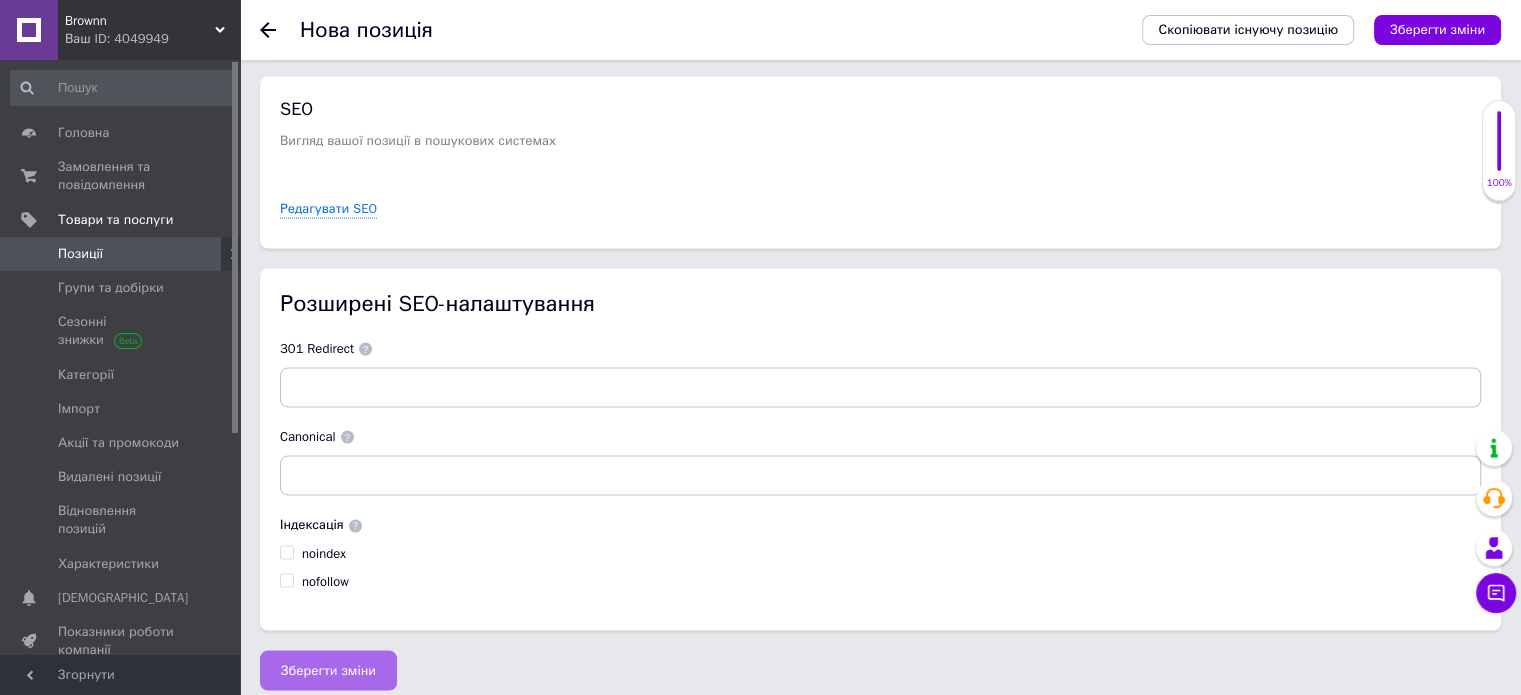 type on "34" 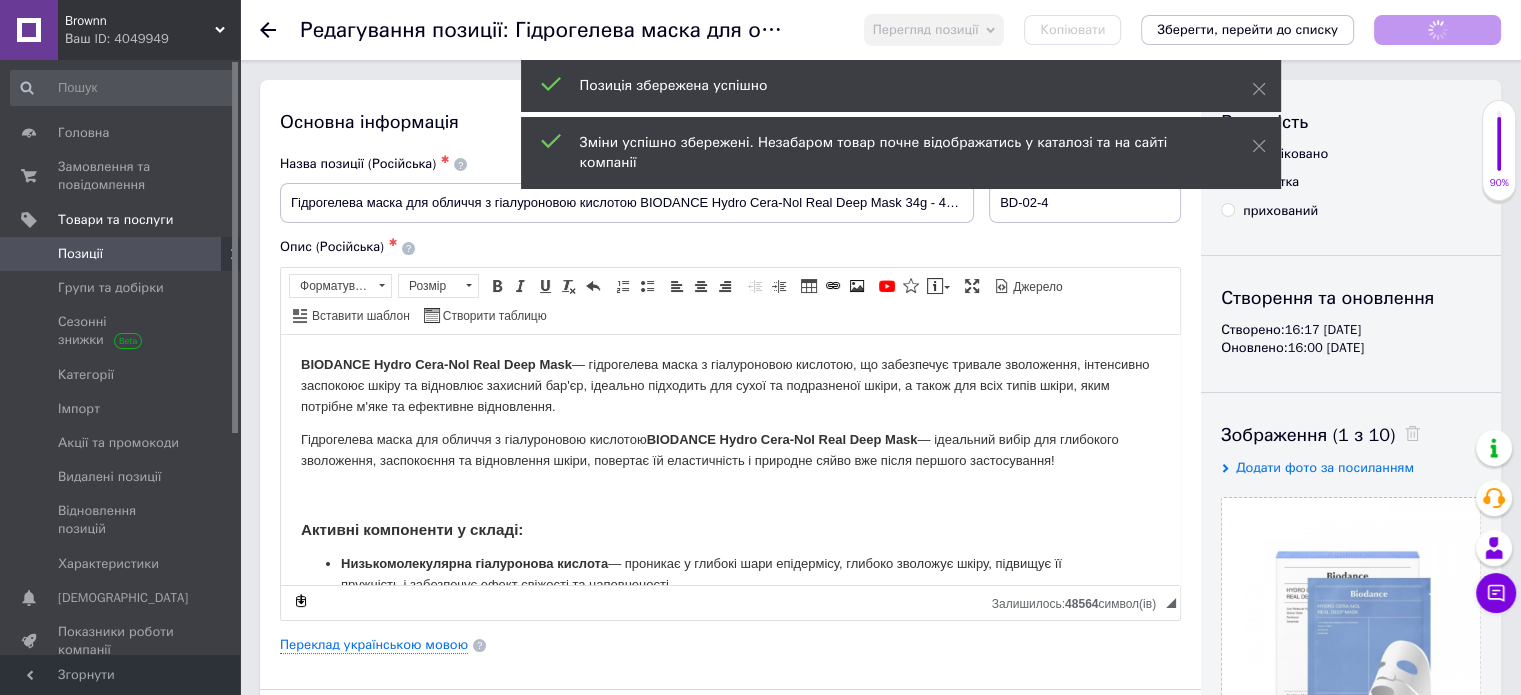 scroll, scrollTop: 0, scrollLeft: 0, axis: both 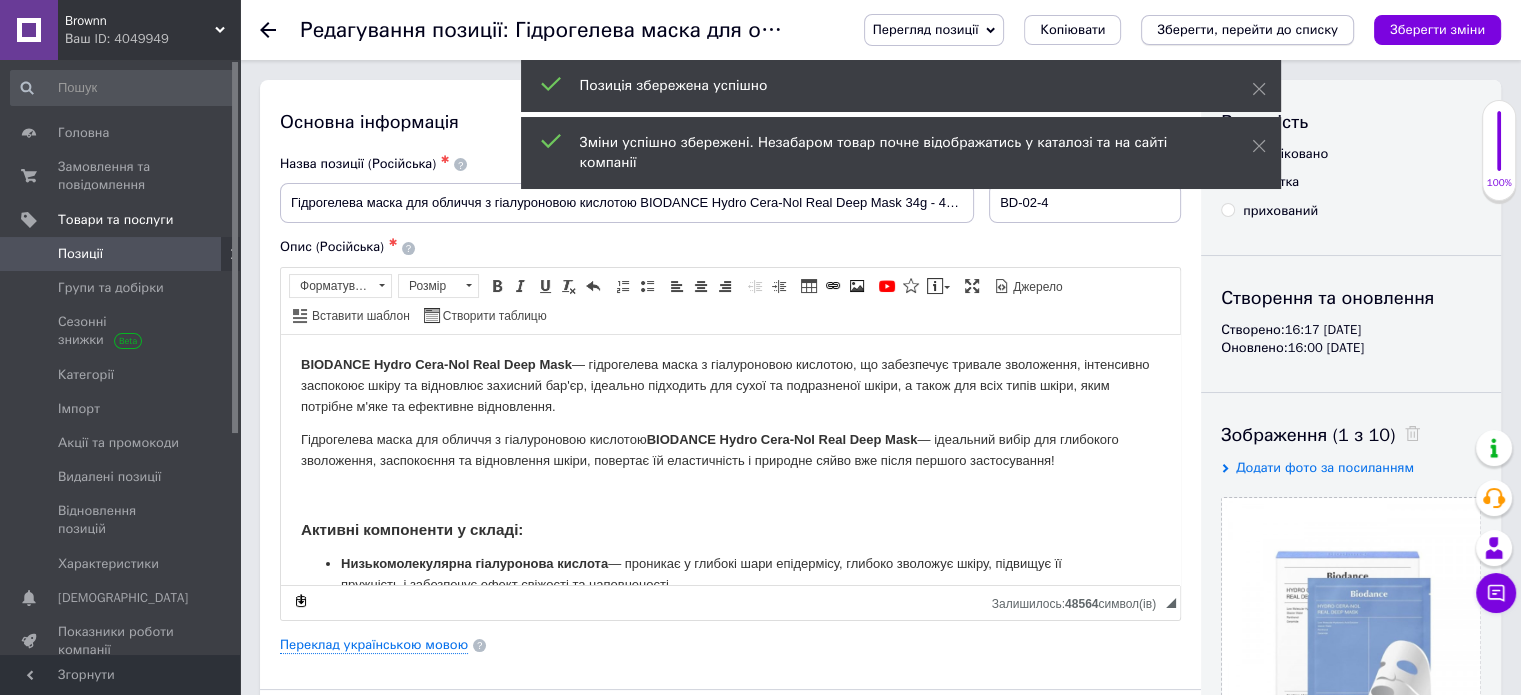 click on "Зберегти, перейти до списку" at bounding box center (1247, 29) 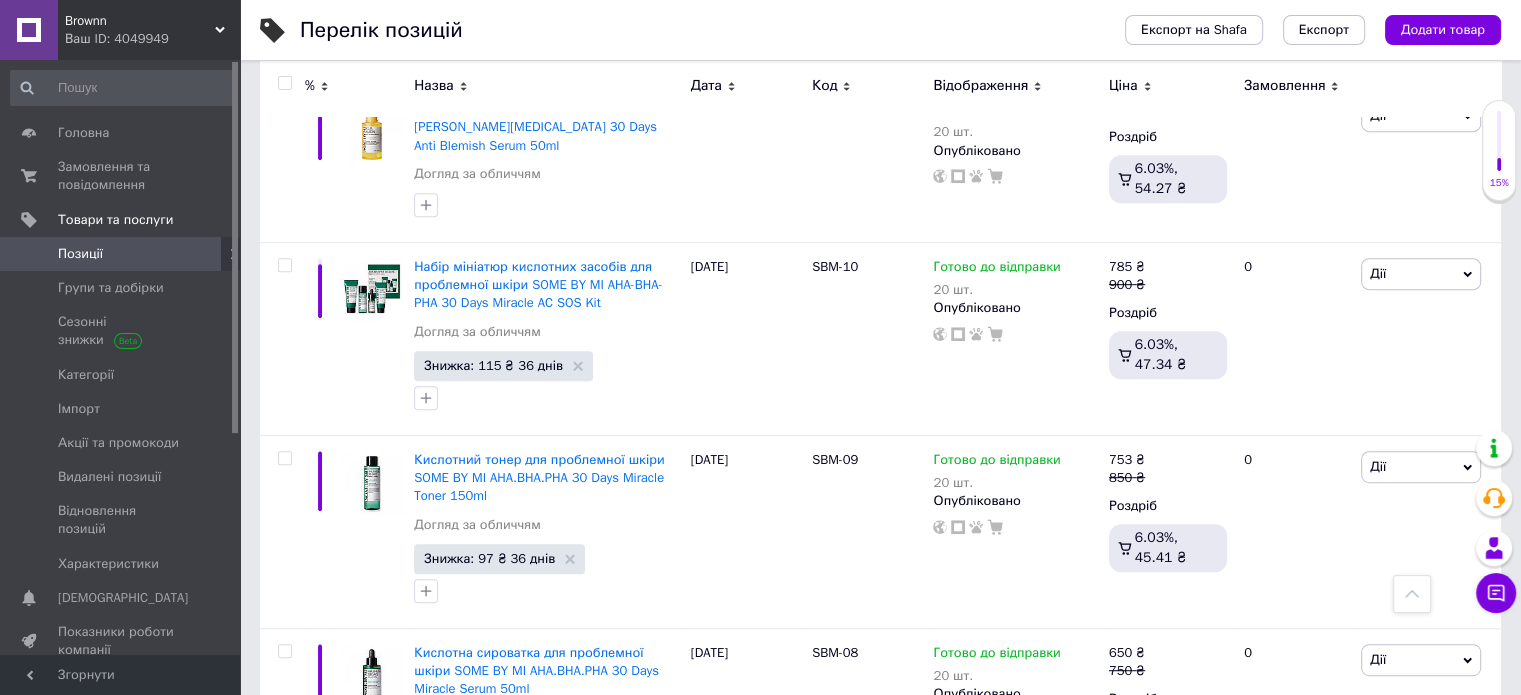 scroll, scrollTop: 584, scrollLeft: 0, axis: vertical 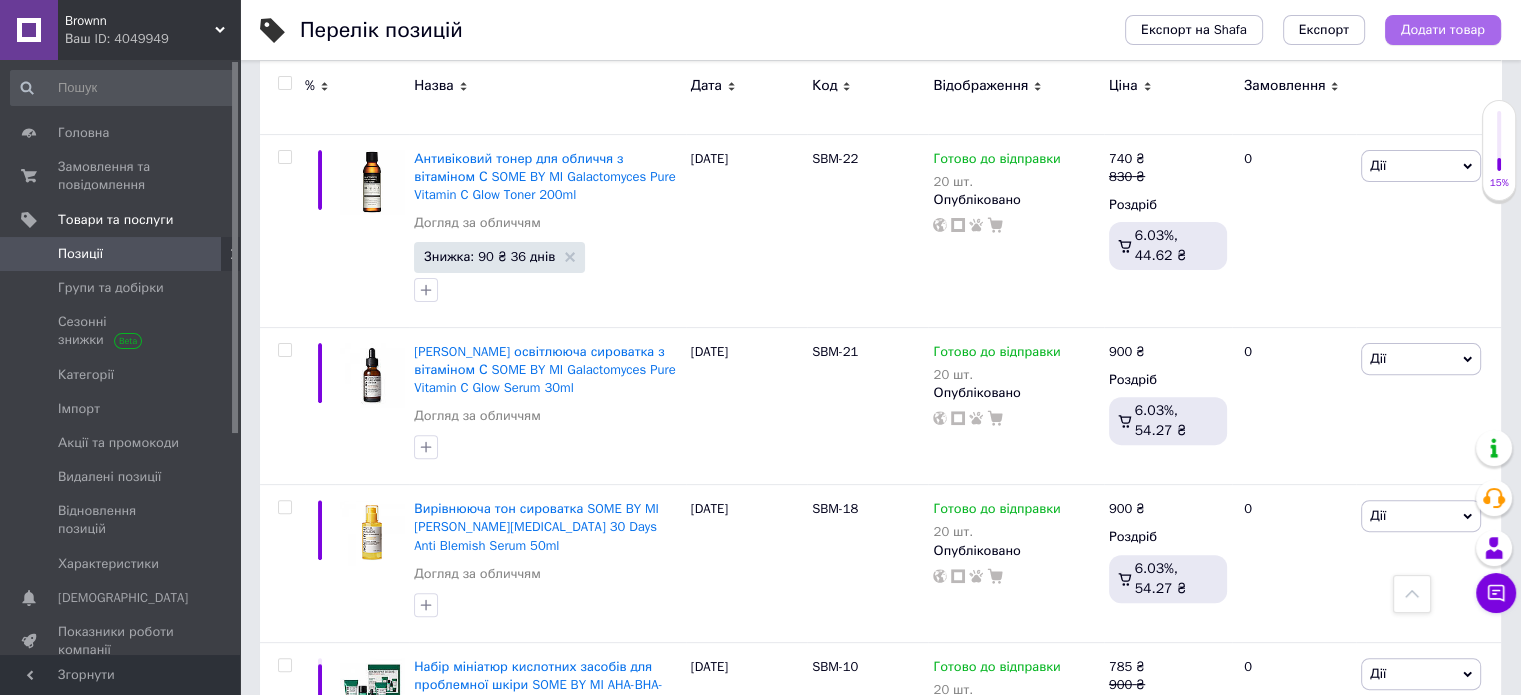 click on "Додати товар" at bounding box center (1443, 30) 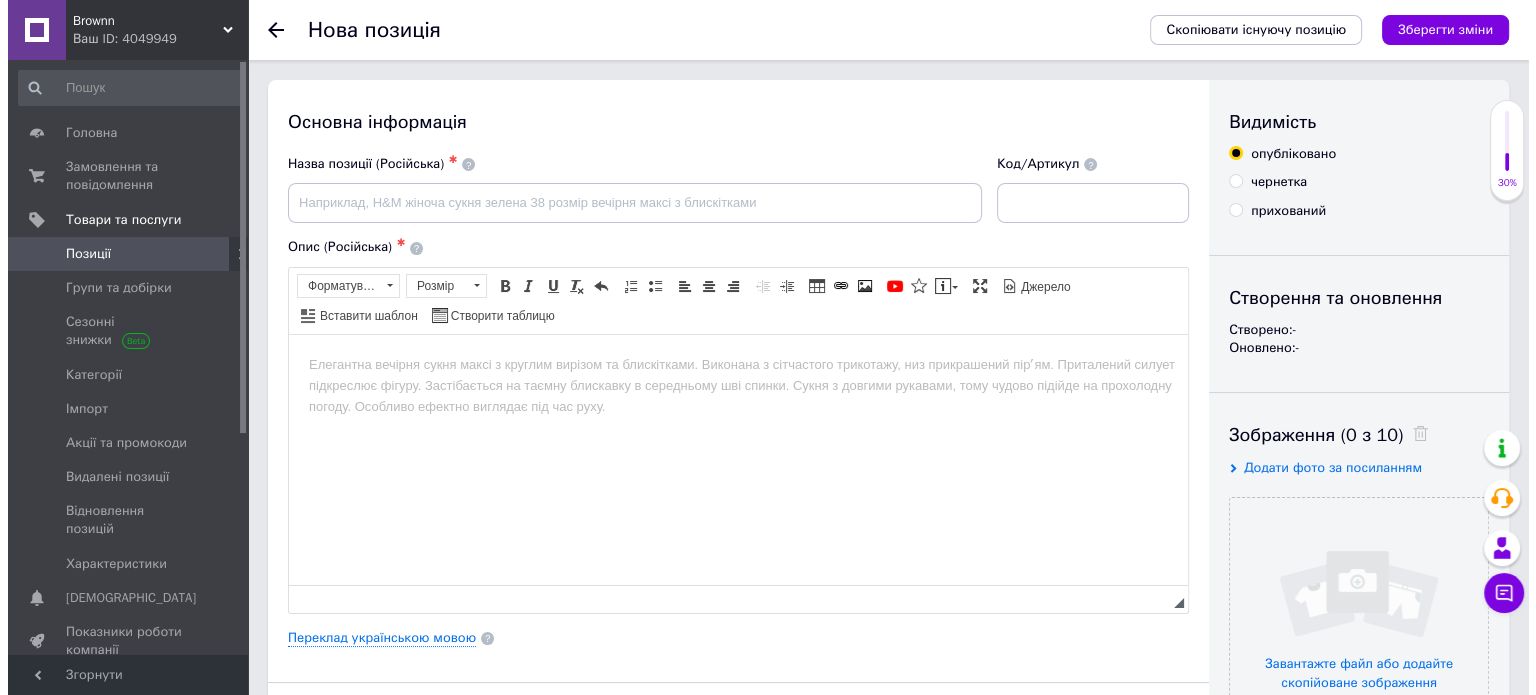 scroll, scrollTop: 0, scrollLeft: 0, axis: both 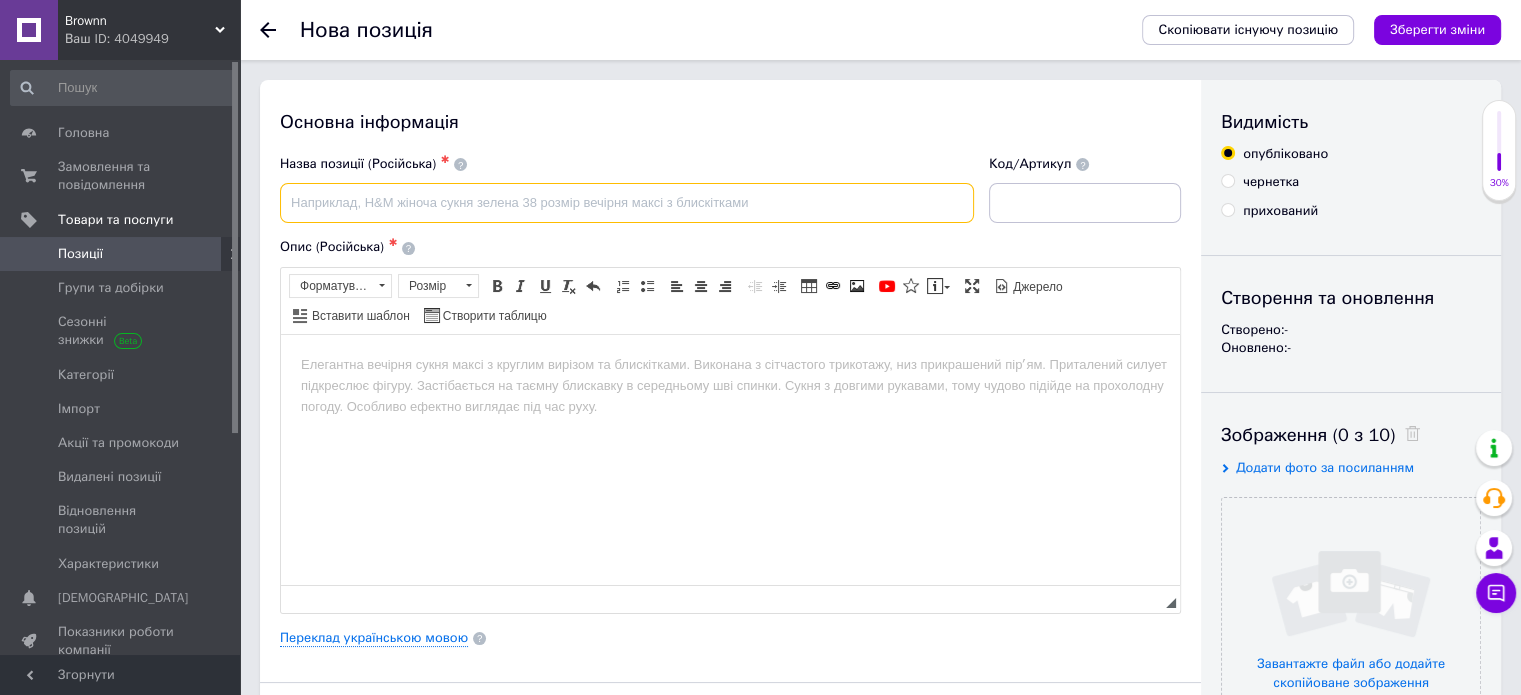 click at bounding box center (627, 203) 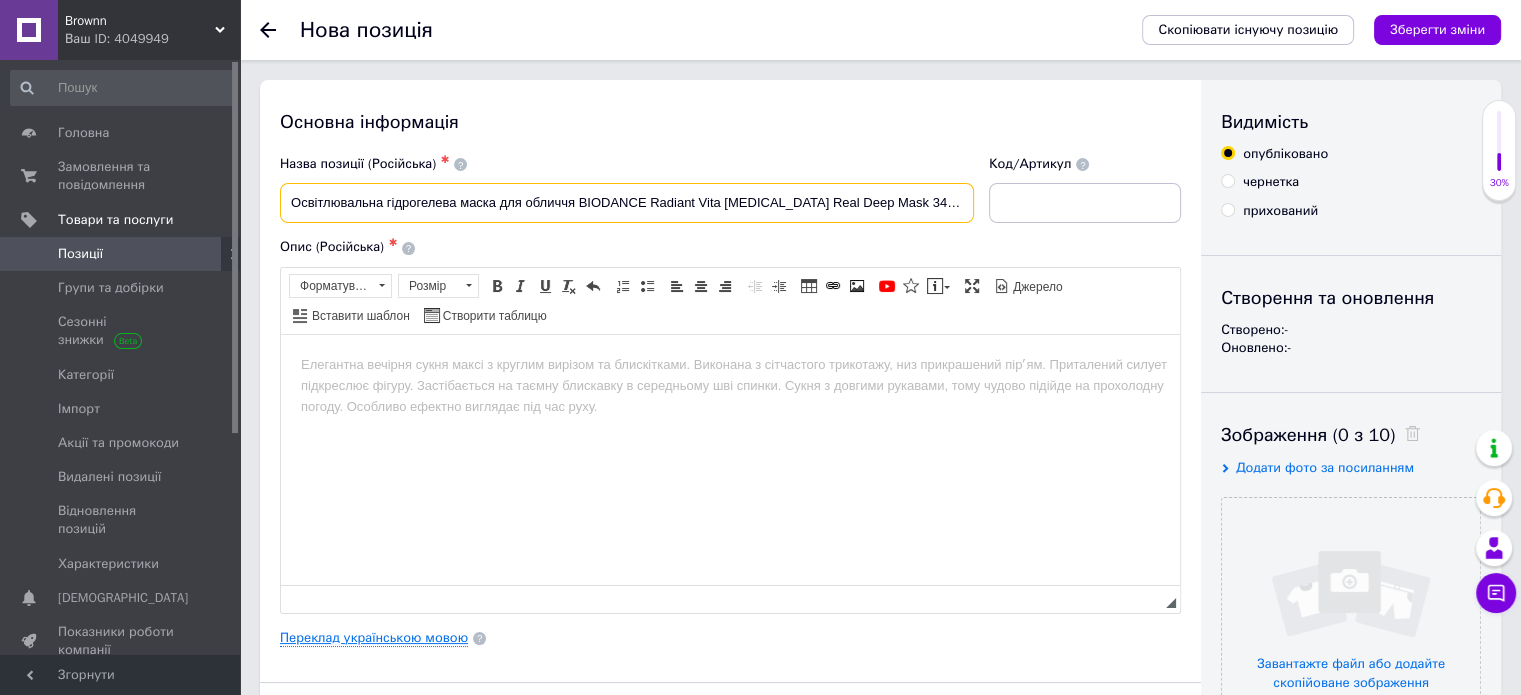 type on "Освітлювальна гідрогелева маска для обличчя BIODANCE Radiant Vita [MEDICAL_DATA] Real Deep Mask 34g - 4шт" 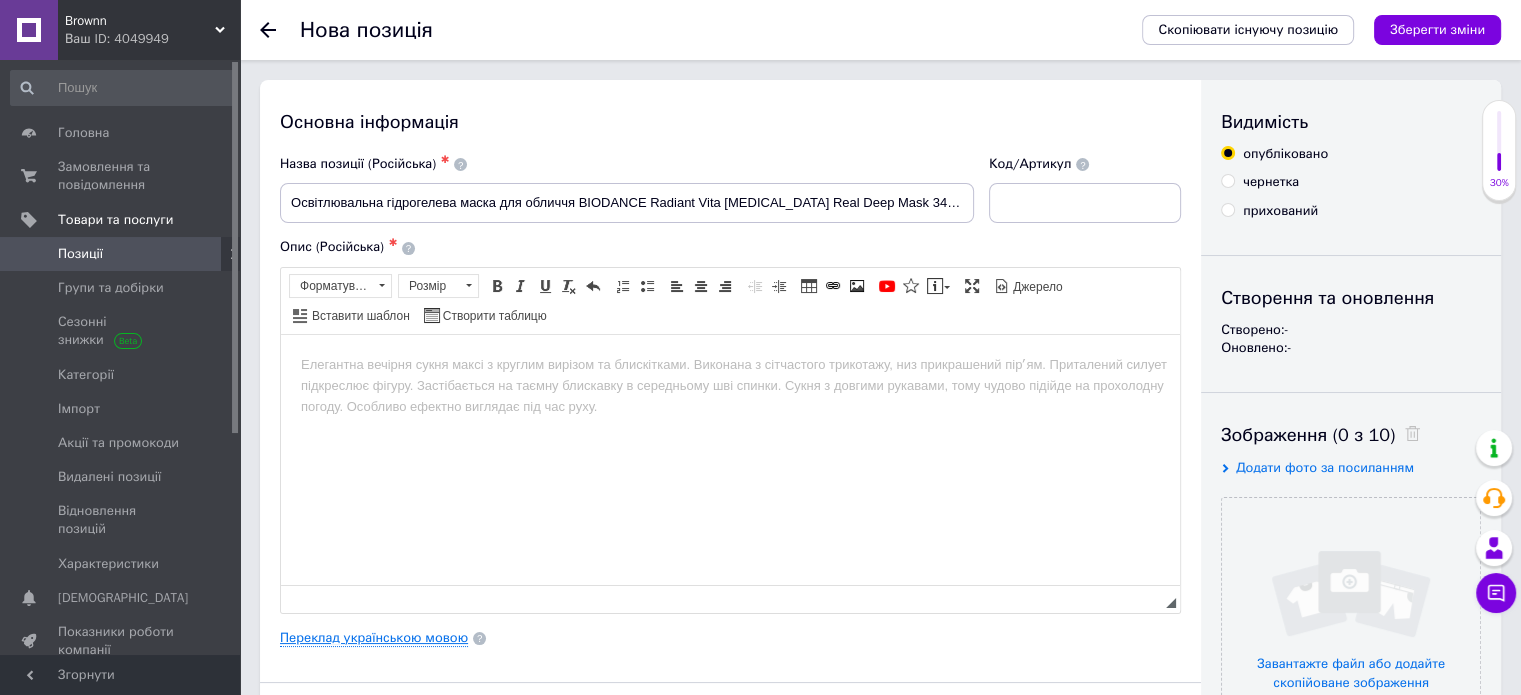 click on "Переклад українською мовою" at bounding box center [374, 638] 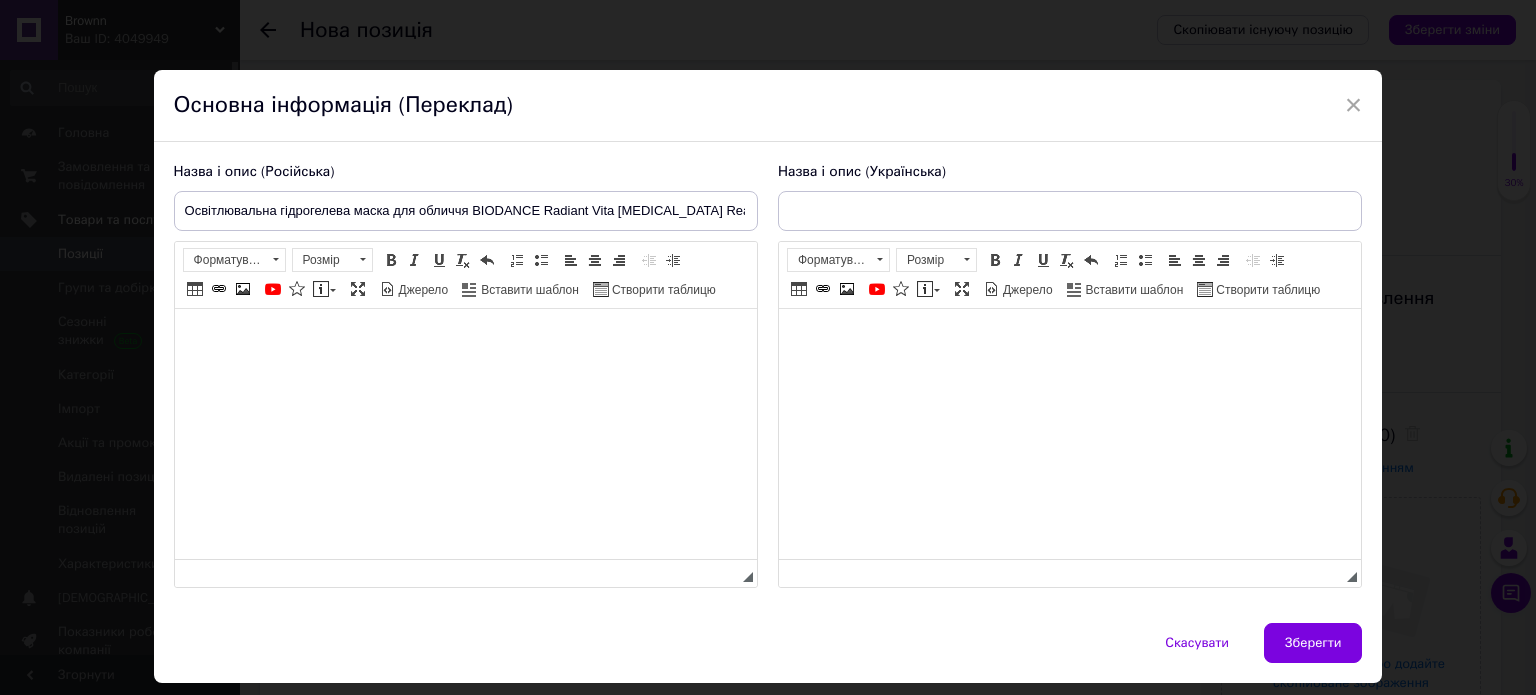 scroll, scrollTop: 0, scrollLeft: 0, axis: both 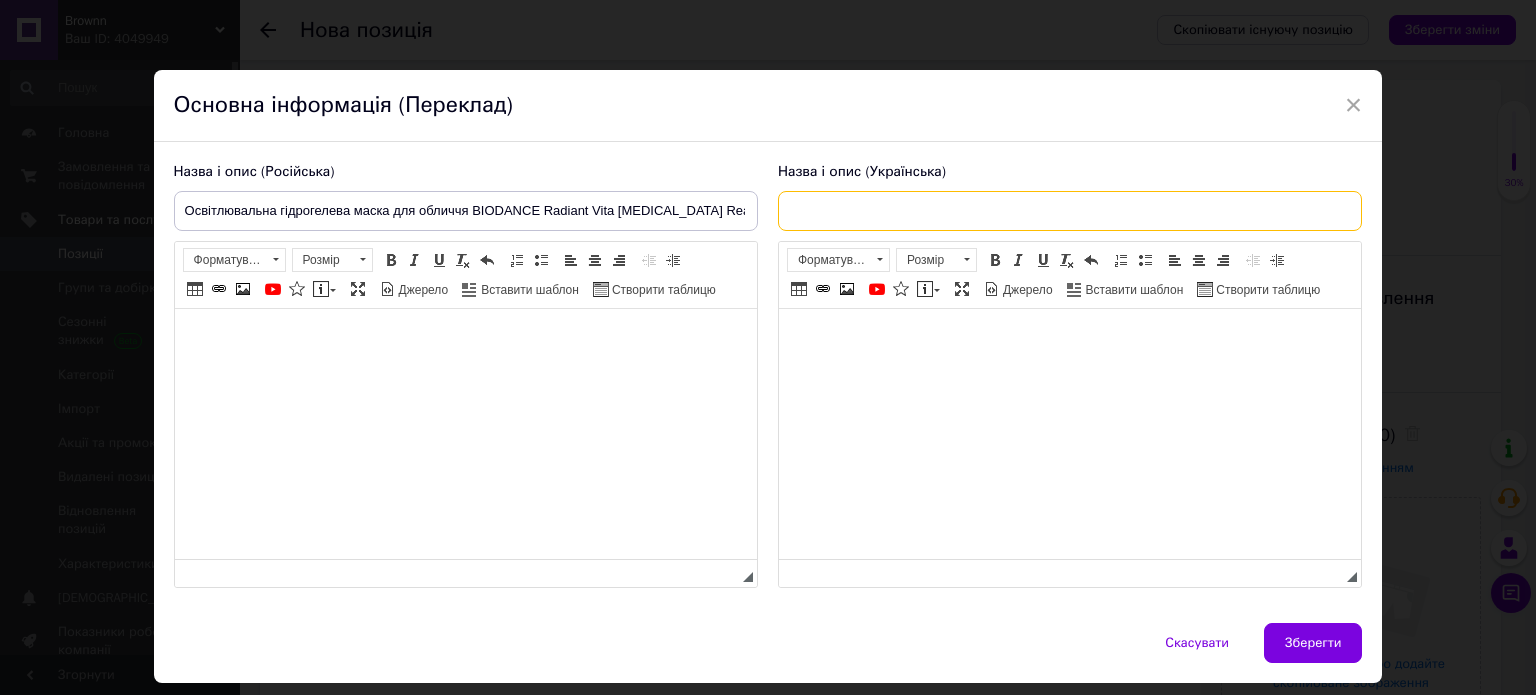 click at bounding box center [1070, 211] 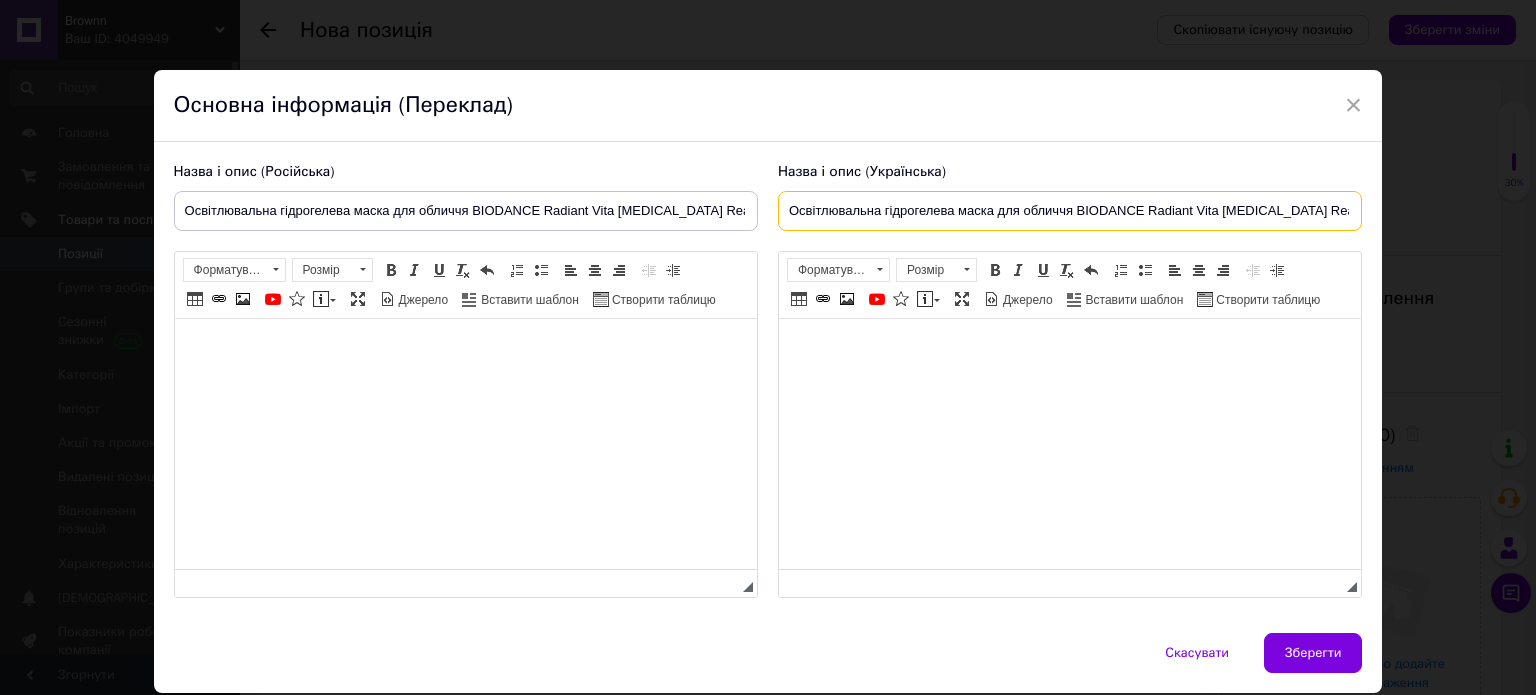 scroll, scrollTop: 0, scrollLeft: 105, axis: horizontal 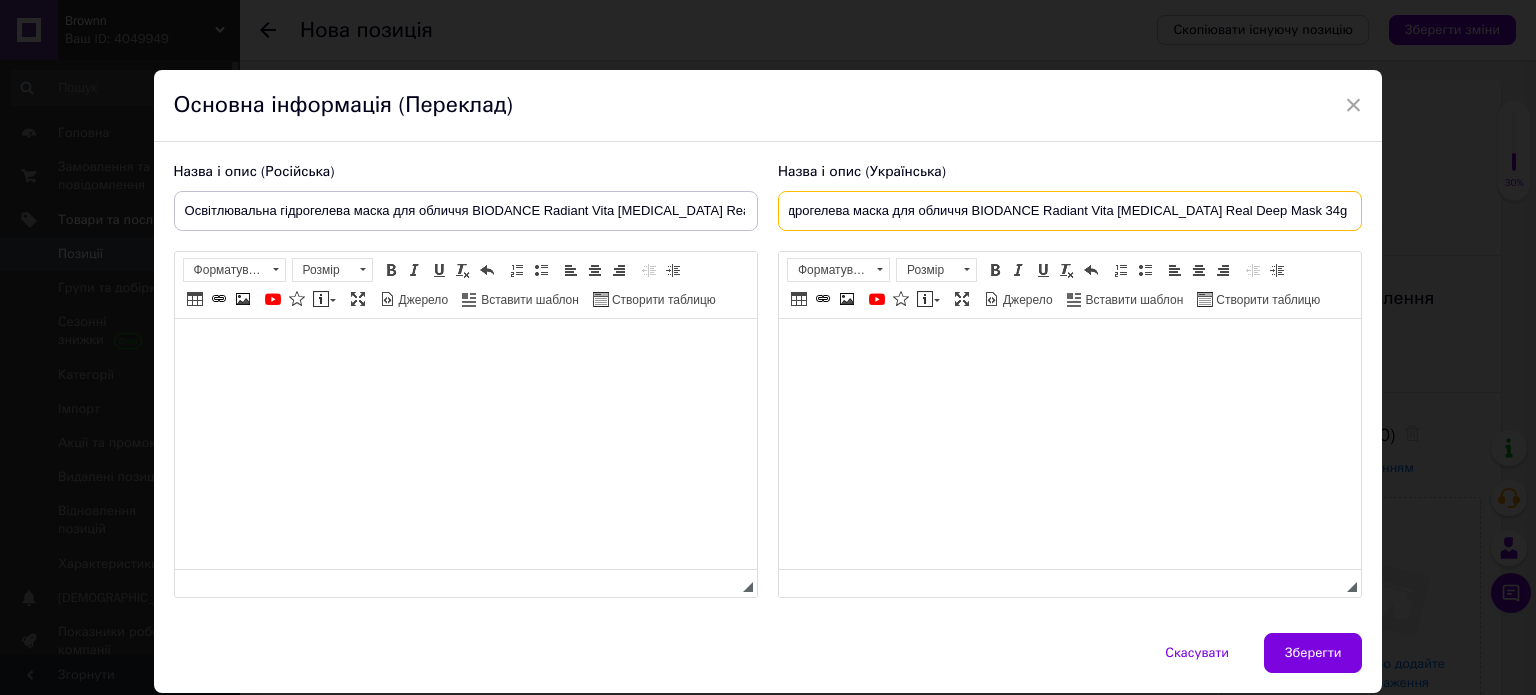 type on "Освітлювальна гідрогелева маска для обличчя BIODANCE Radiant Vita [MEDICAL_DATA] Real Deep Mask 34g - 4шт" 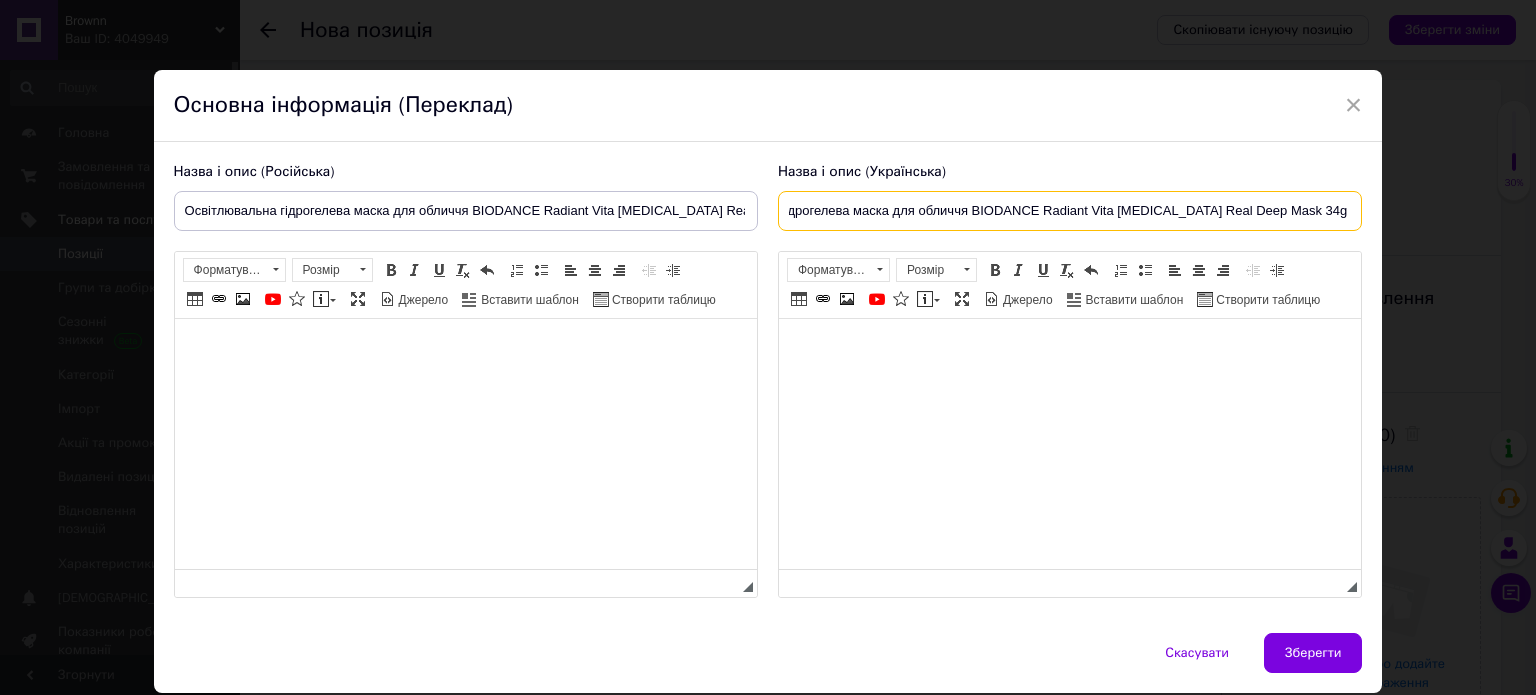 scroll, scrollTop: 0, scrollLeft: 0, axis: both 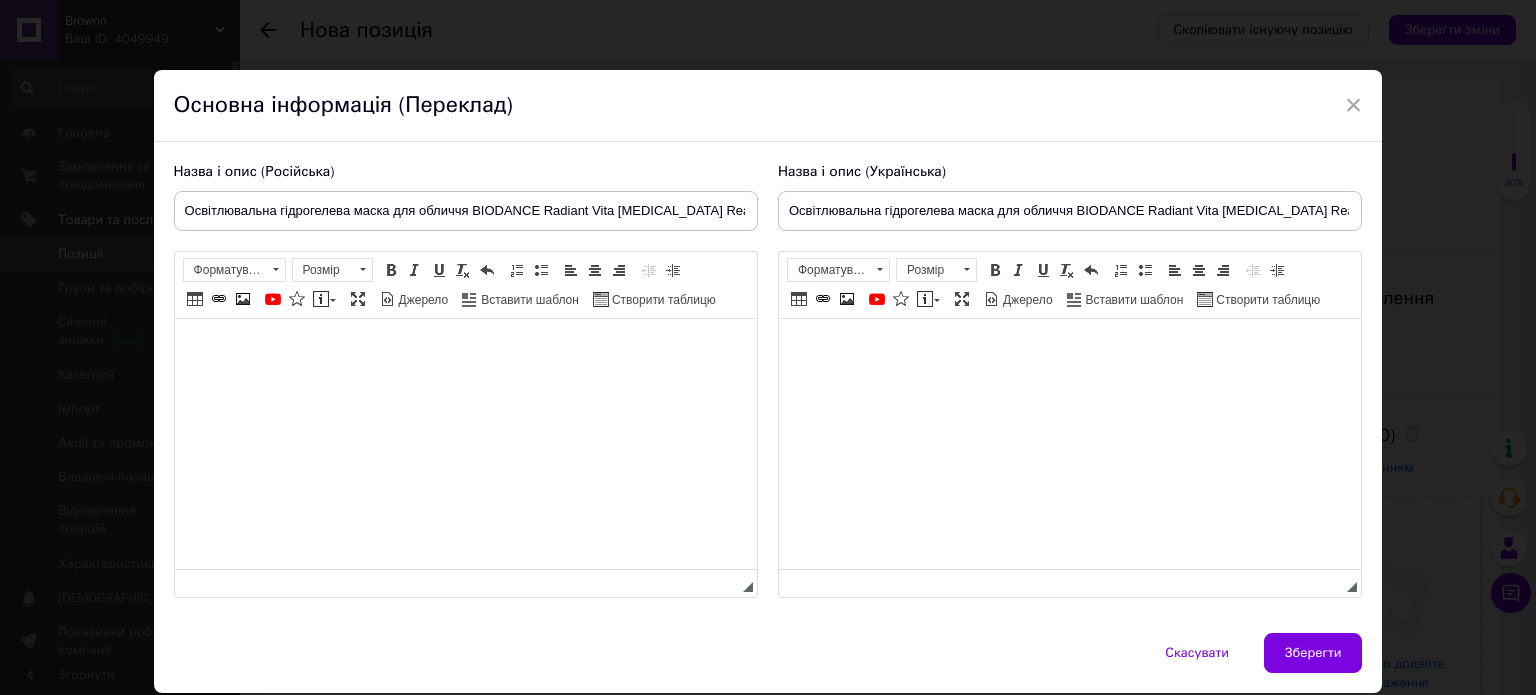click at bounding box center (465, 349) 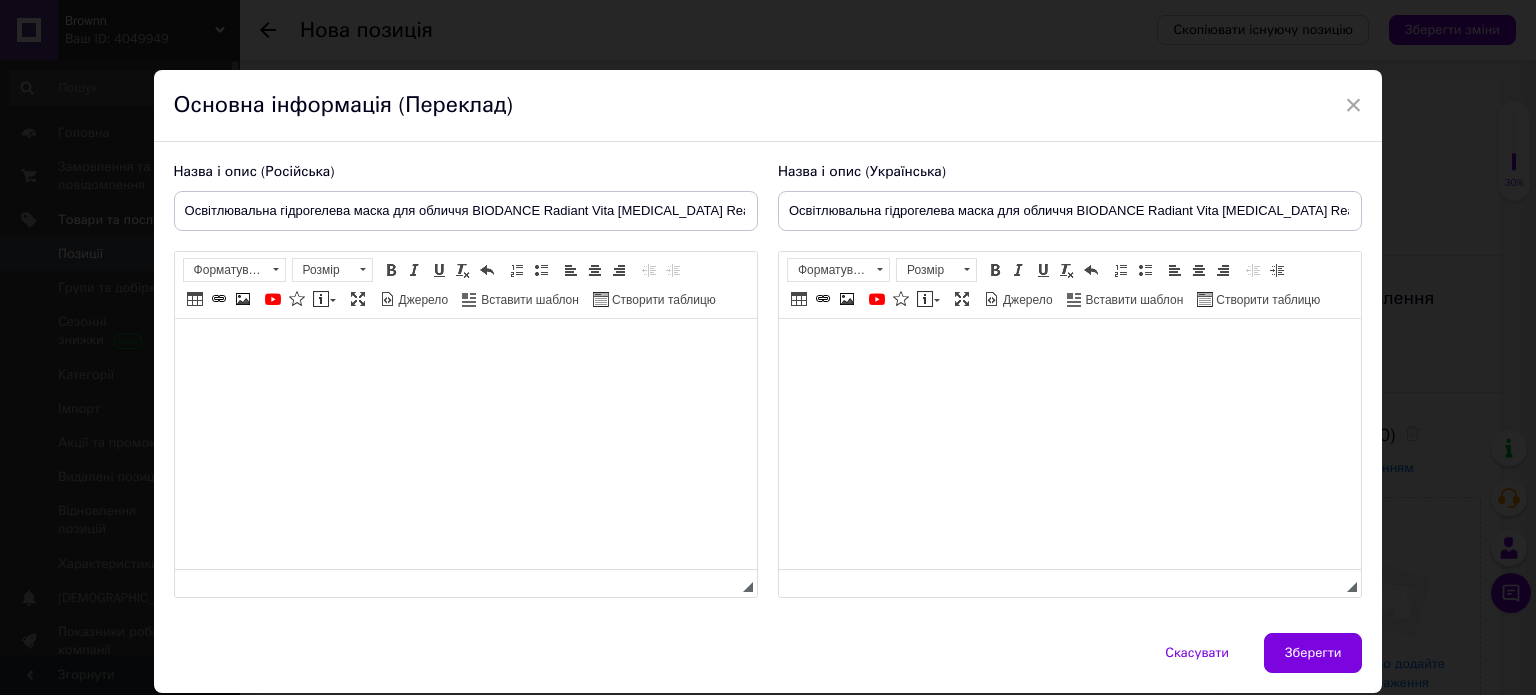 scroll, scrollTop: 776, scrollLeft: 0, axis: vertical 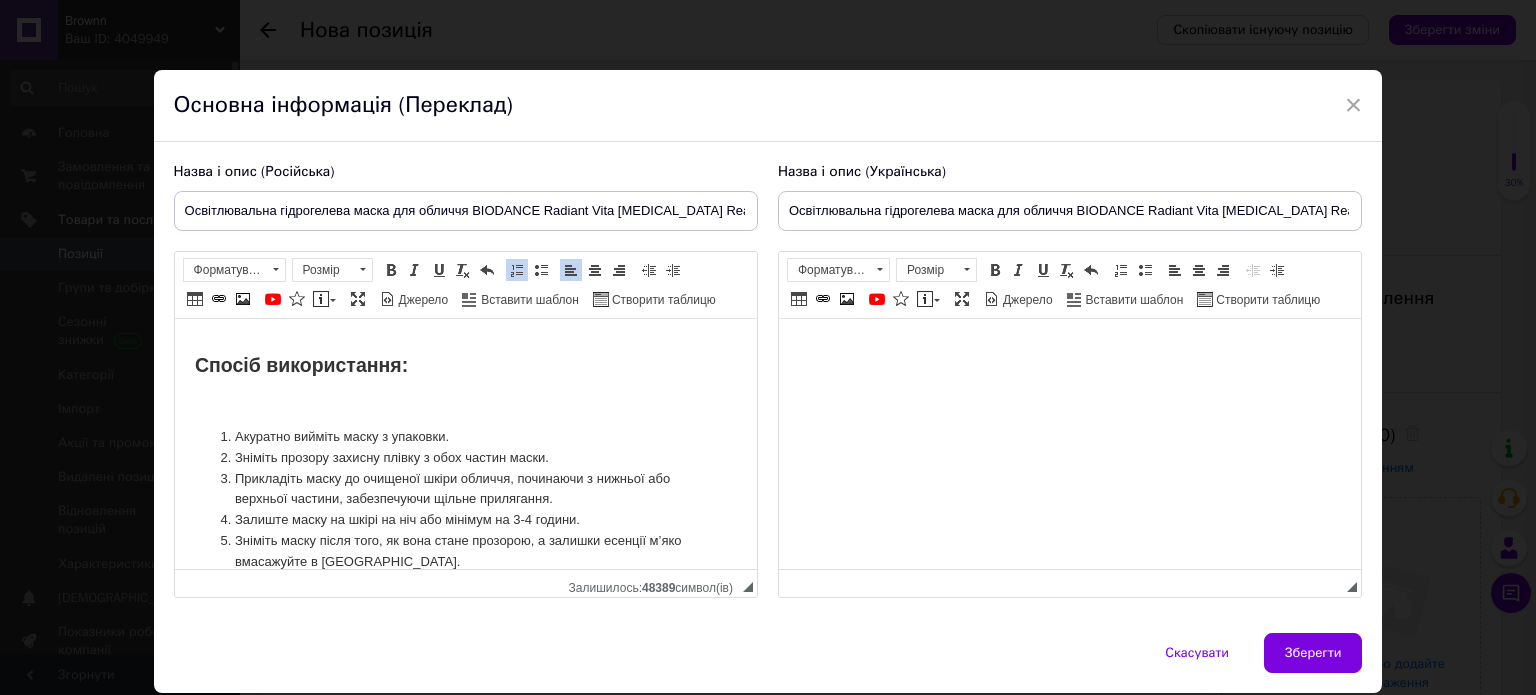 click at bounding box center [1069, 349] 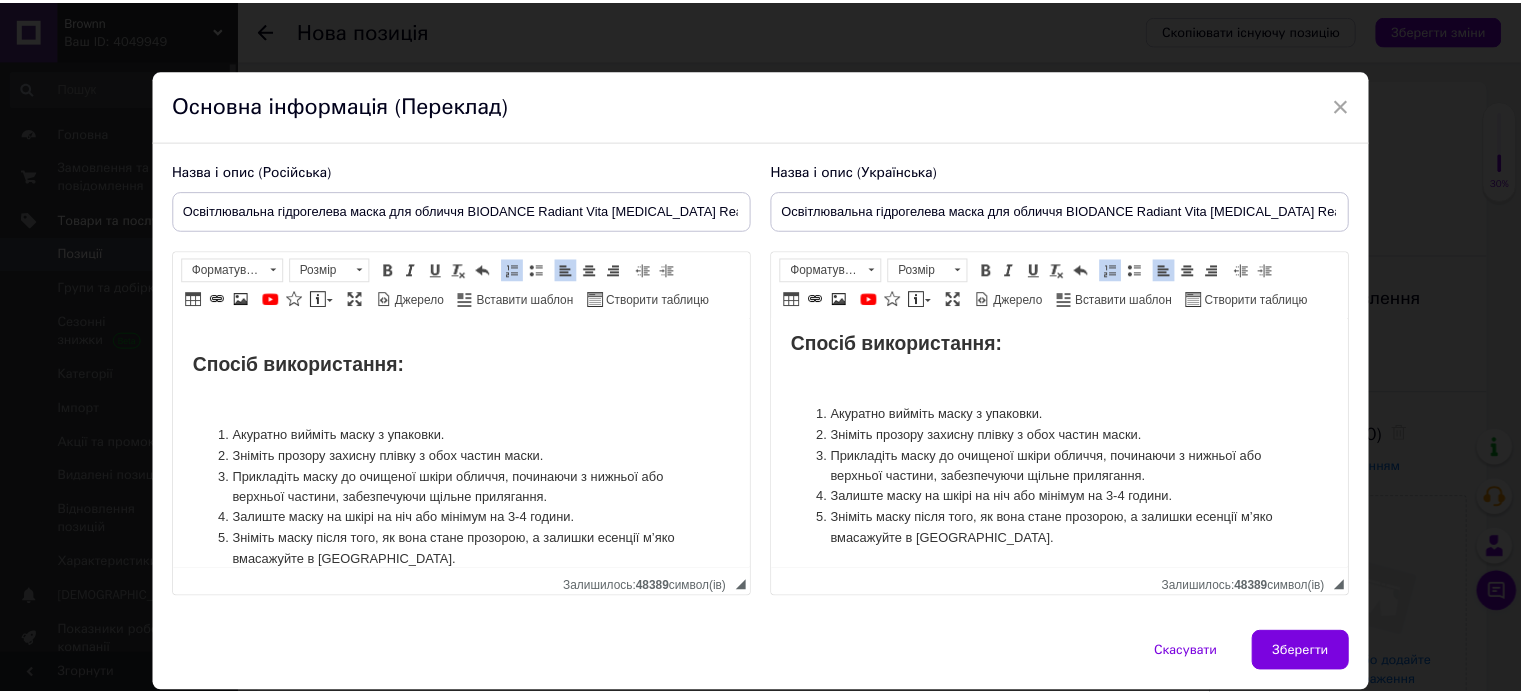 scroll, scrollTop: 799, scrollLeft: 0, axis: vertical 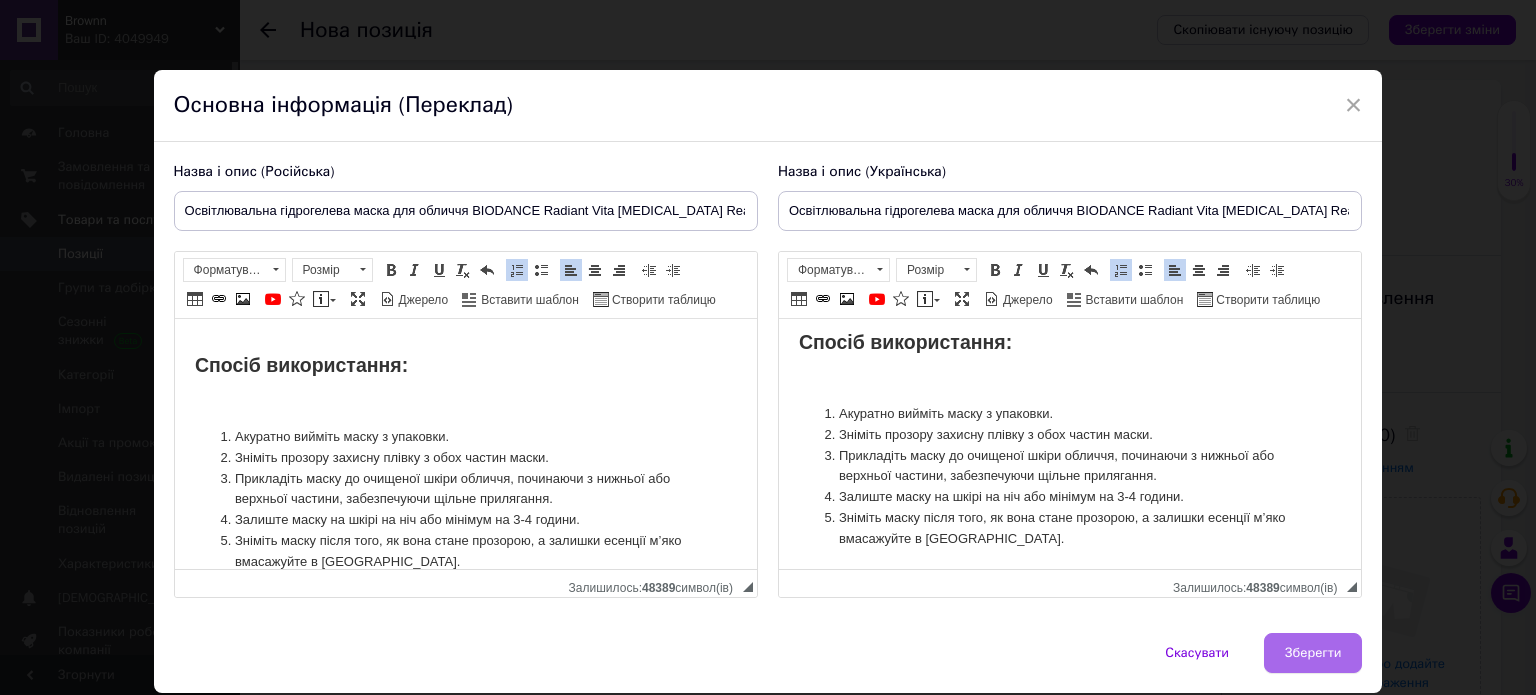 click on "Зберегти" at bounding box center (1313, 653) 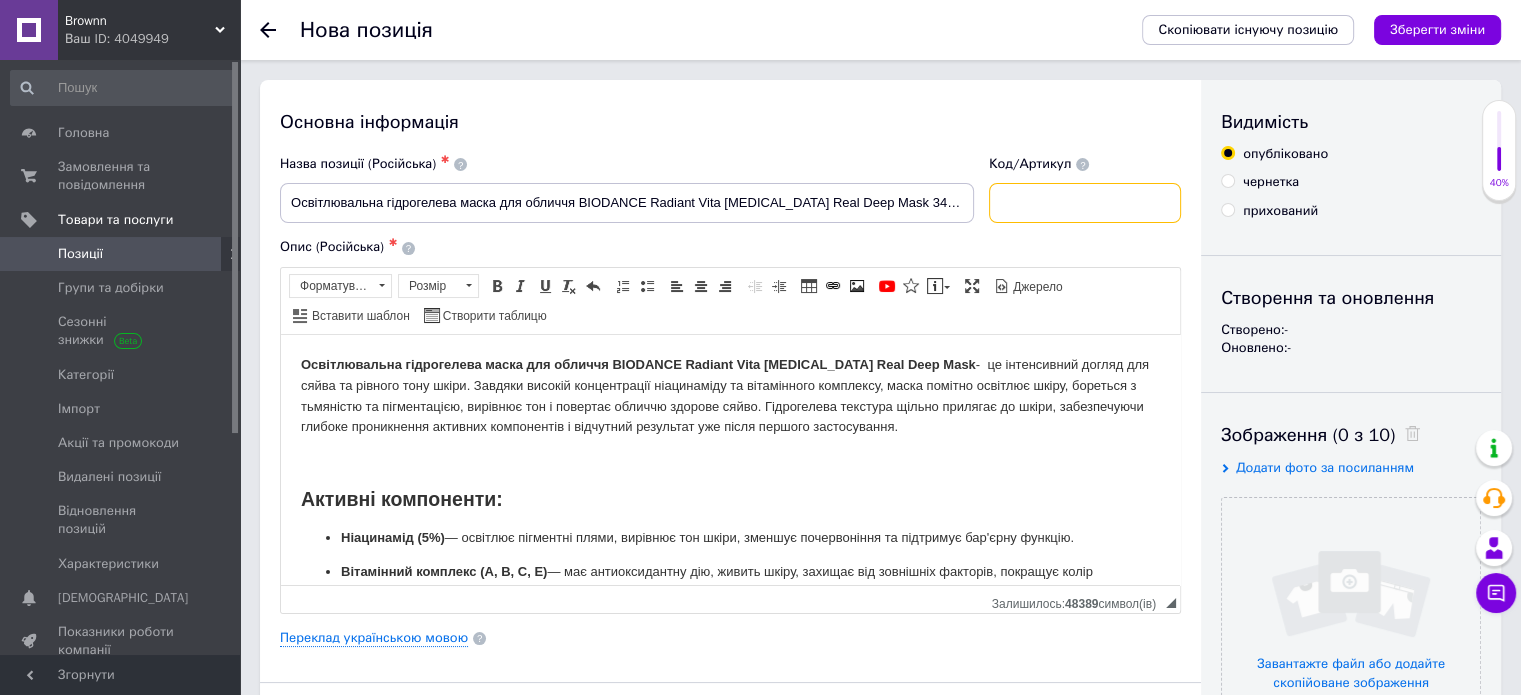 click at bounding box center [1085, 203] 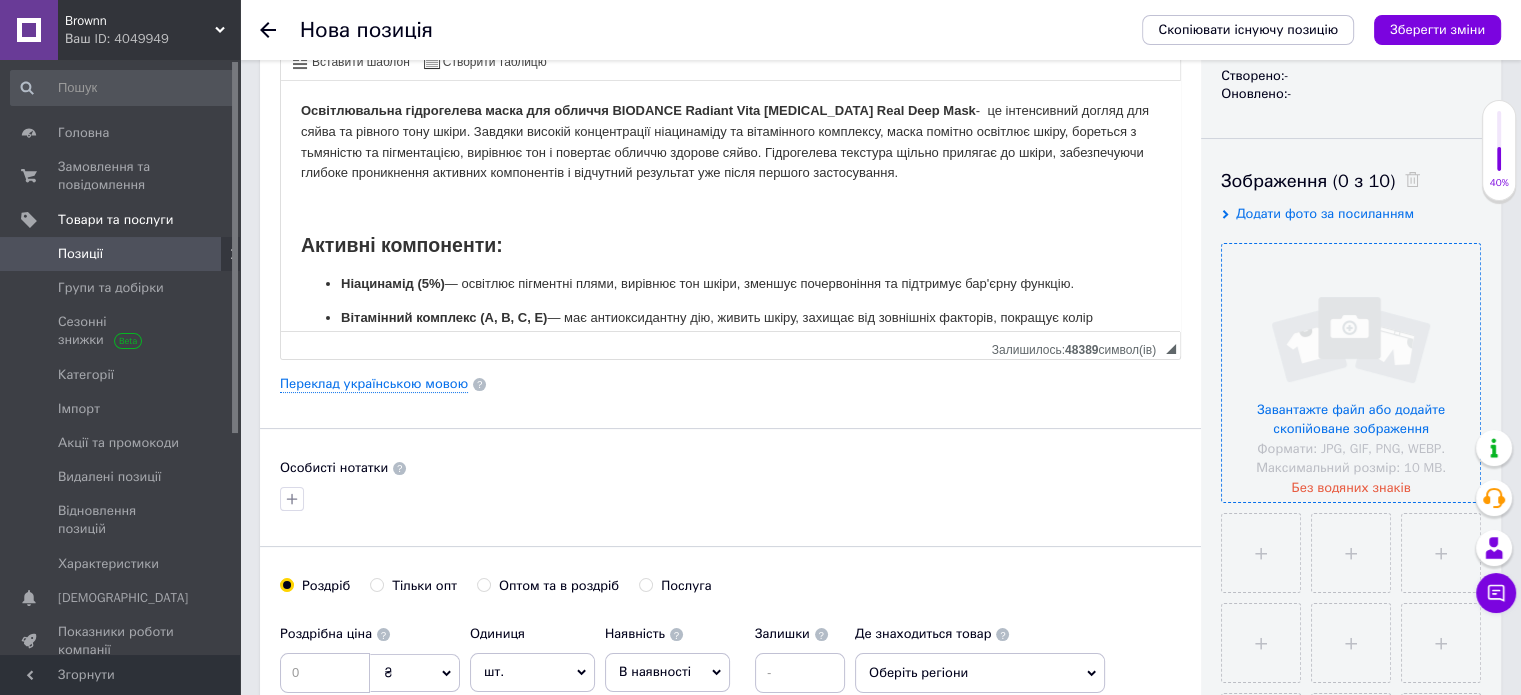 scroll, scrollTop: 400, scrollLeft: 0, axis: vertical 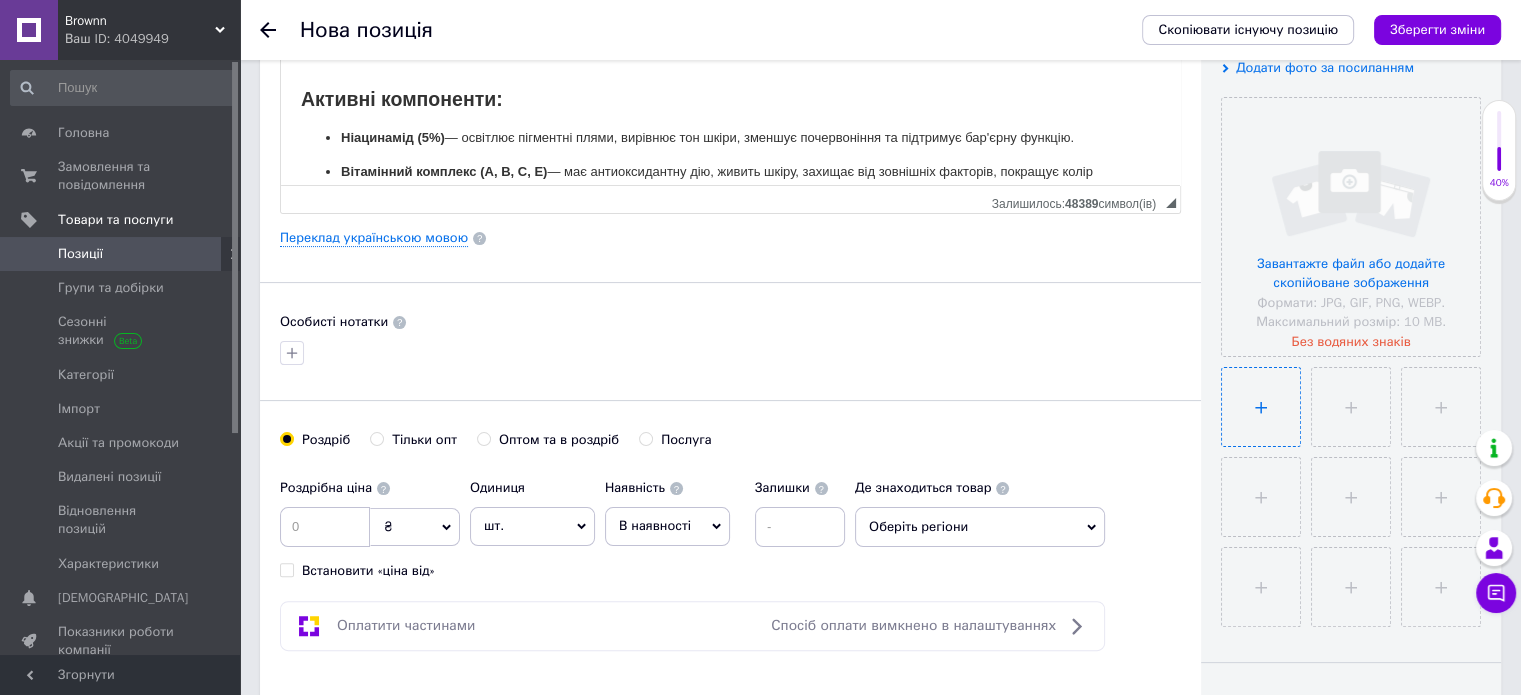 type on "BD-03-4" 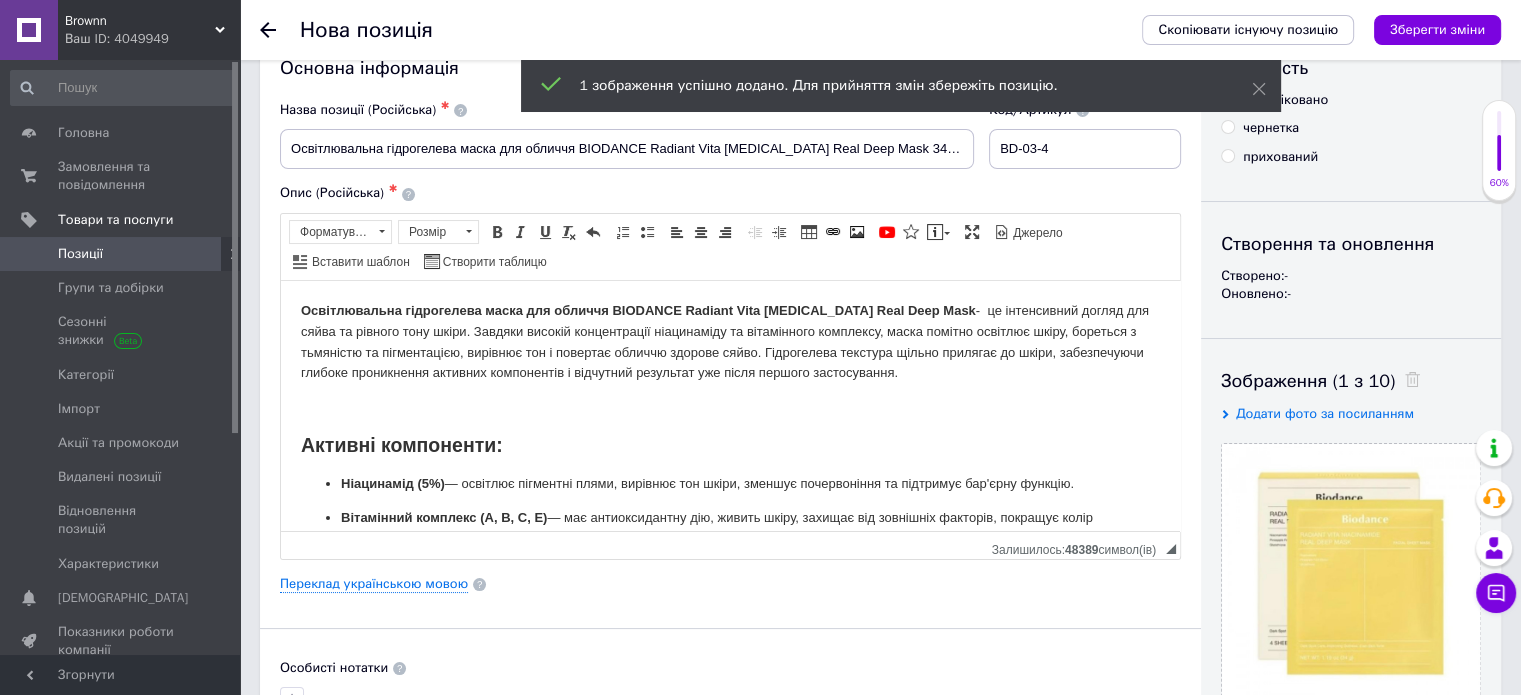 scroll, scrollTop: 0, scrollLeft: 0, axis: both 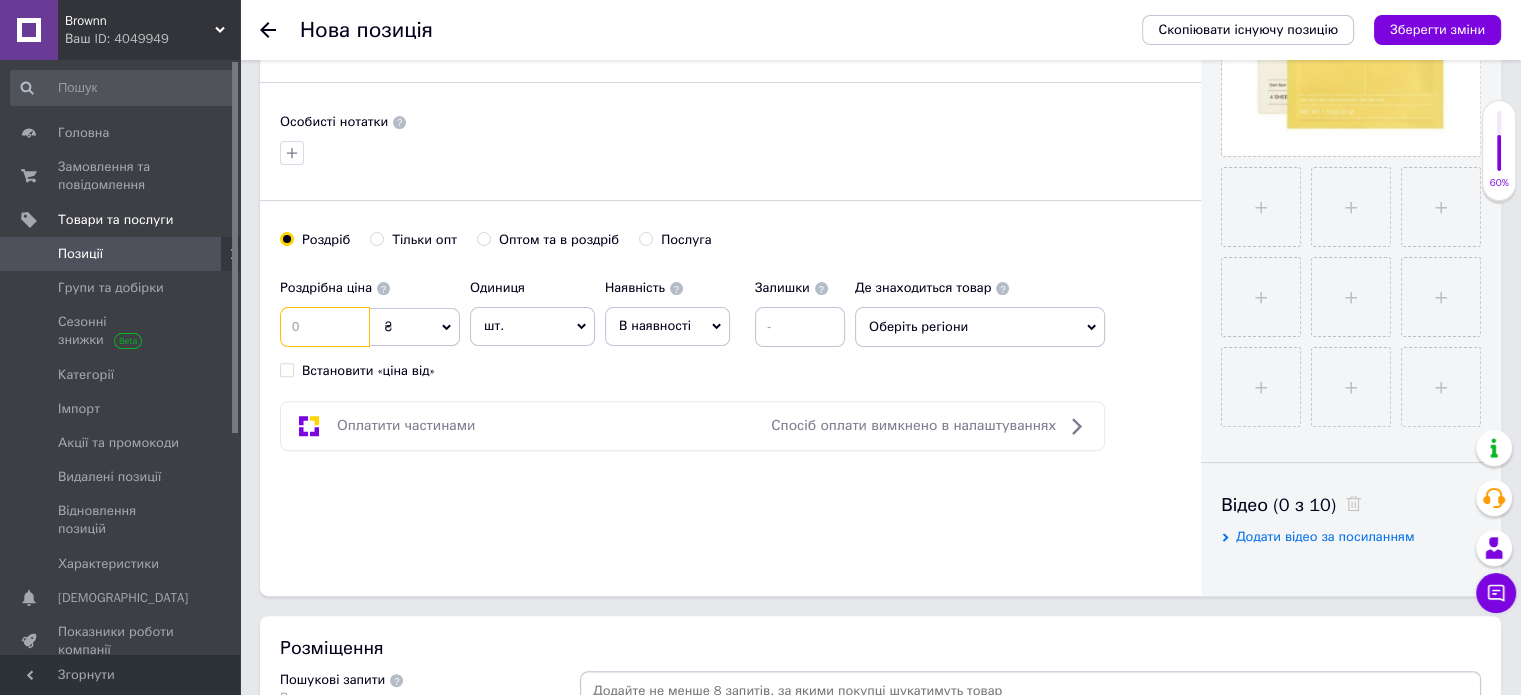 click at bounding box center [325, 327] 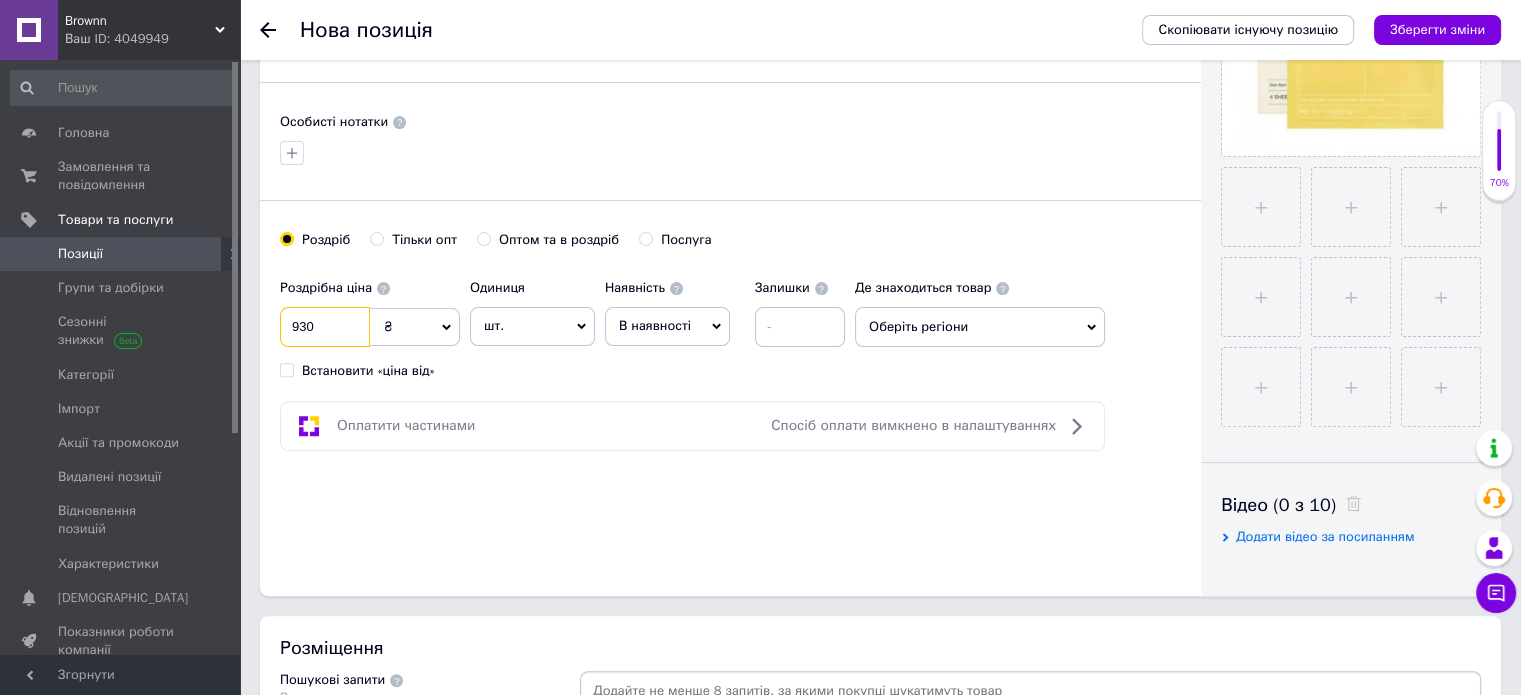 type on "930" 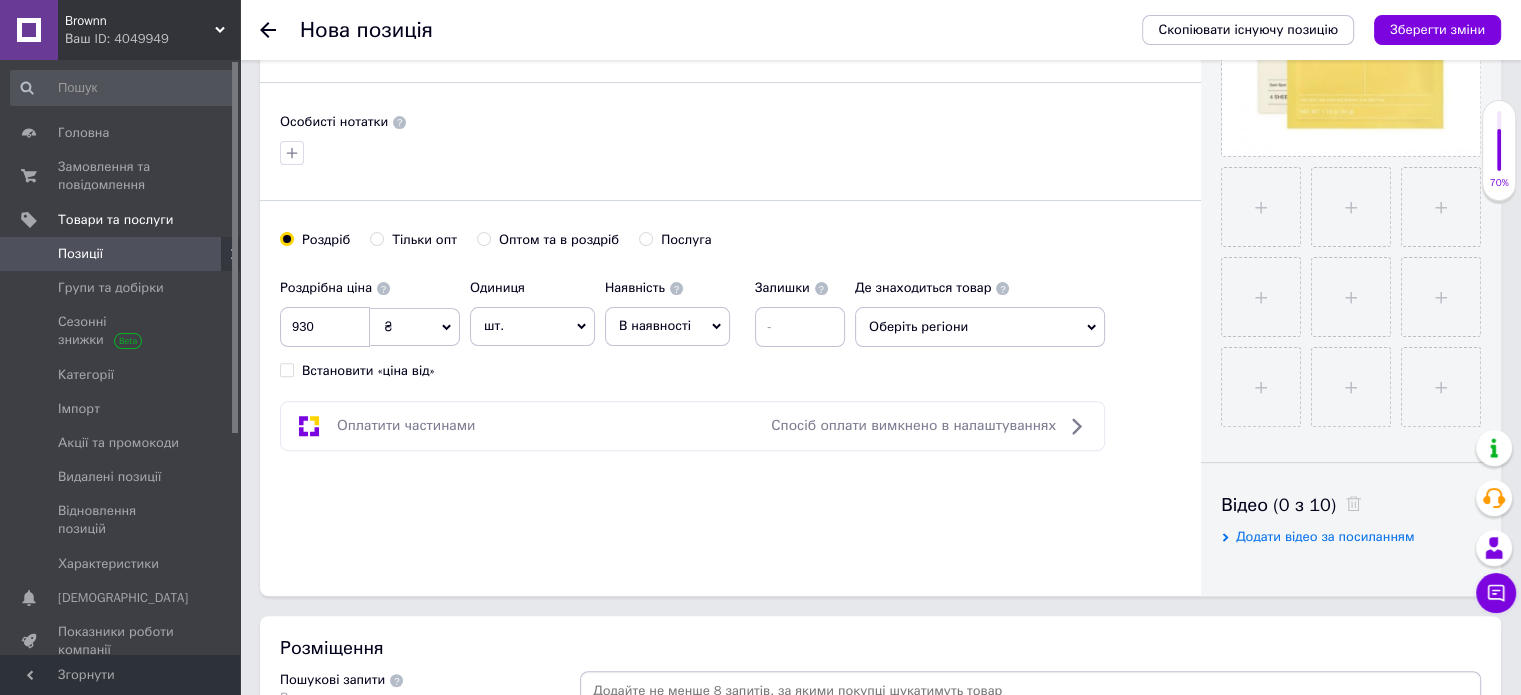 click on "В наявності" at bounding box center [667, 326] 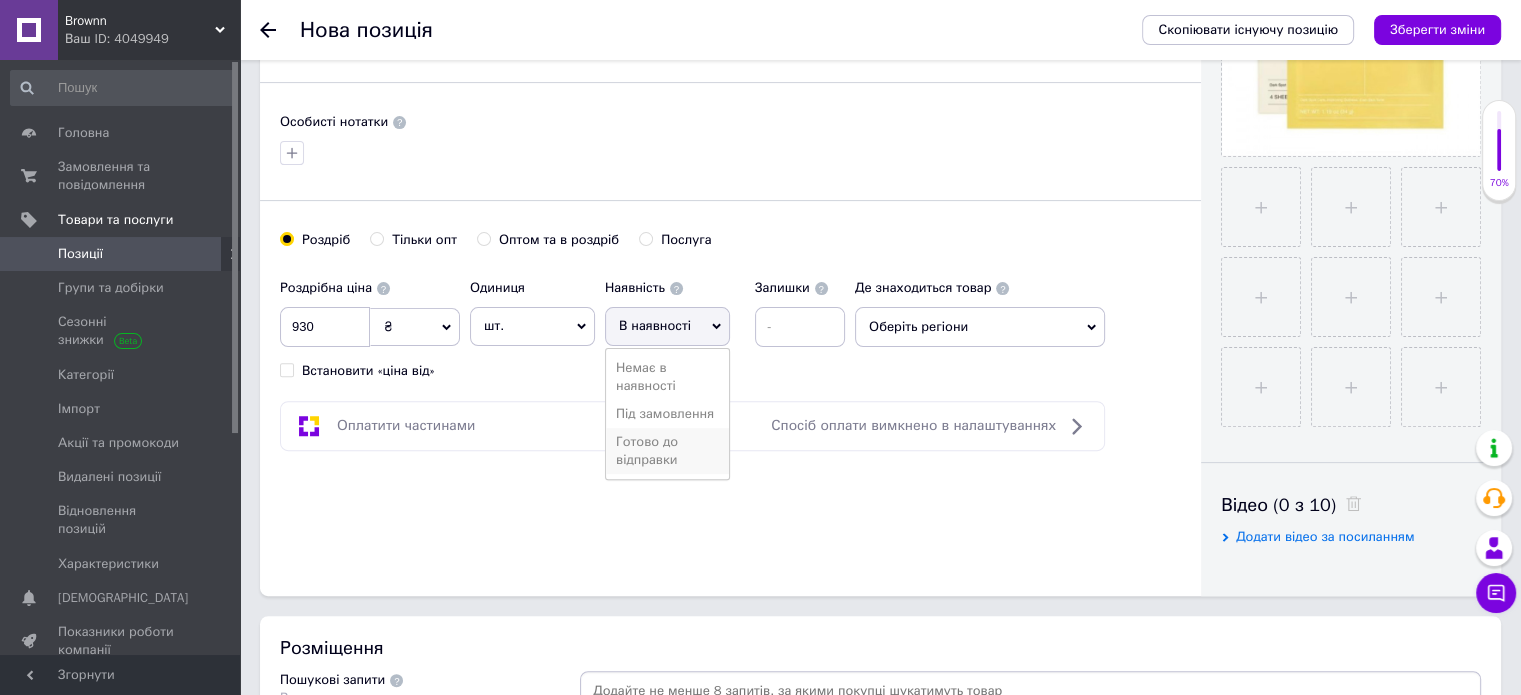 click on "Готово до відправки" at bounding box center [667, 451] 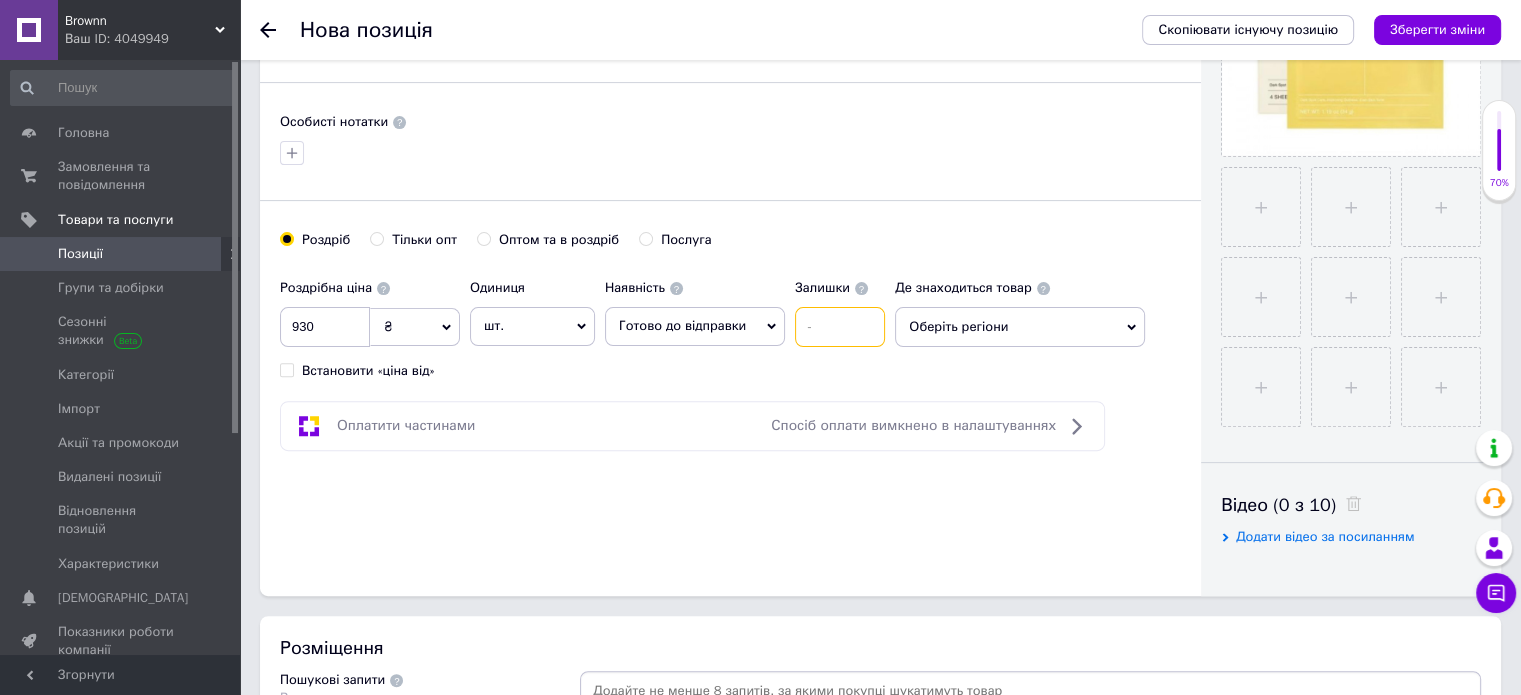 click at bounding box center (840, 327) 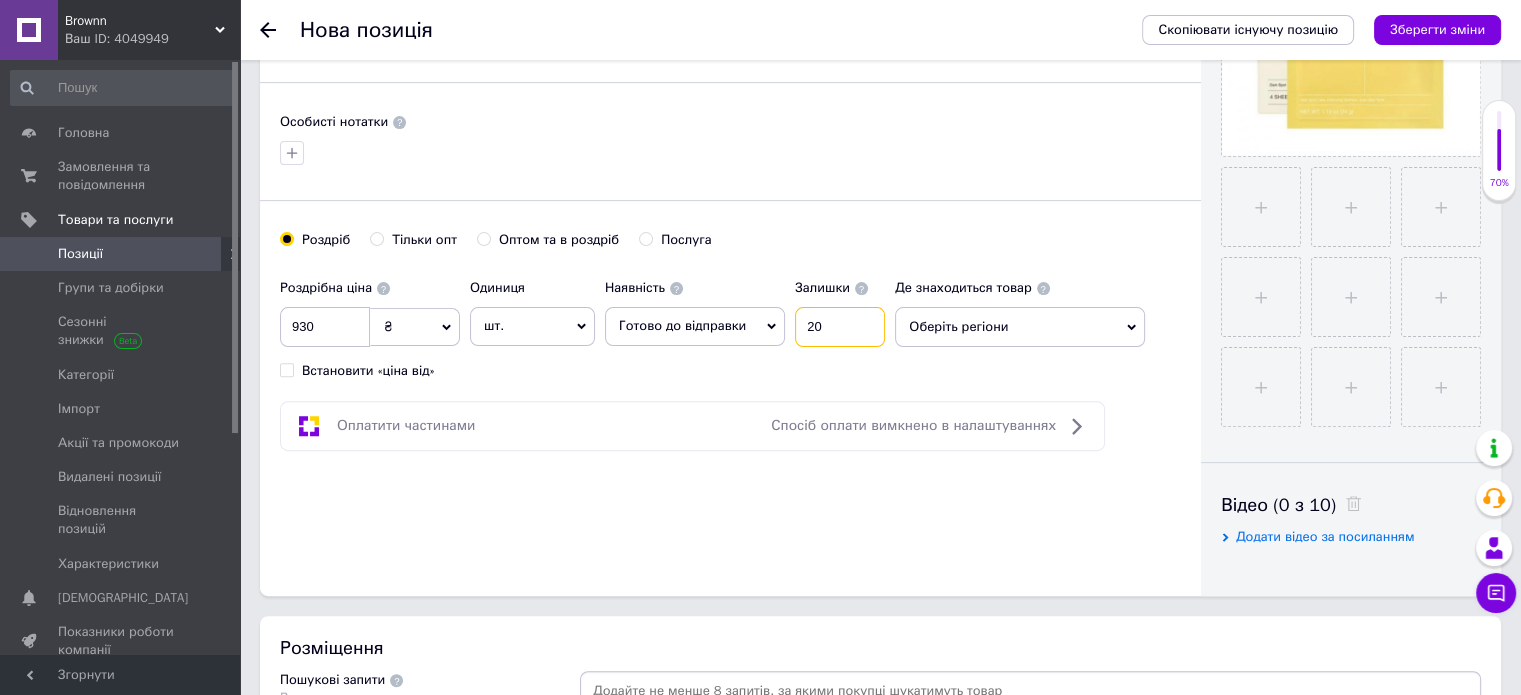 type on "20" 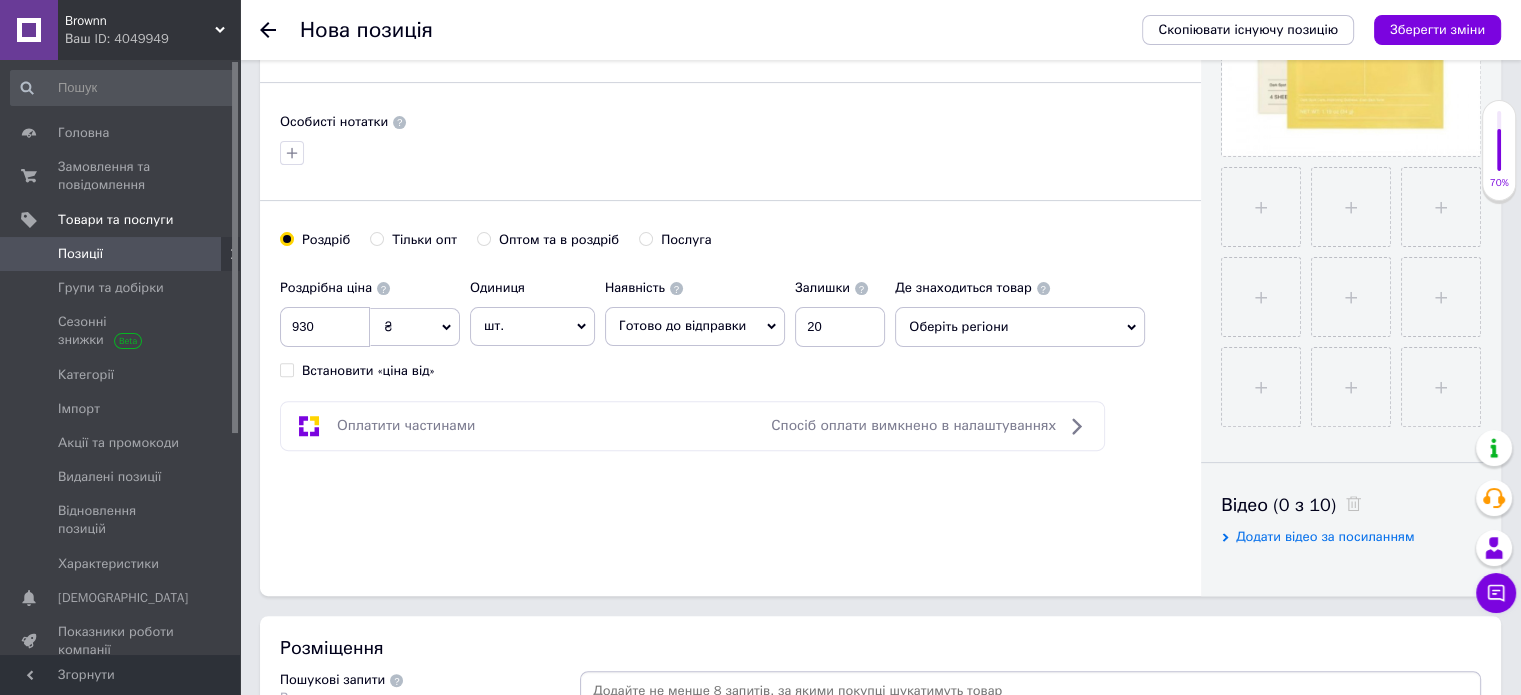 click on "Оберіть регіони" at bounding box center (1020, 327) 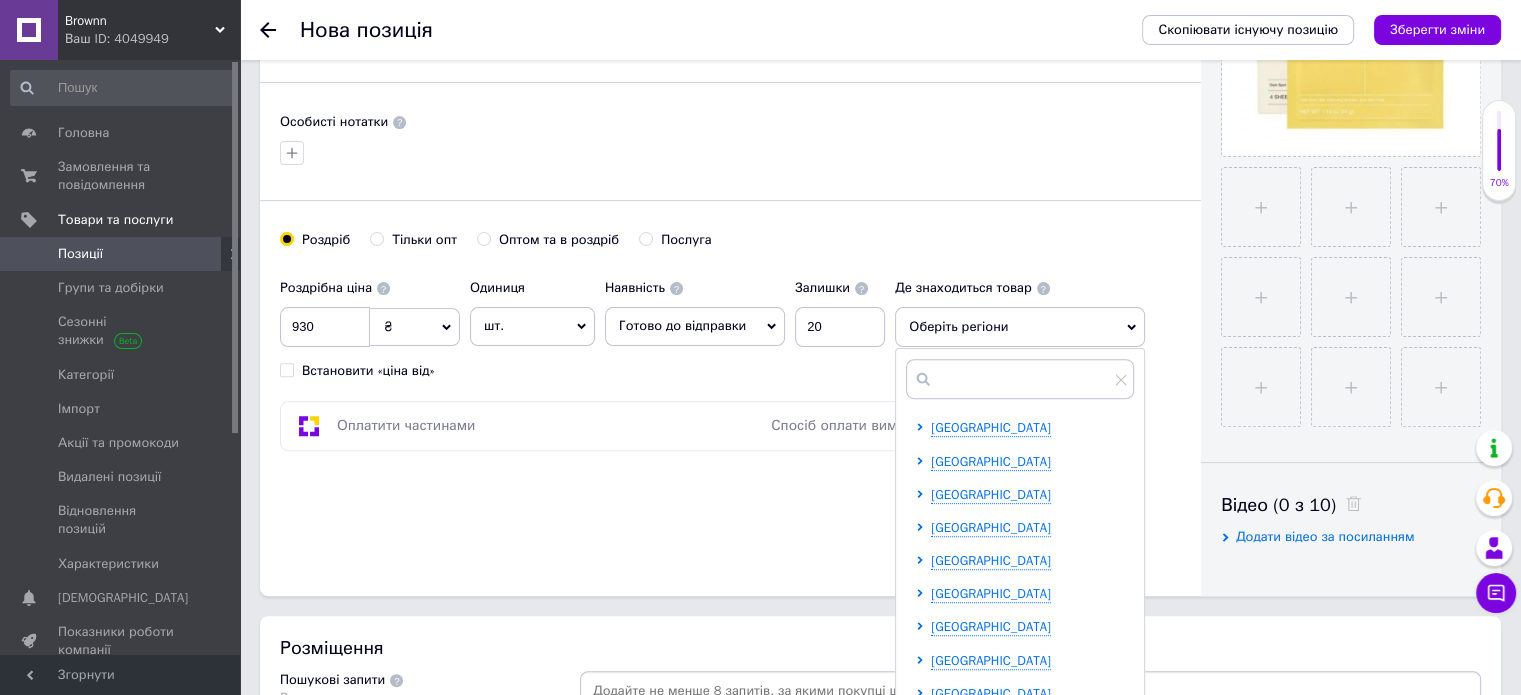 click at bounding box center (1020, 379) 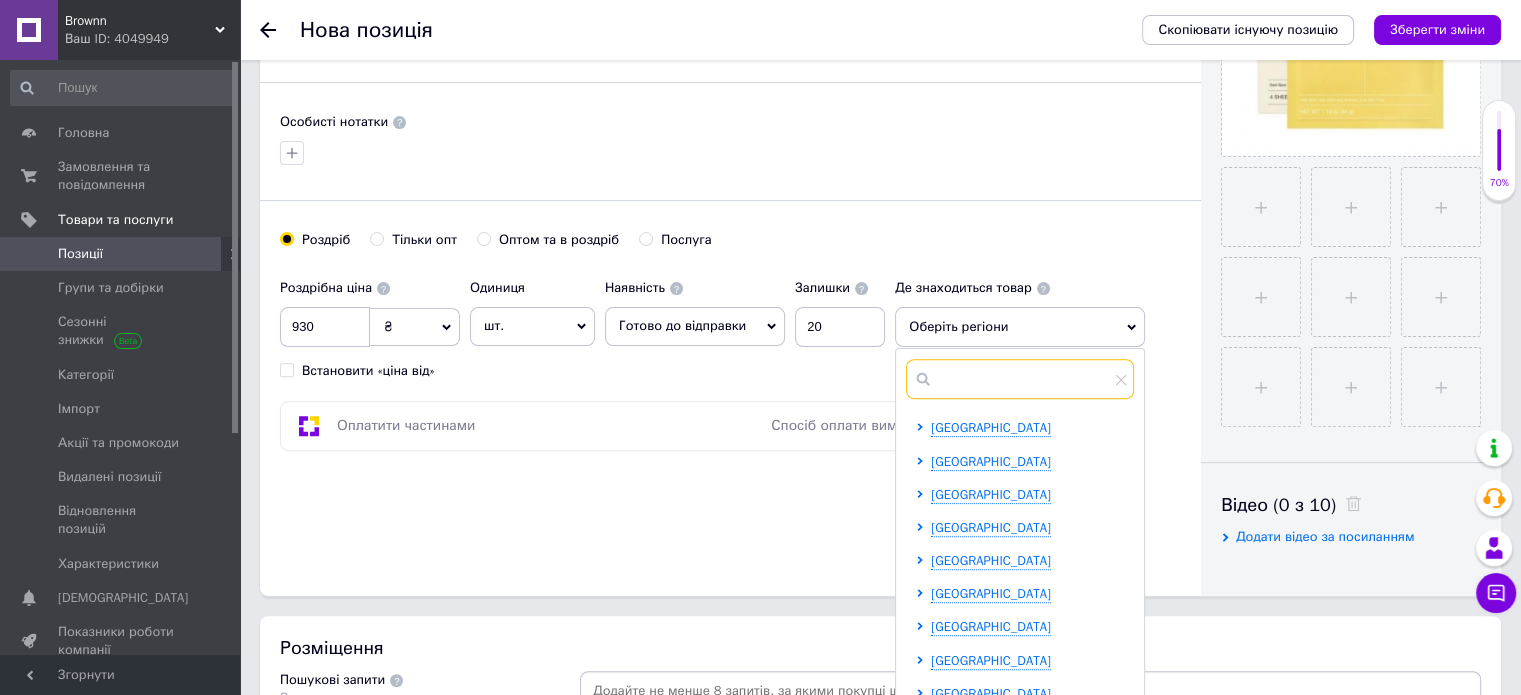 click at bounding box center [1020, 379] 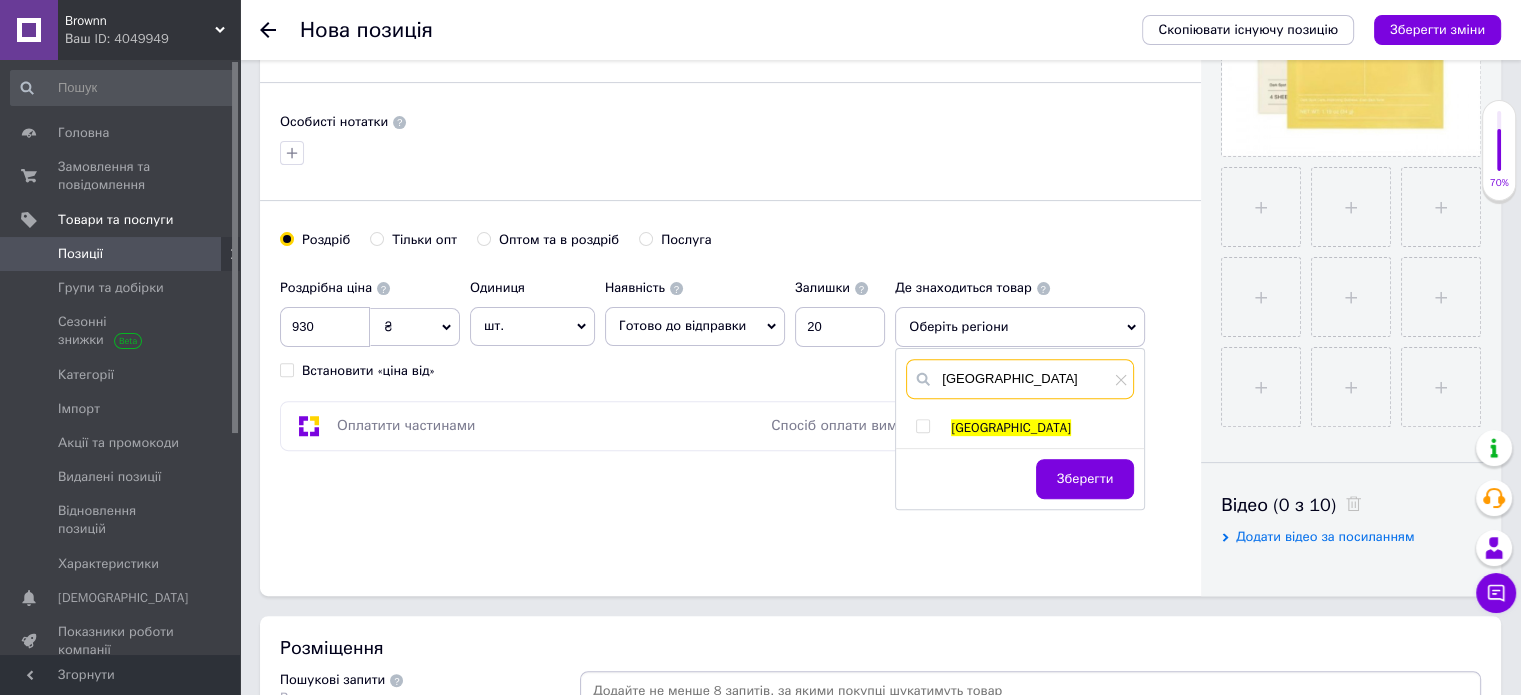 type on "[GEOGRAPHIC_DATA]" 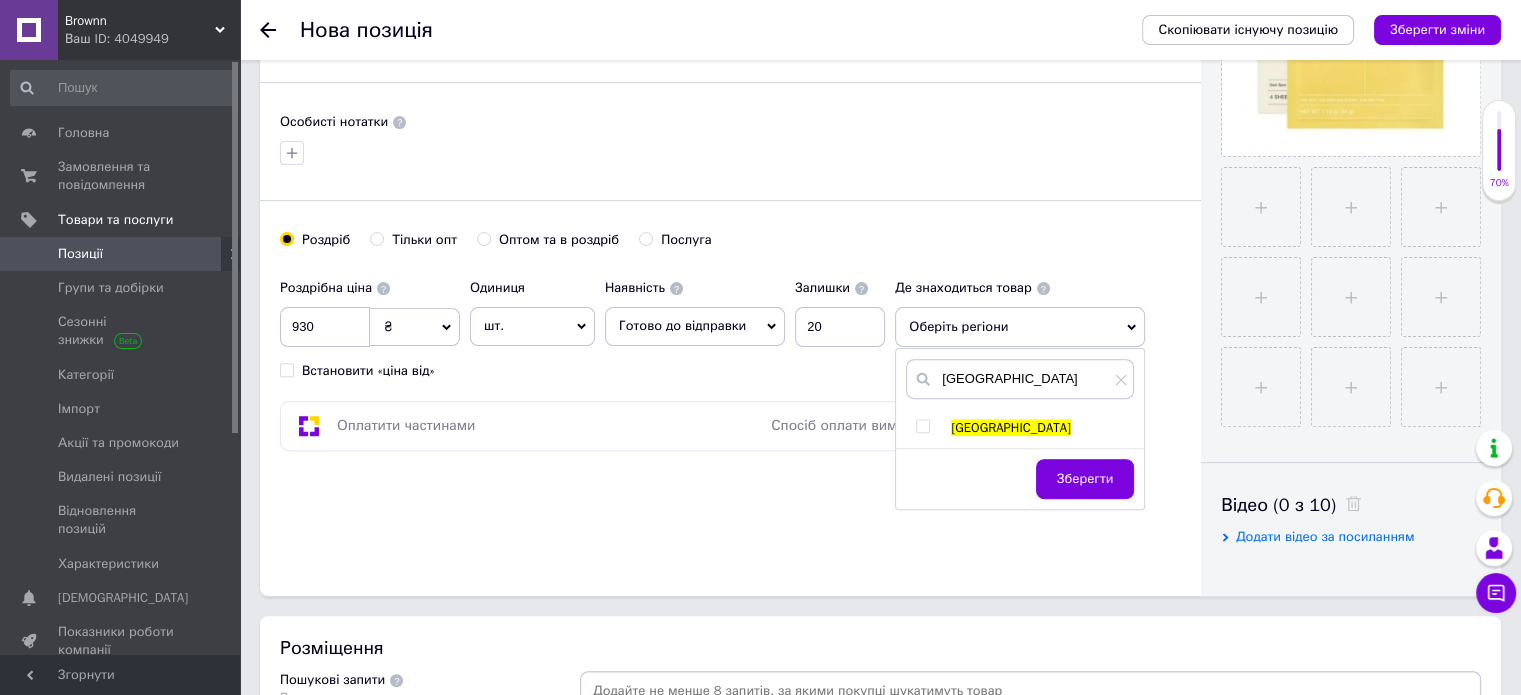click on "[GEOGRAPHIC_DATA]" at bounding box center [1019, 428] 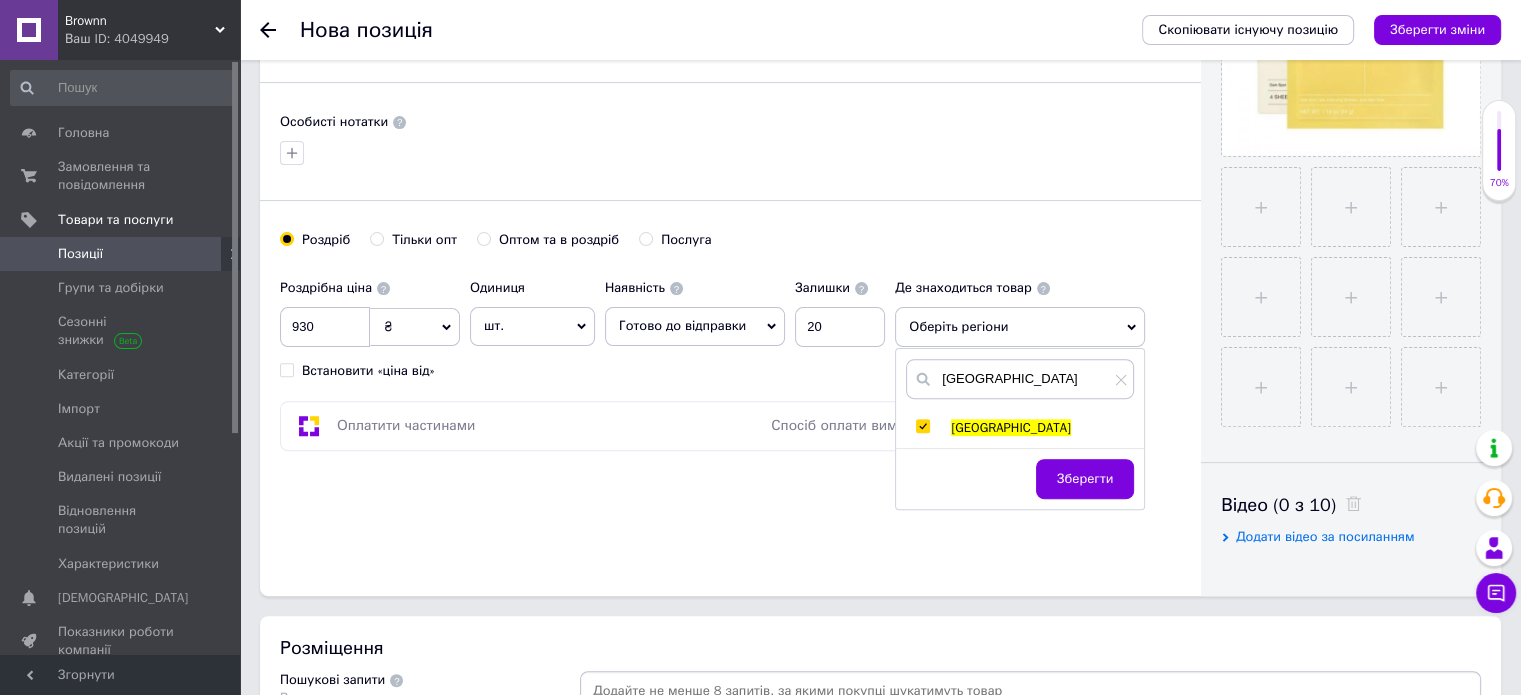 checkbox on "true" 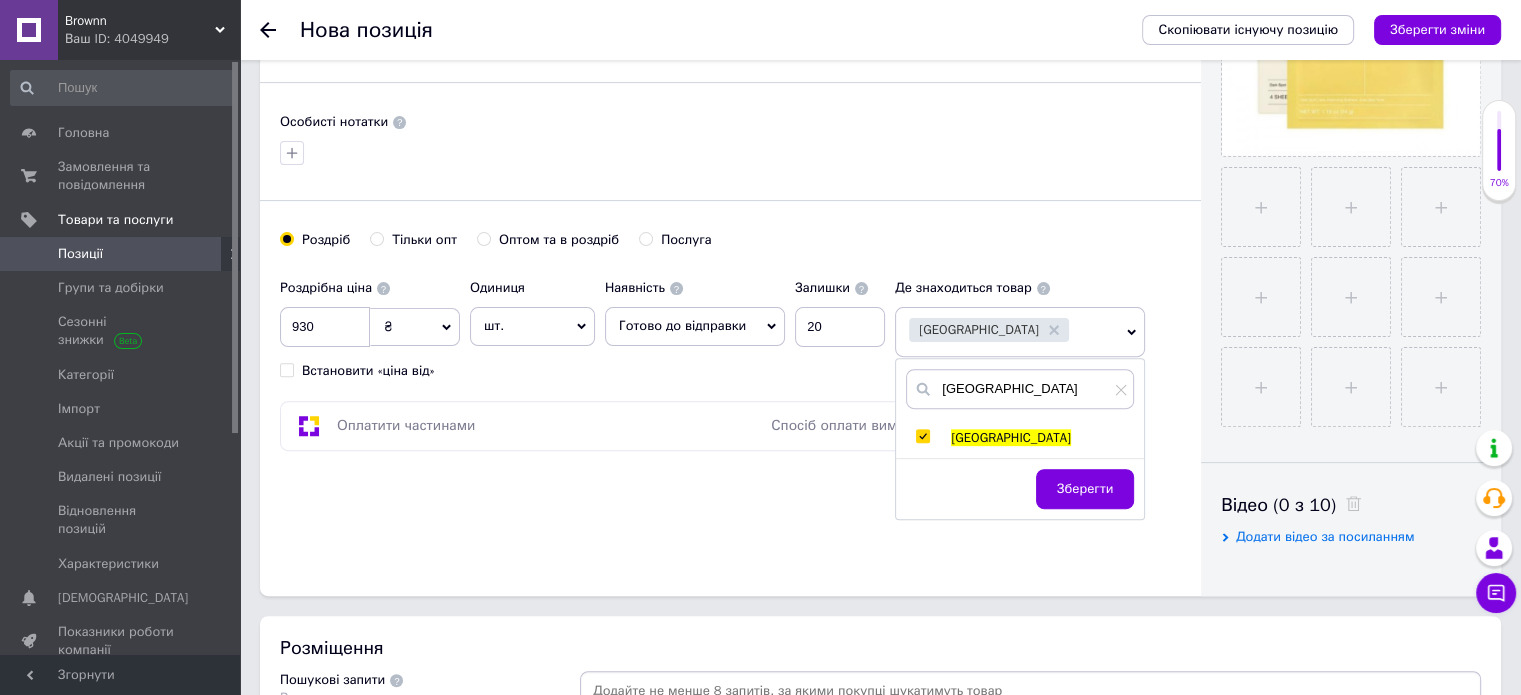 drag, startPoint x: 1072, startPoint y: 498, endPoint x: 1075, endPoint y: 482, distance: 16.27882 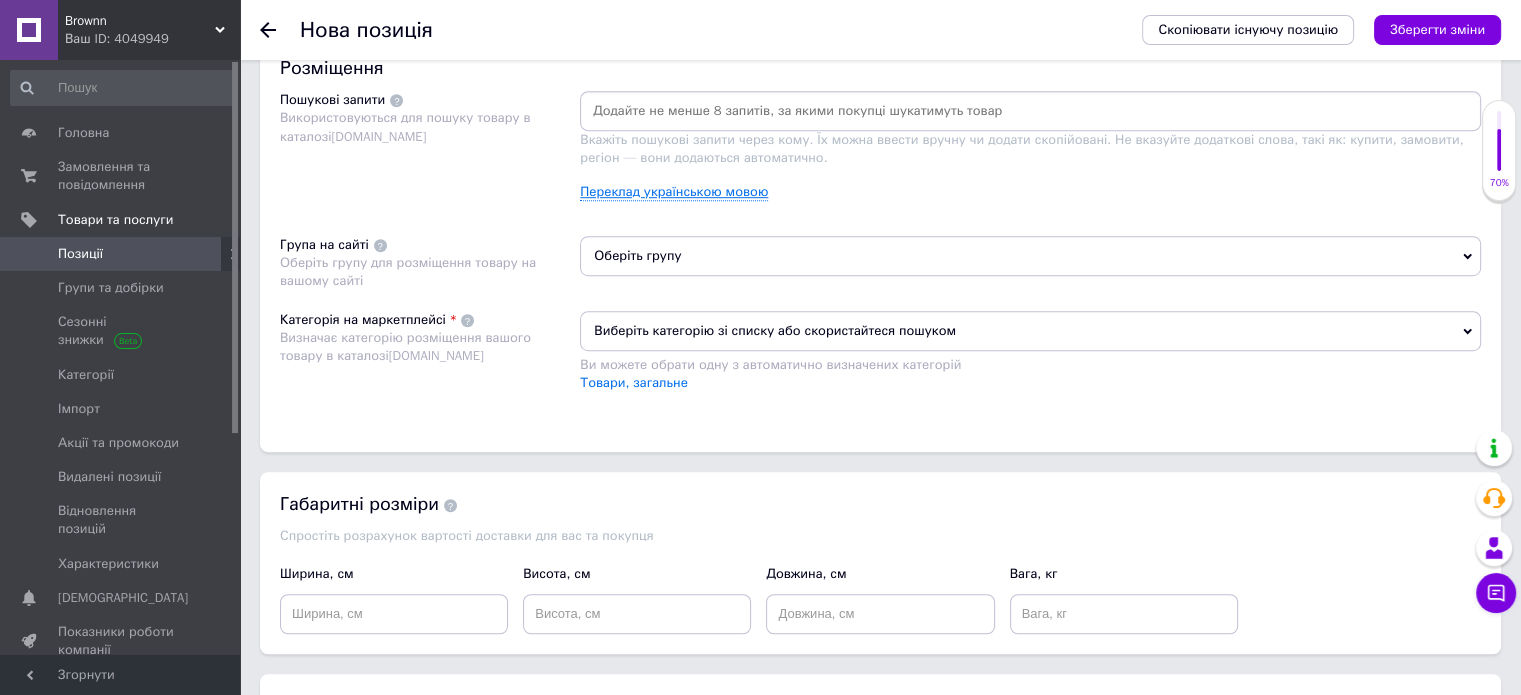 scroll, scrollTop: 1200, scrollLeft: 0, axis: vertical 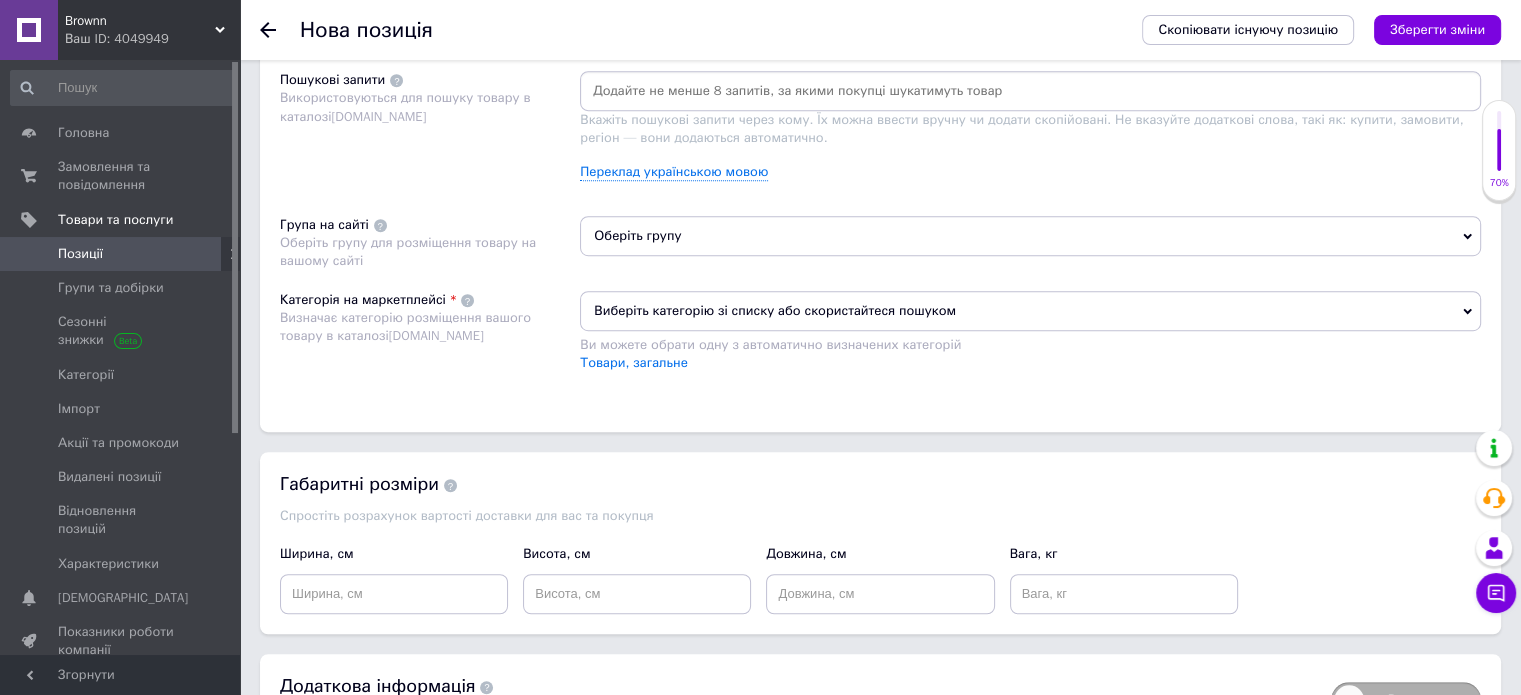 click on "Оберіть групу" at bounding box center [1030, 236] 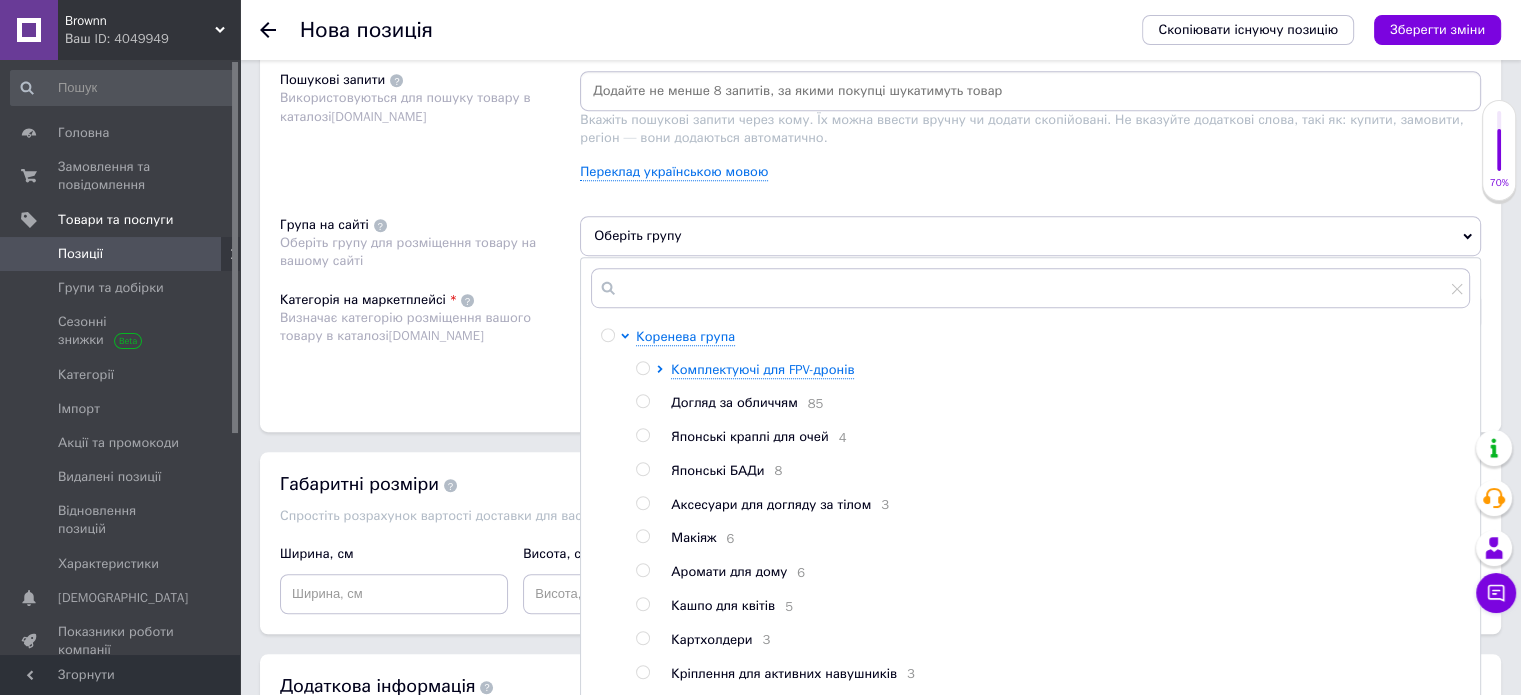 click at bounding box center [642, 401] 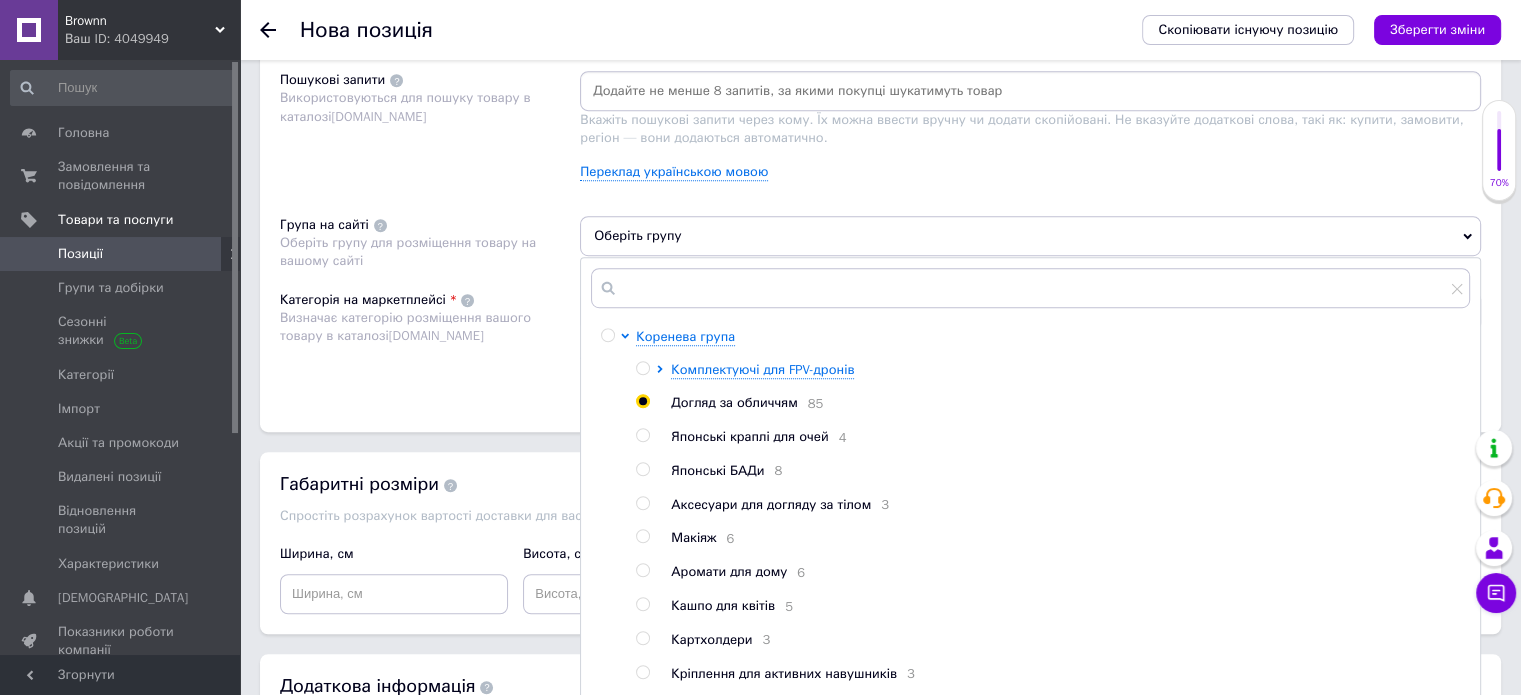 radio on "true" 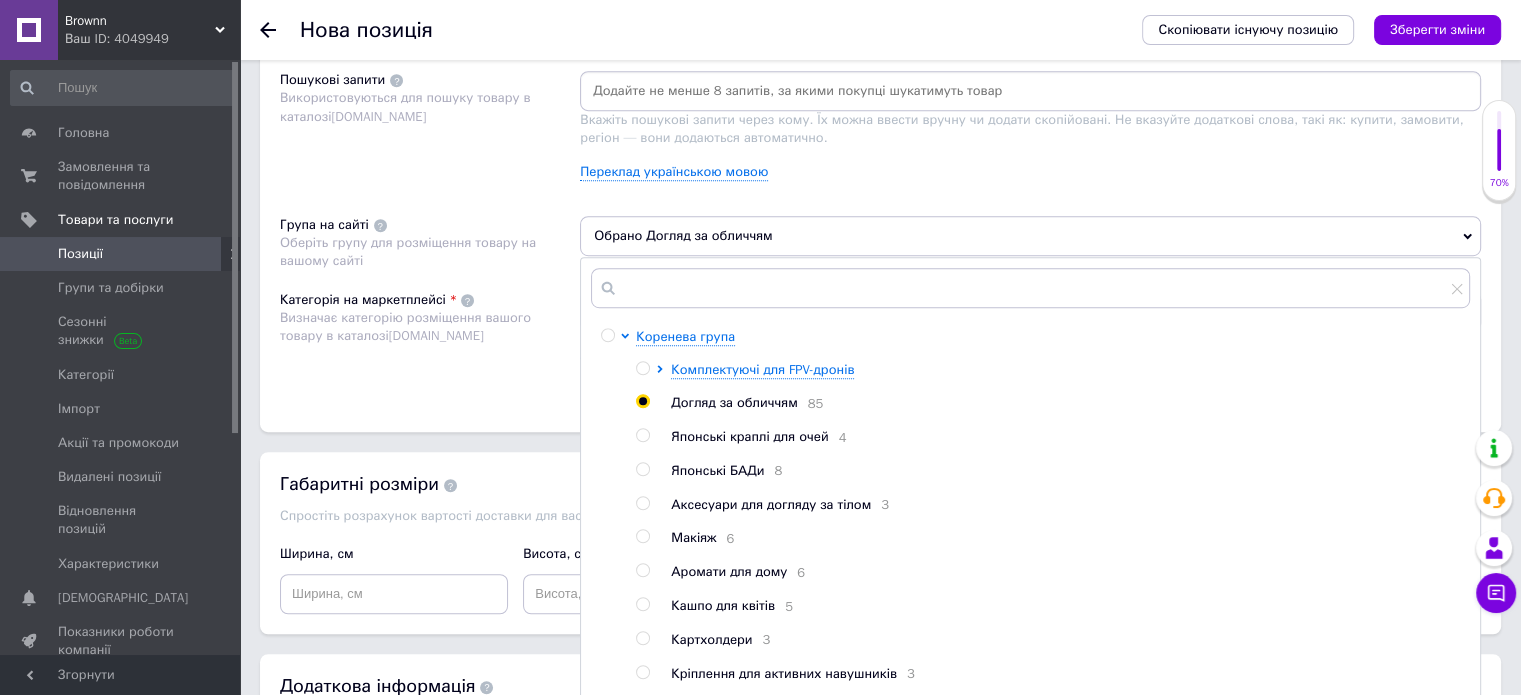 click on "Розміщення Пошукові запити Використовуються для пошуку товару в каталозі  [DOMAIN_NAME] Вкажіть пошукові запити через кому. Їх можна ввести вручну чи додати скопійовані. Не вказуйте додаткові слова, такі як: купити, замовити, регіон — вони додаються автоматично. Переклад українською мовою Група на сайті Оберіть групу для розміщення товару на вашому сайті Обрано Догляд за обличчям Коренева група Комплектуючі для FPV-дронів Догляд за обличчям 85 Японські краплі для очей 4 Японські БАДи 8 Аксесуари для догляду за тілом 3 Макіяж 6 Аромати для дому 6 Кашпо для квітів 5 3 3 2" at bounding box center [880, 224] 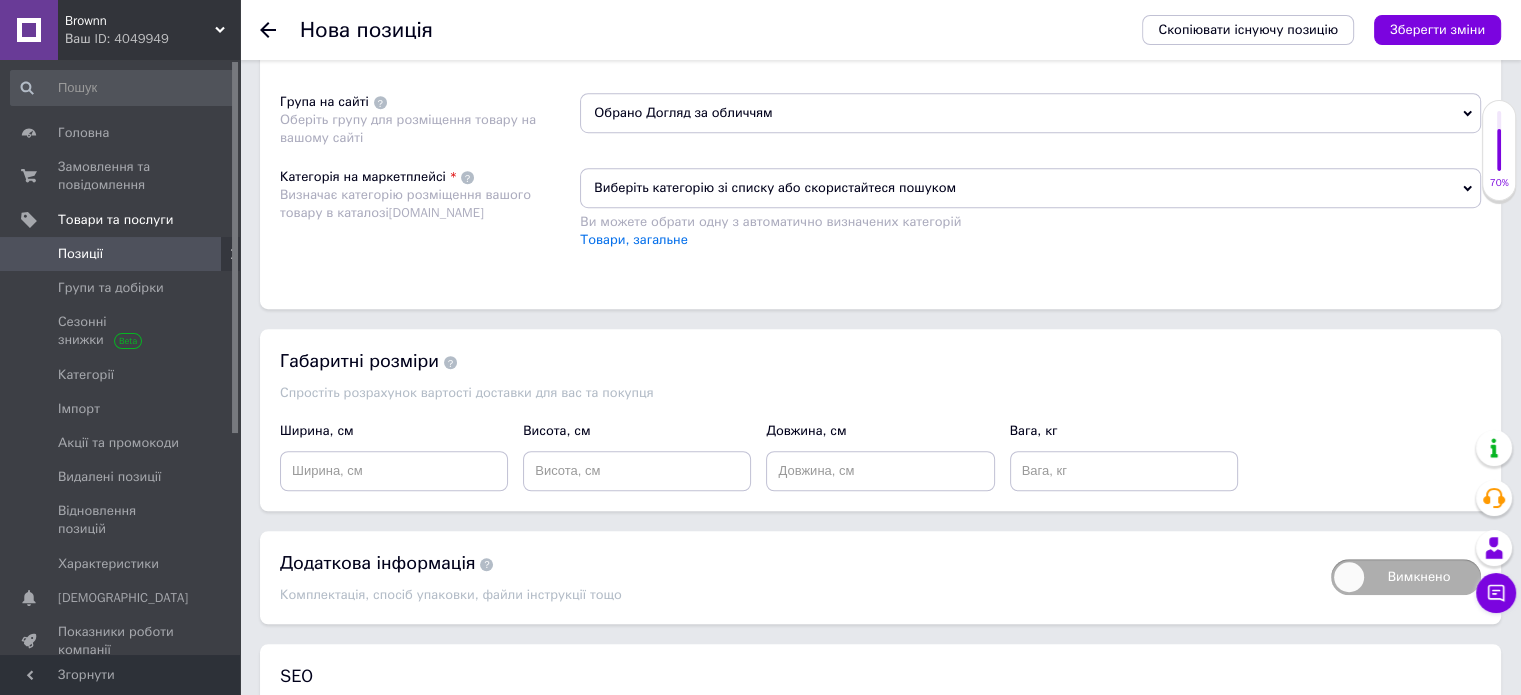 scroll, scrollTop: 1400, scrollLeft: 0, axis: vertical 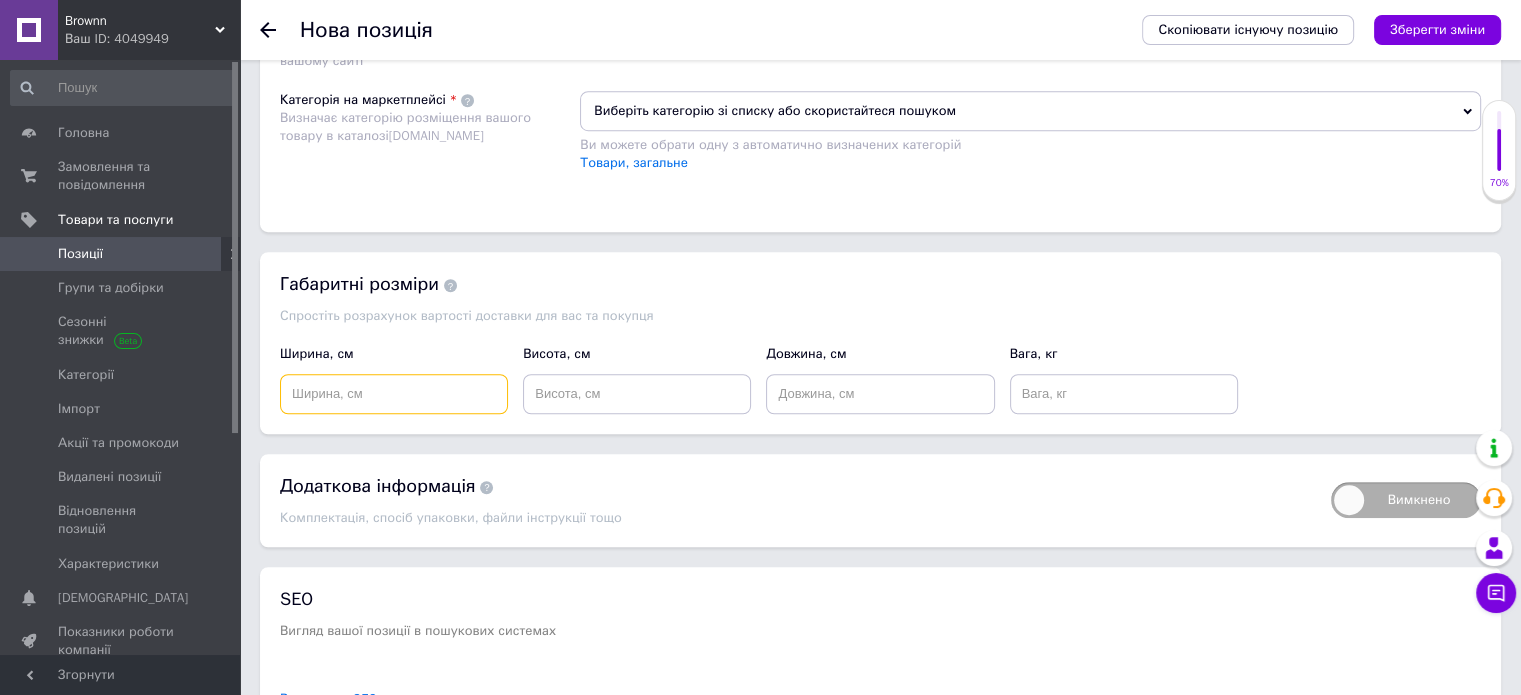 click at bounding box center [394, 394] 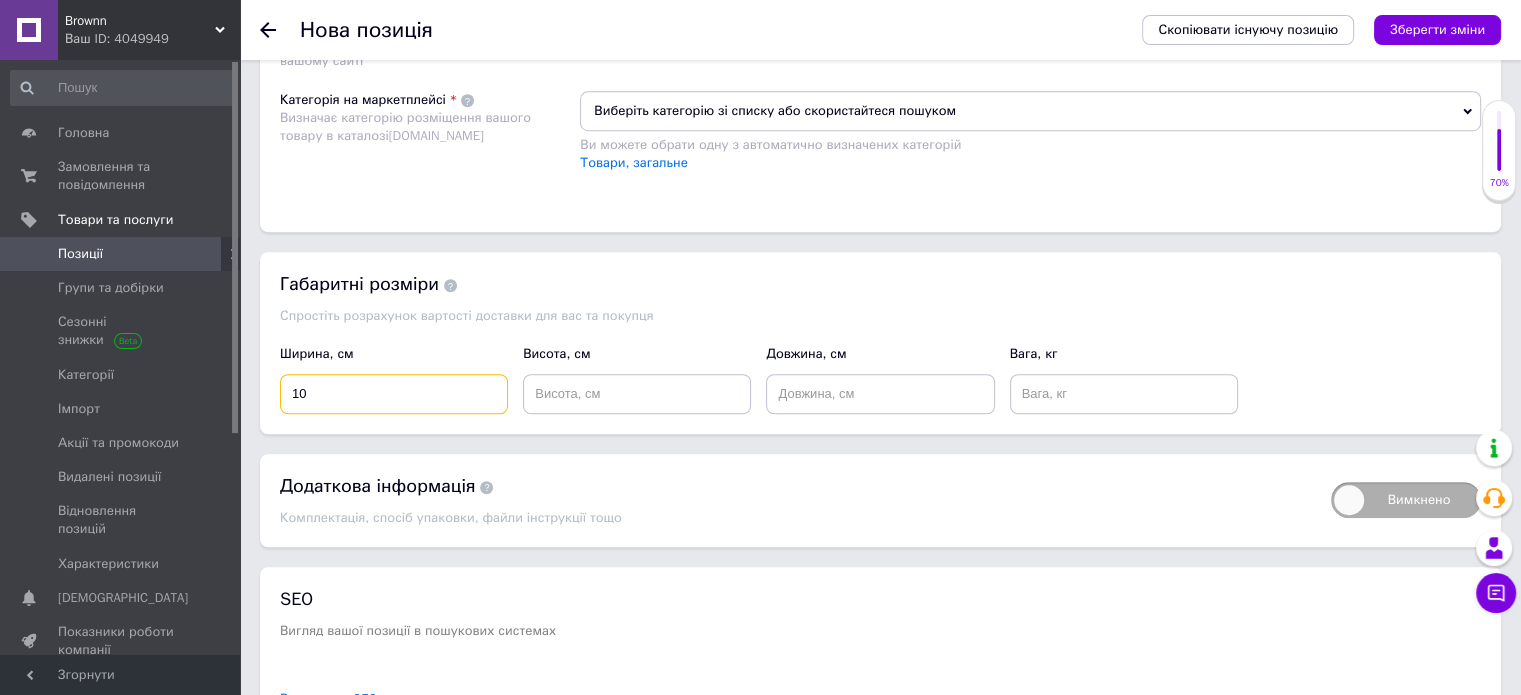 type on "10" 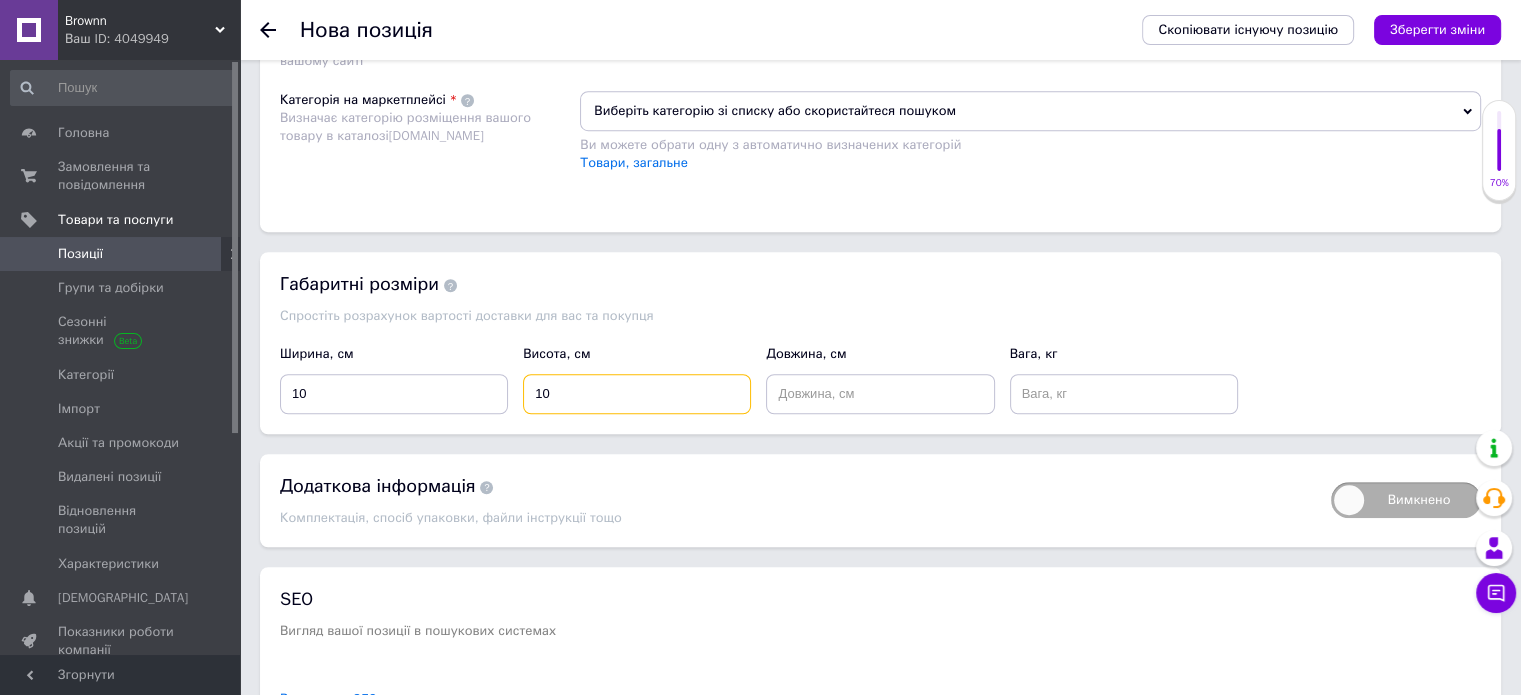 type on "10" 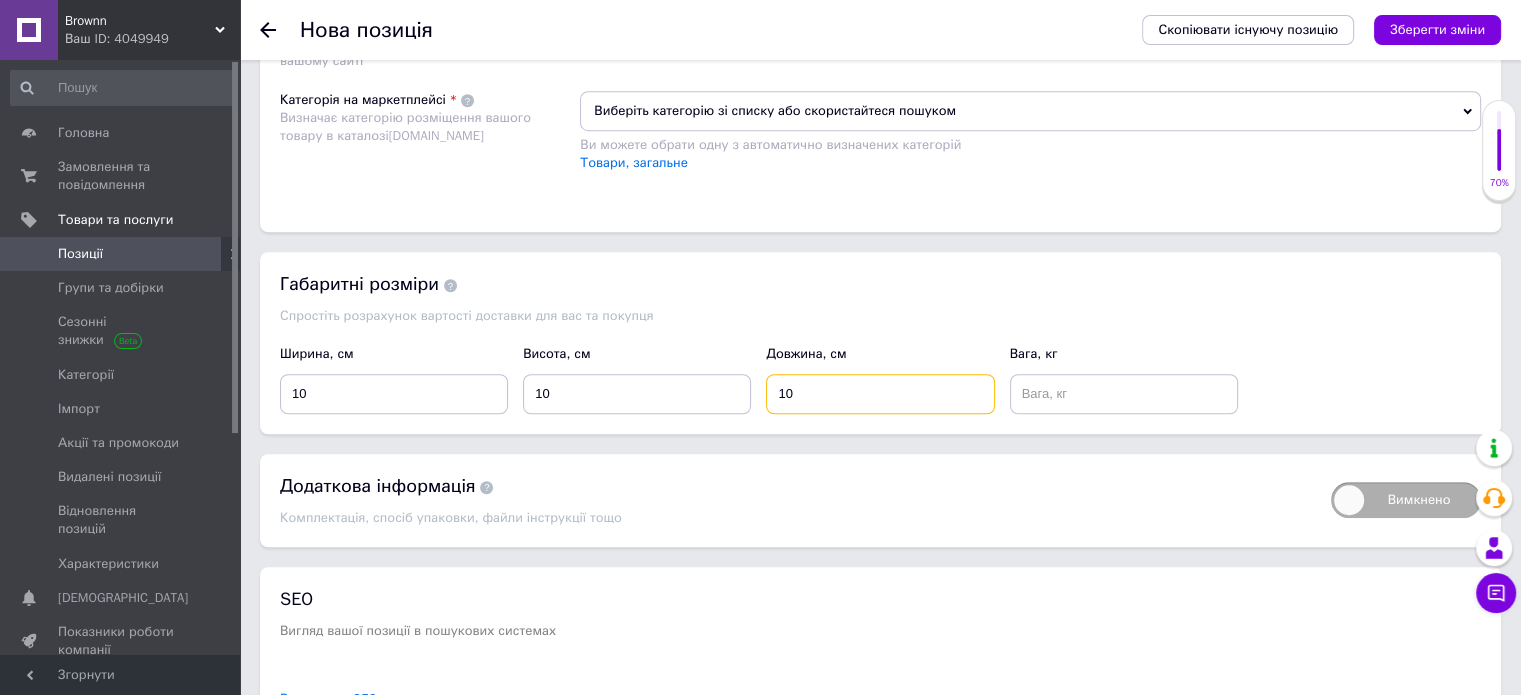type on "10" 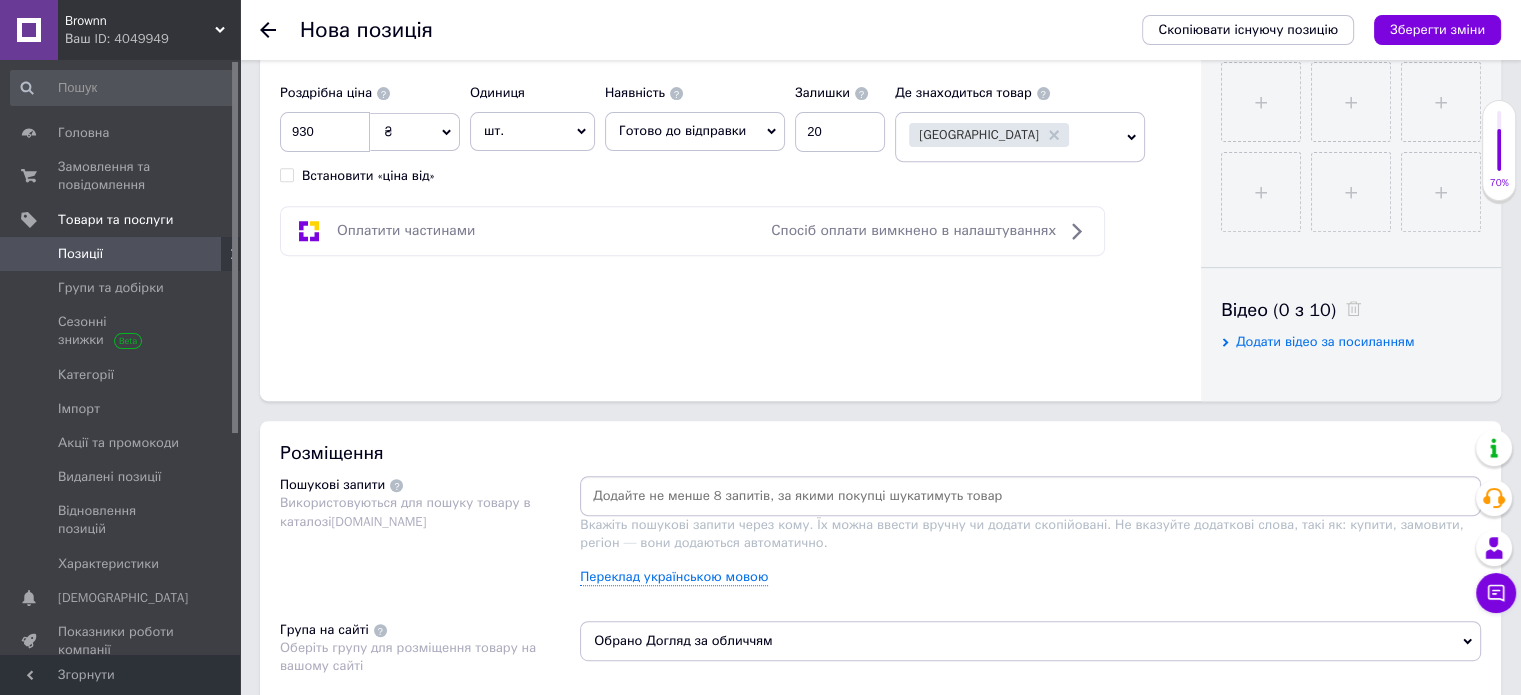 scroll, scrollTop: 800, scrollLeft: 0, axis: vertical 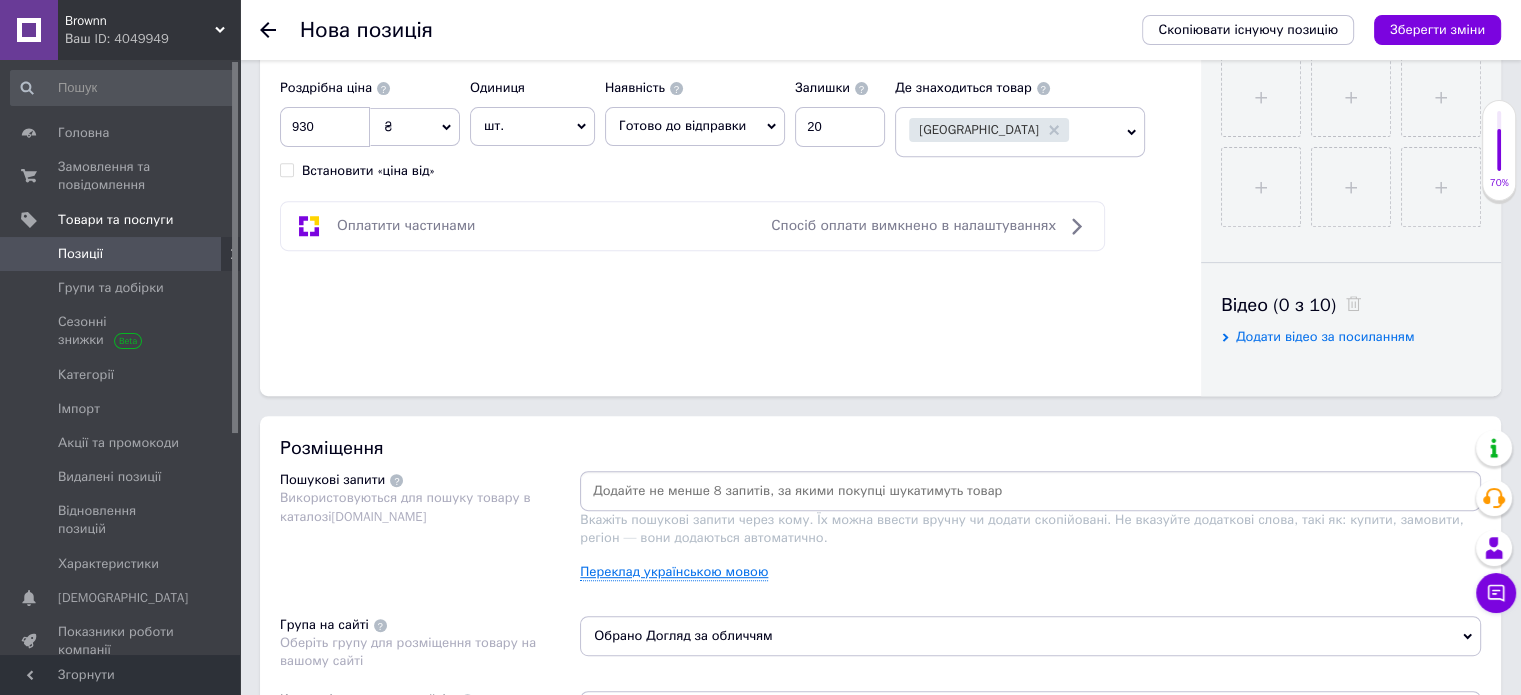 type on "1" 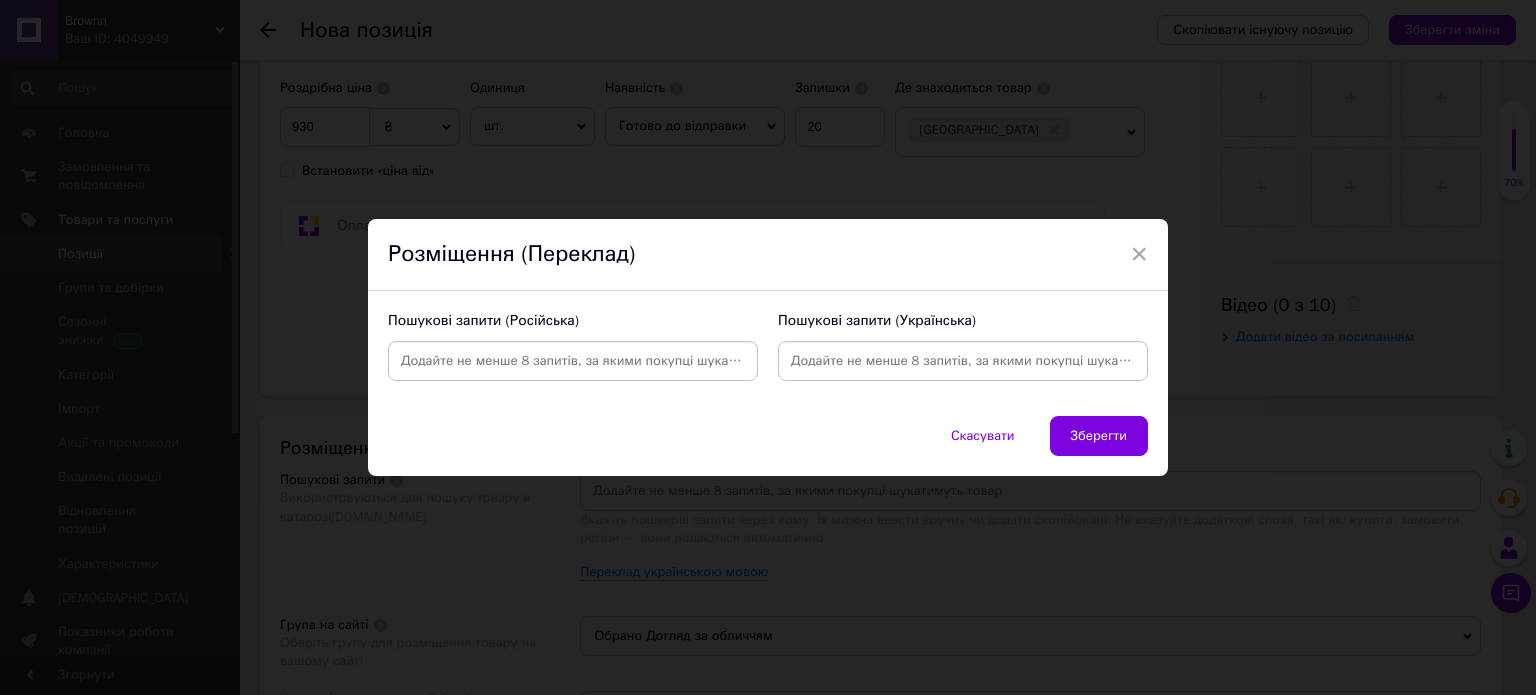 click at bounding box center (963, 361) 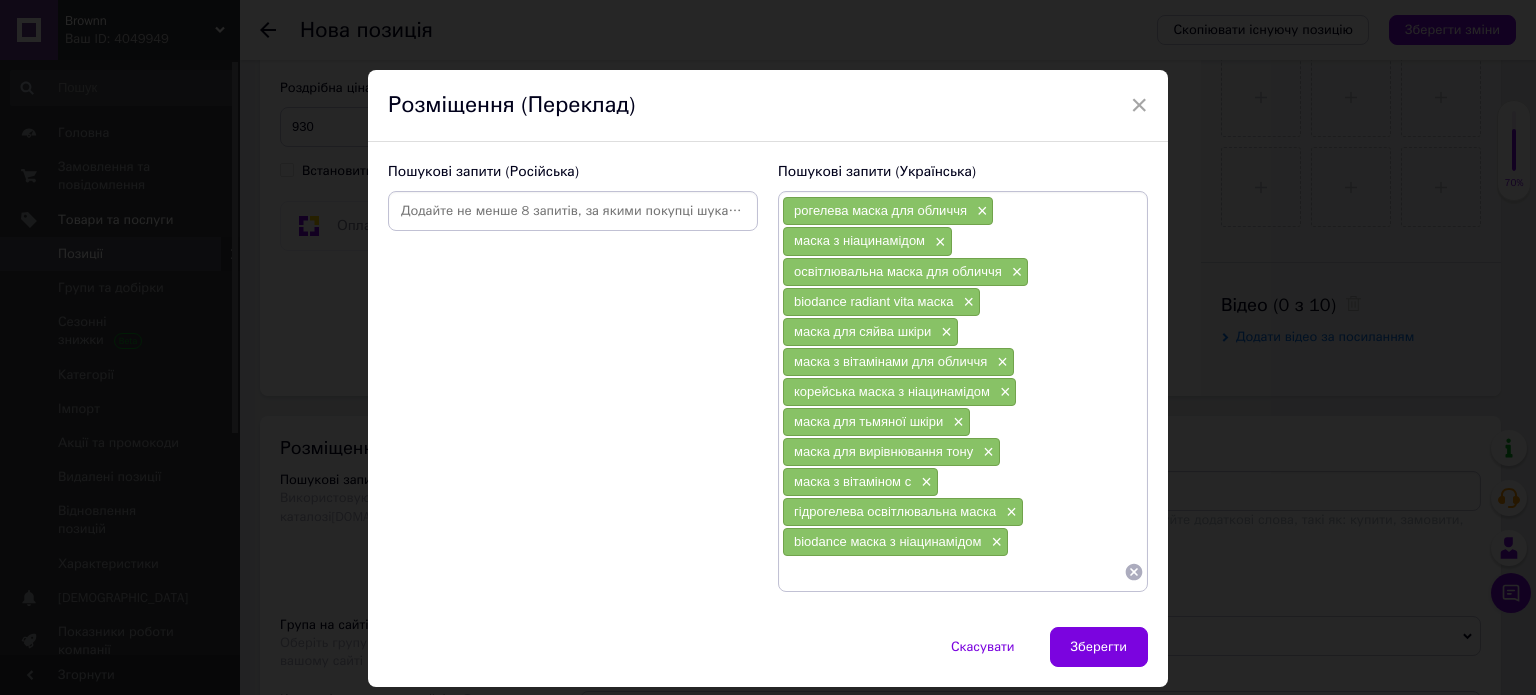 click at bounding box center [573, 211] 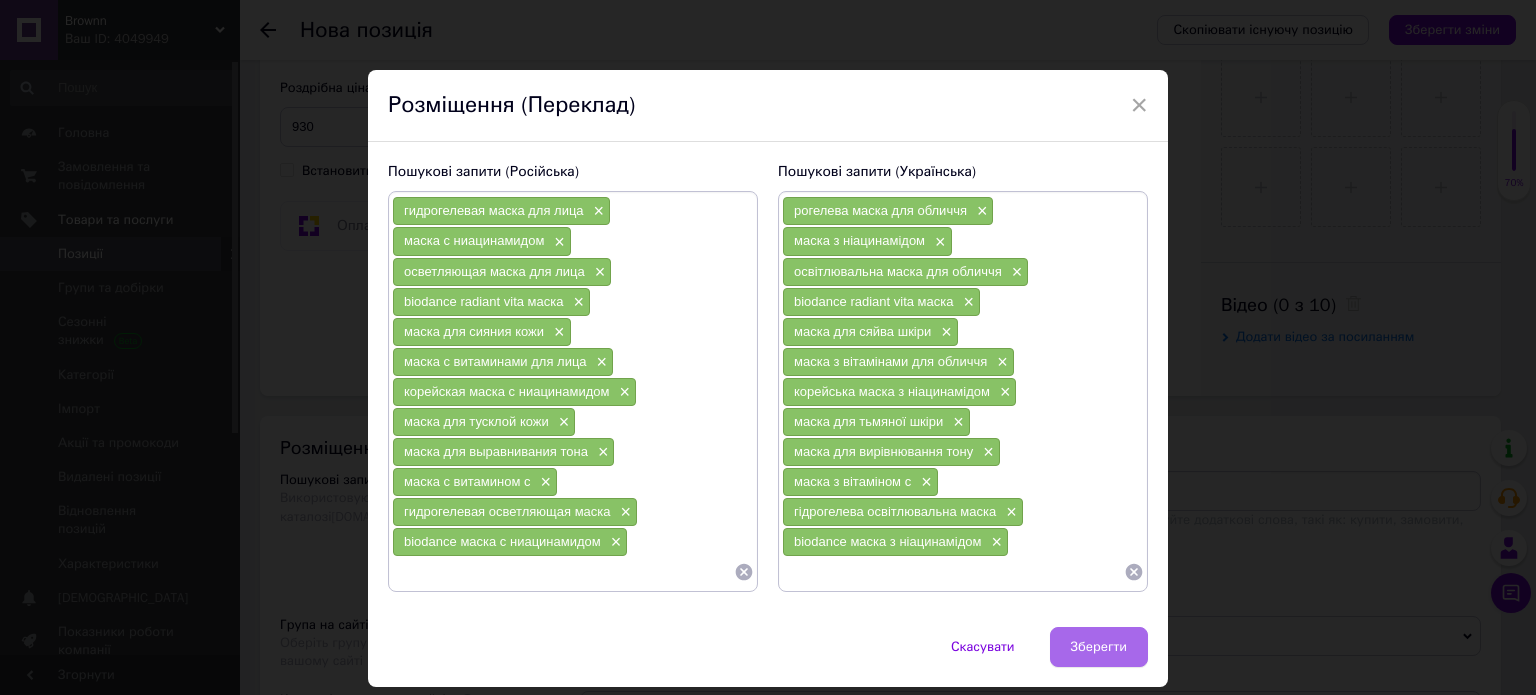 click on "Зберегти" at bounding box center [1099, 647] 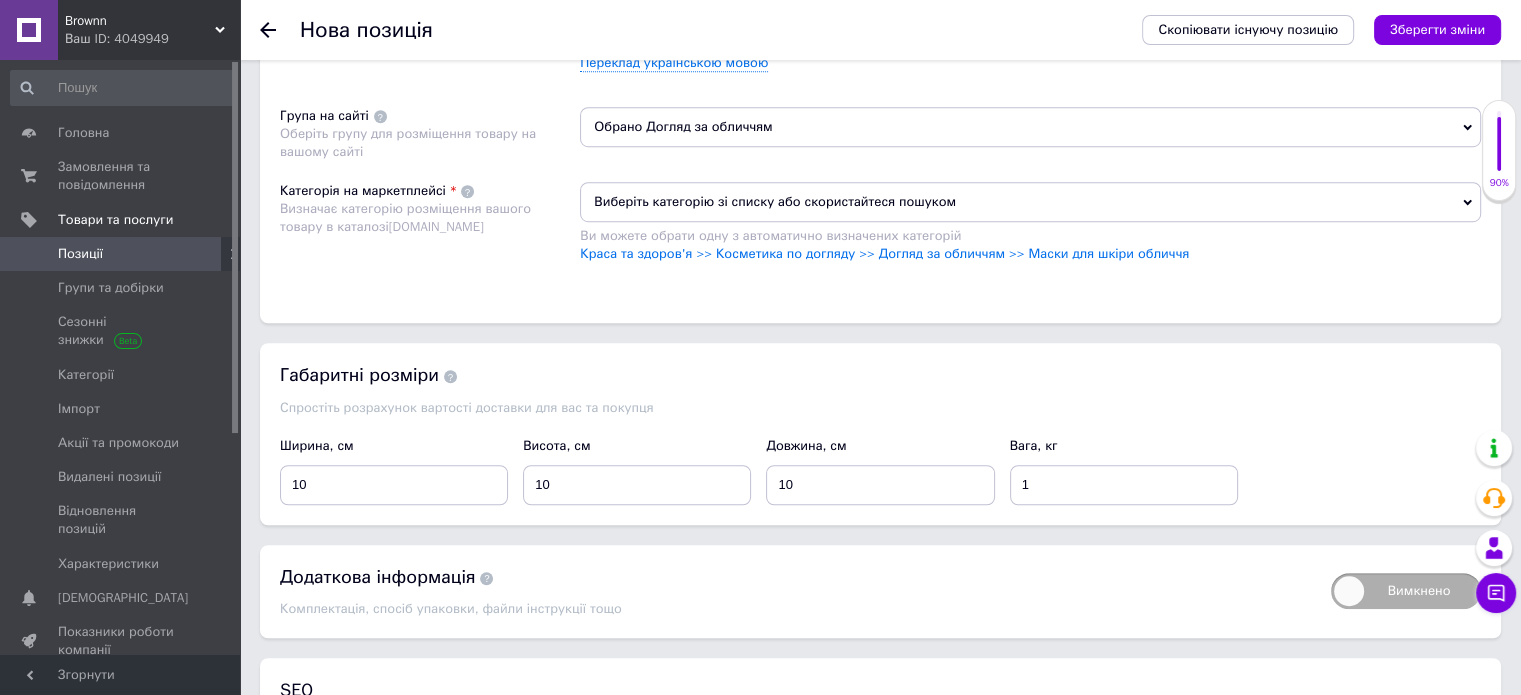 scroll, scrollTop: 1400, scrollLeft: 0, axis: vertical 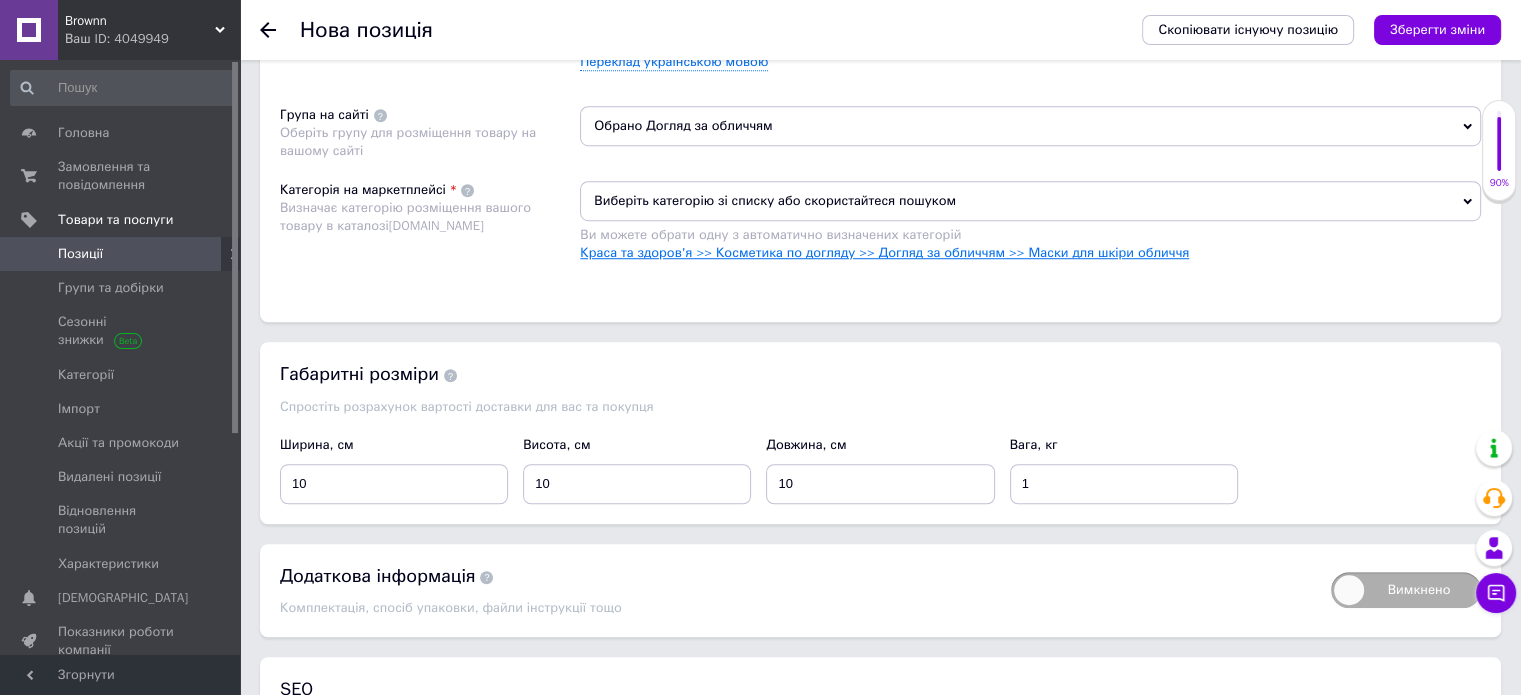 click on "Краса та здоров'я >> Косметика по догляду >> Догляд за обличчям >> Маски для шкіри обличчя" at bounding box center (884, 252) 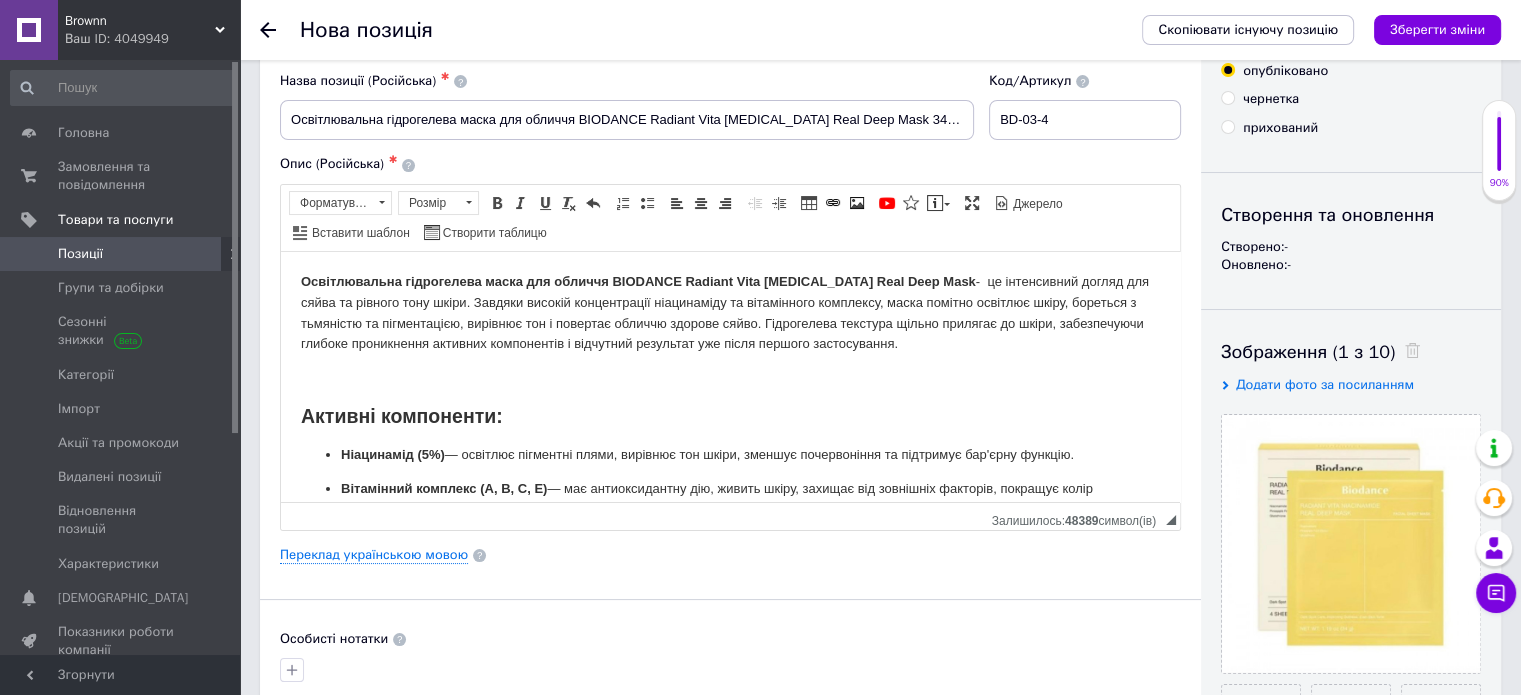 scroll, scrollTop: 0, scrollLeft: 0, axis: both 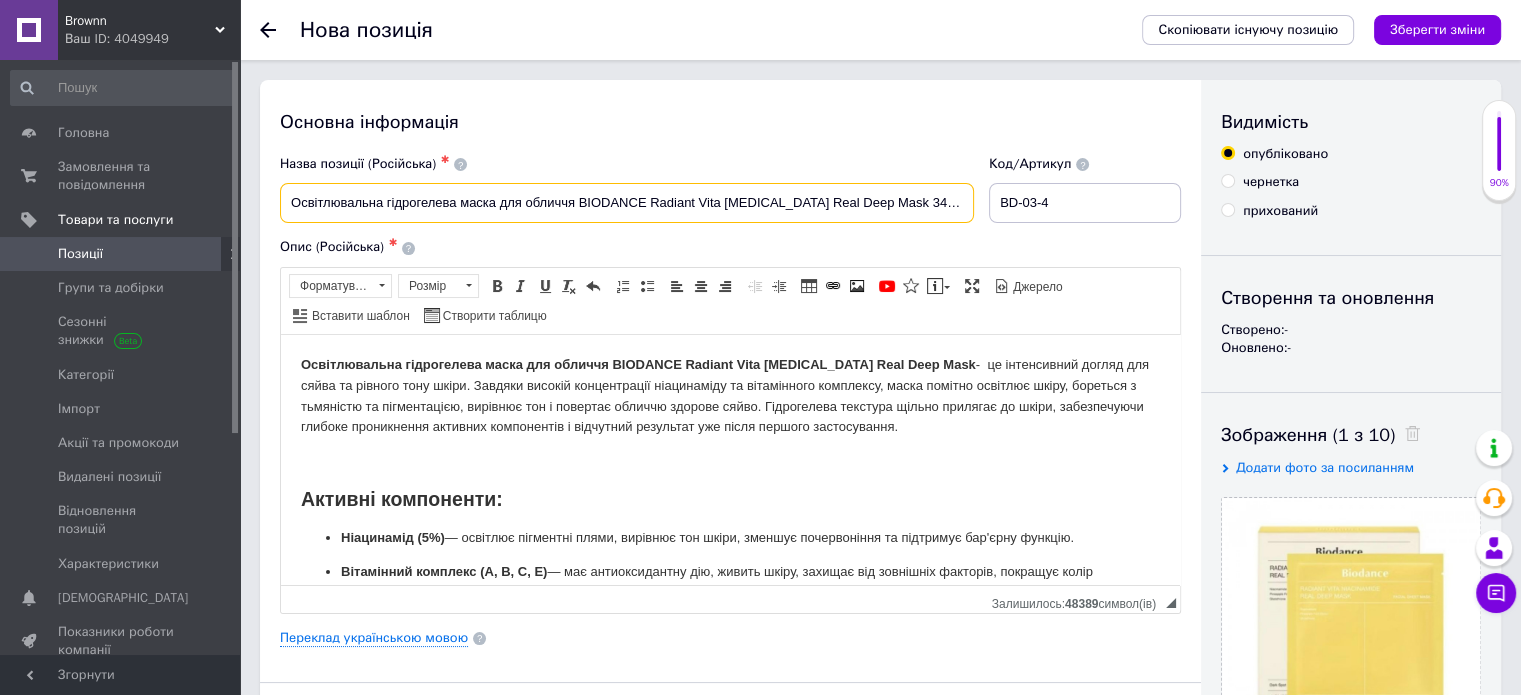 drag, startPoint x: 579, startPoint y: 202, endPoint x: 642, endPoint y: 213, distance: 63.953106 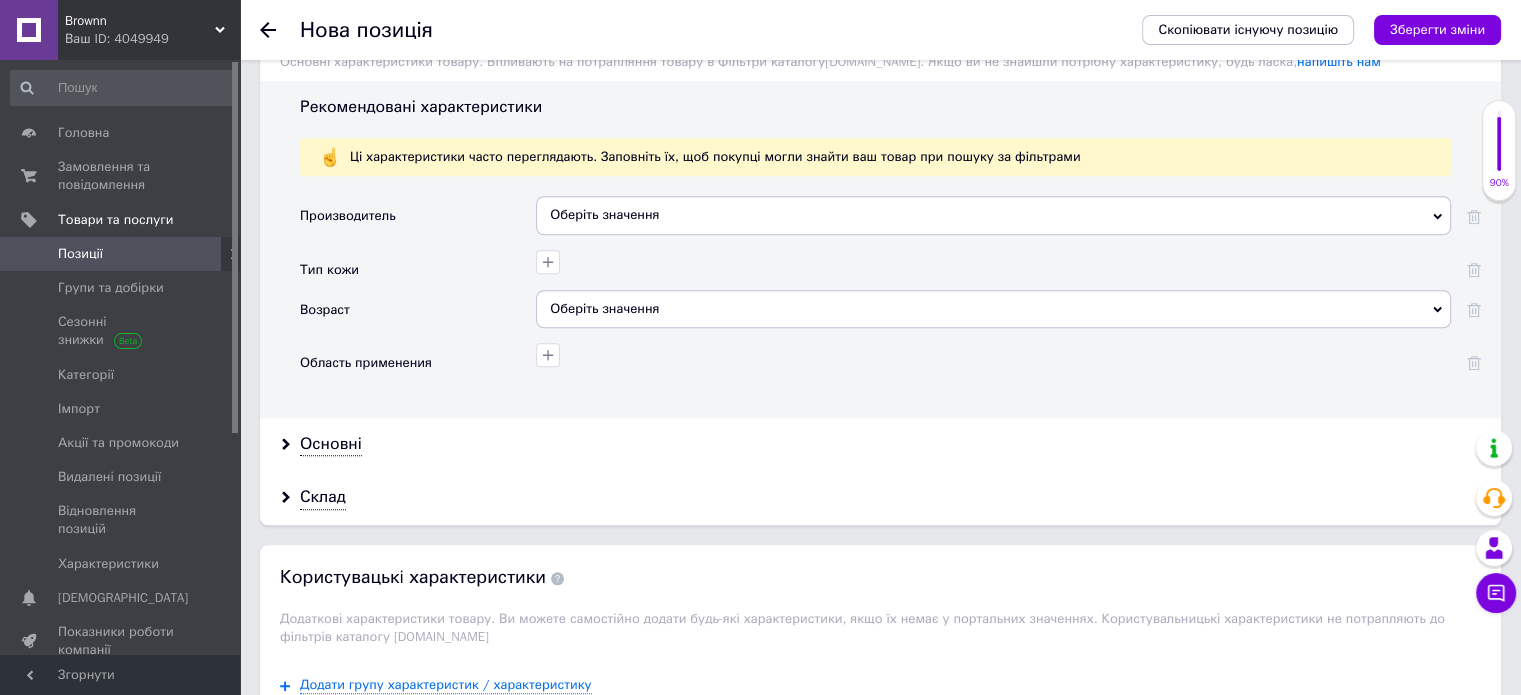 scroll, scrollTop: 1700, scrollLeft: 0, axis: vertical 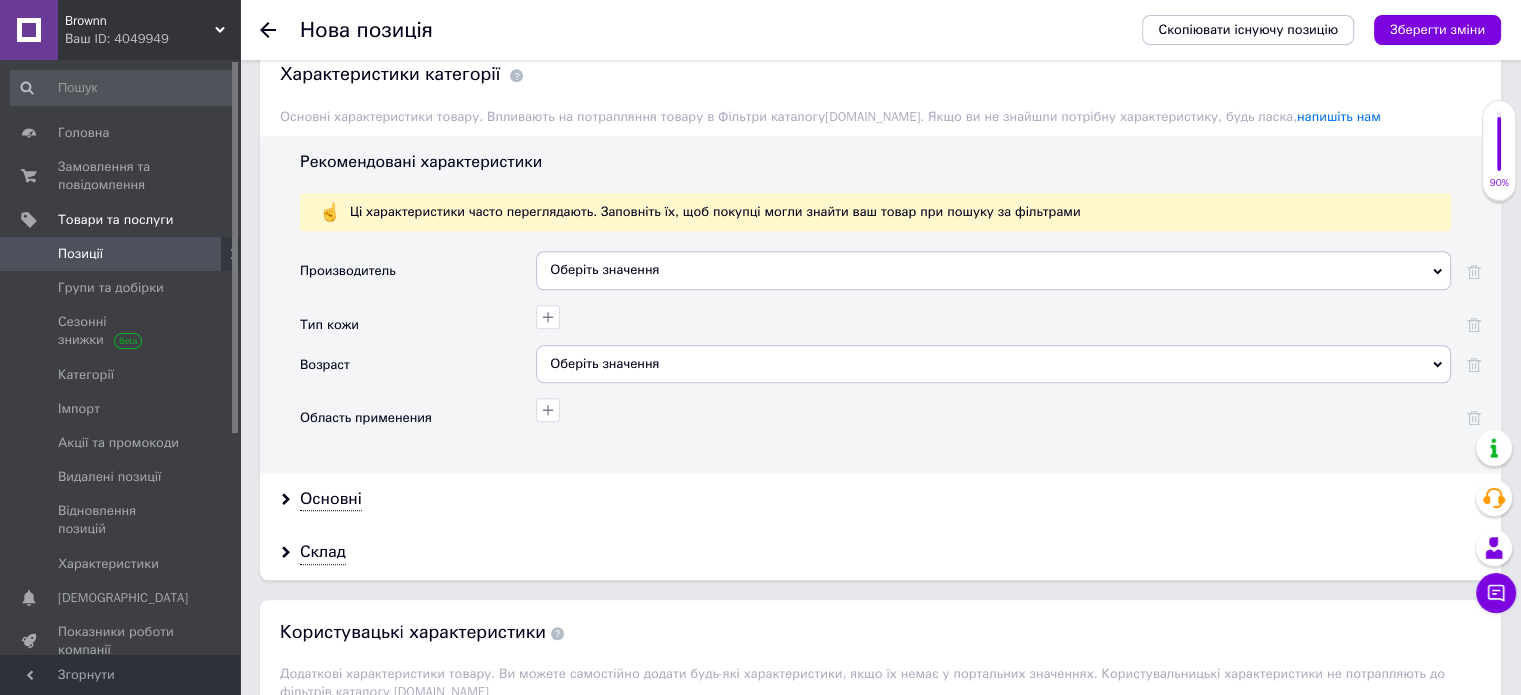 click on "Оберіть значення" at bounding box center [993, 270] 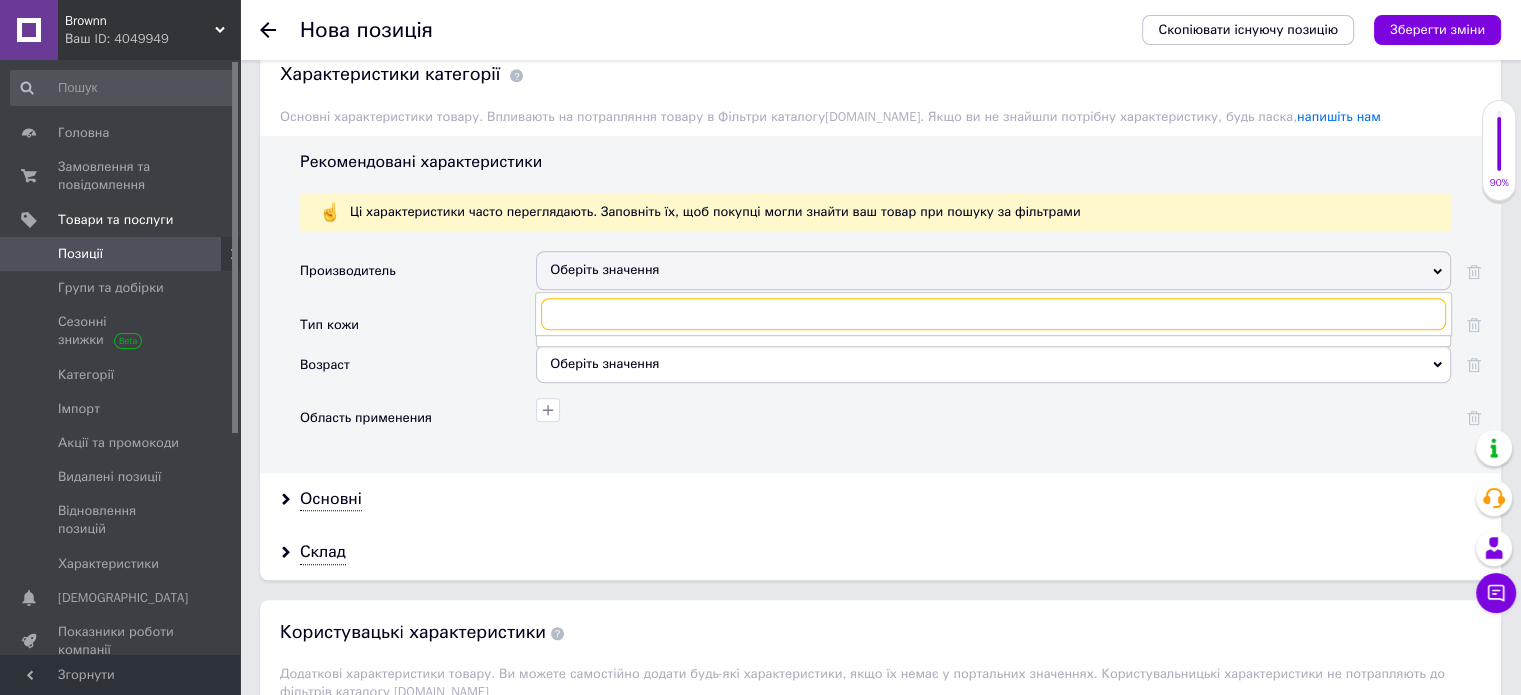 paste on "BIODANCE" 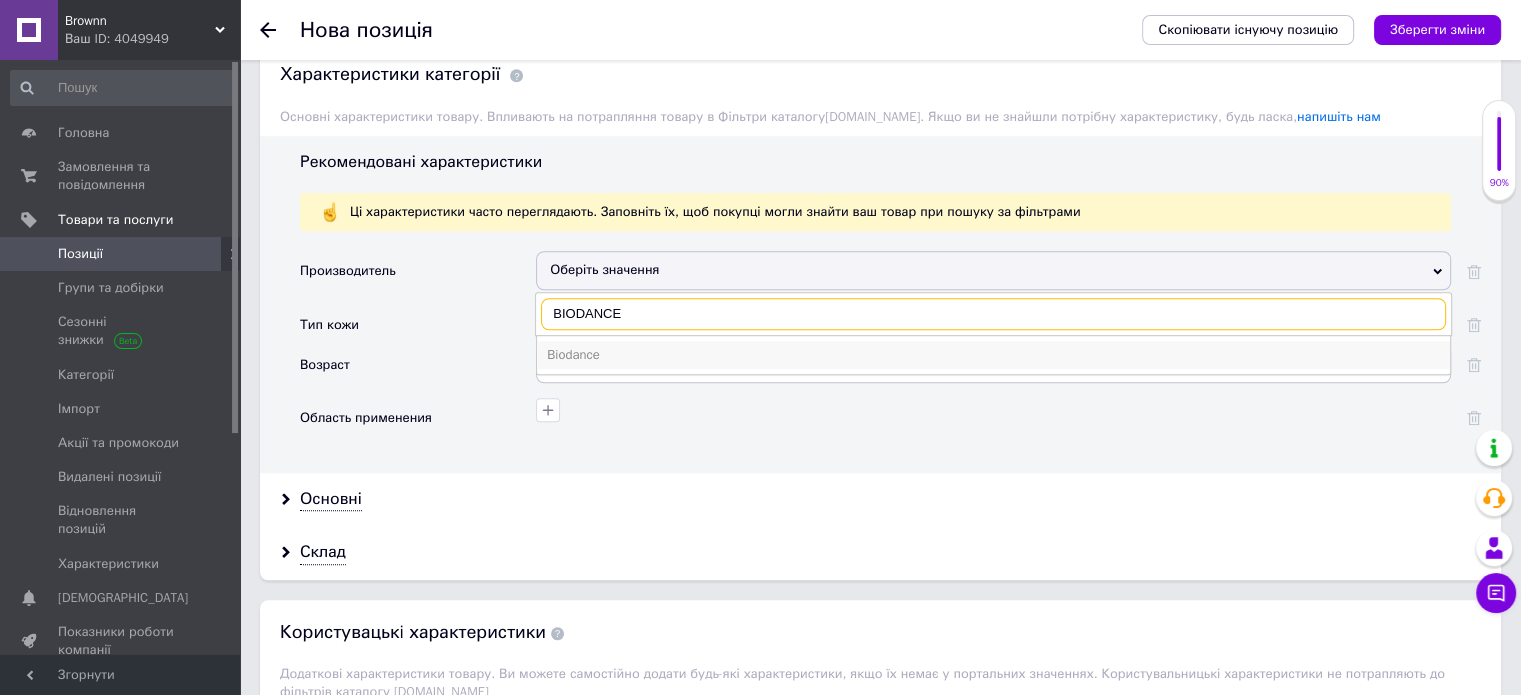 type on "BIODANCE" 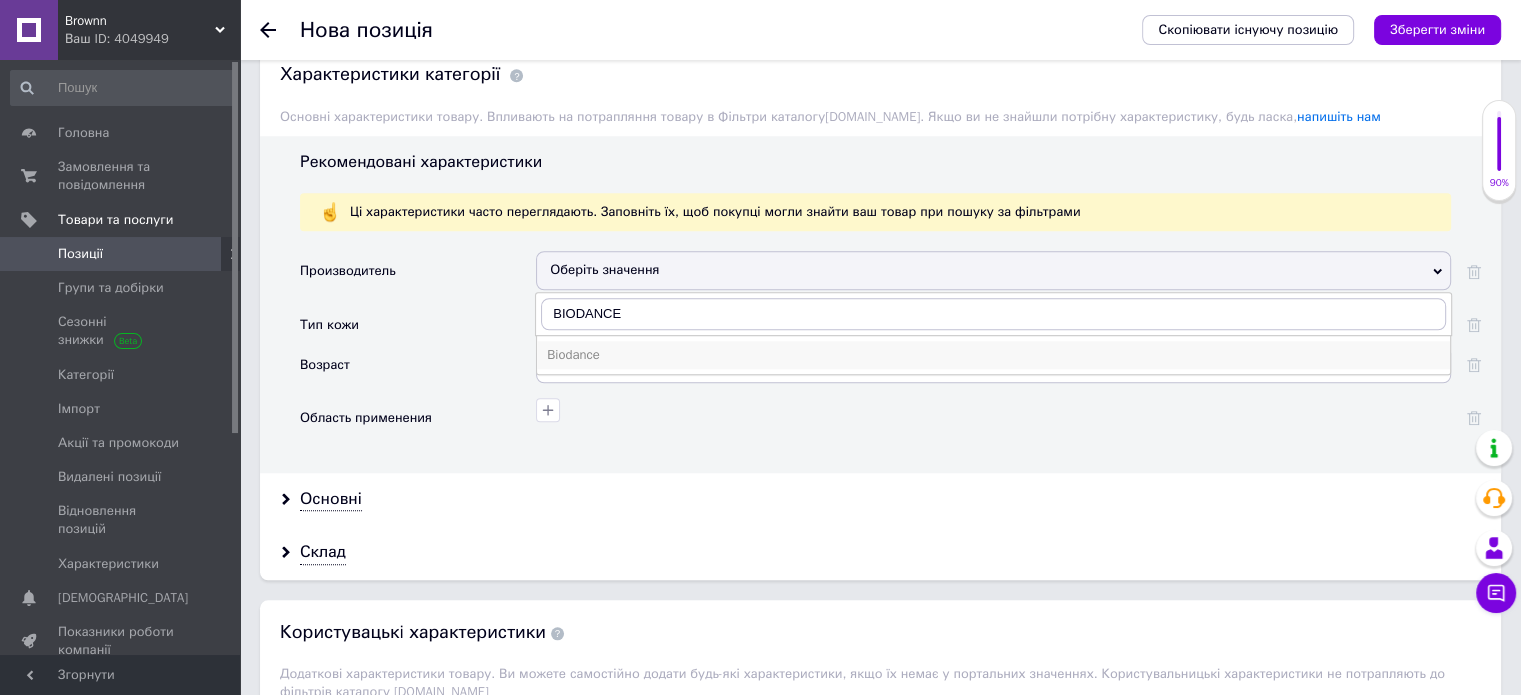 click on "Biodance" at bounding box center [993, 355] 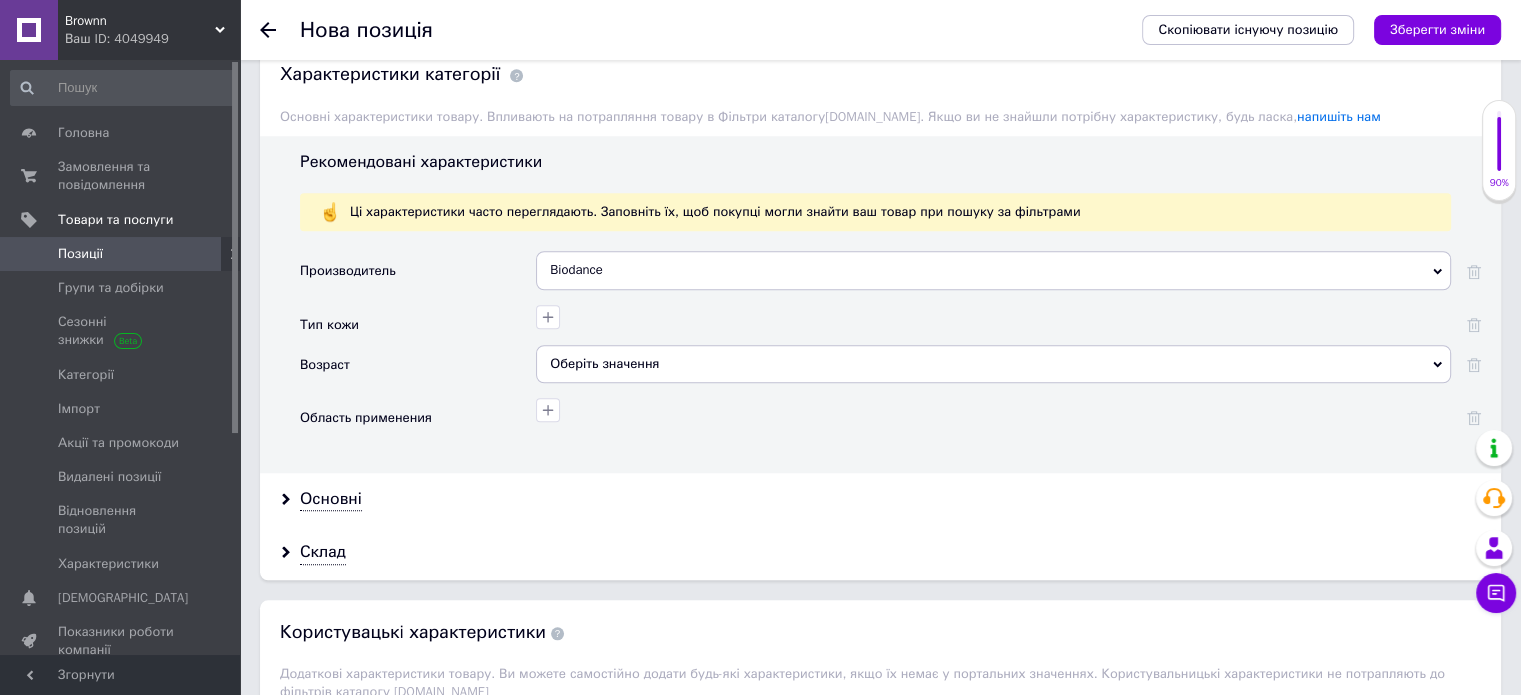 click on "Оберіть значення" at bounding box center (993, 364) 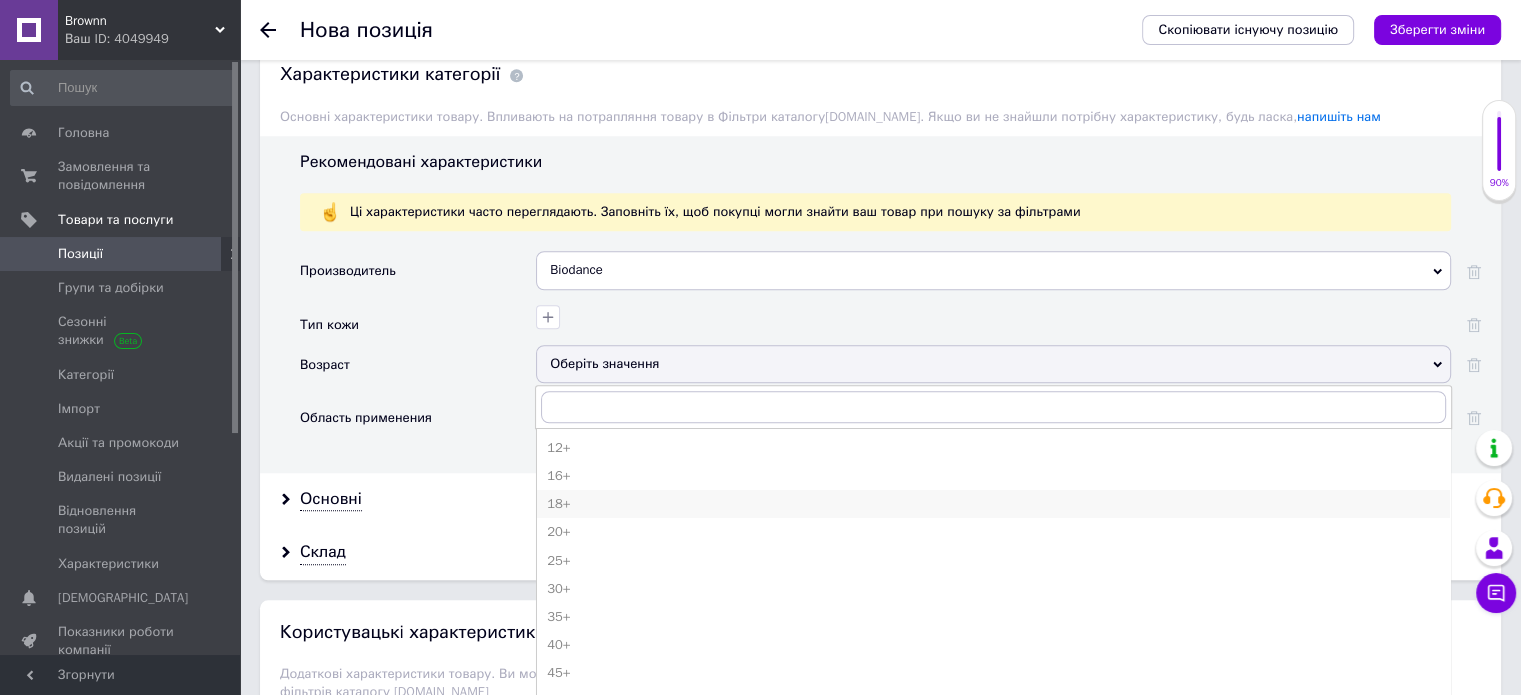click on "18+" at bounding box center [993, 504] 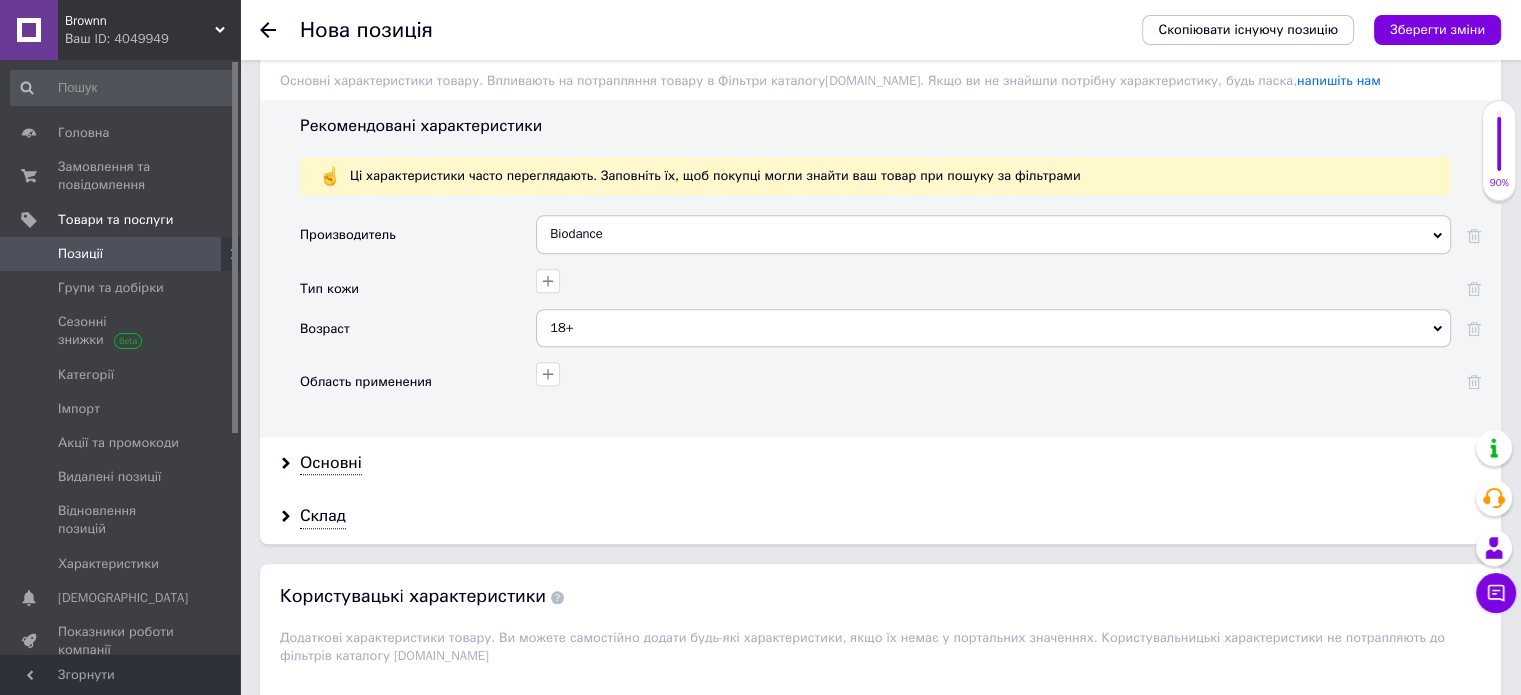 scroll, scrollTop: 1800, scrollLeft: 0, axis: vertical 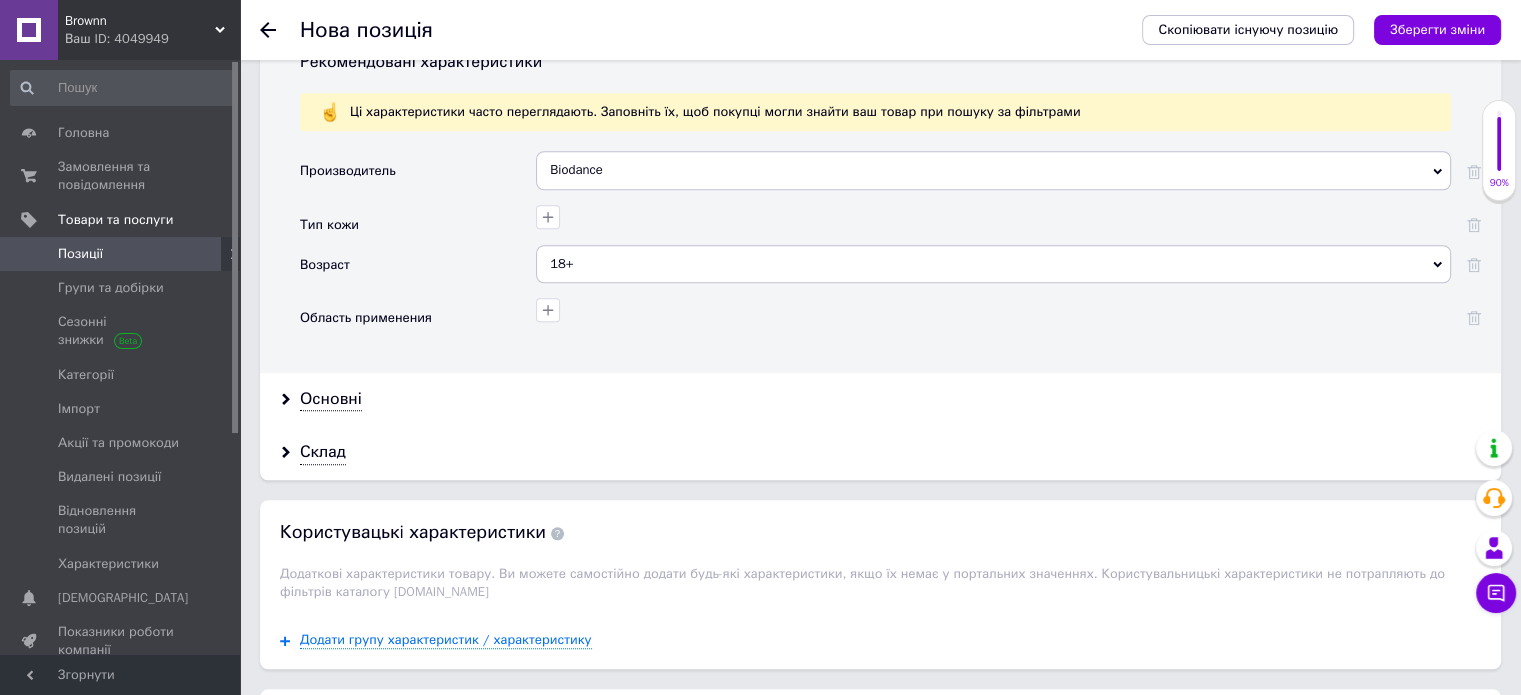 click on "Основні" at bounding box center [880, 399] 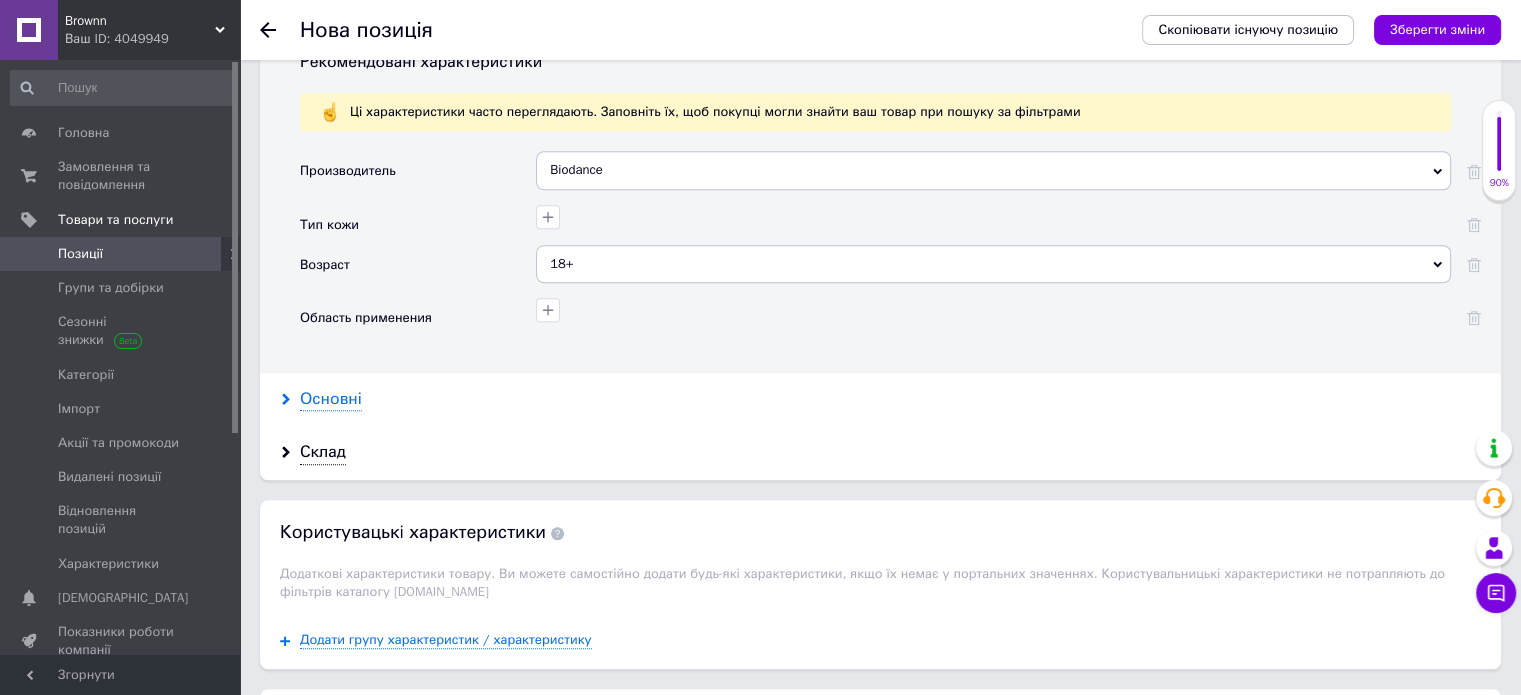 click on "Основні" at bounding box center [331, 399] 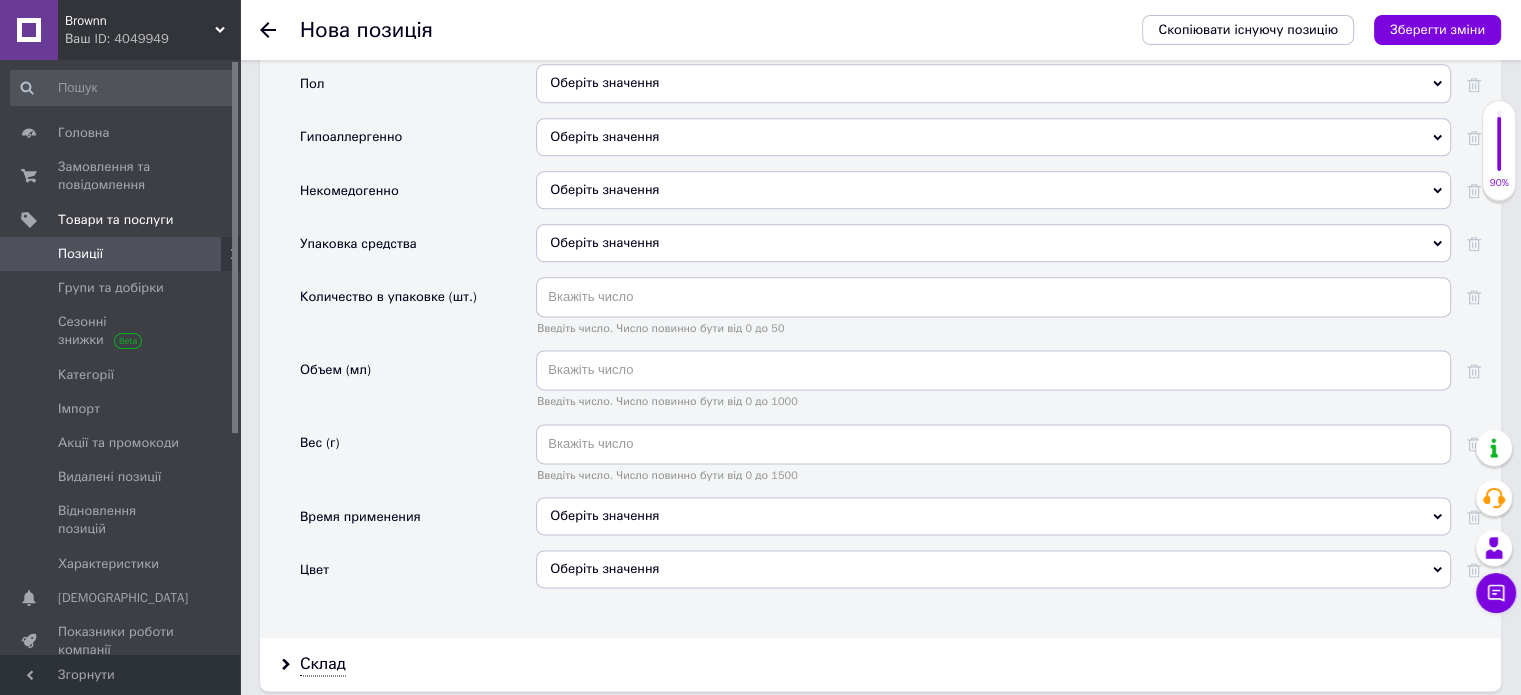 scroll, scrollTop: 2600, scrollLeft: 0, axis: vertical 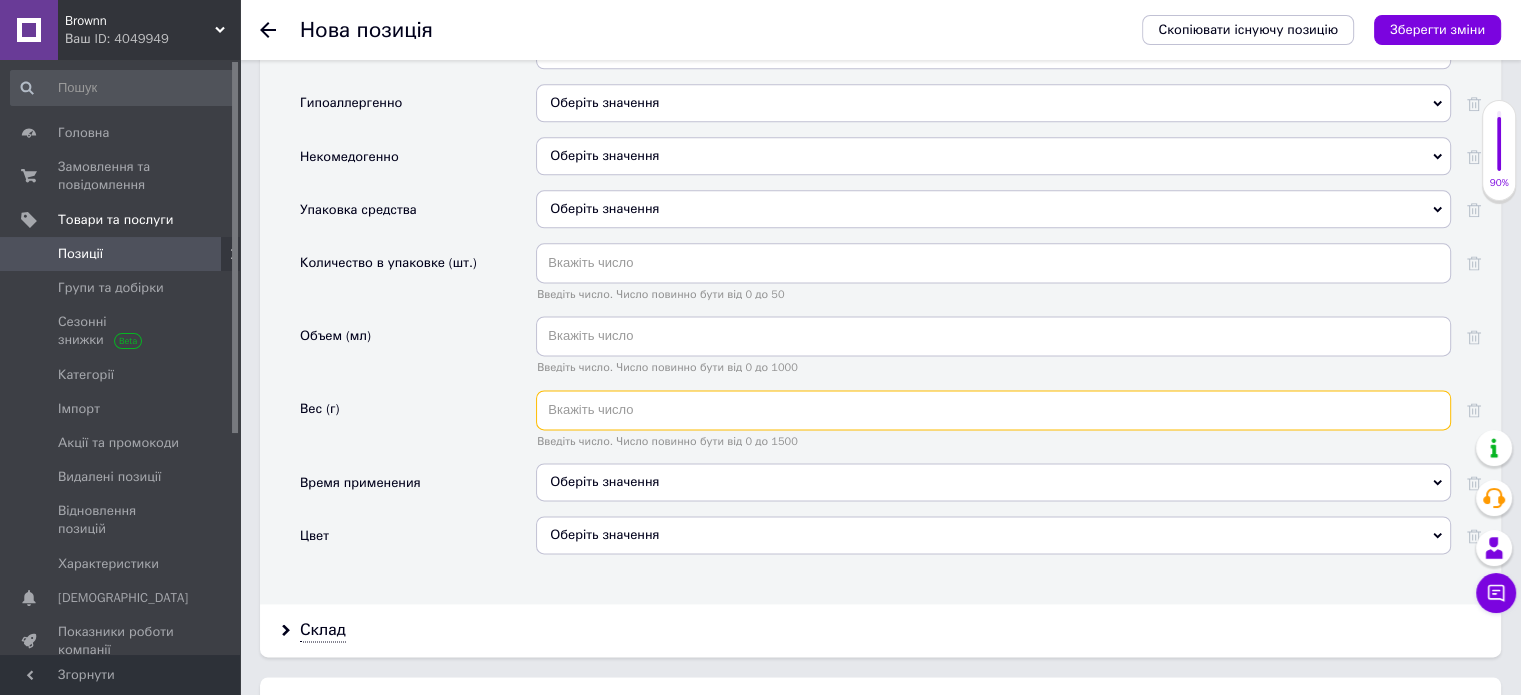 click at bounding box center (993, 410) 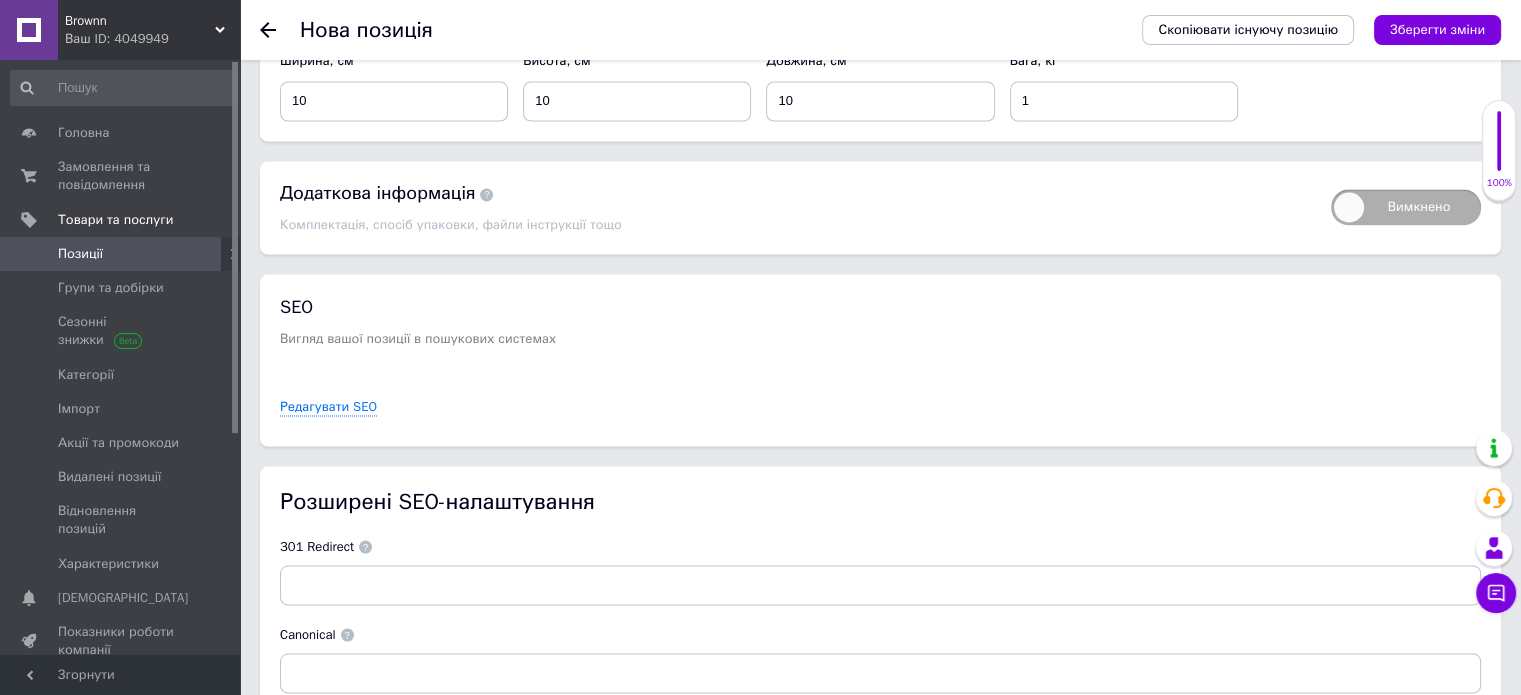 scroll, scrollTop: 3506, scrollLeft: 0, axis: vertical 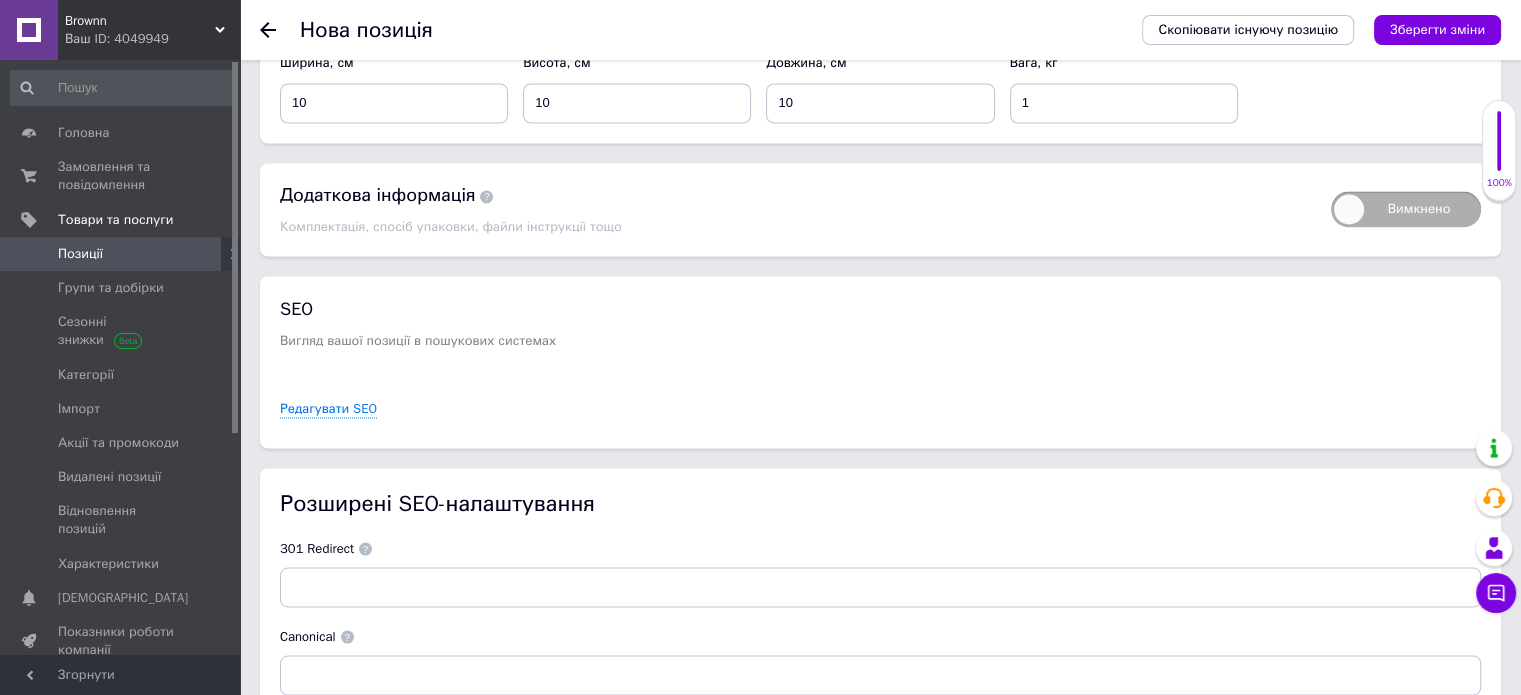 type on "34" 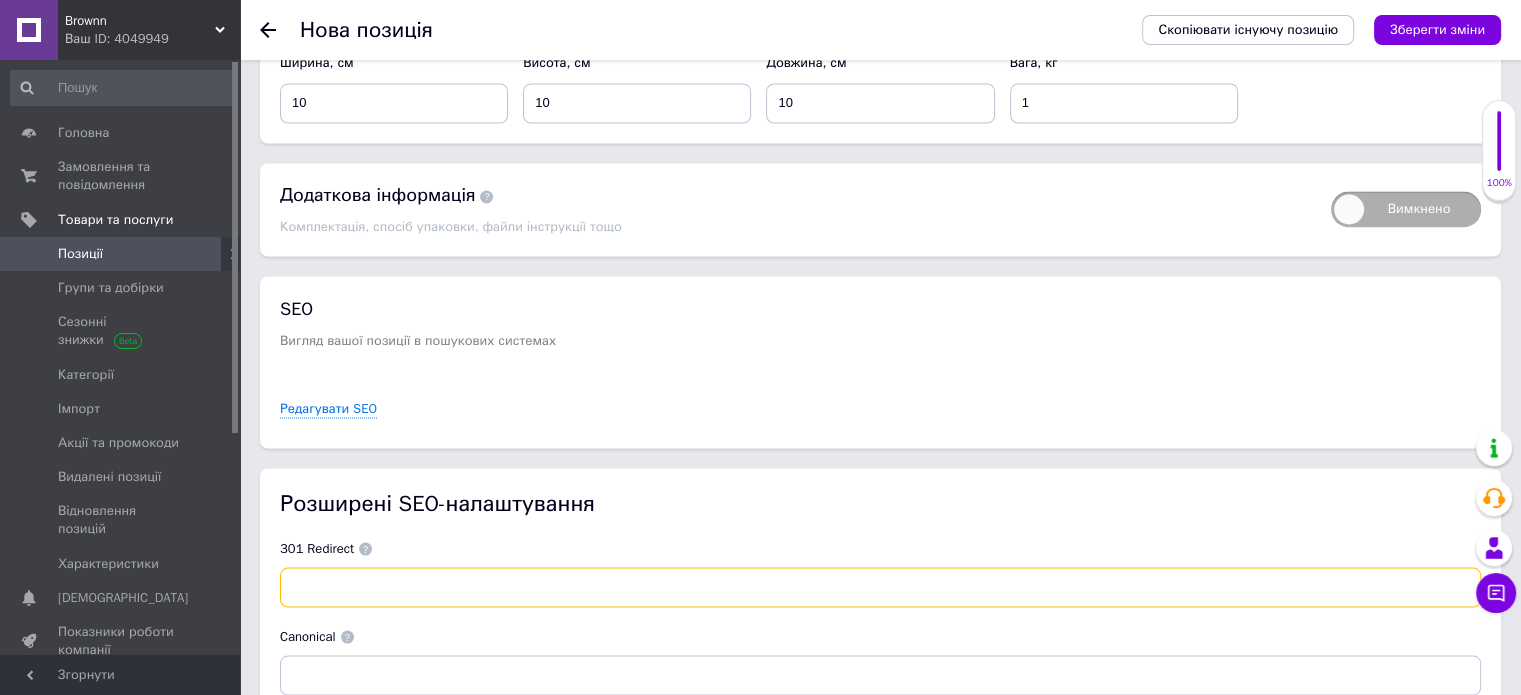 click at bounding box center (880, 587) 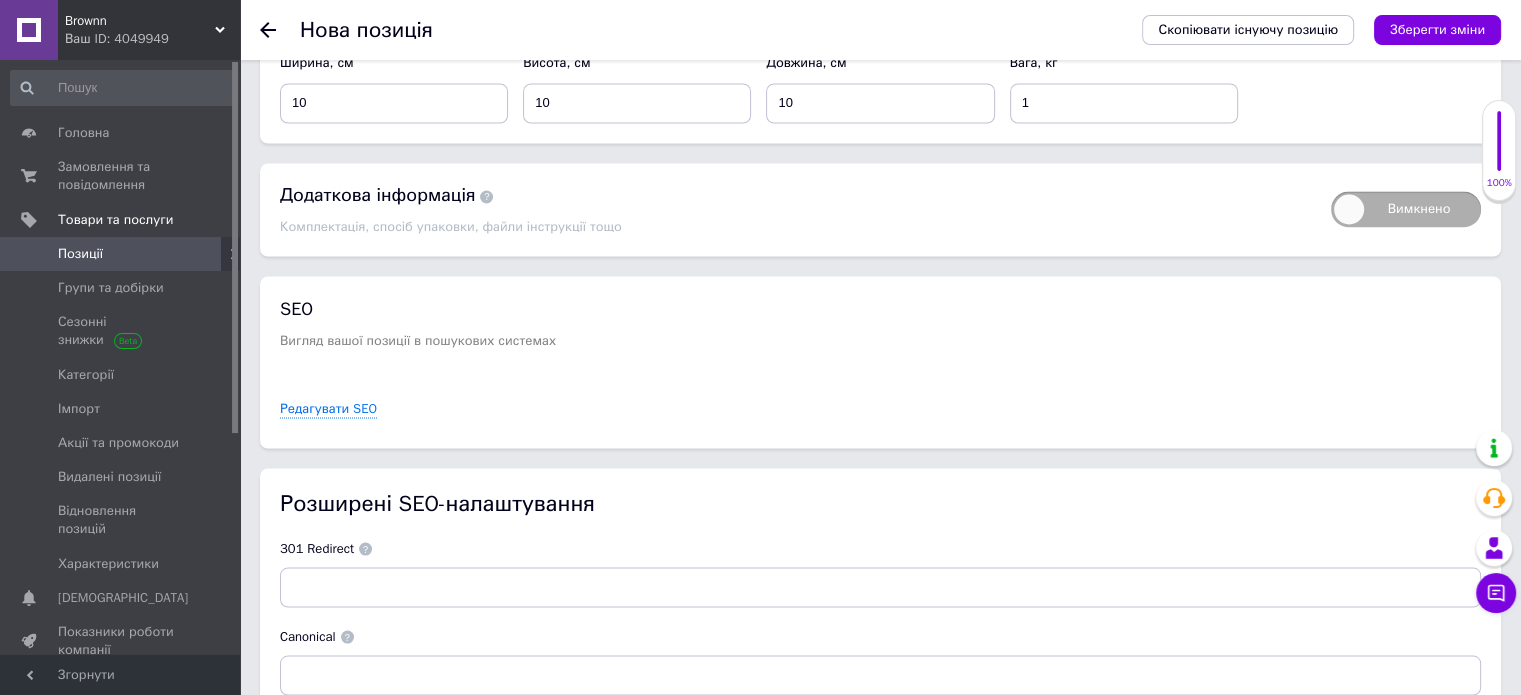click at bounding box center [365, 548] 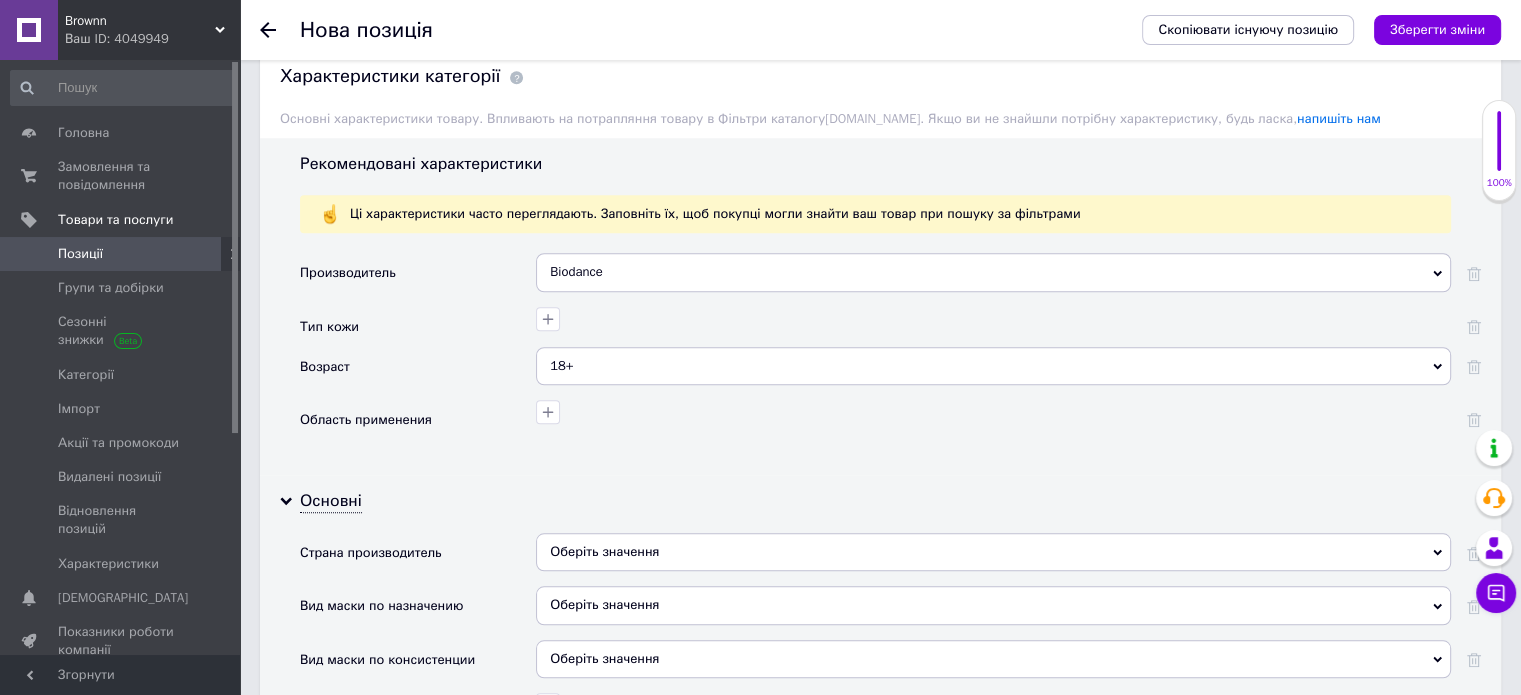 scroll, scrollTop: 1706, scrollLeft: 0, axis: vertical 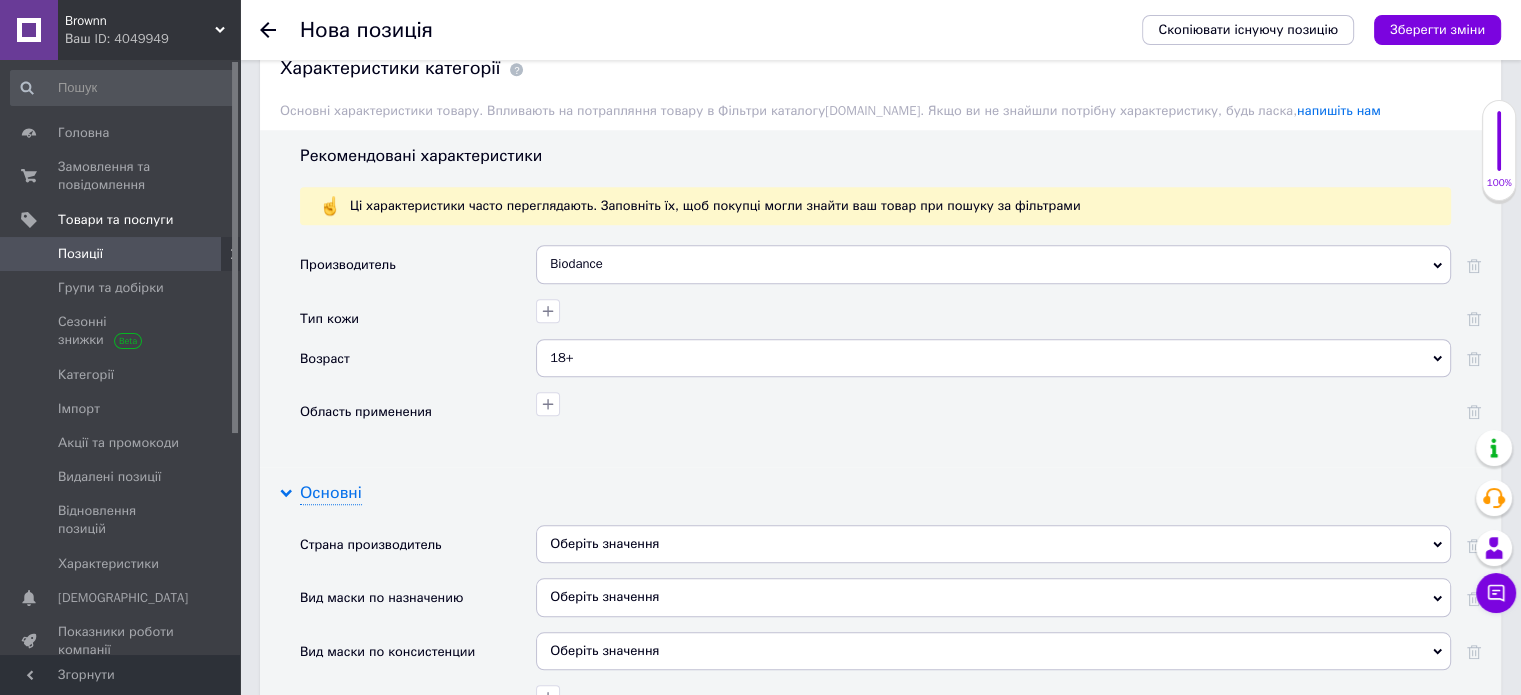 click on "Основні" at bounding box center (331, 493) 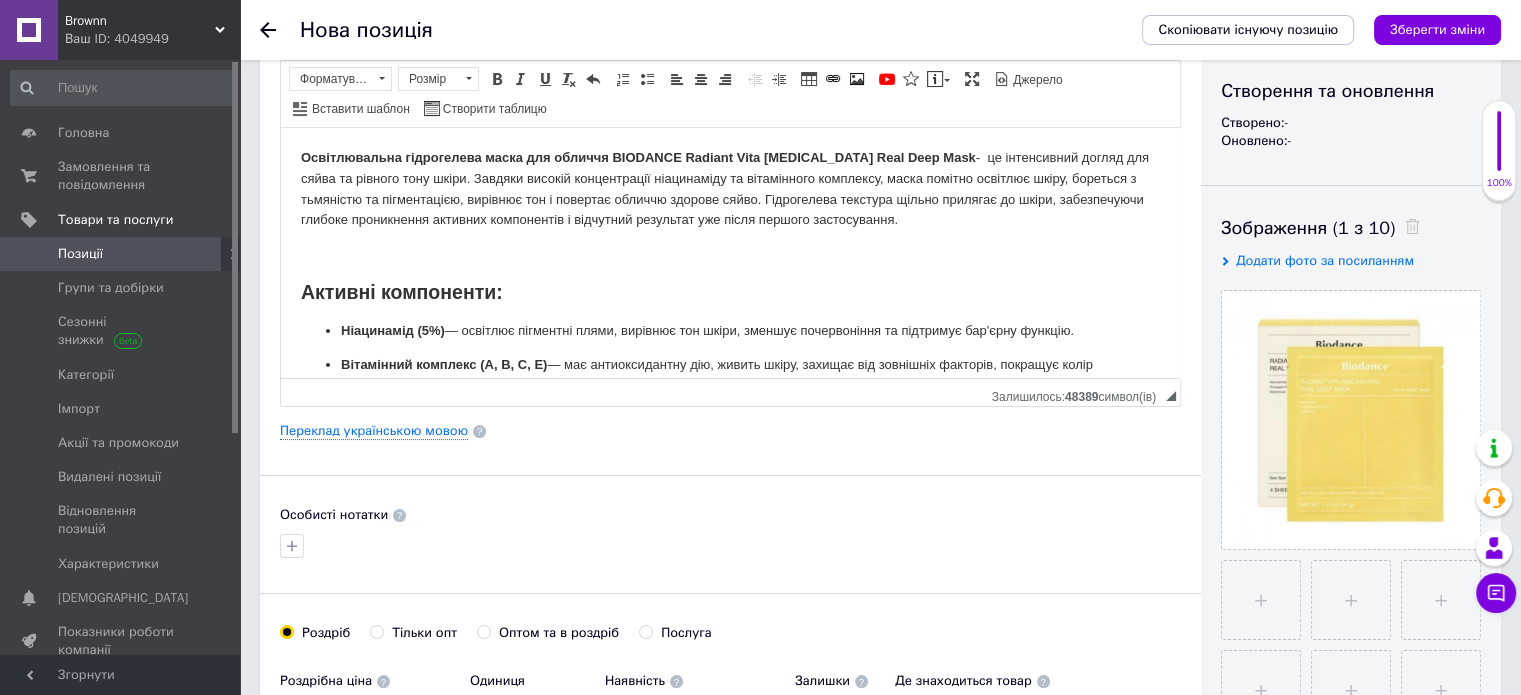 scroll, scrollTop: 206, scrollLeft: 0, axis: vertical 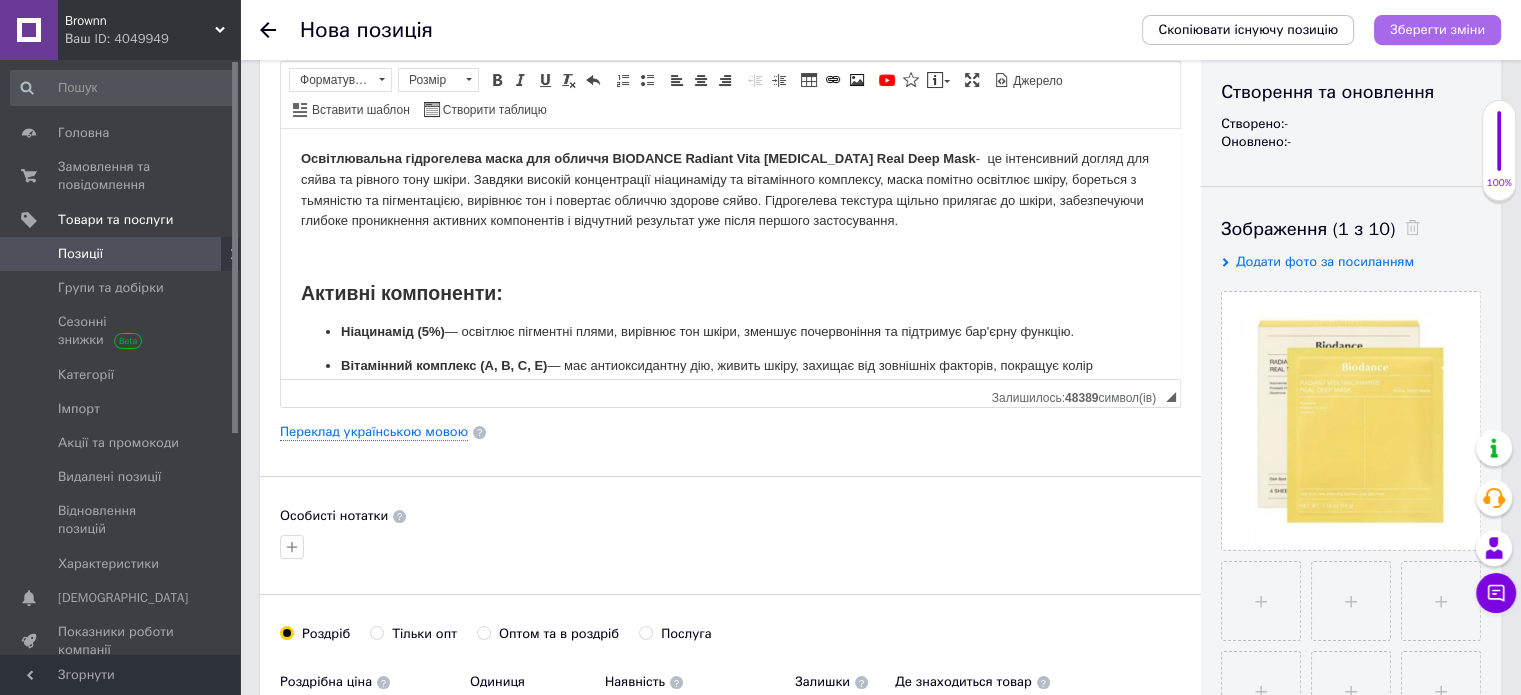 click on "Зберегти зміни" at bounding box center (1437, 29) 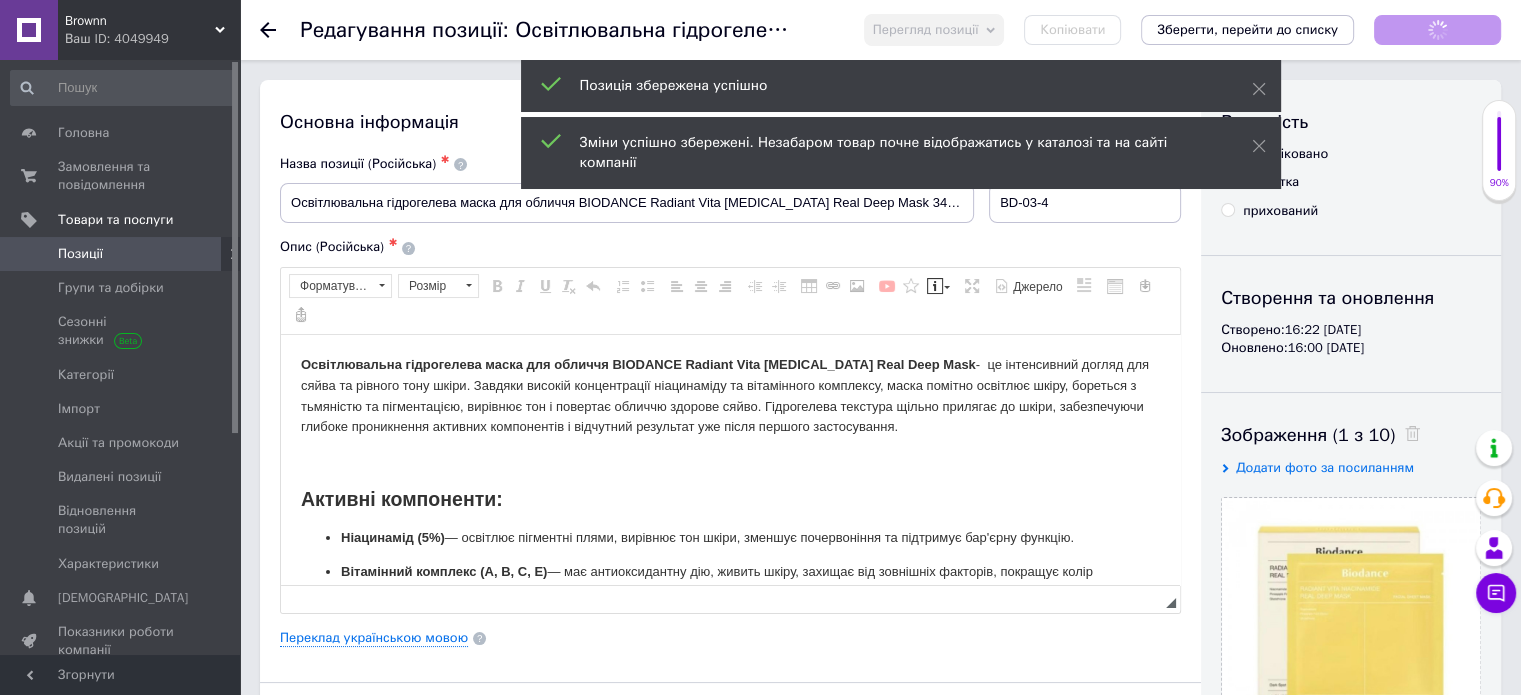 scroll, scrollTop: 0, scrollLeft: 0, axis: both 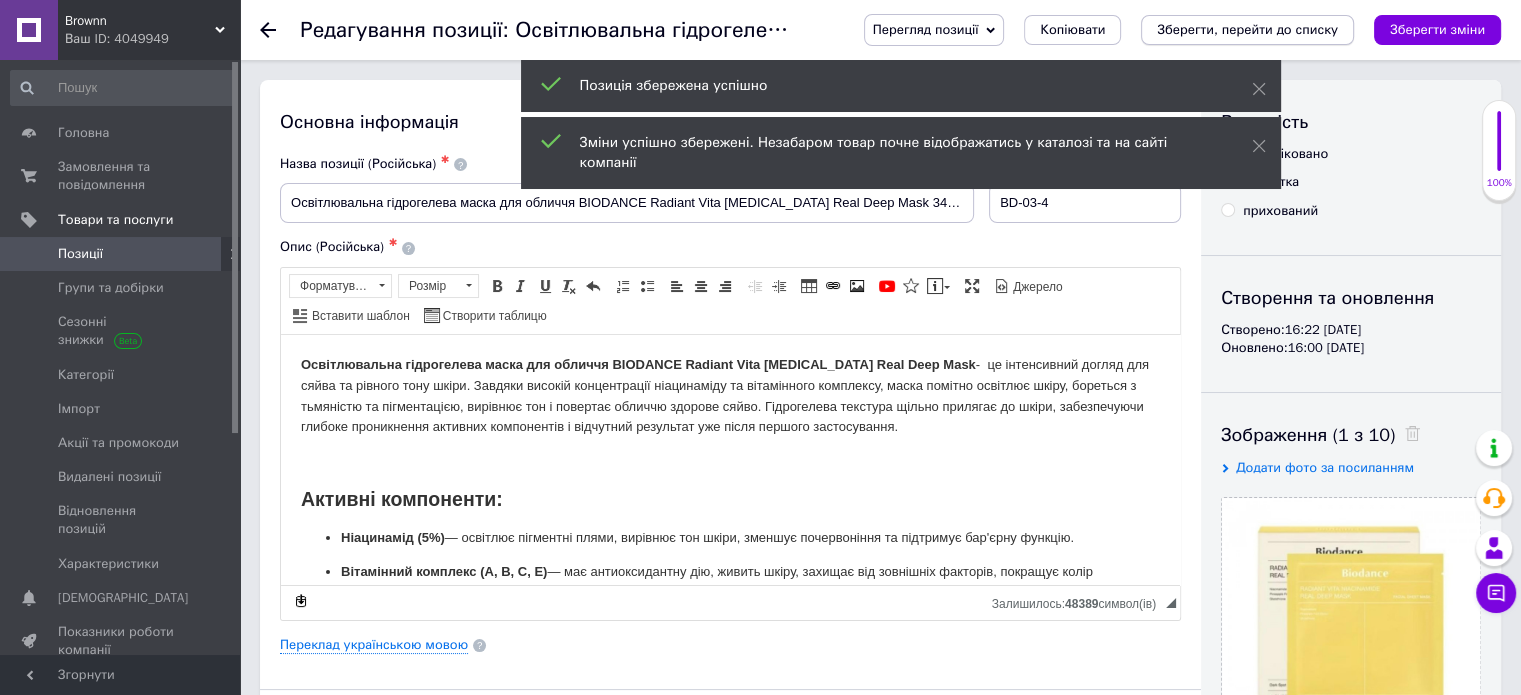 click on "Зберегти, перейти до списку" at bounding box center (1247, 30) 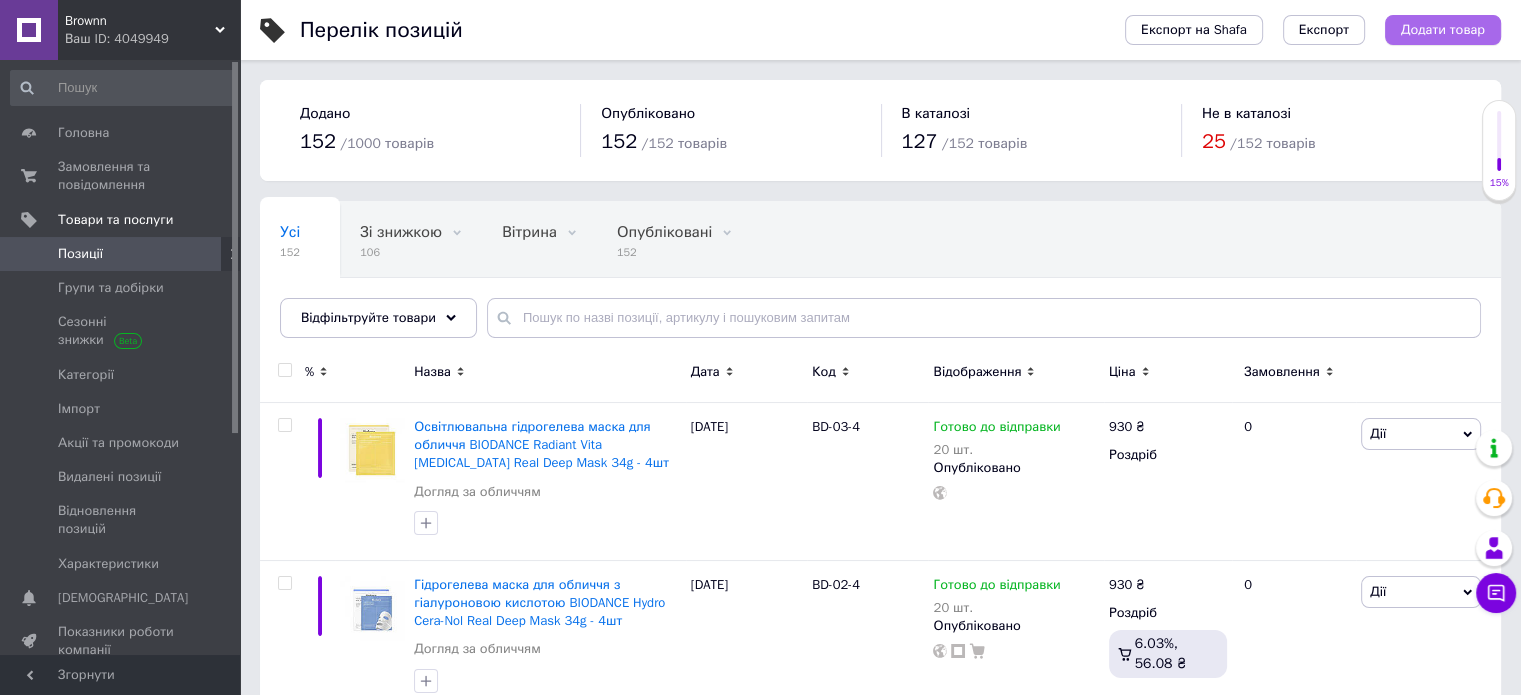 click on "Додати товар" at bounding box center [1443, 30] 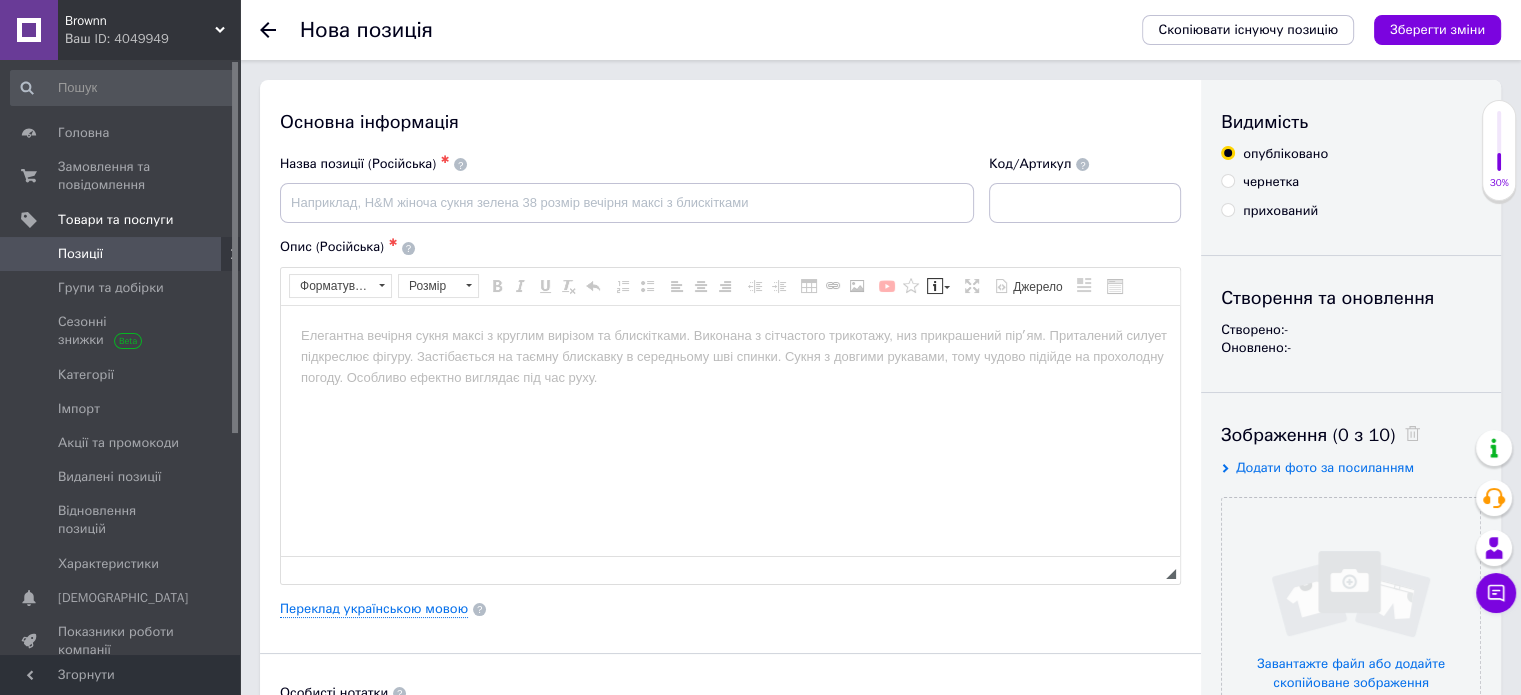 scroll, scrollTop: 0, scrollLeft: 0, axis: both 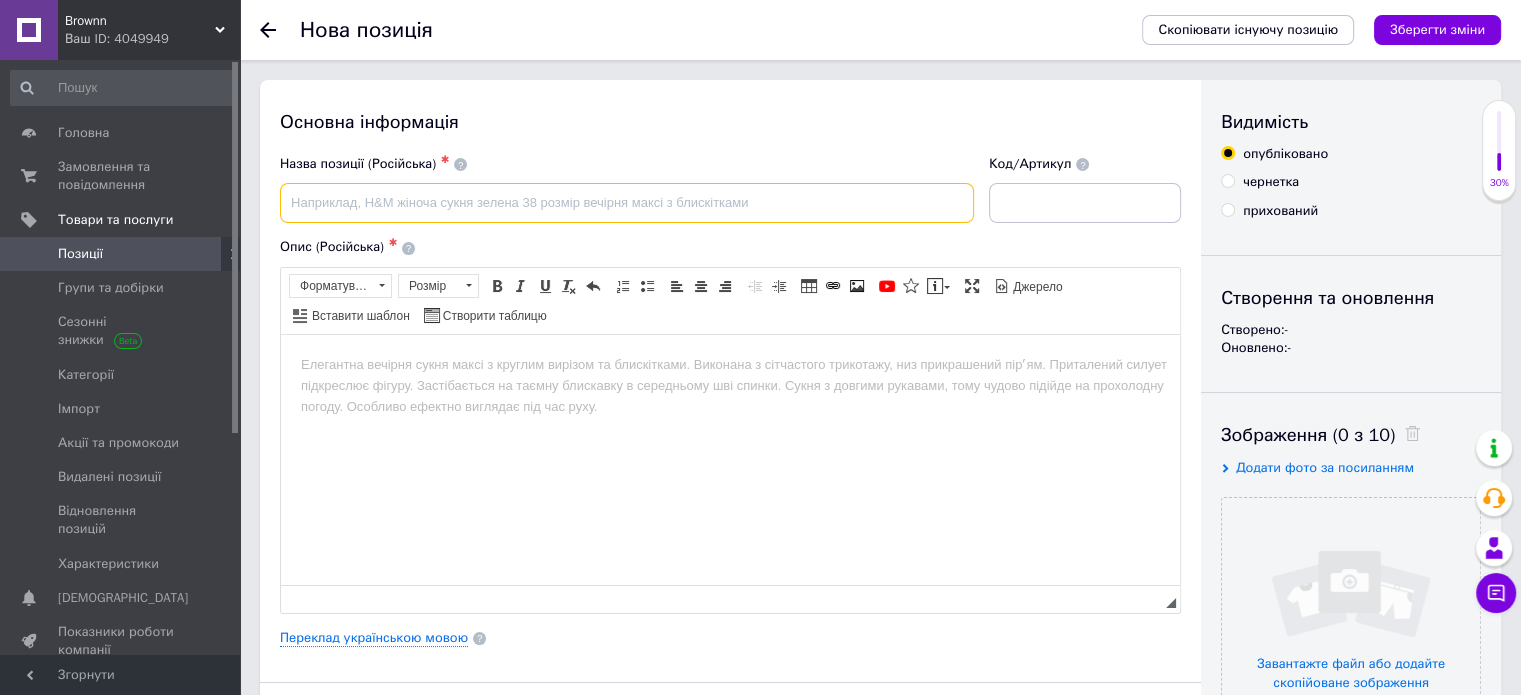 click at bounding box center (627, 203) 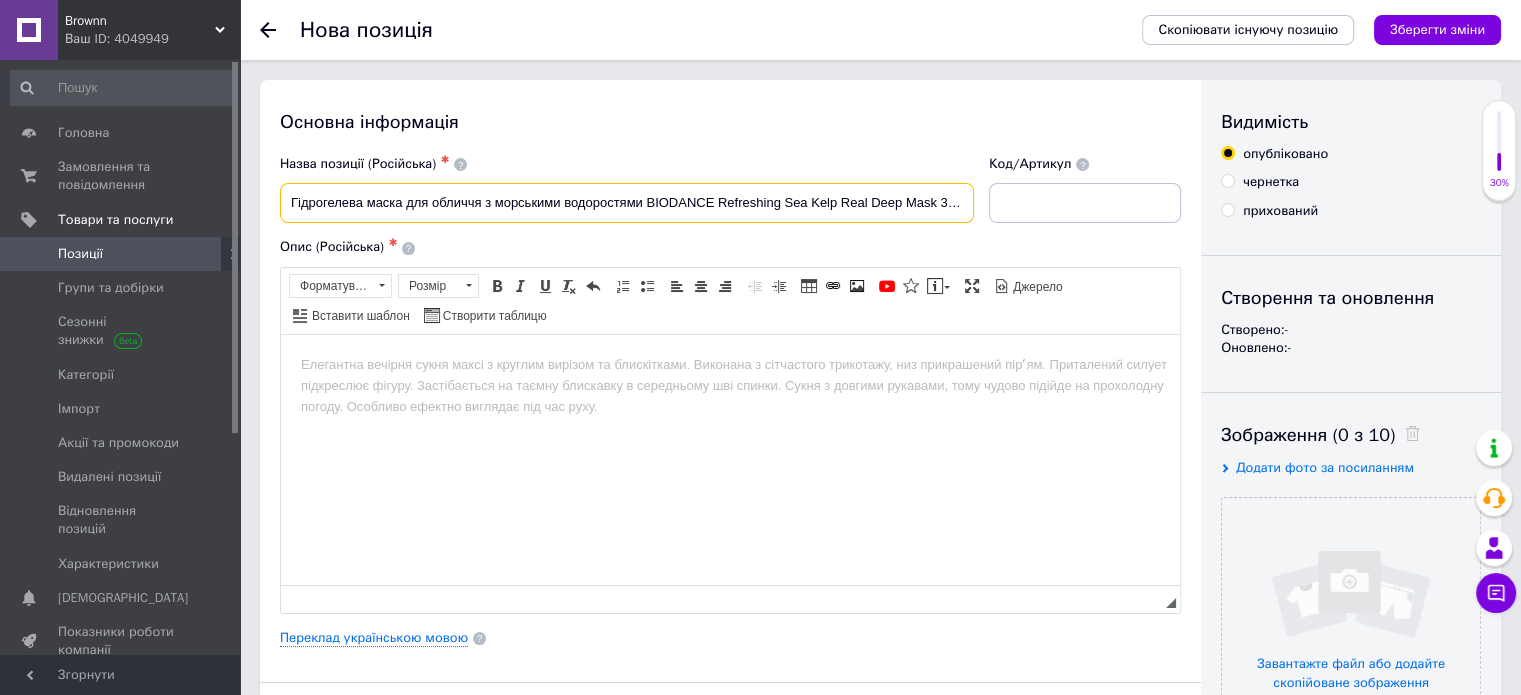 scroll, scrollTop: 0, scrollLeft: 25, axis: horizontal 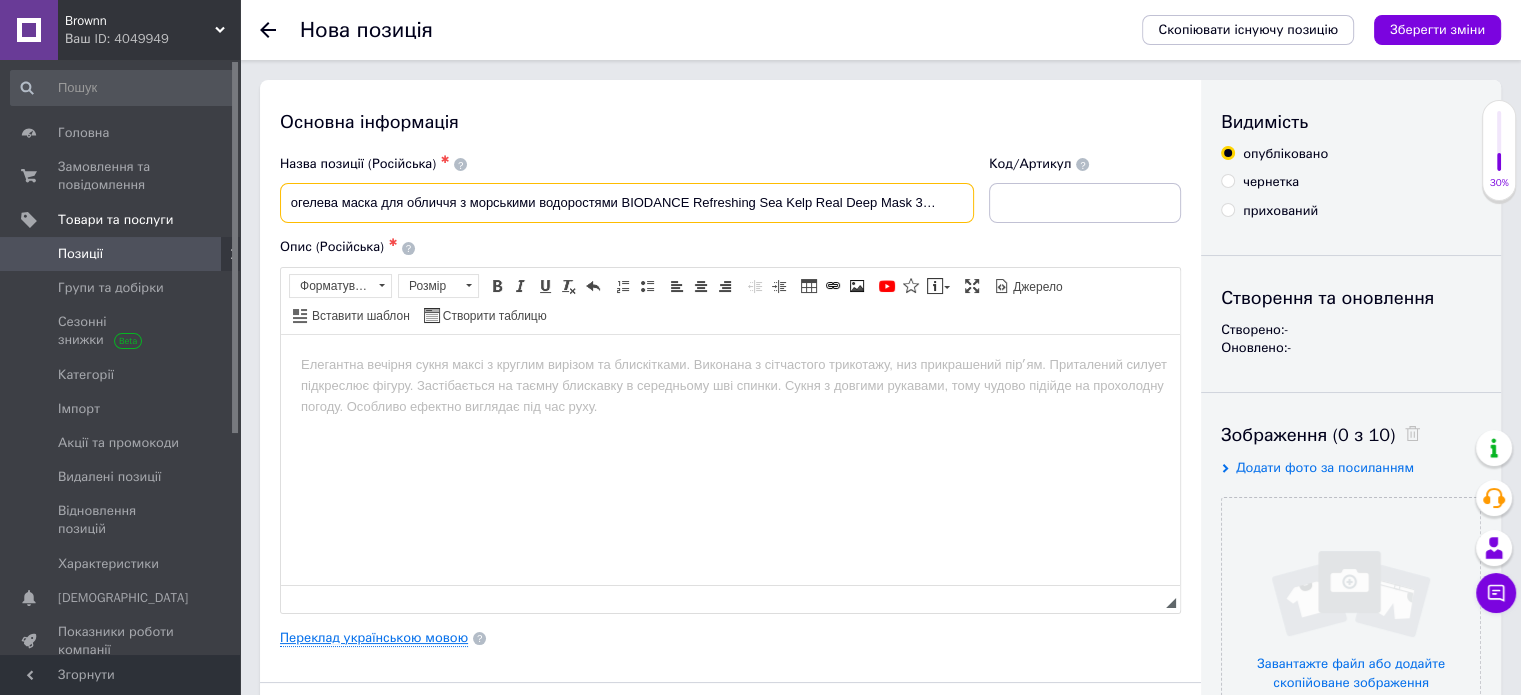 type on "Гідрогелева маска для обличчя з морськими водоростями BIODANCE Refreshing Sea Kelp Real Deep Mask 34g - 4шт" 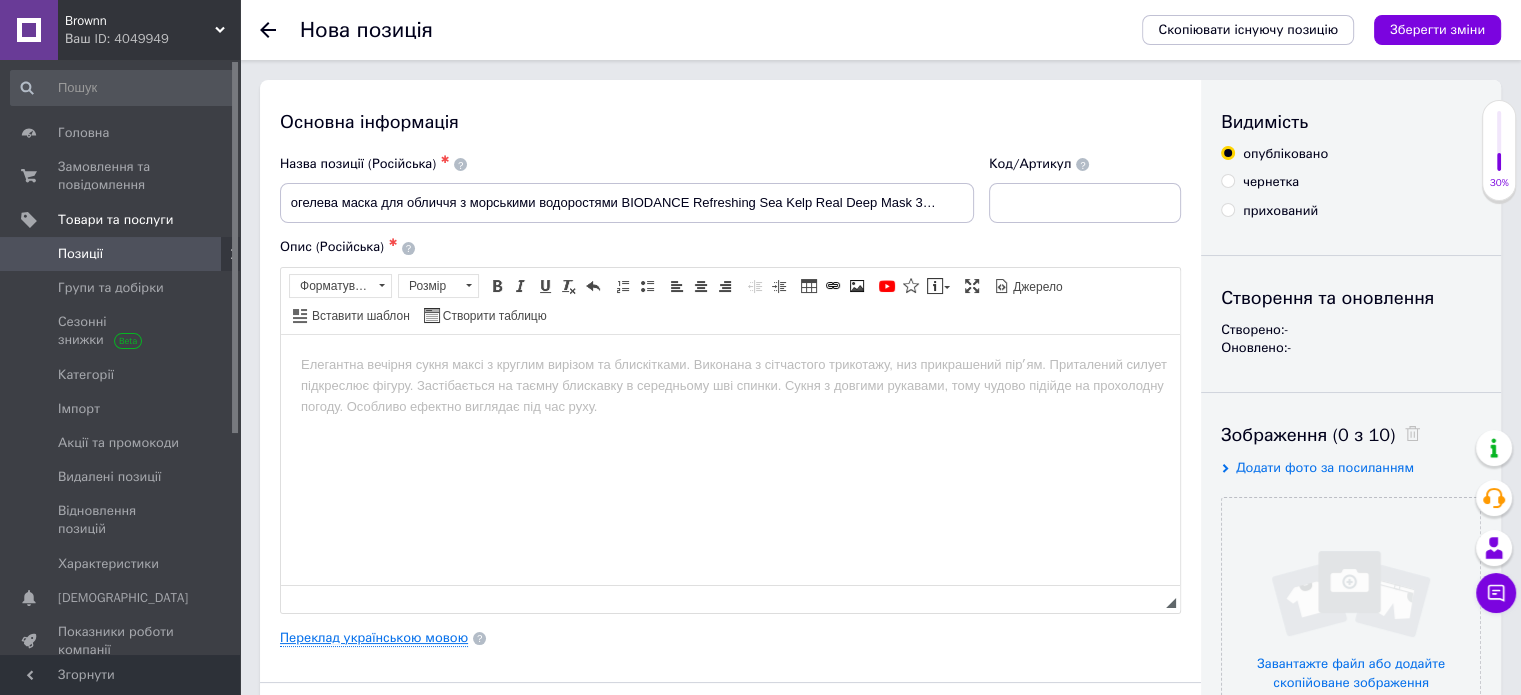 click on "Переклад українською мовою" at bounding box center (374, 638) 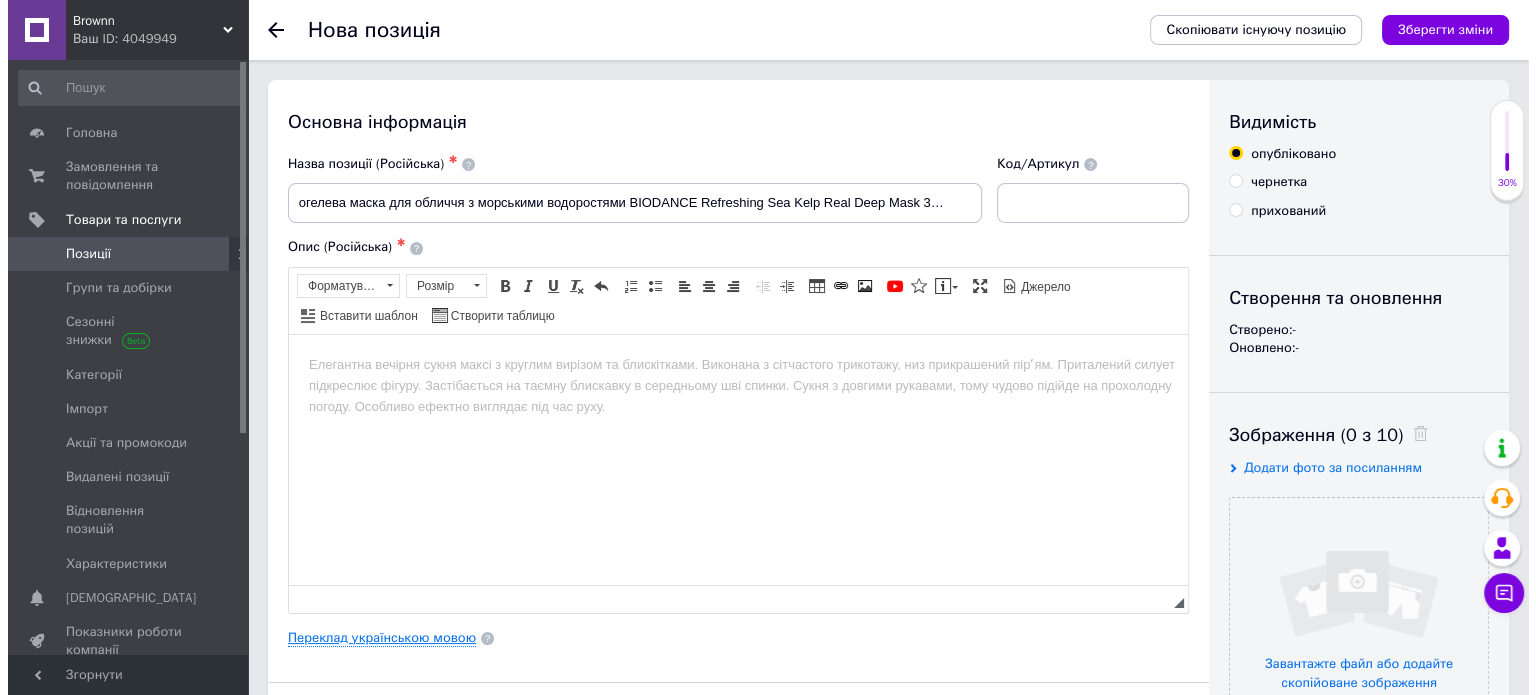 scroll, scrollTop: 0, scrollLeft: 0, axis: both 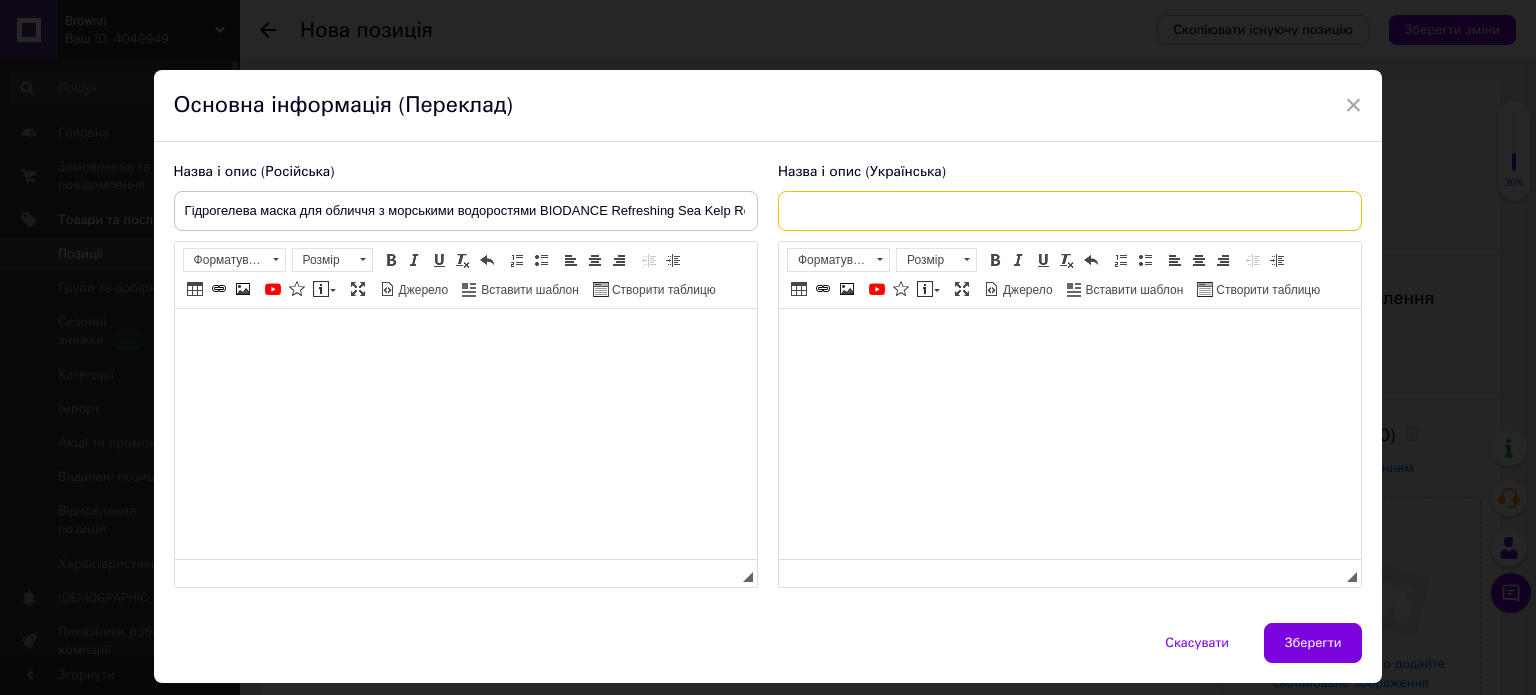 click at bounding box center (1070, 211) 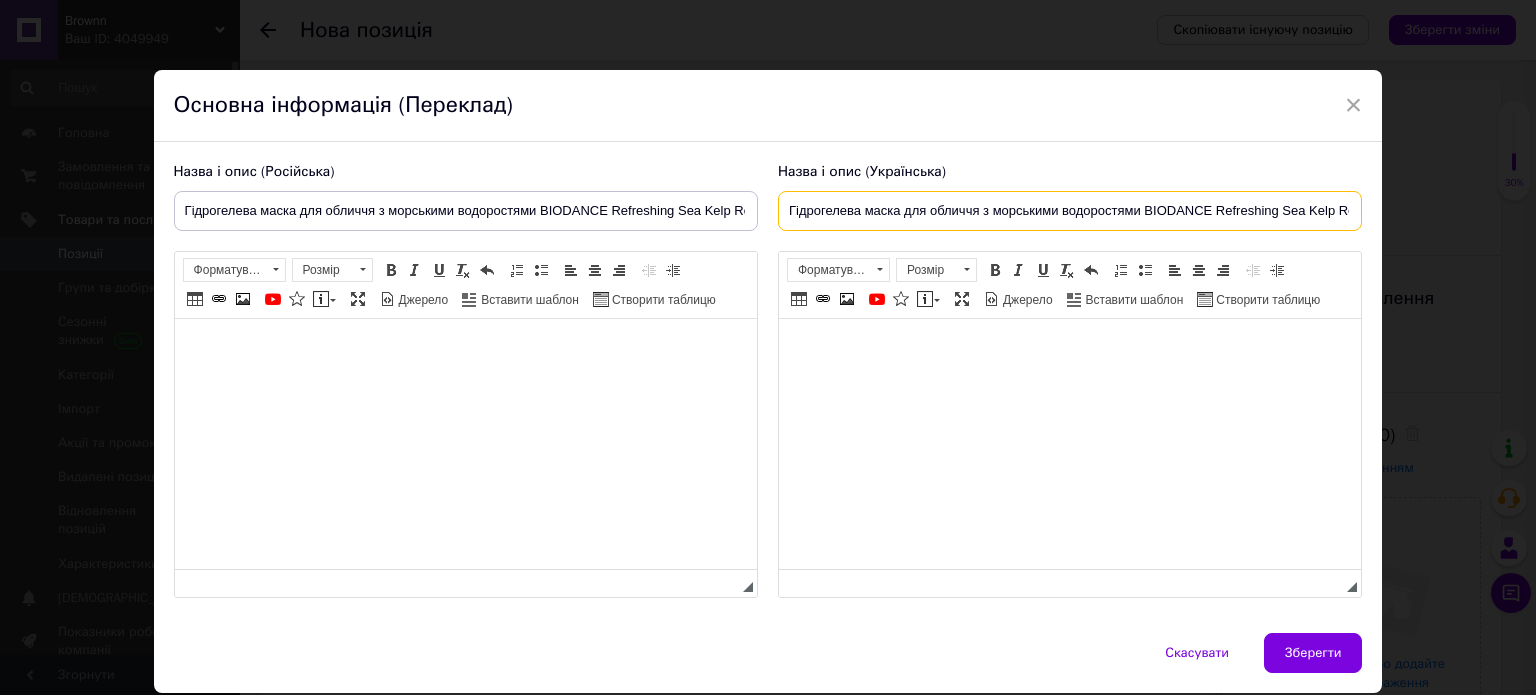 scroll, scrollTop: 0, scrollLeft: 147, axis: horizontal 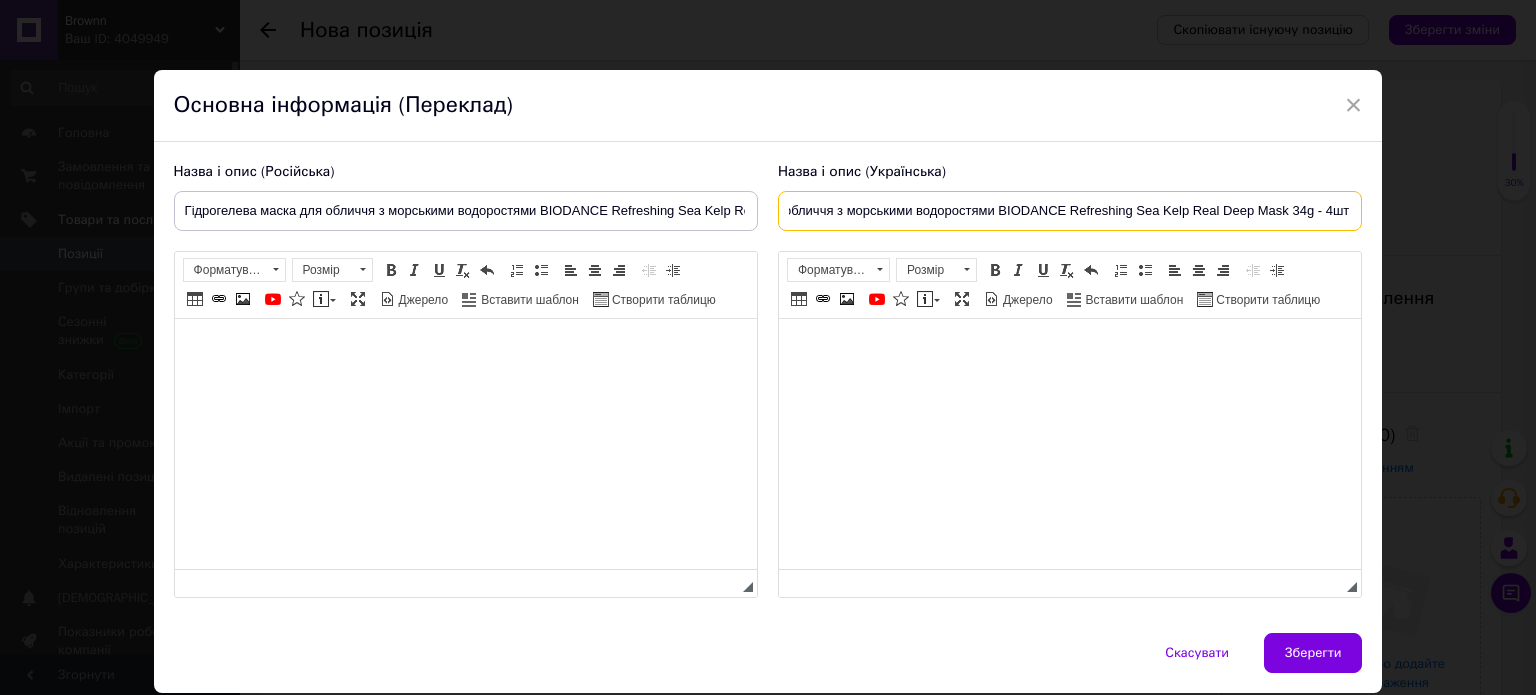 type on "Гідрогелева маска для обличчя з морськими водоростями BIODANCE Refreshing Sea Kelp Real Deep Mask 34g - 4шт" 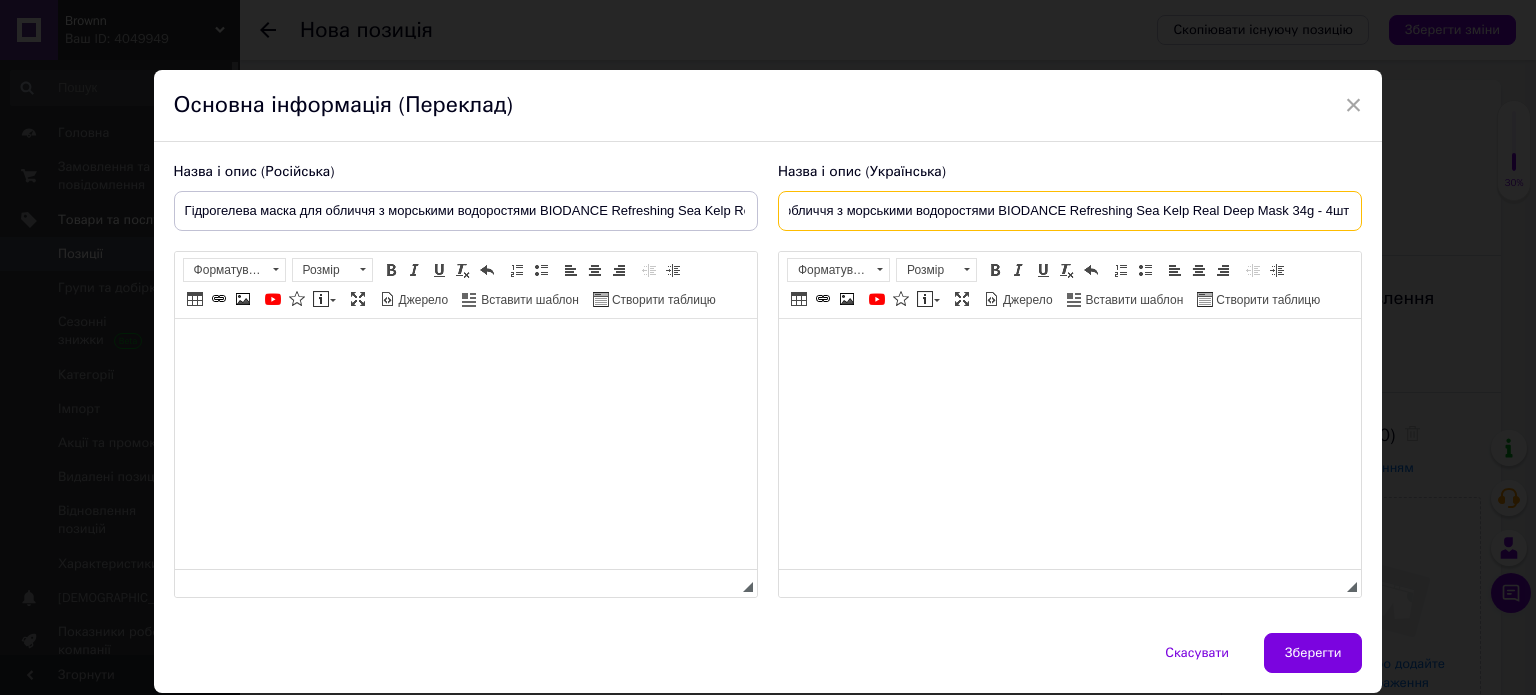 scroll, scrollTop: 0, scrollLeft: 0, axis: both 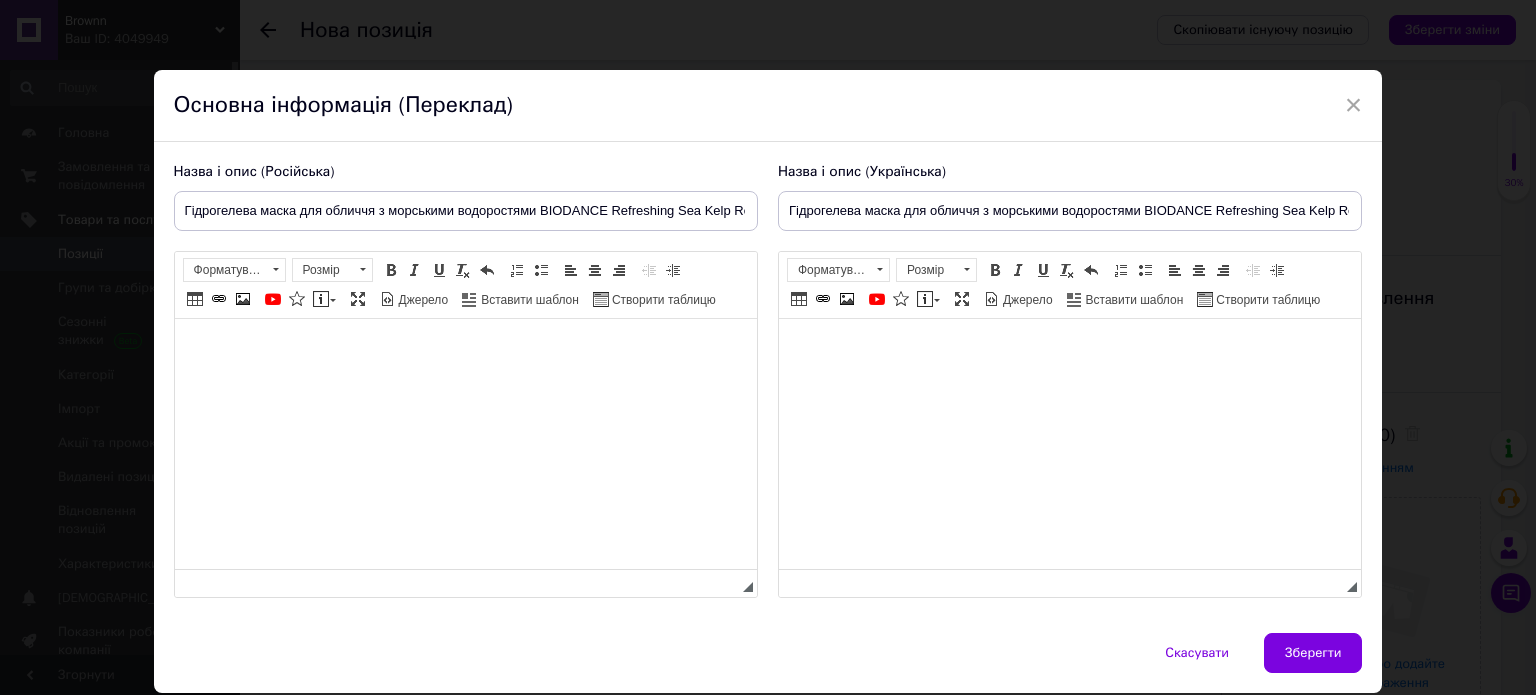 drag, startPoint x: 498, startPoint y: 343, endPoint x: 506, endPoint y: 364, distance: 22.472204 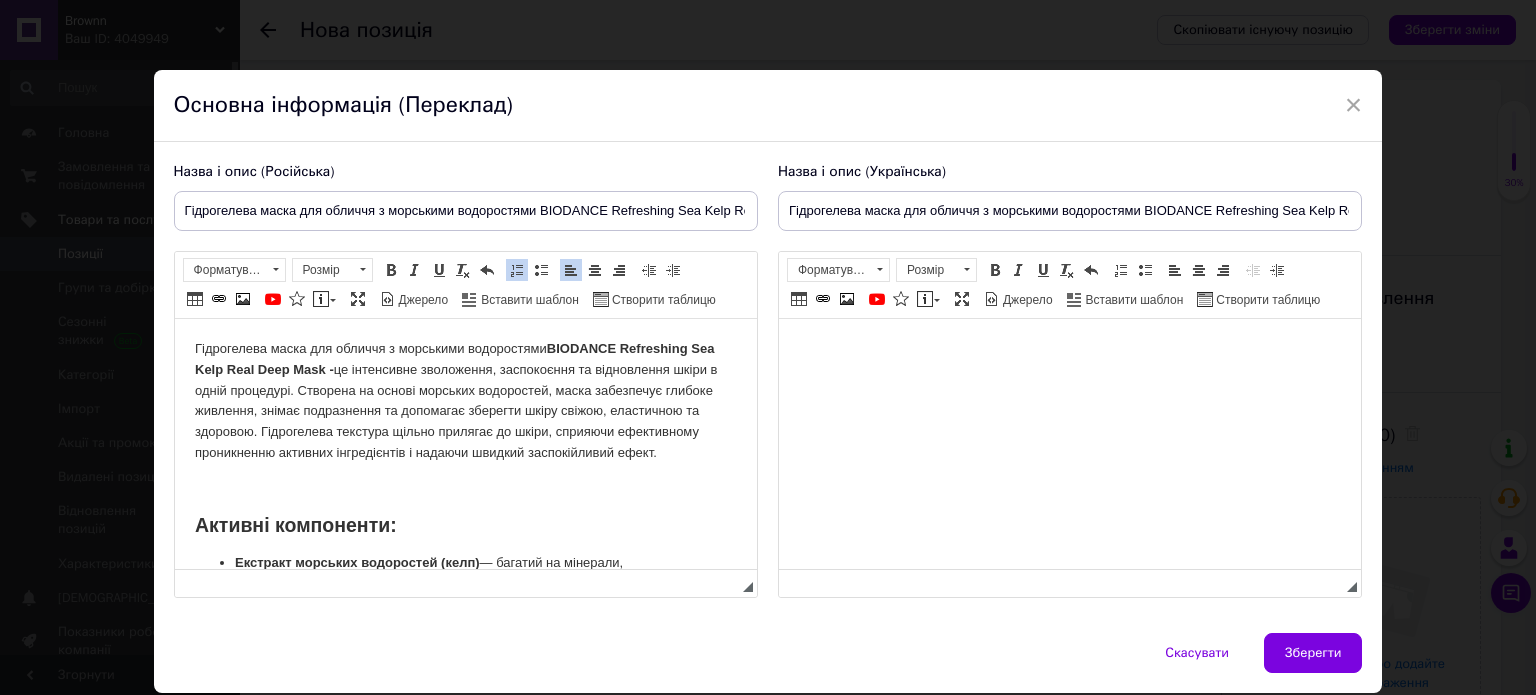 scroll, scrollTop: 742, scrollLeft: 0, axis: vertical 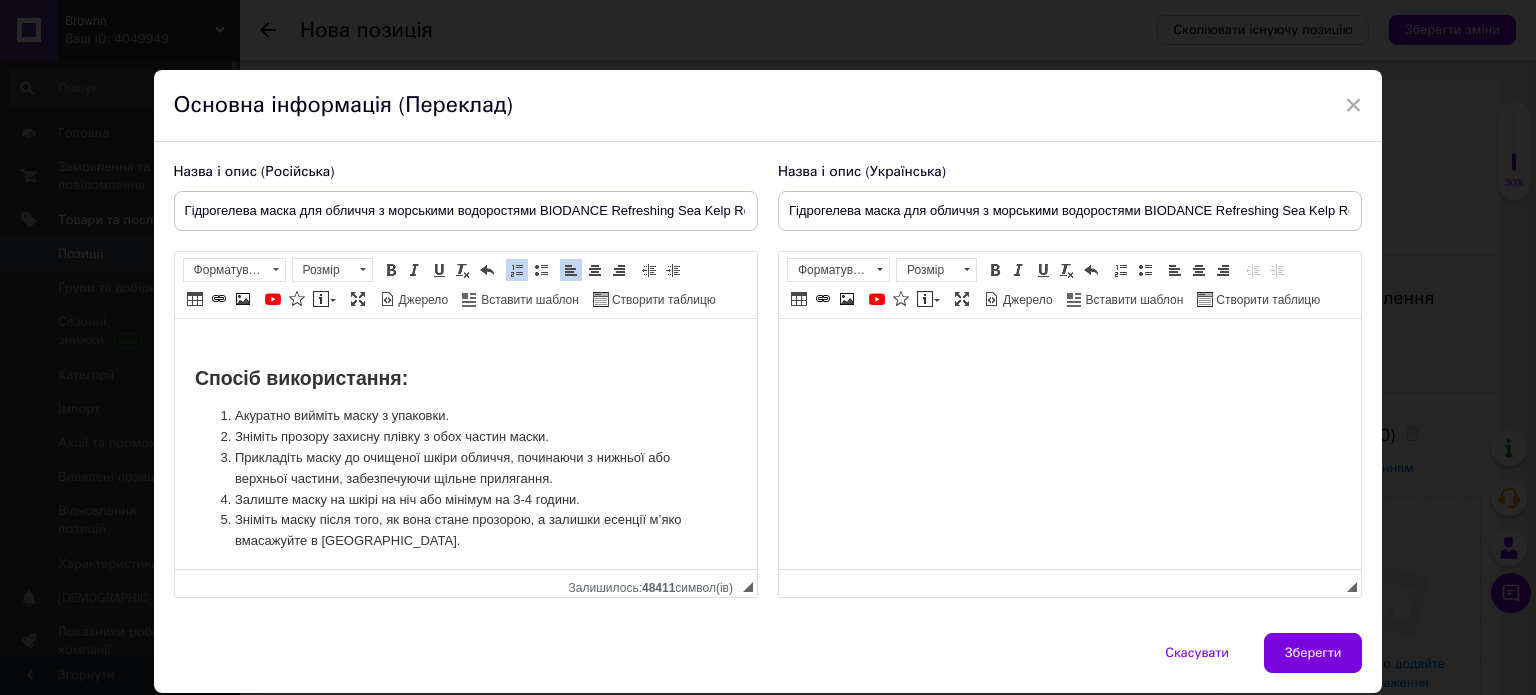 click at bounding box center (1069, 349) 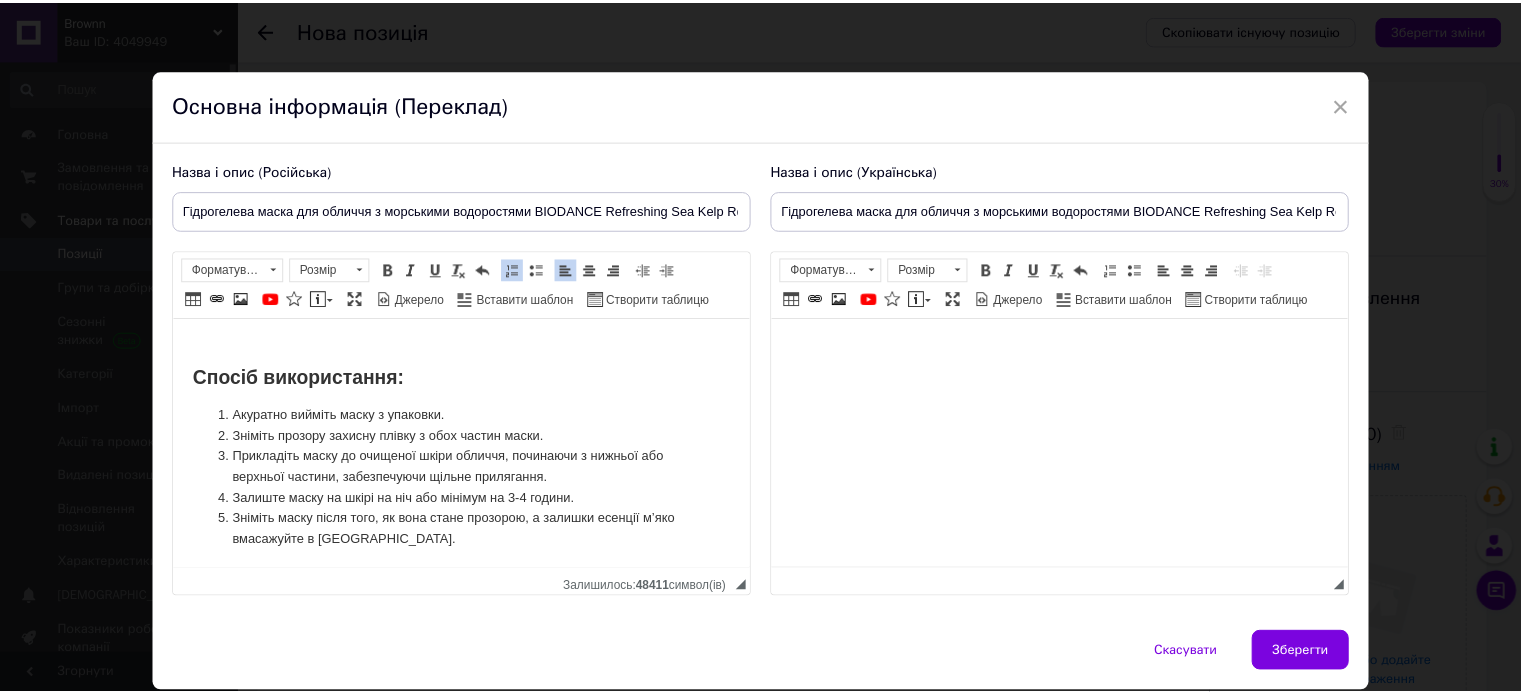 scroll, scrollTop: 742, scrollLeft: 0, axis: vertical 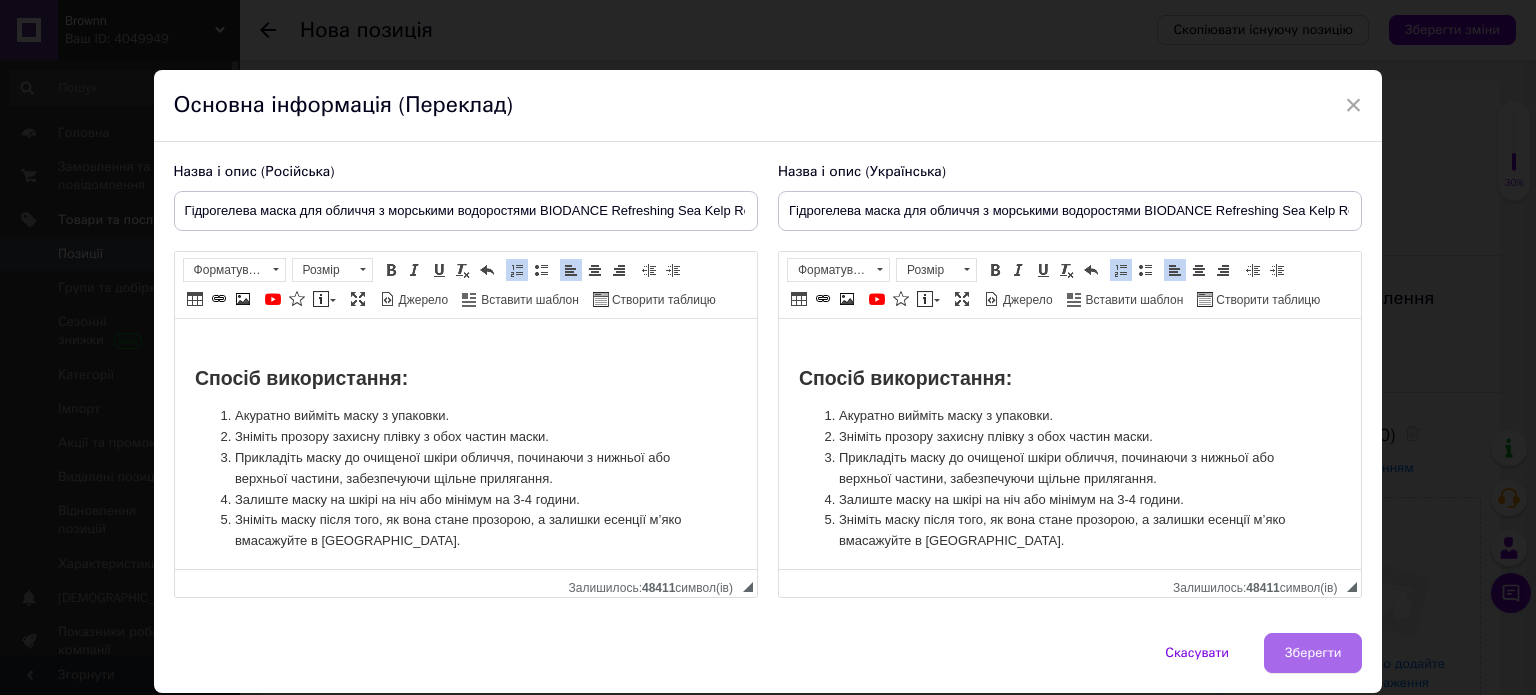 click on "Зберегти" at bounding box center [1313, 653] 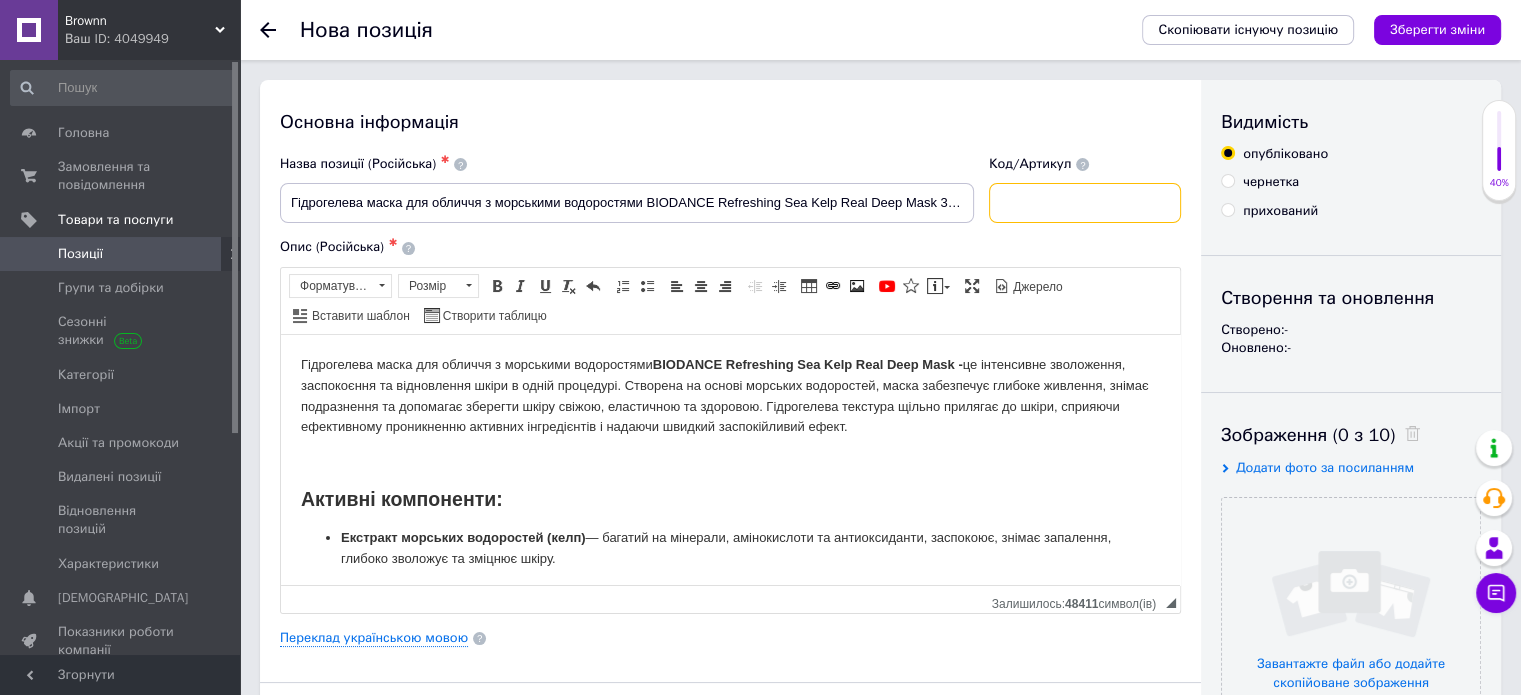 click at bounding box center [1085, 203] 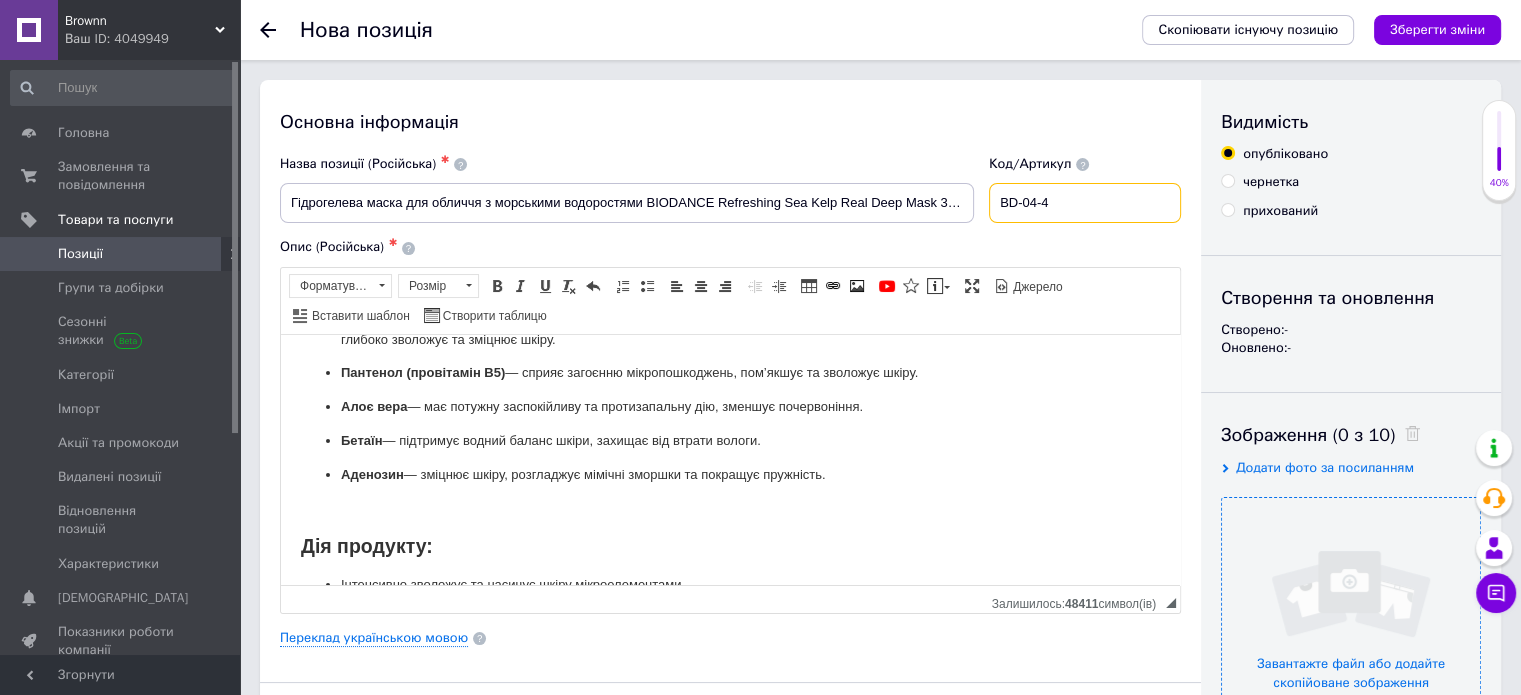 scroll, scrollTop: 400, scrollLeft: 0, axis: vertical 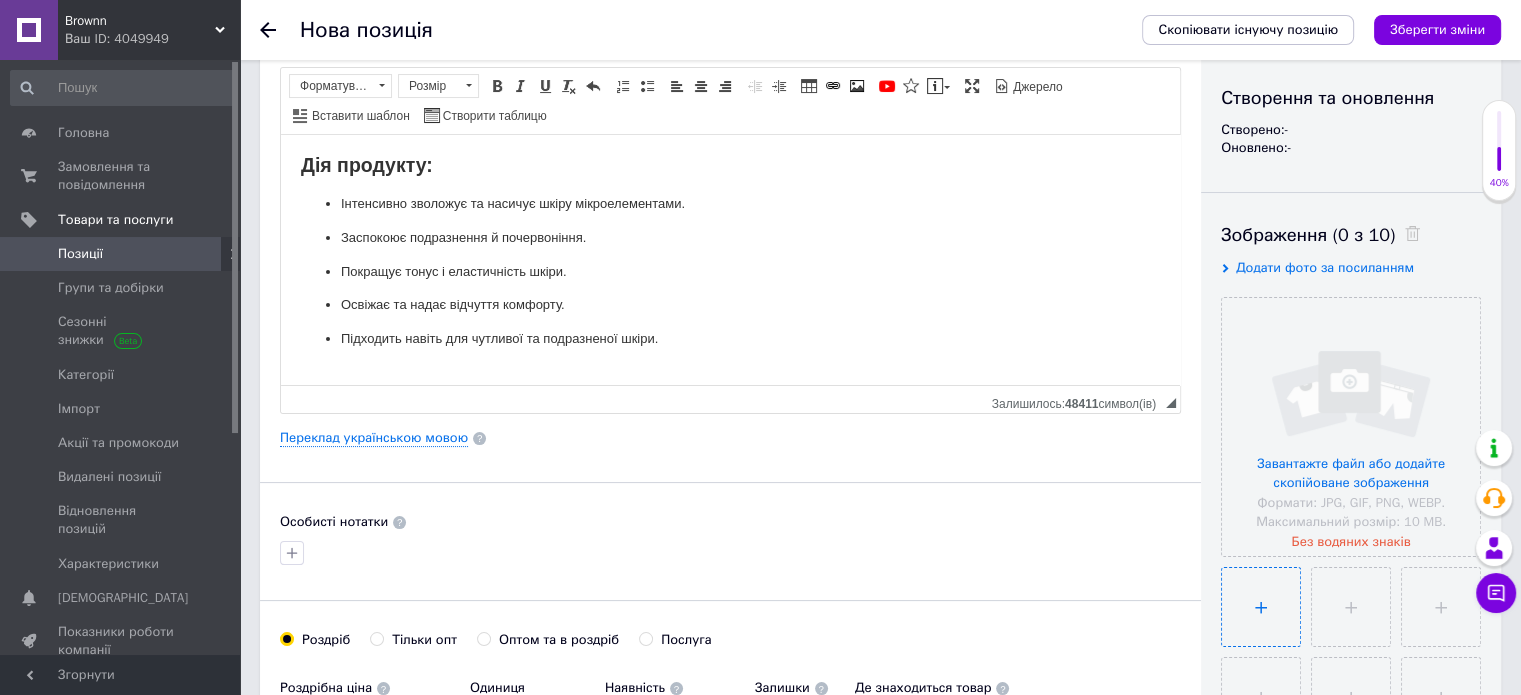 type on "BD-04-4" 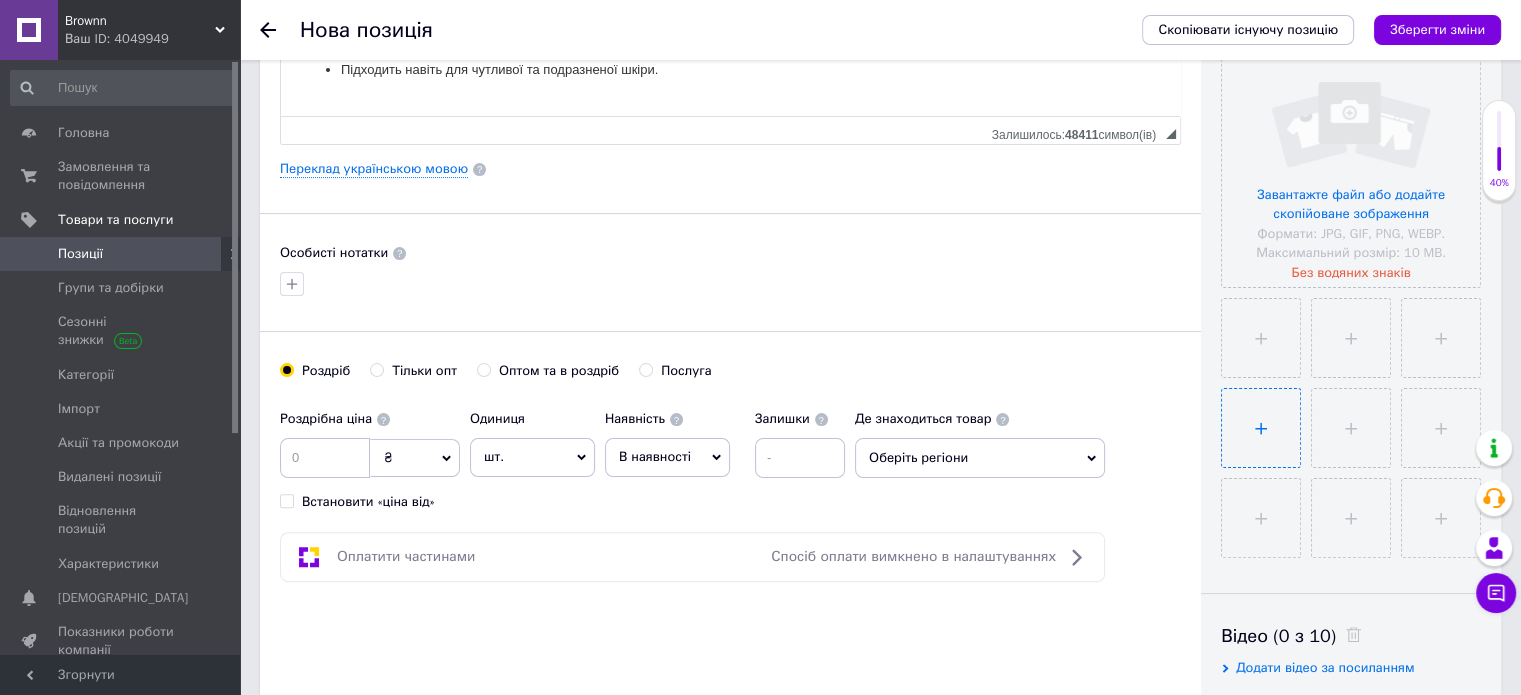 scroll, scrollTop: 500, scrollLeft: 0, axis: vertical 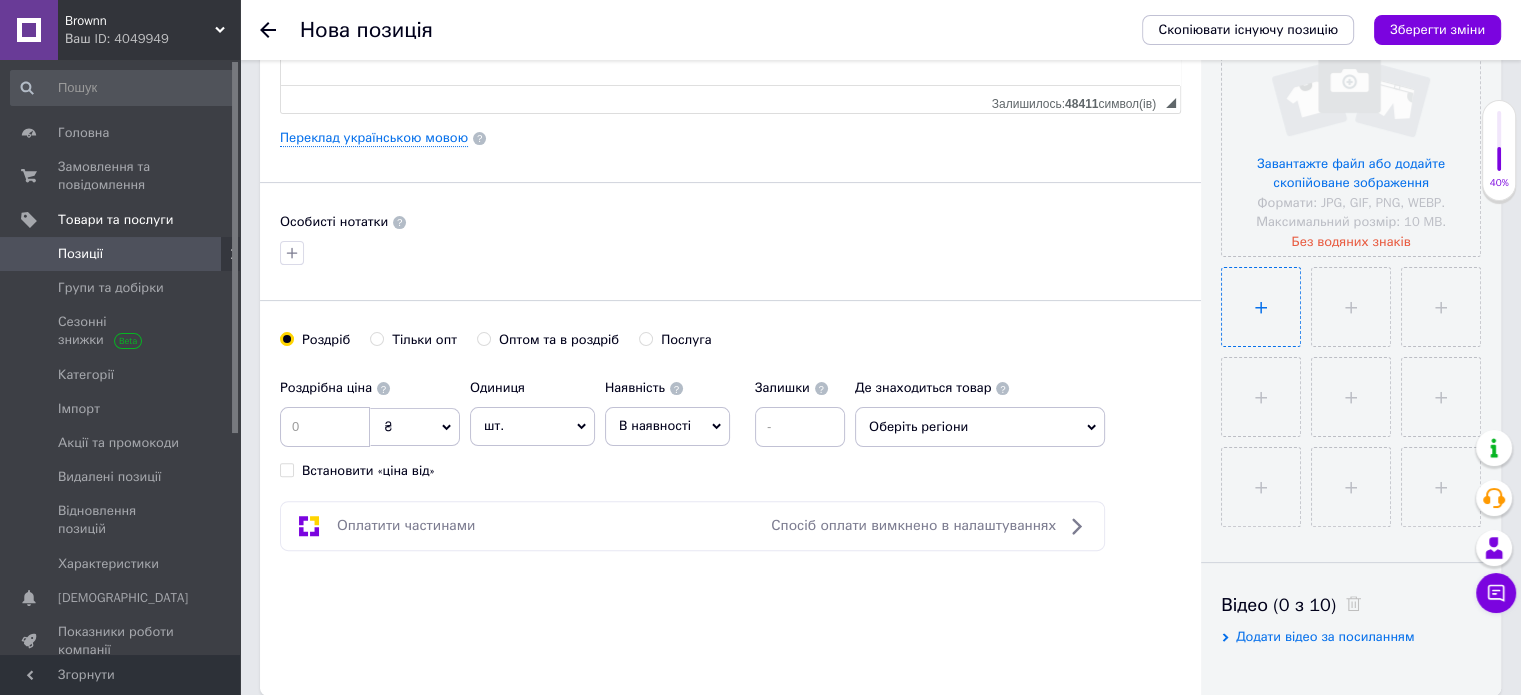 click at bounding box center (1261, 307) 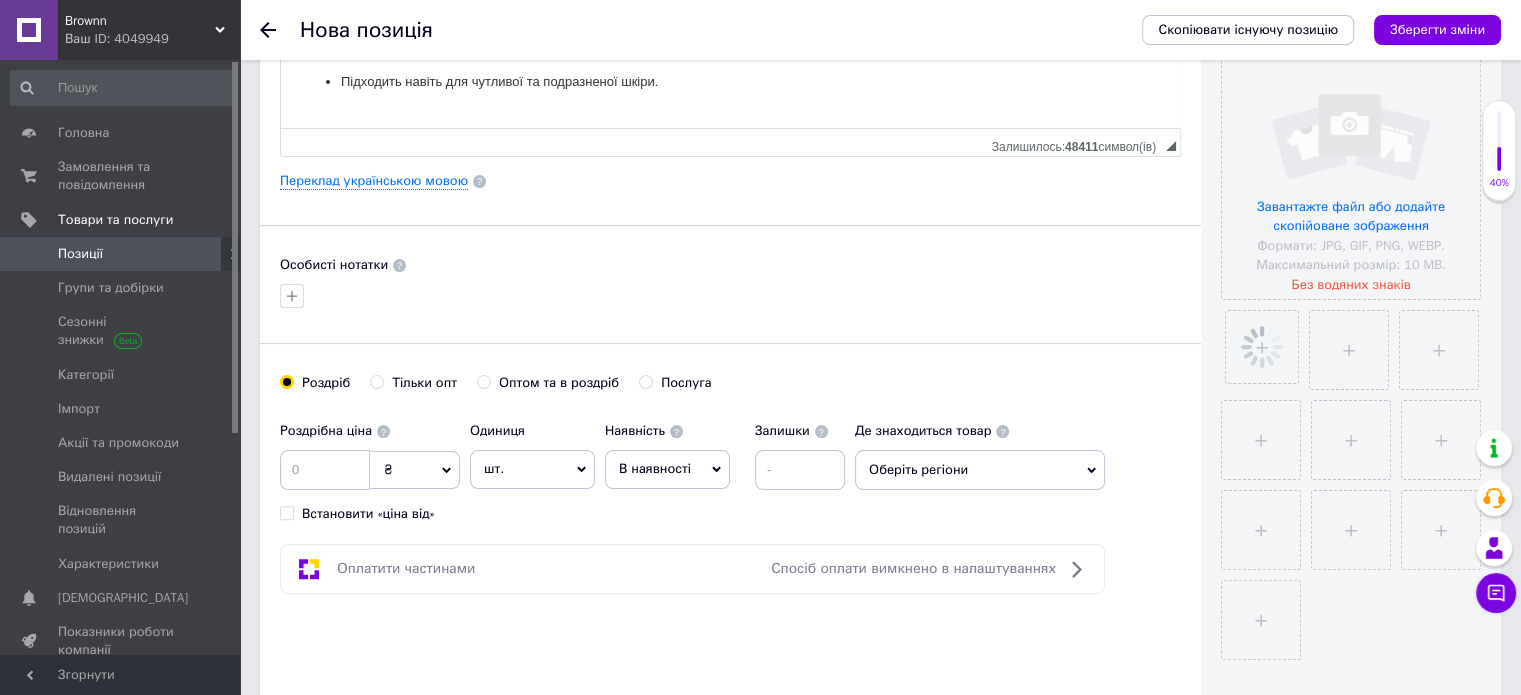 scroll, scrollTop: 400, scrollLeft: 0, axis: vertical 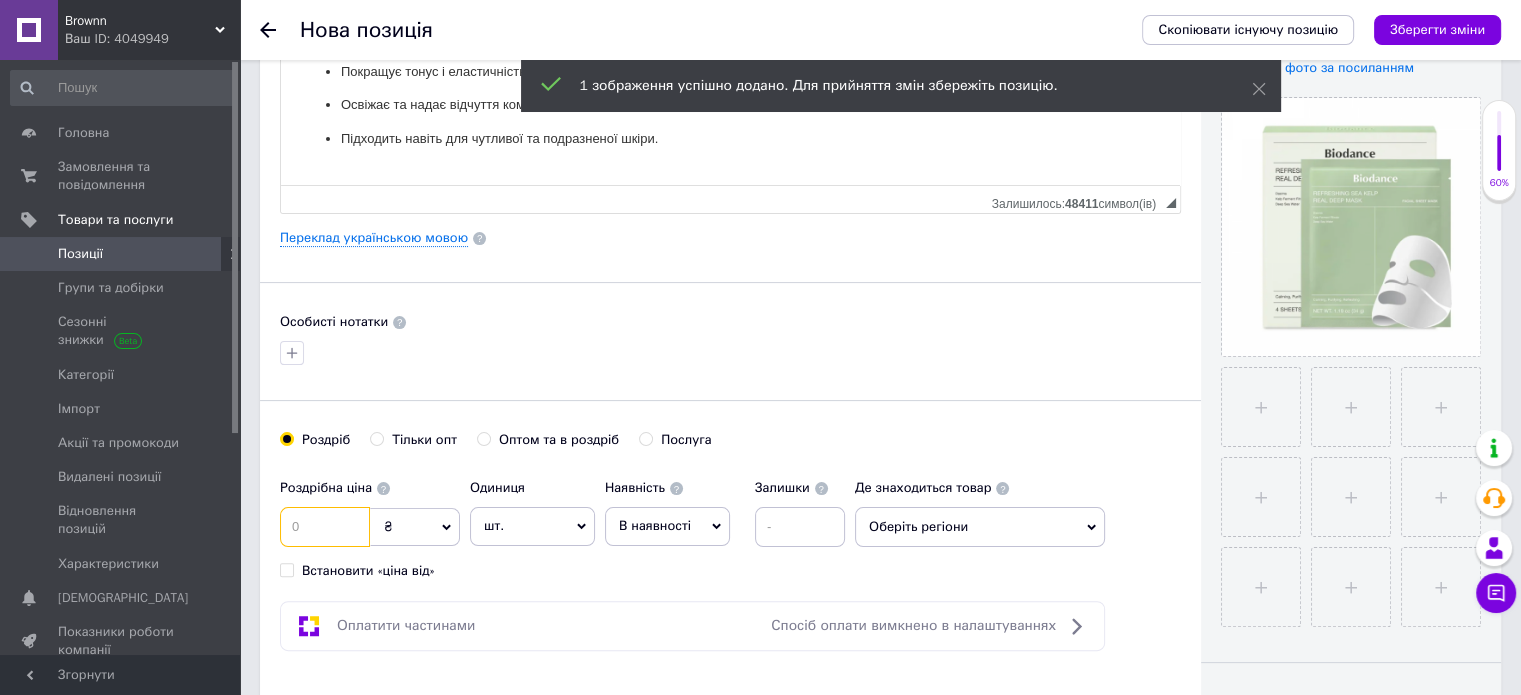 click at bounding box center [325, 527] 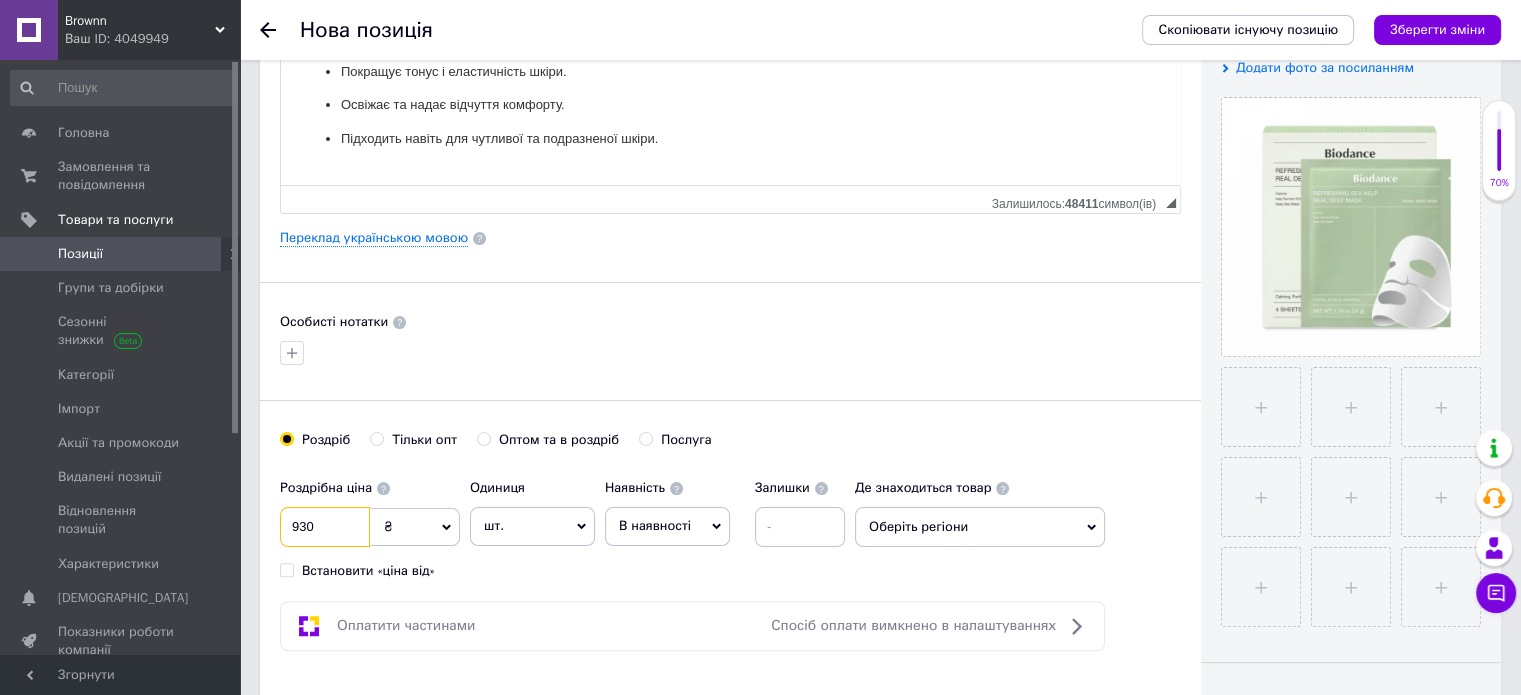 type on "930" 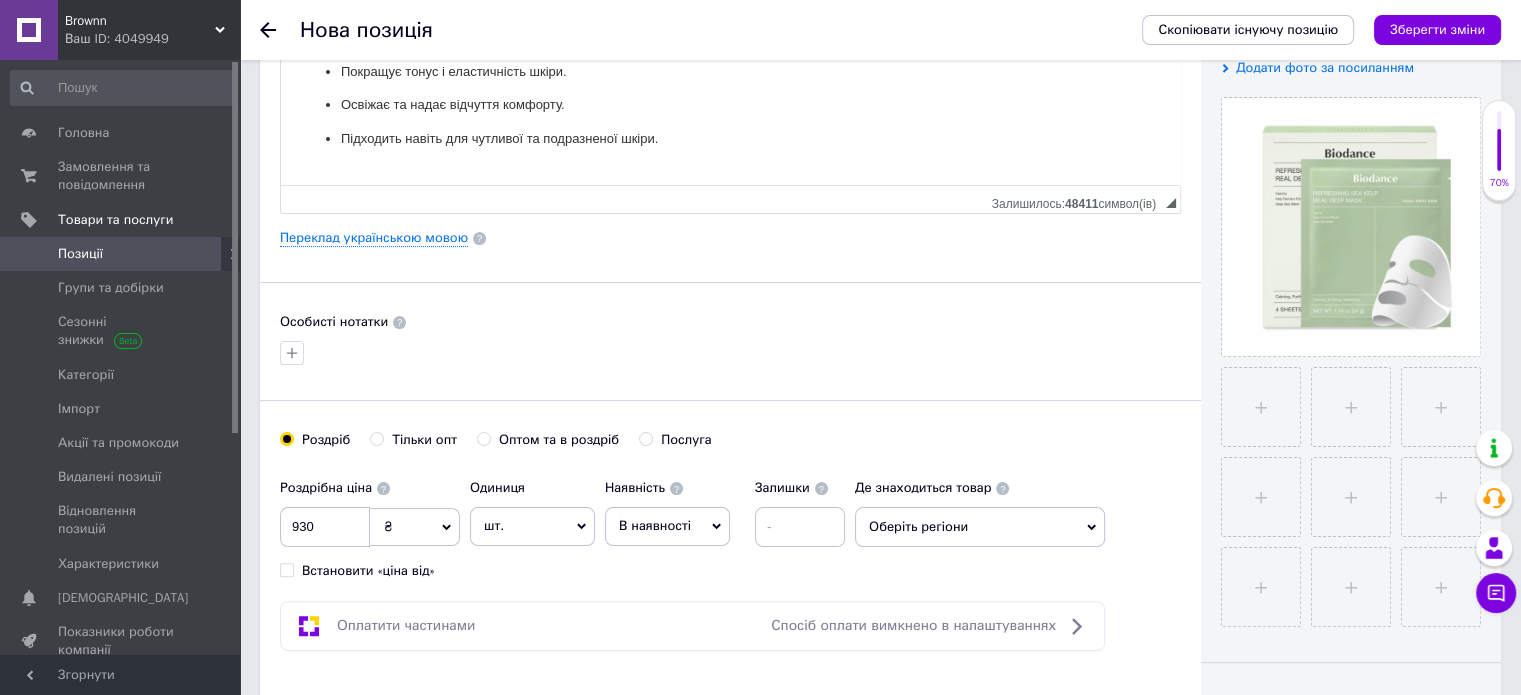 click on "В наявності" at bounding box center (667, 526) 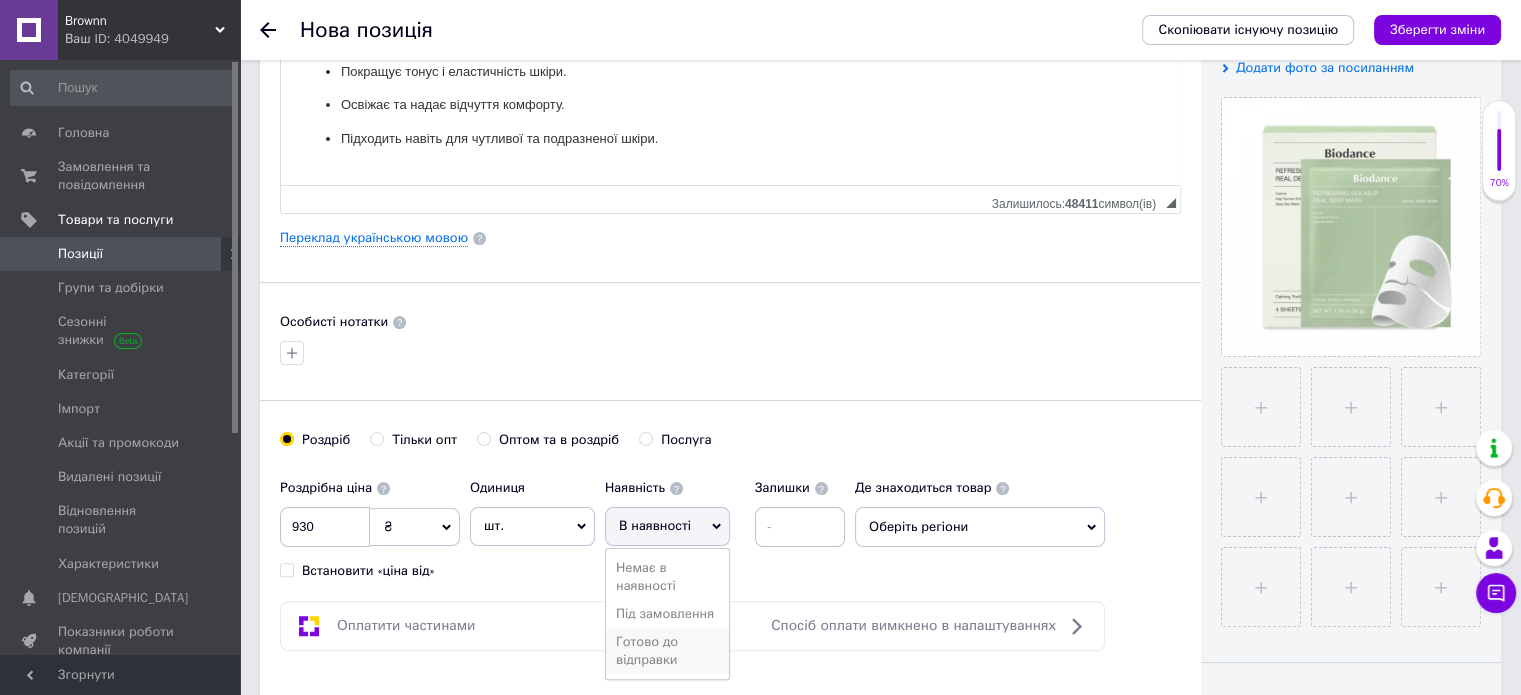 click on "Готово до відправки" at bounding box center (667, 651) 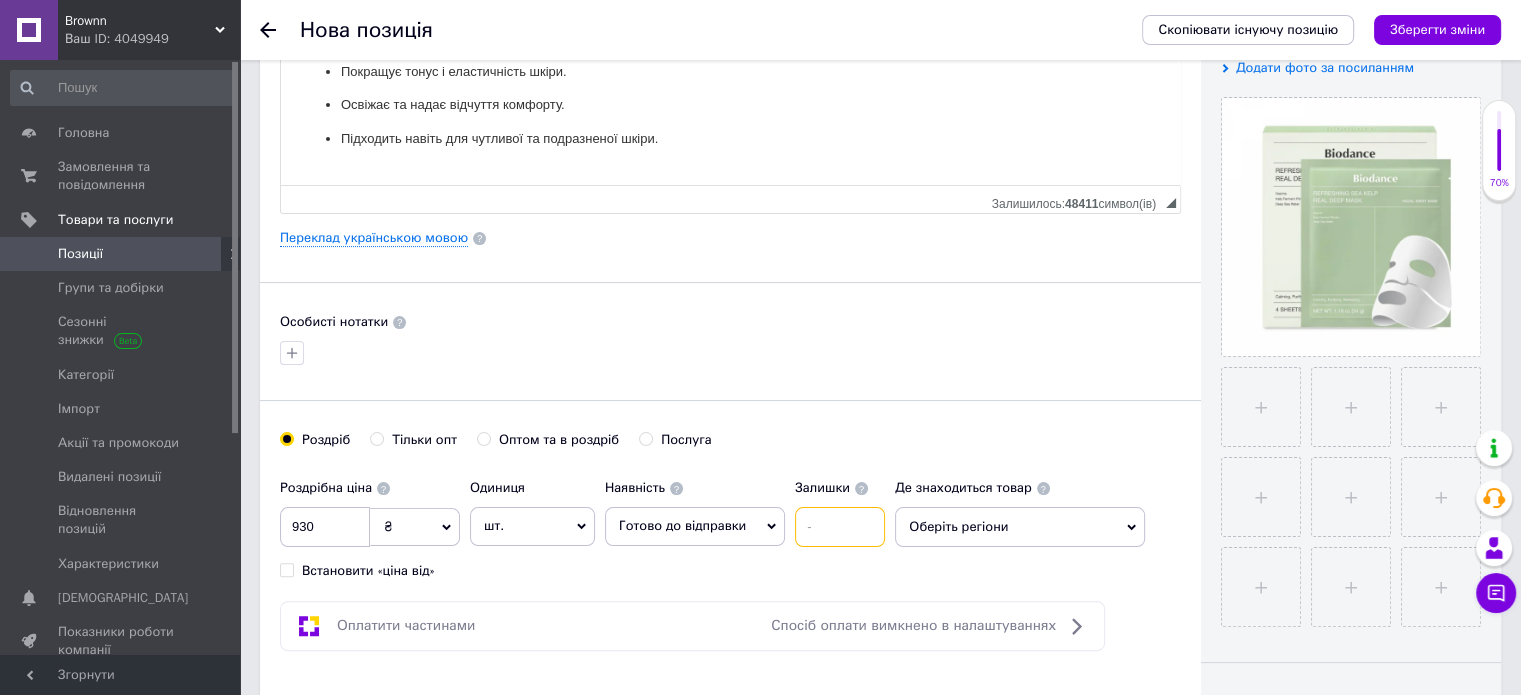 click at bounding box center [840, 527] 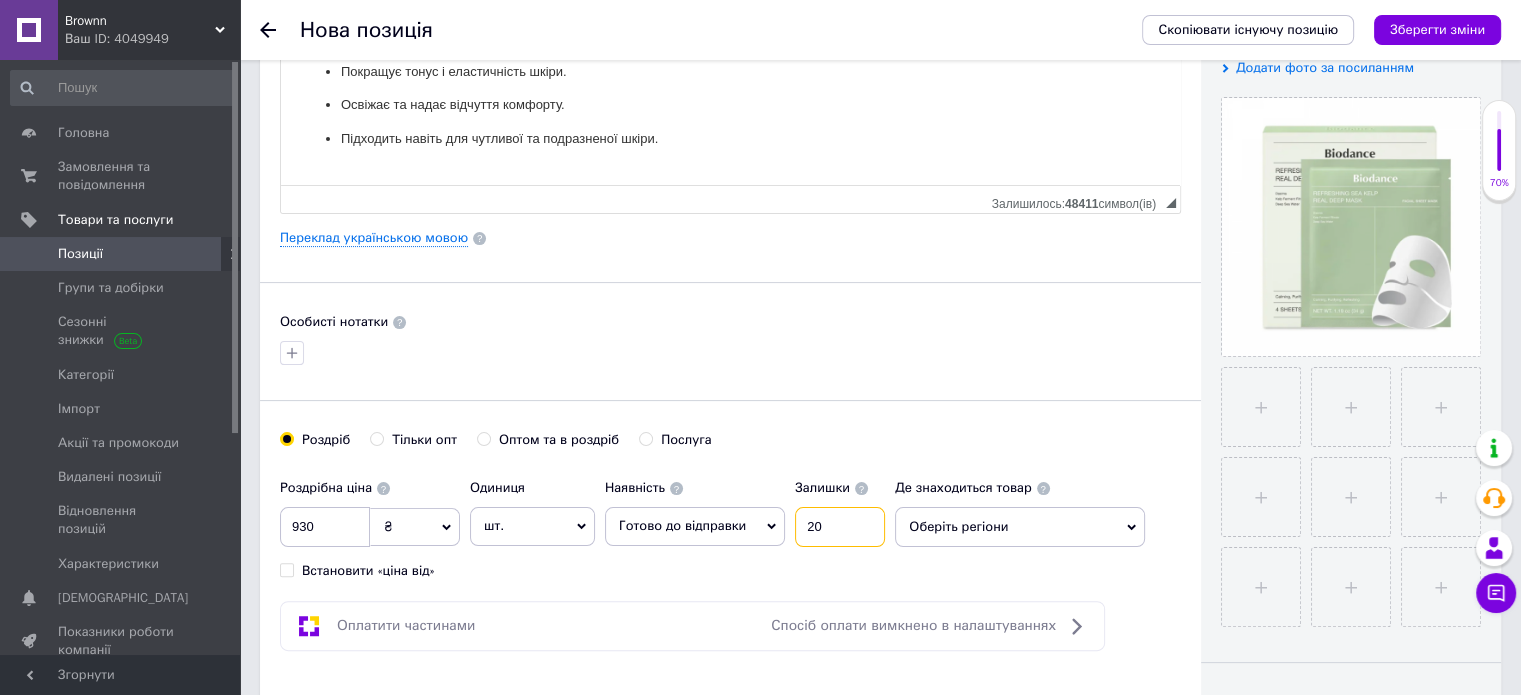 type on "20" 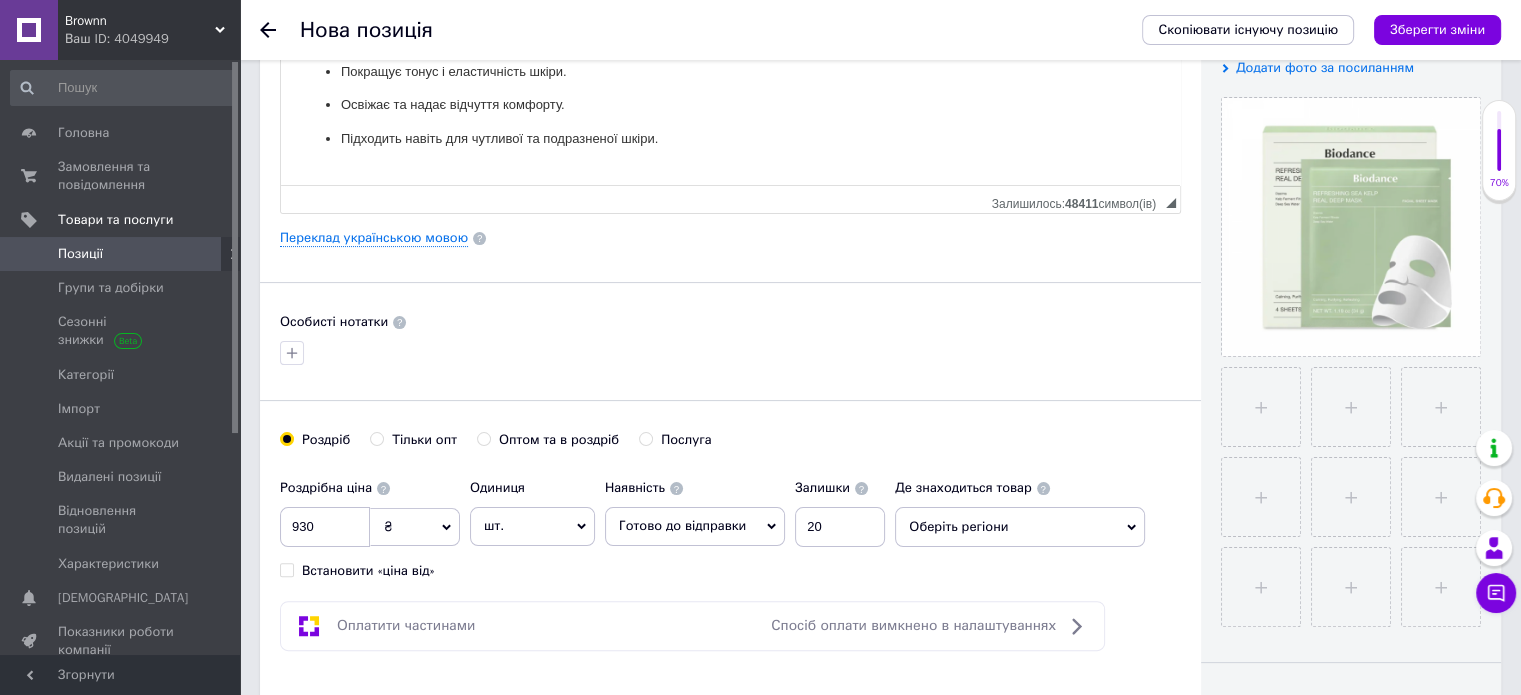 scroll, scrollTop: 0, scrollLeft: 0, axis: both 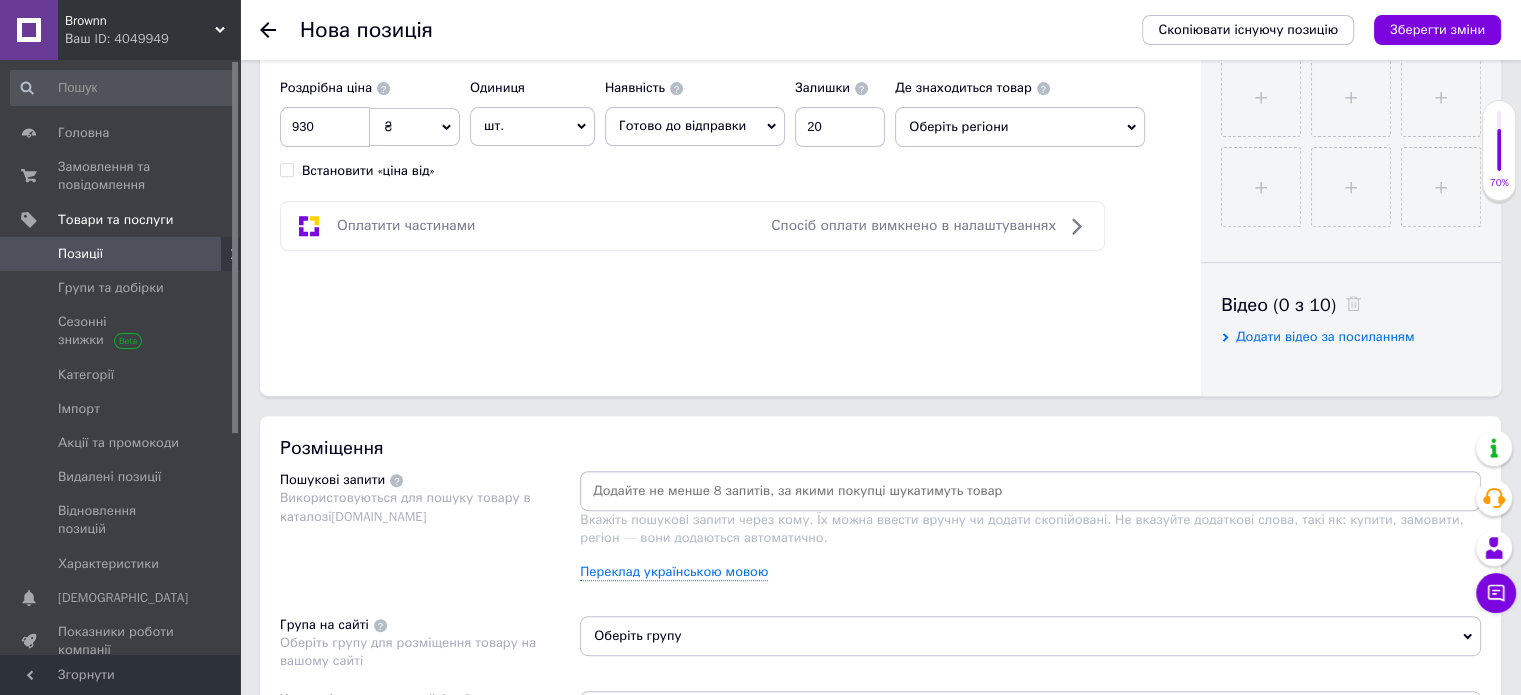 click on "Оберіть регіони" at bounding box center (1020, 127) 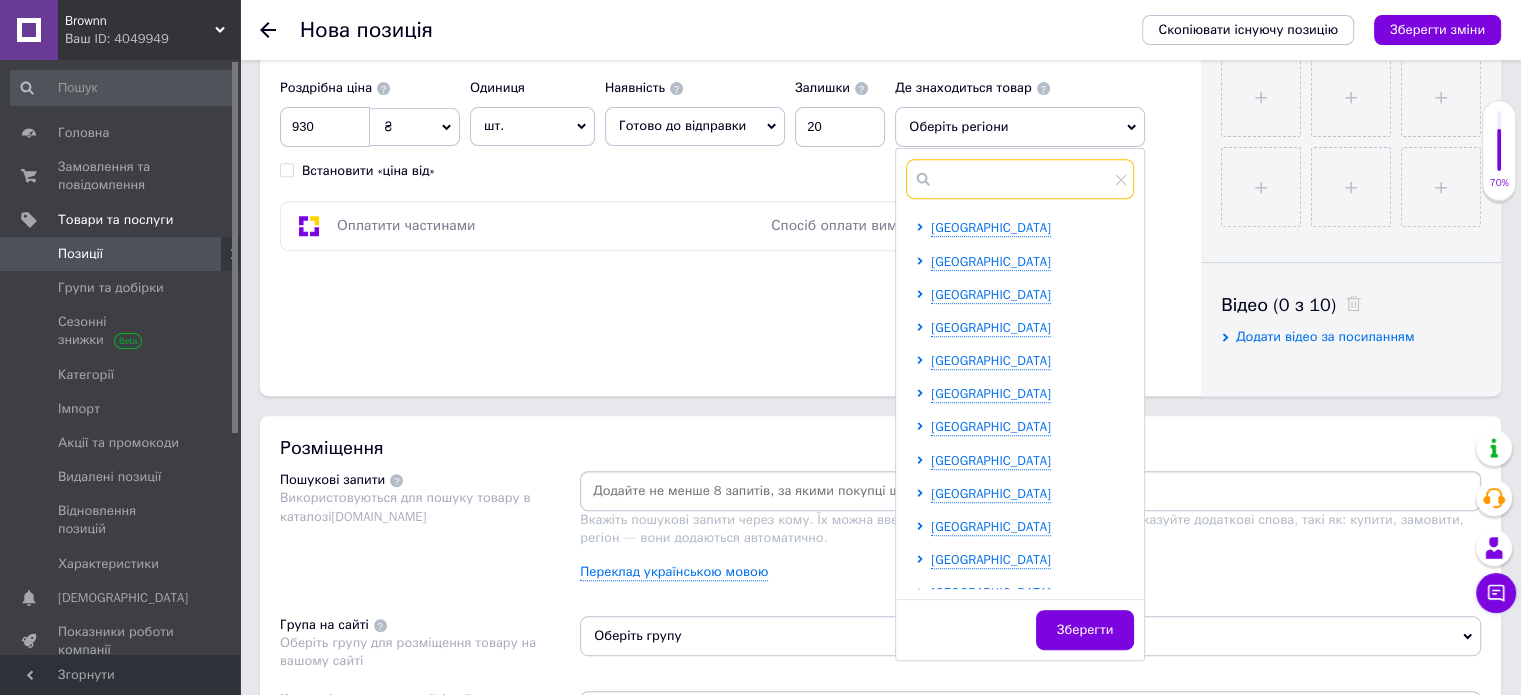 click at bounding box center (1020, 179) 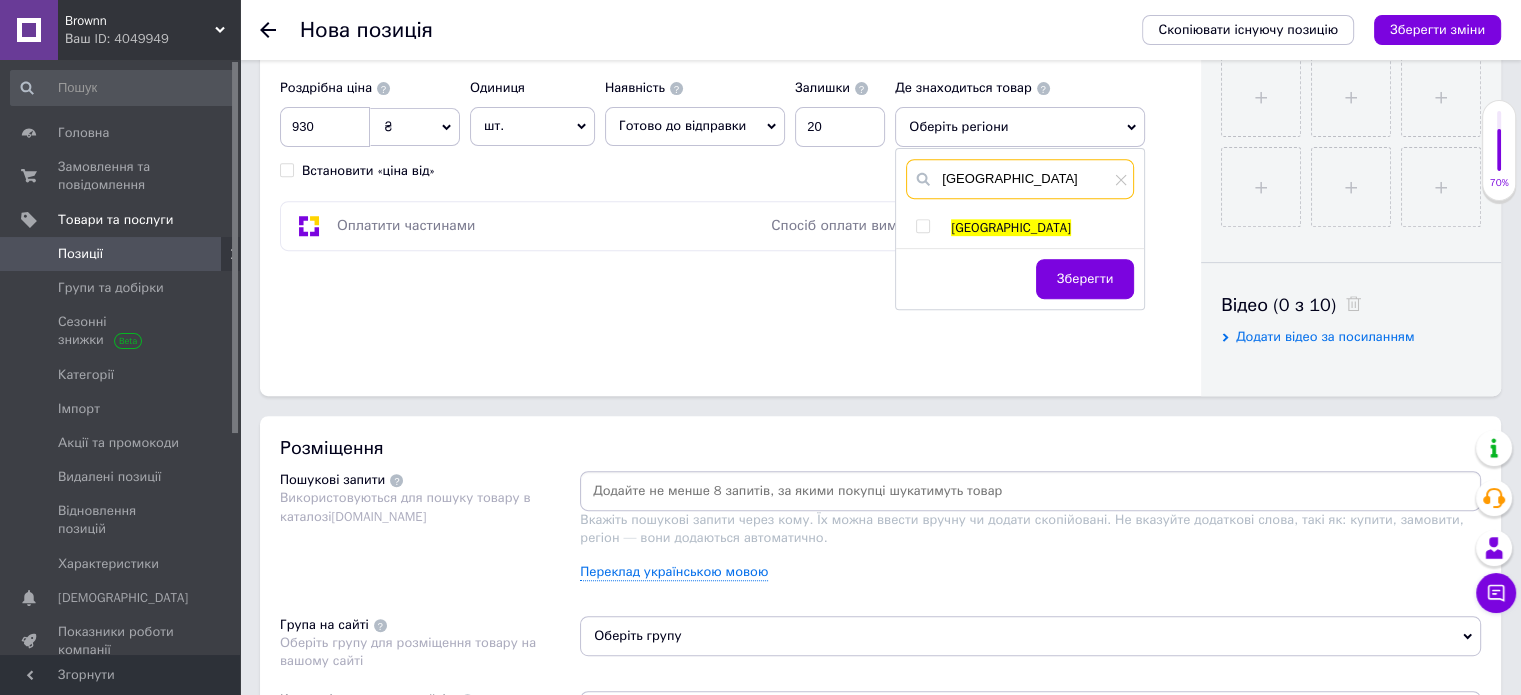 type on "[GEOGRAPHIC_DATA]" 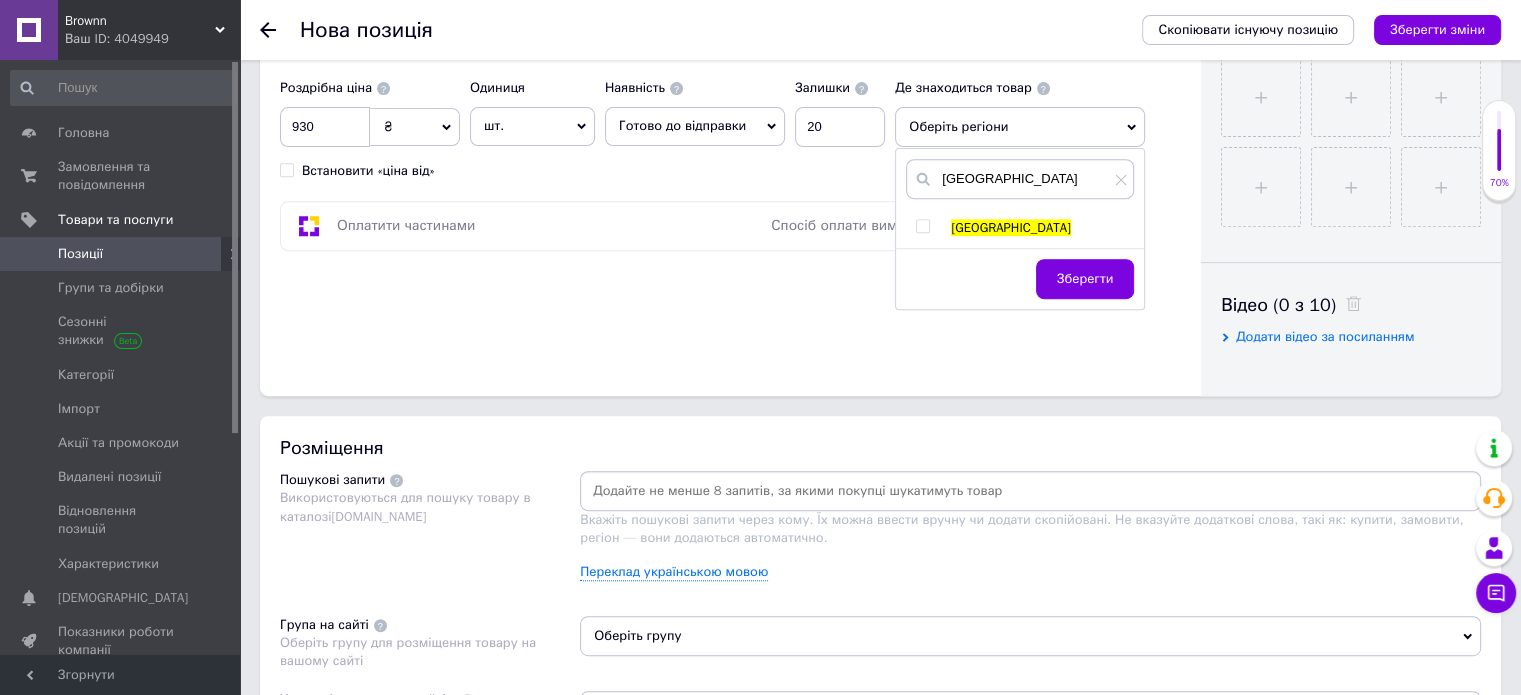 click at bounding box center (922, 226) 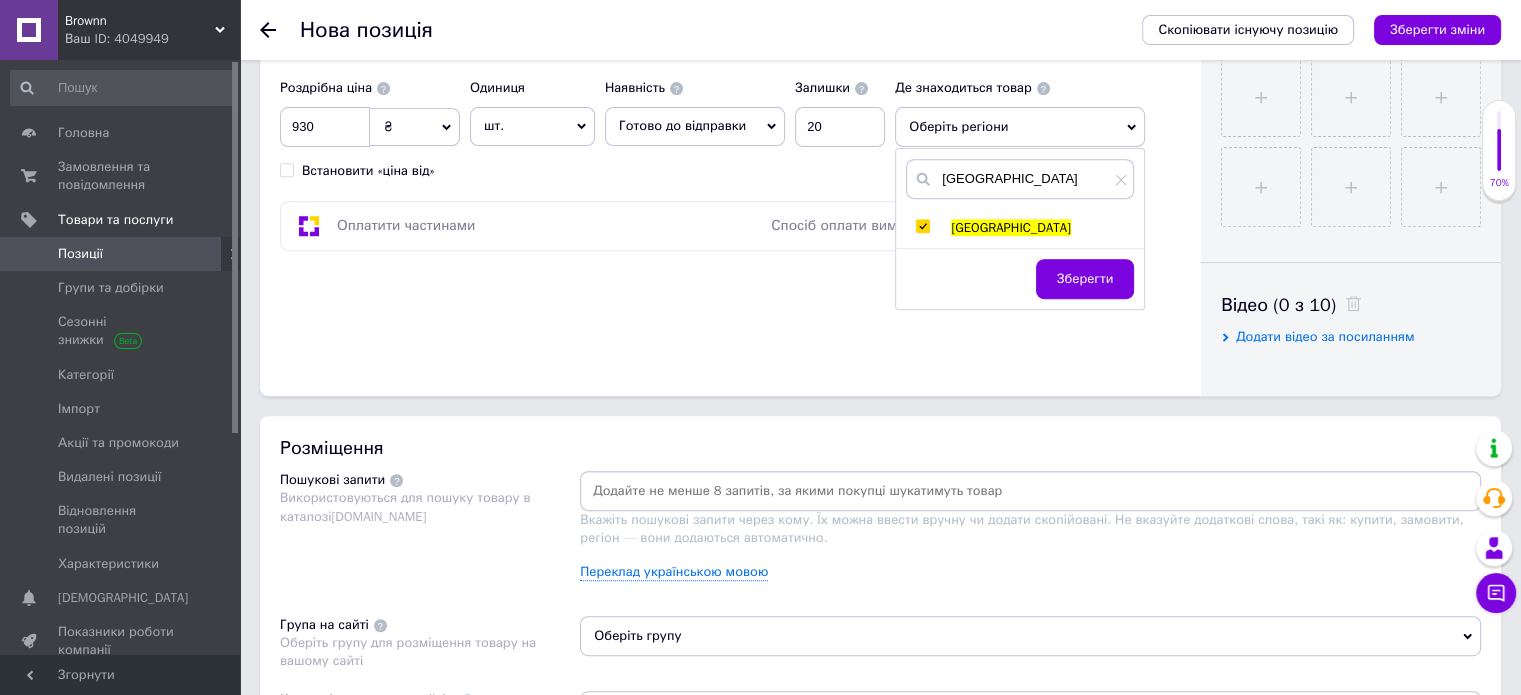 checkbox on "true" 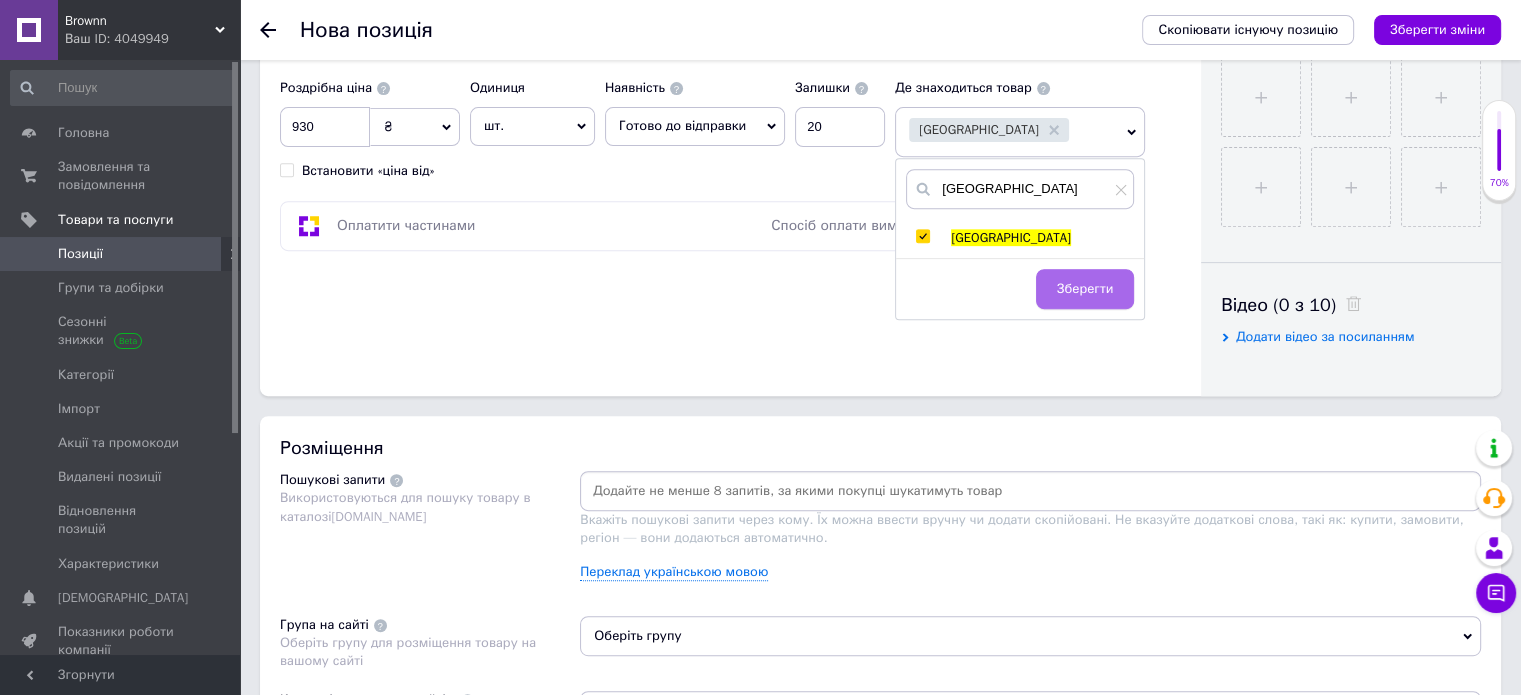 click on "Зберегти" at bounding box center (1085, 289) 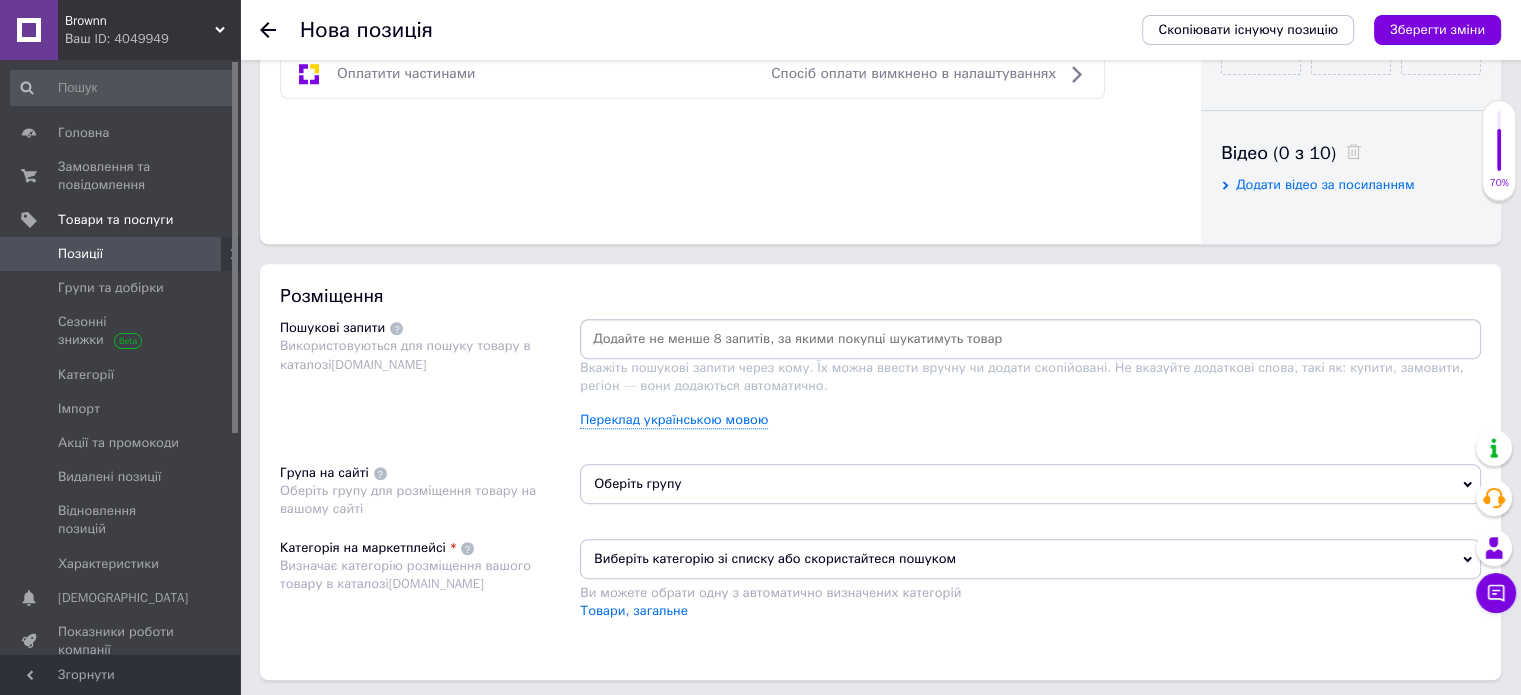 scroll, scrollTop: 1000, scrollLeft: 0, axis: vertical 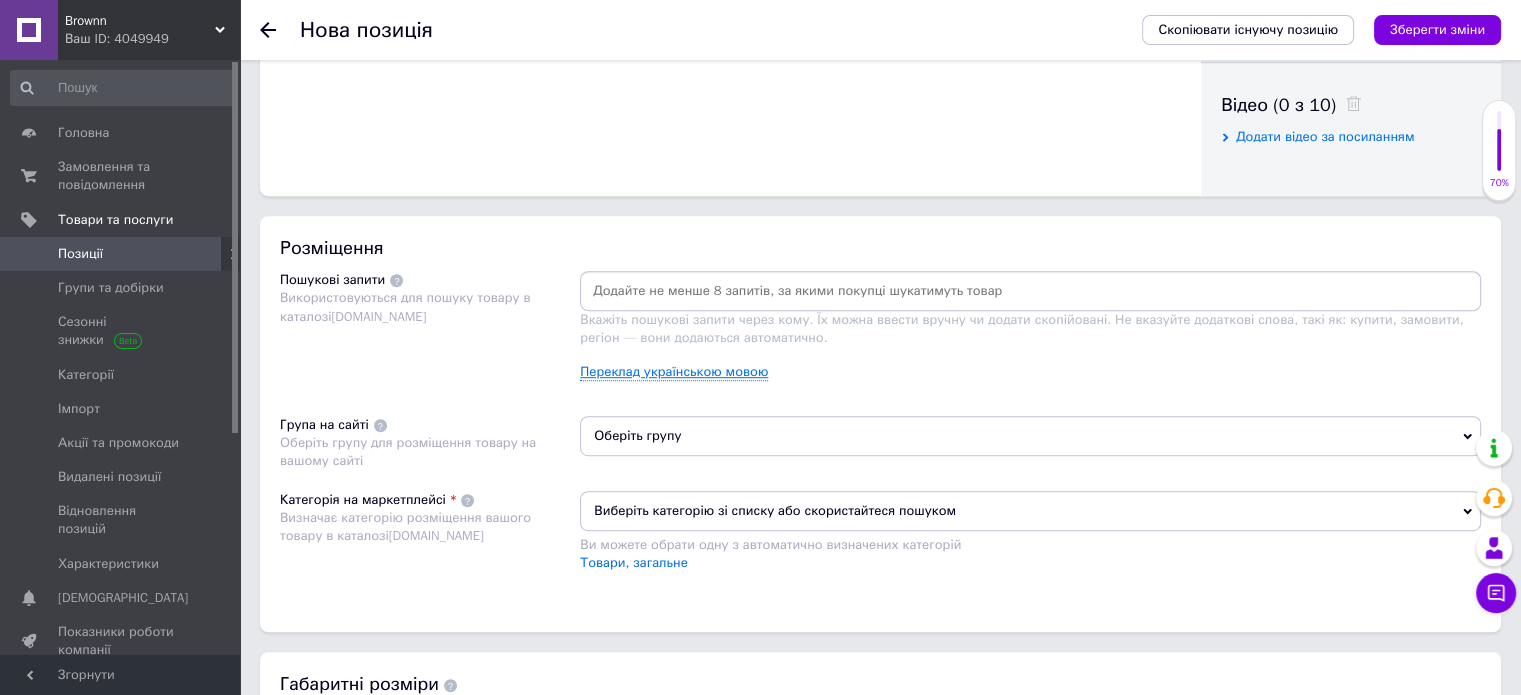 click on "Переклад українською мовою" at bounding box center (674, 372) 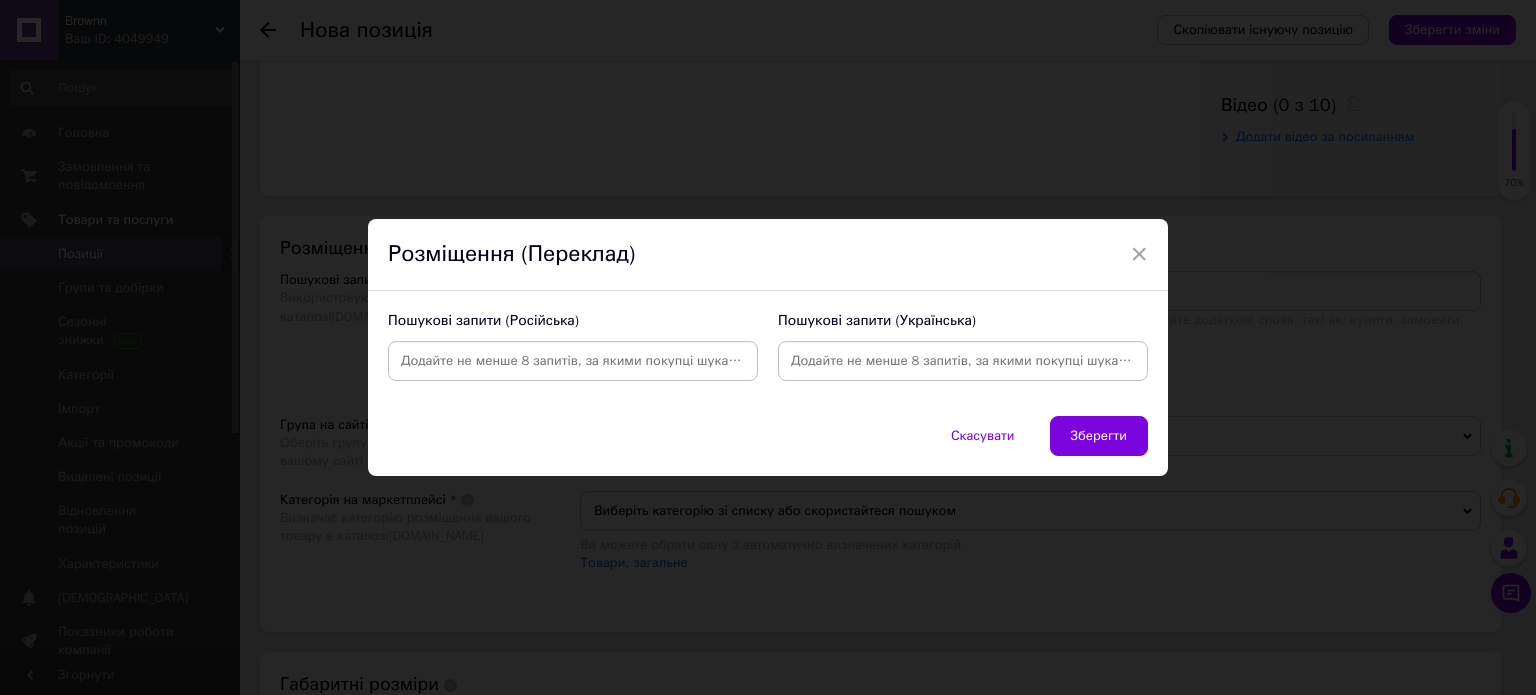 click at bounding box center [963, 361] 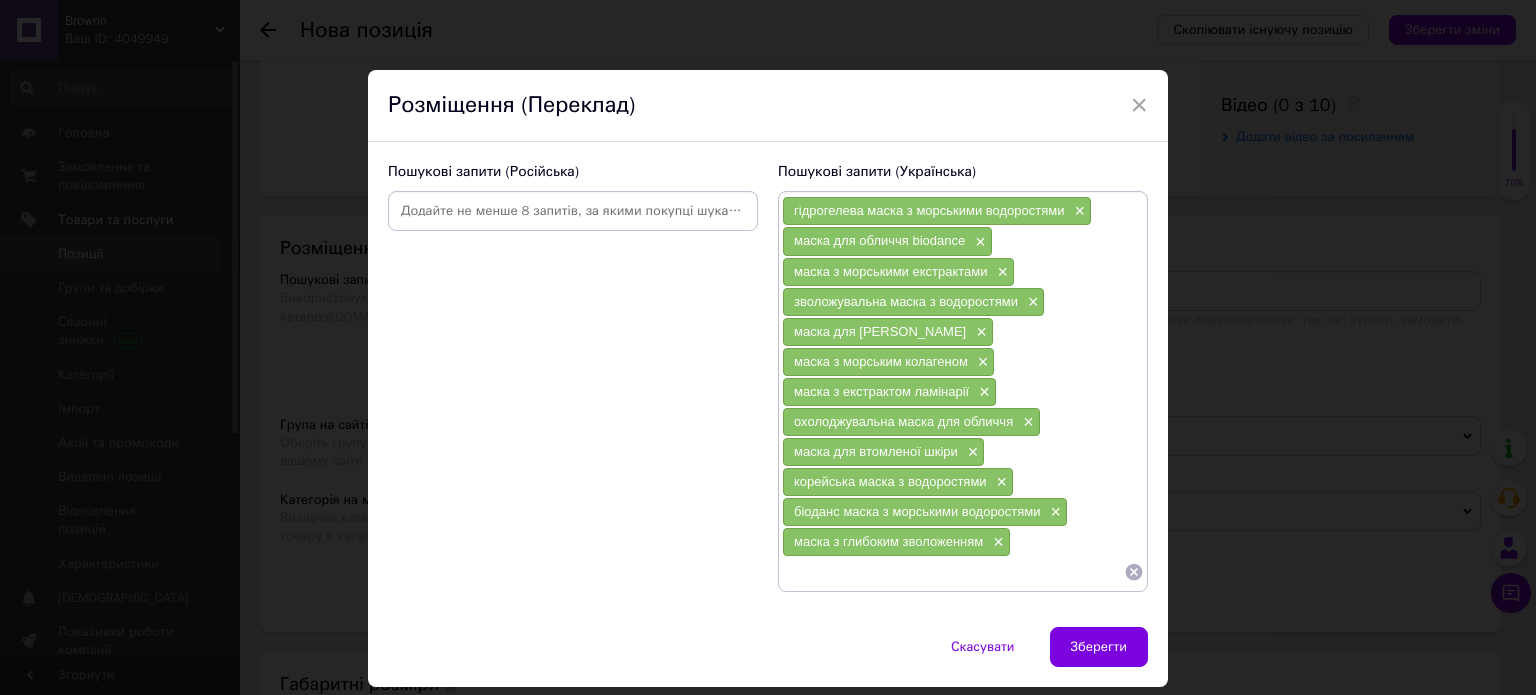 click at bounding box center [573, 211] 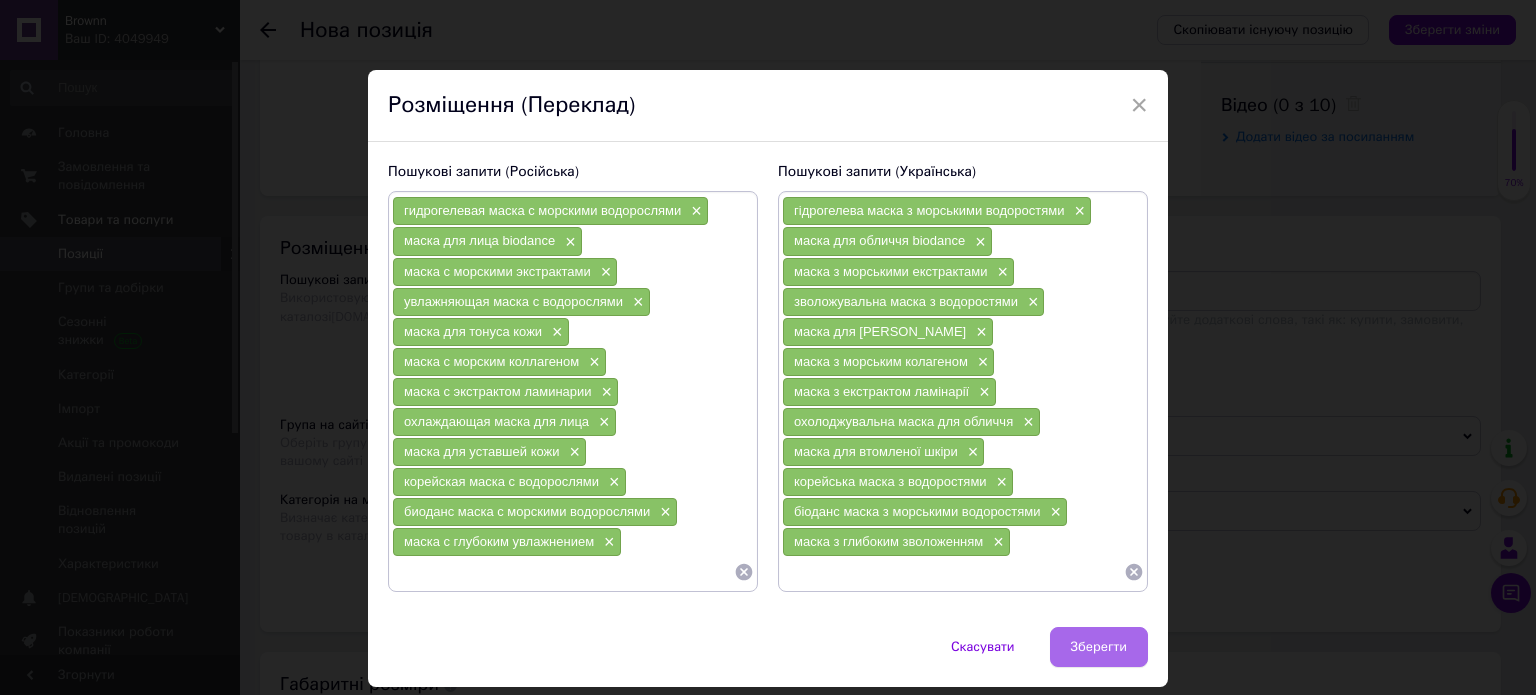 click on "Зберегти" at bounding box center (1099, 647) 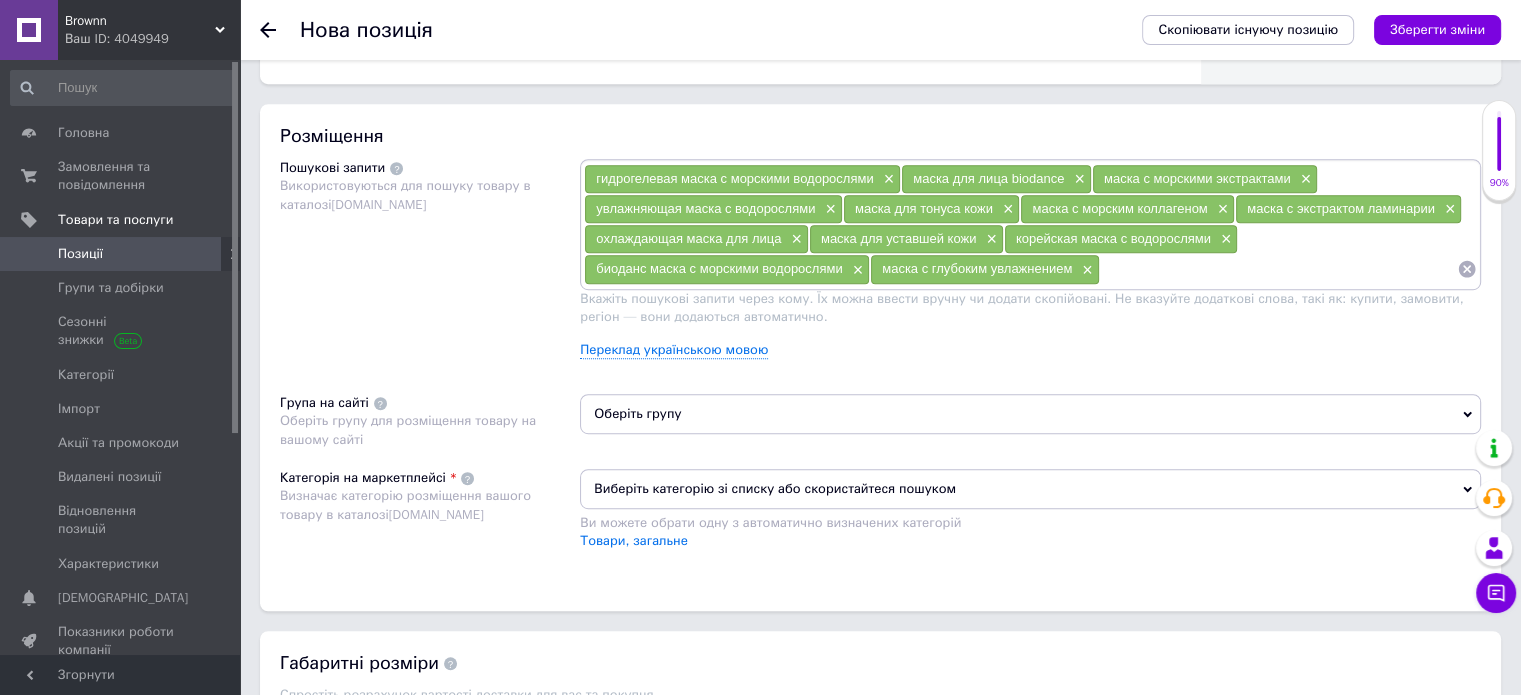 scroll, scrollTop: 1200, scrollLeft: 0, axis: vertical 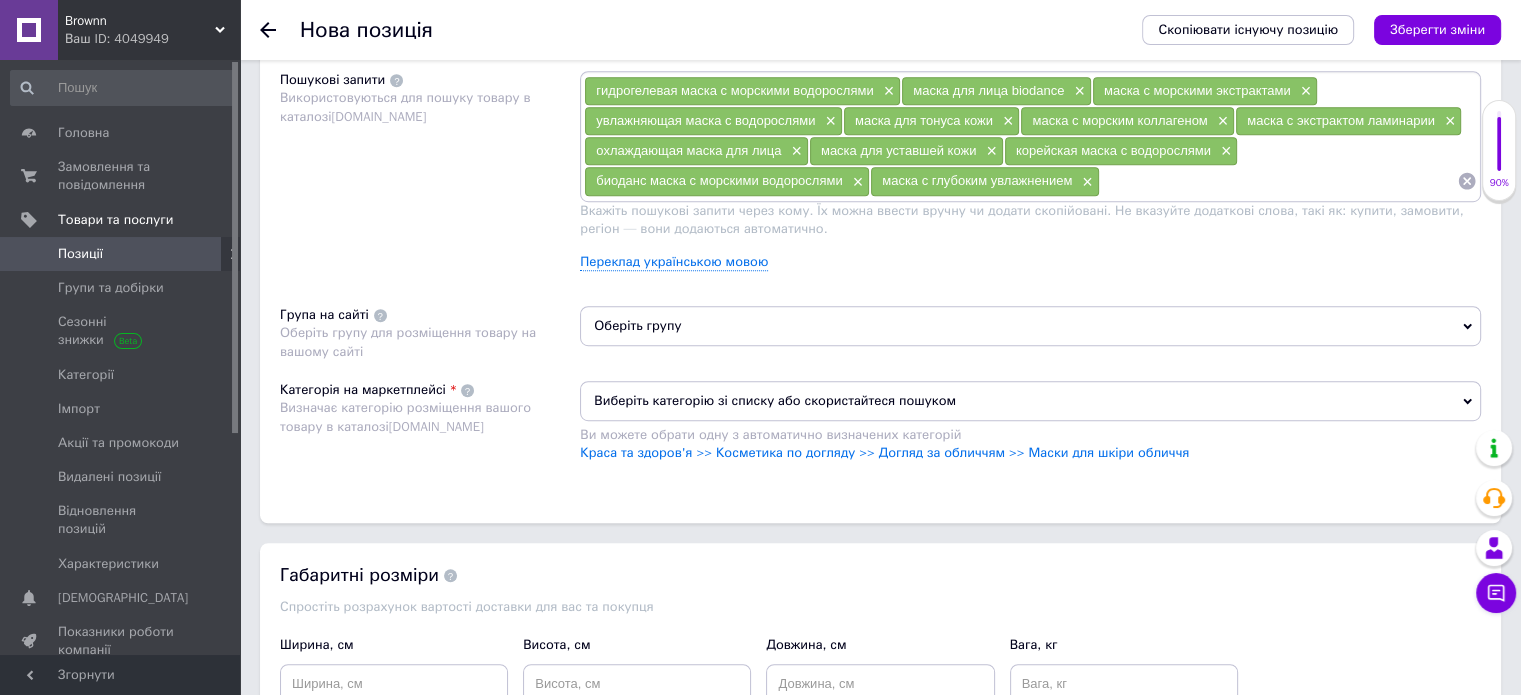 click on "Оберіть групу" at bounding box center [1030, 326] 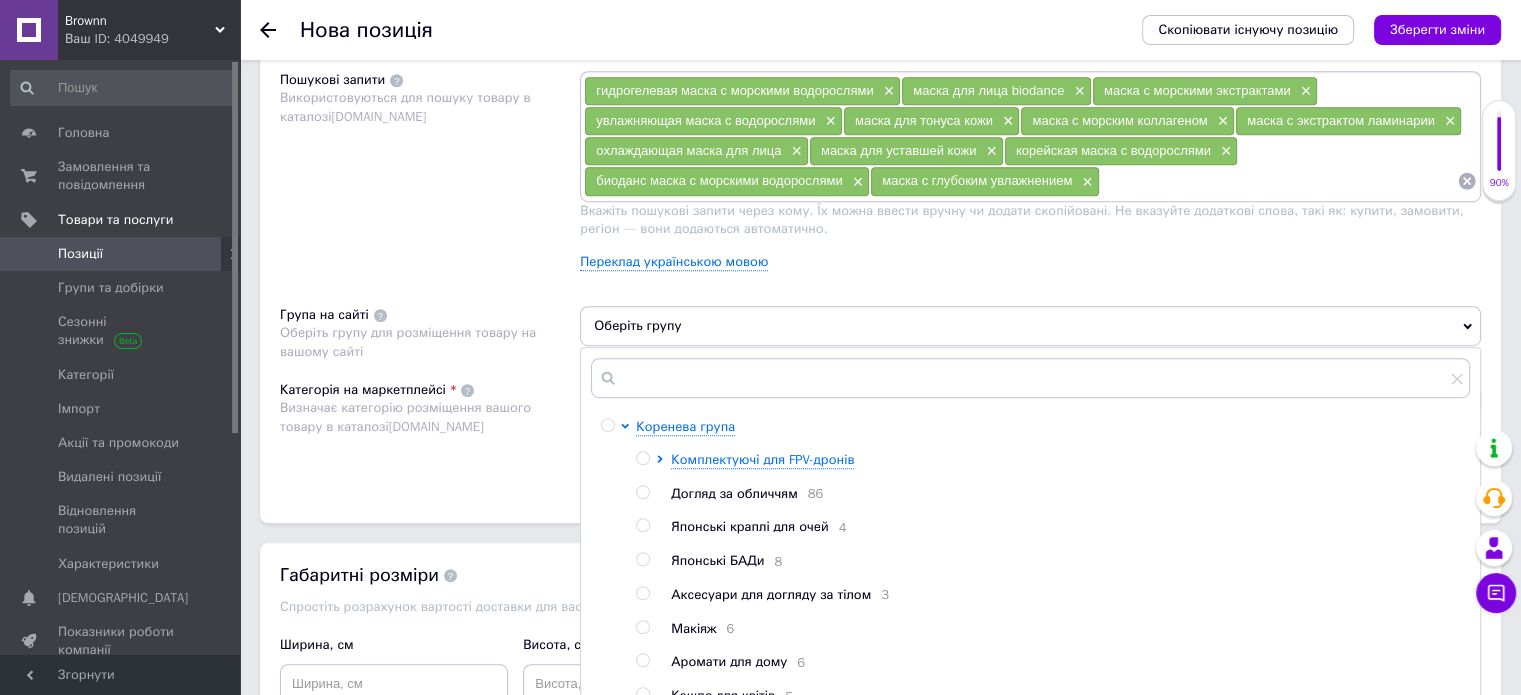 click at bounding box center (642, 492) 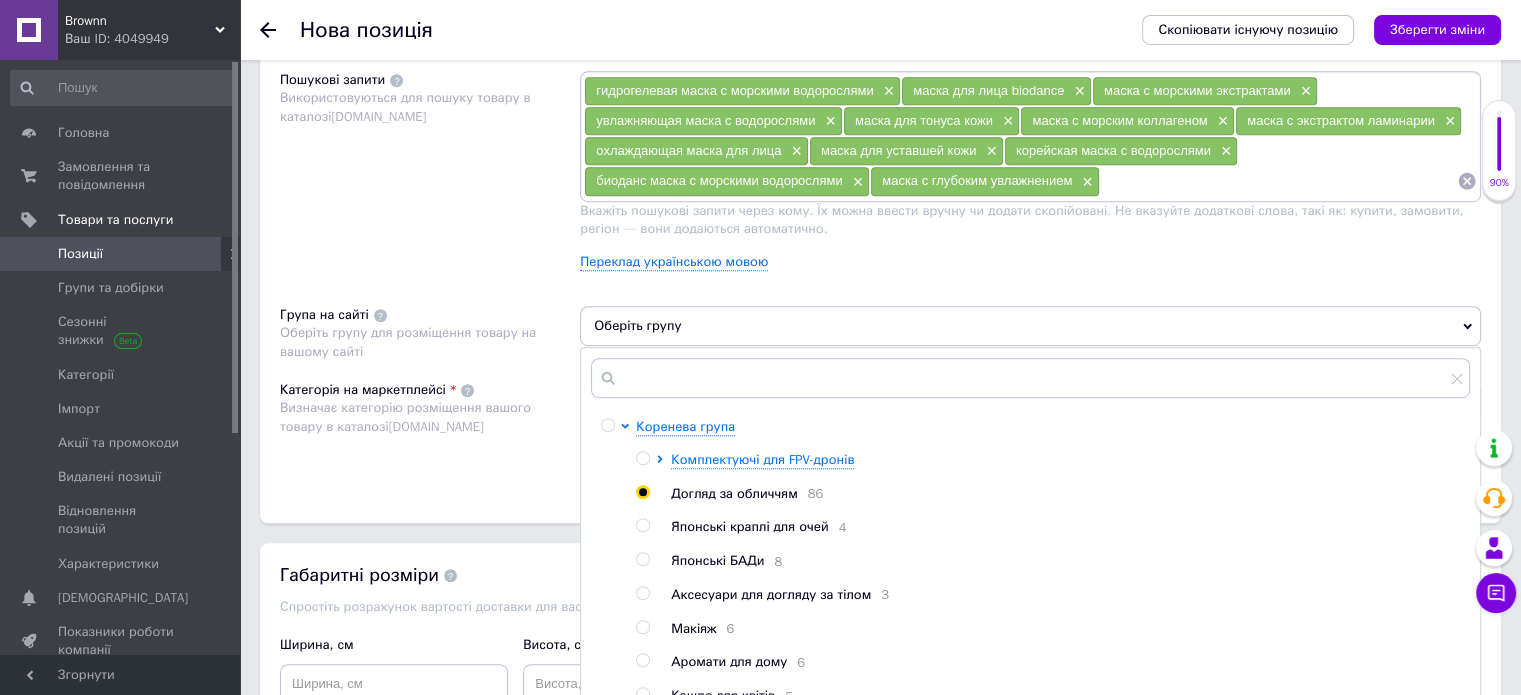 radio on "true" 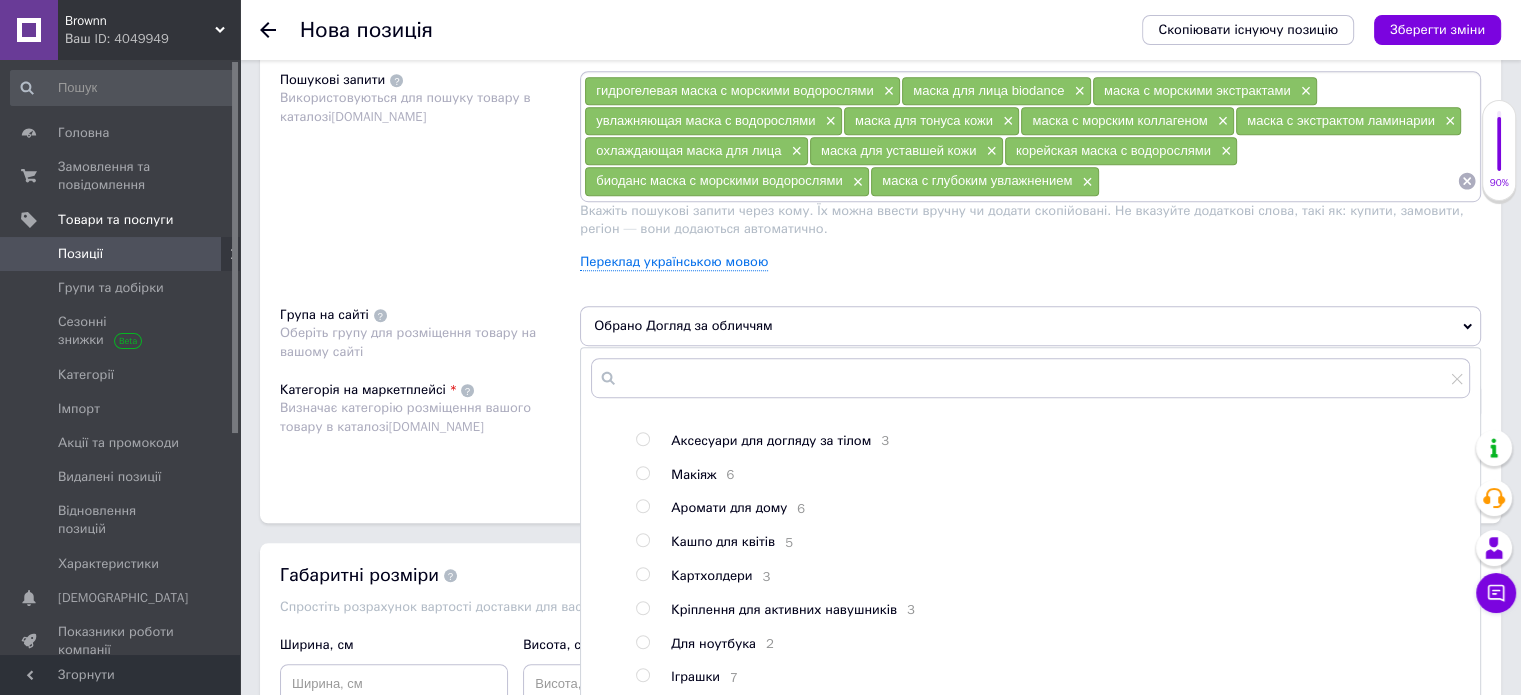 scroll, scrollTop: 174, scrollLeft: 0, axis: vertical 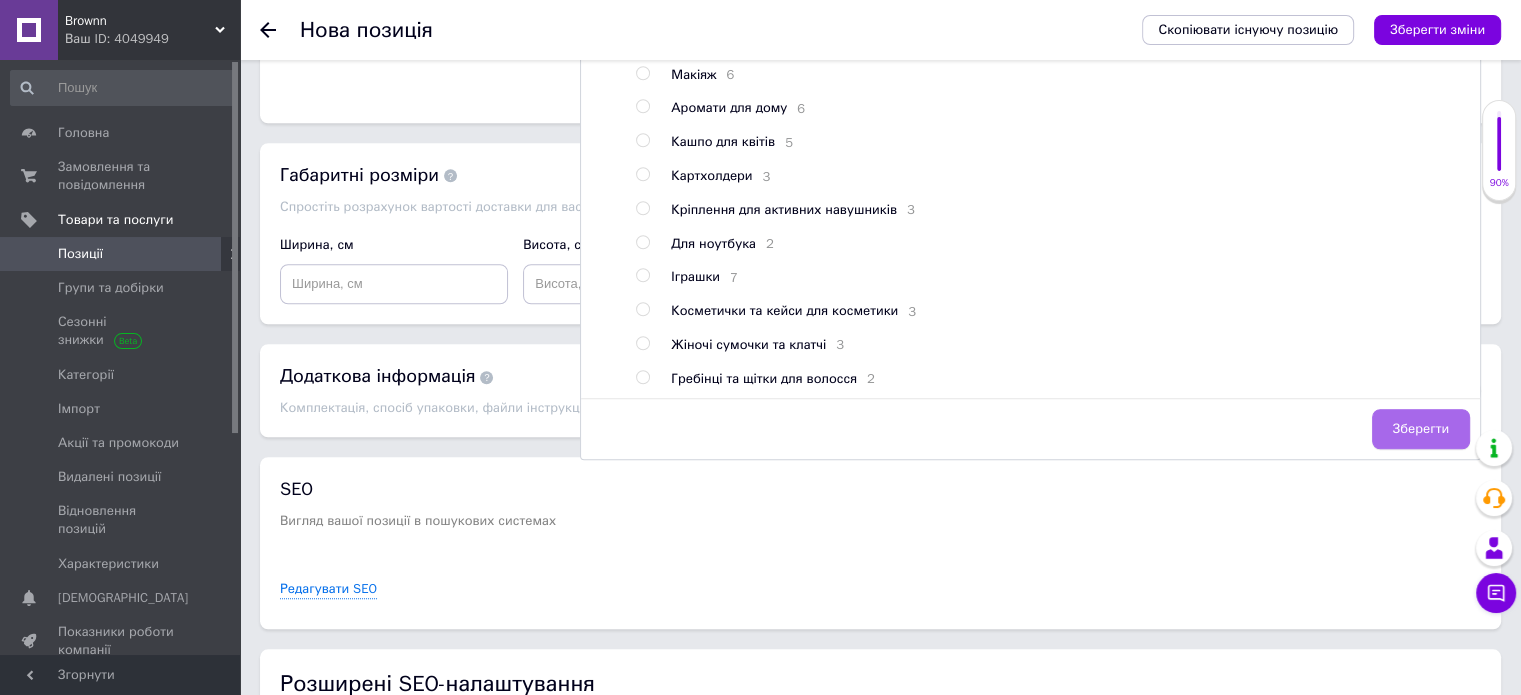 click on "Зберегти" at bounding box center (1421, 429) 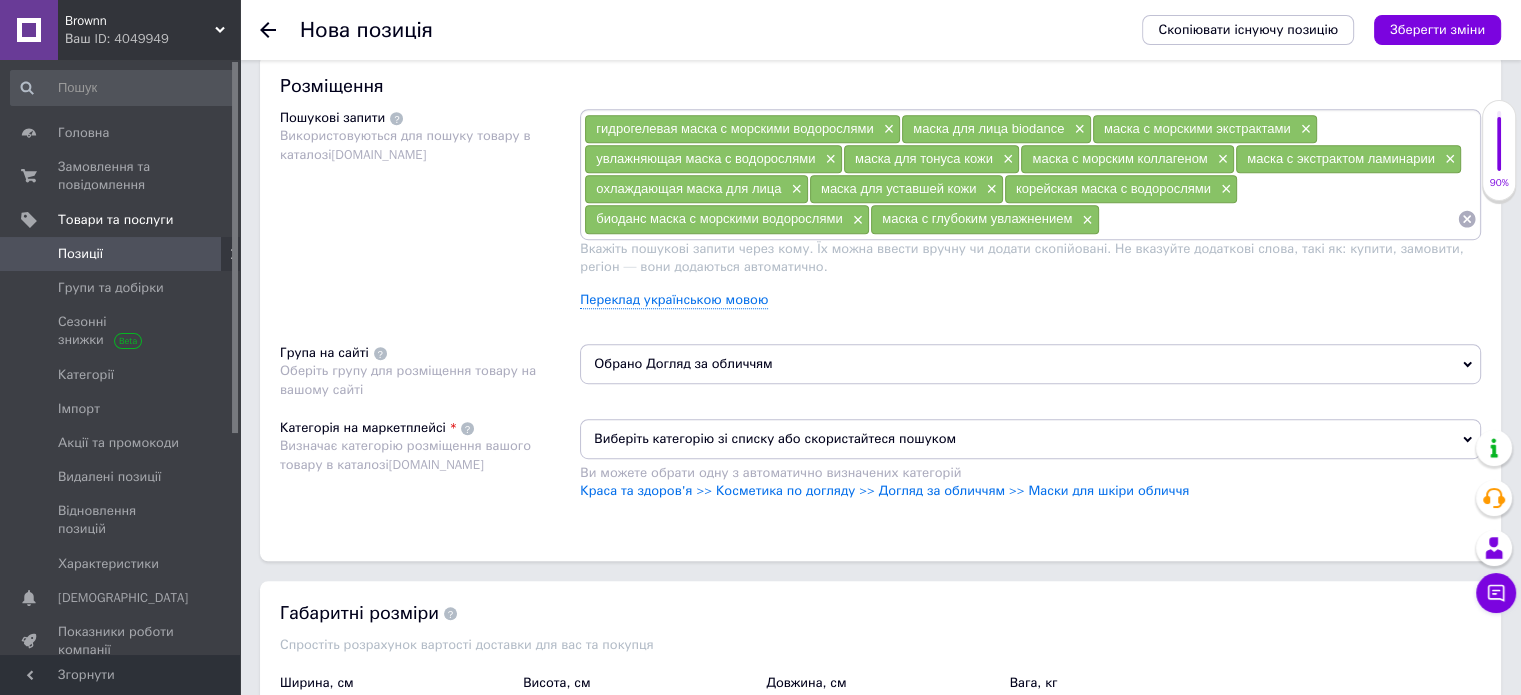 scroll, scrollTop: 1200, scrollLeft: 0, axis: vertical 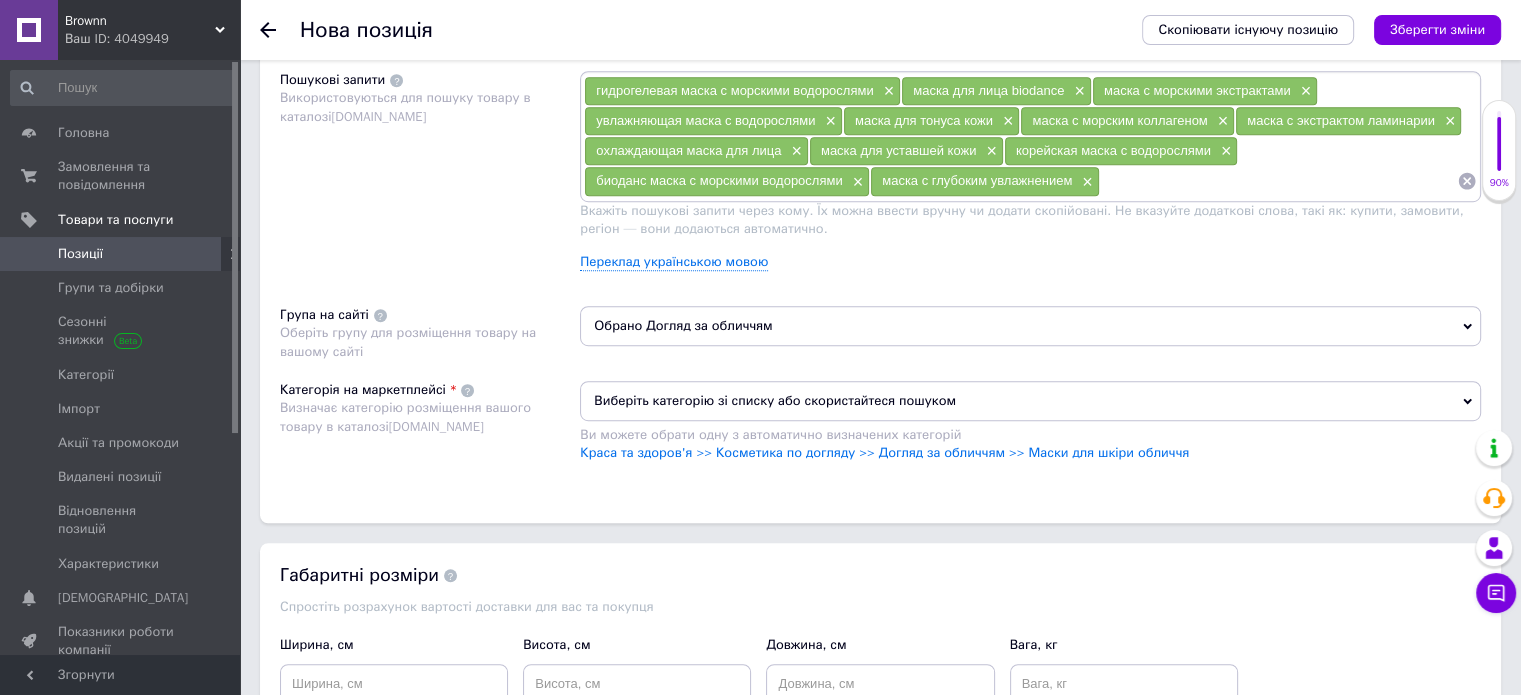 click on "Виберіть категорію зі списку або скористайтеся пошуком Ви можете обрати одну з автоматично визначених [PERSON_NAME] та здоров'я >> Косметика по догляду >> Догляд за обличчям >> Маски для шкіри обличчя" at bounding box center [1030, 431] 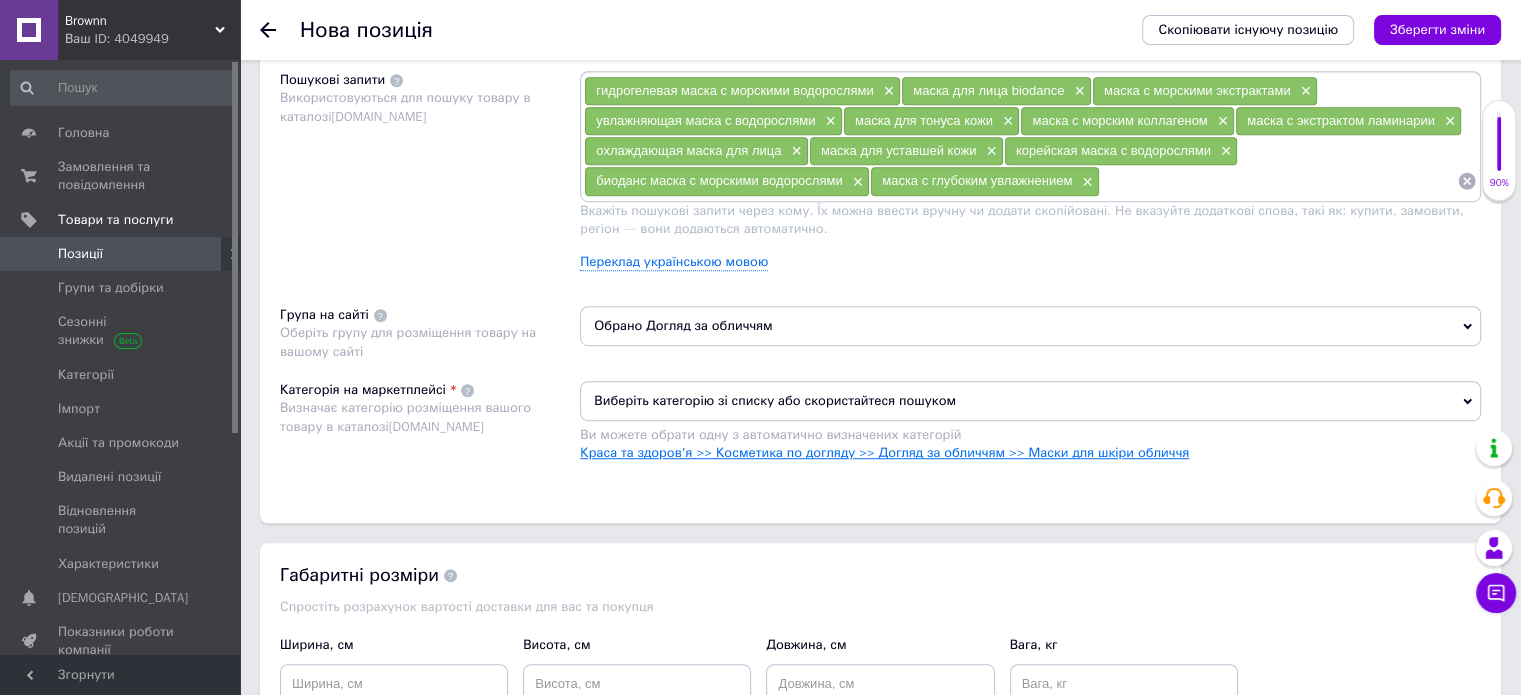 click on "Краса та здоров'я >> Косметика по догляду >> Догляд за обличчям >> Маски для шкіри обличчя" at bounding box center [884, 452] 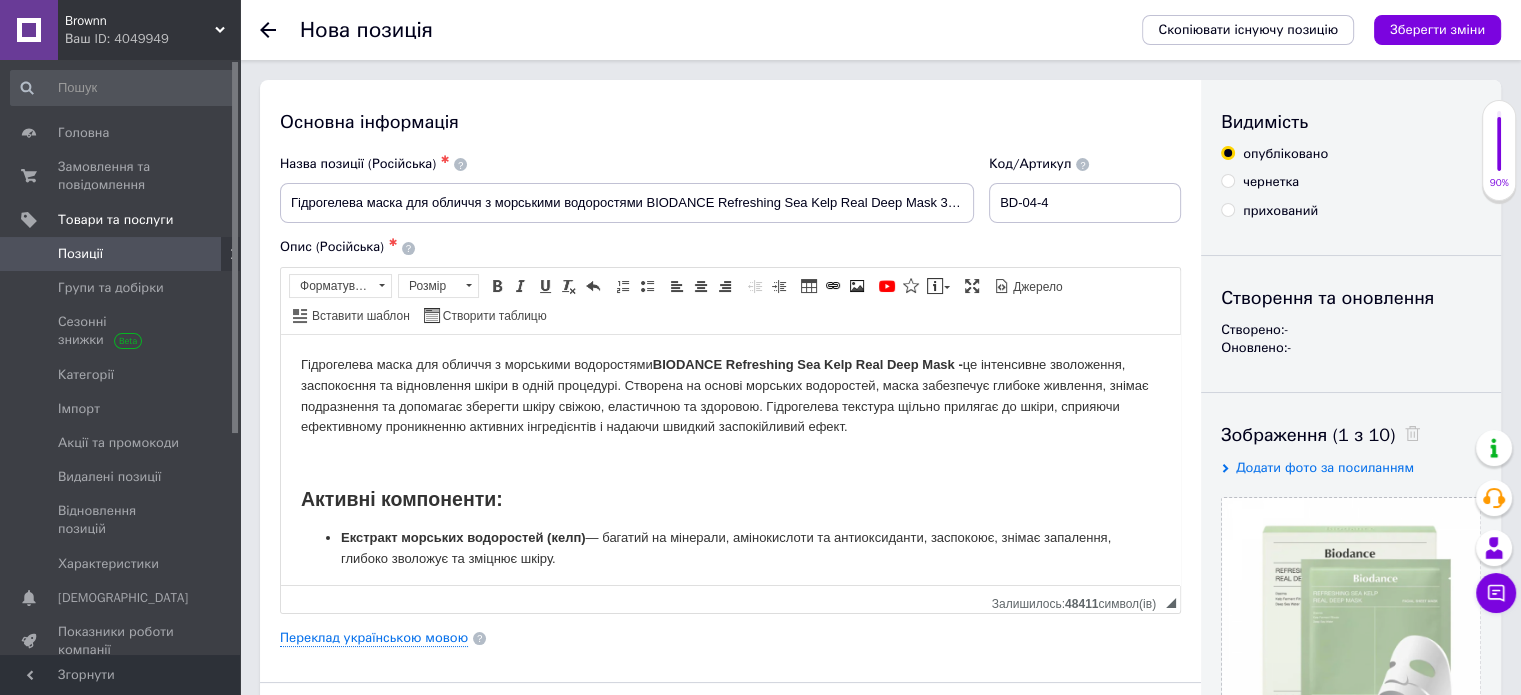 scroll, scrollTop: 0, scrollLeft: 0, axis: both 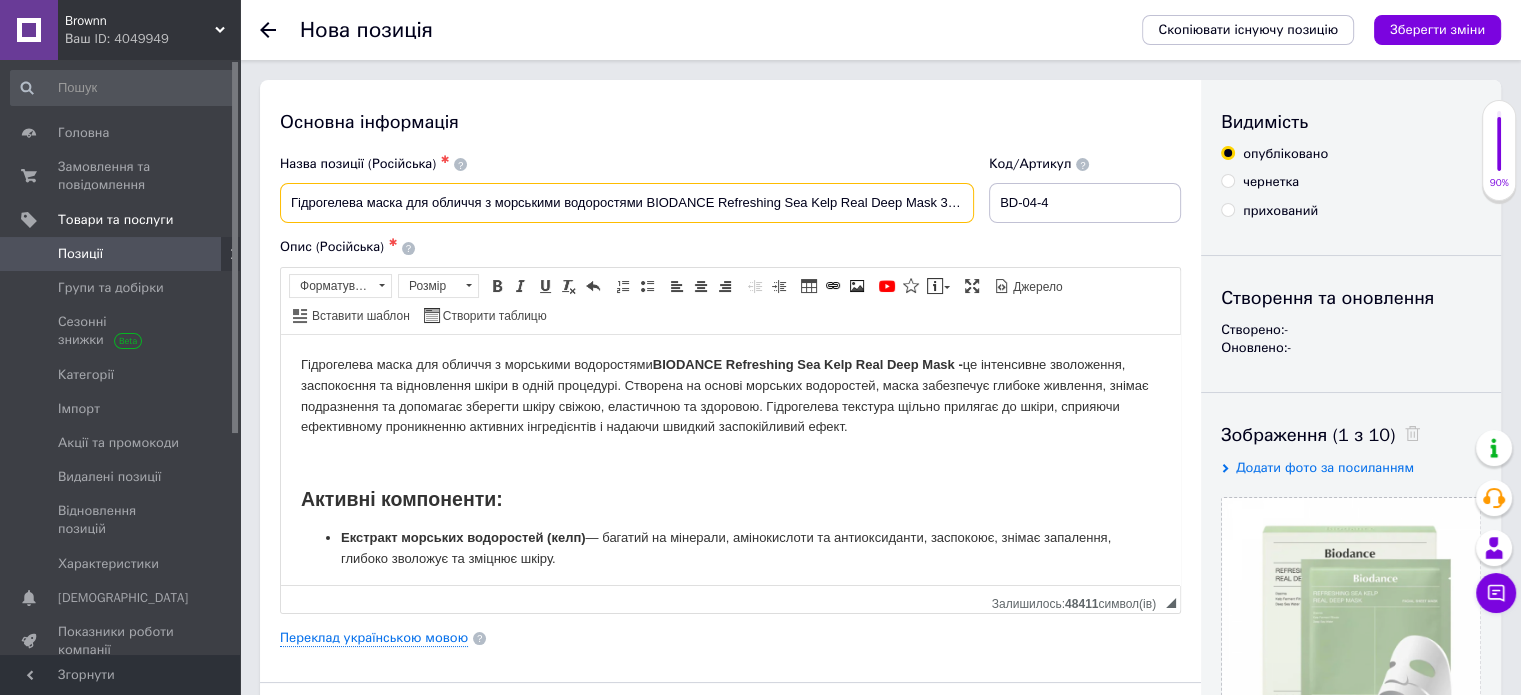 drag, startPoint x: 642, startPoint y: 196, endPoint x: 700, endPoint y: 211, distance: 59.908264 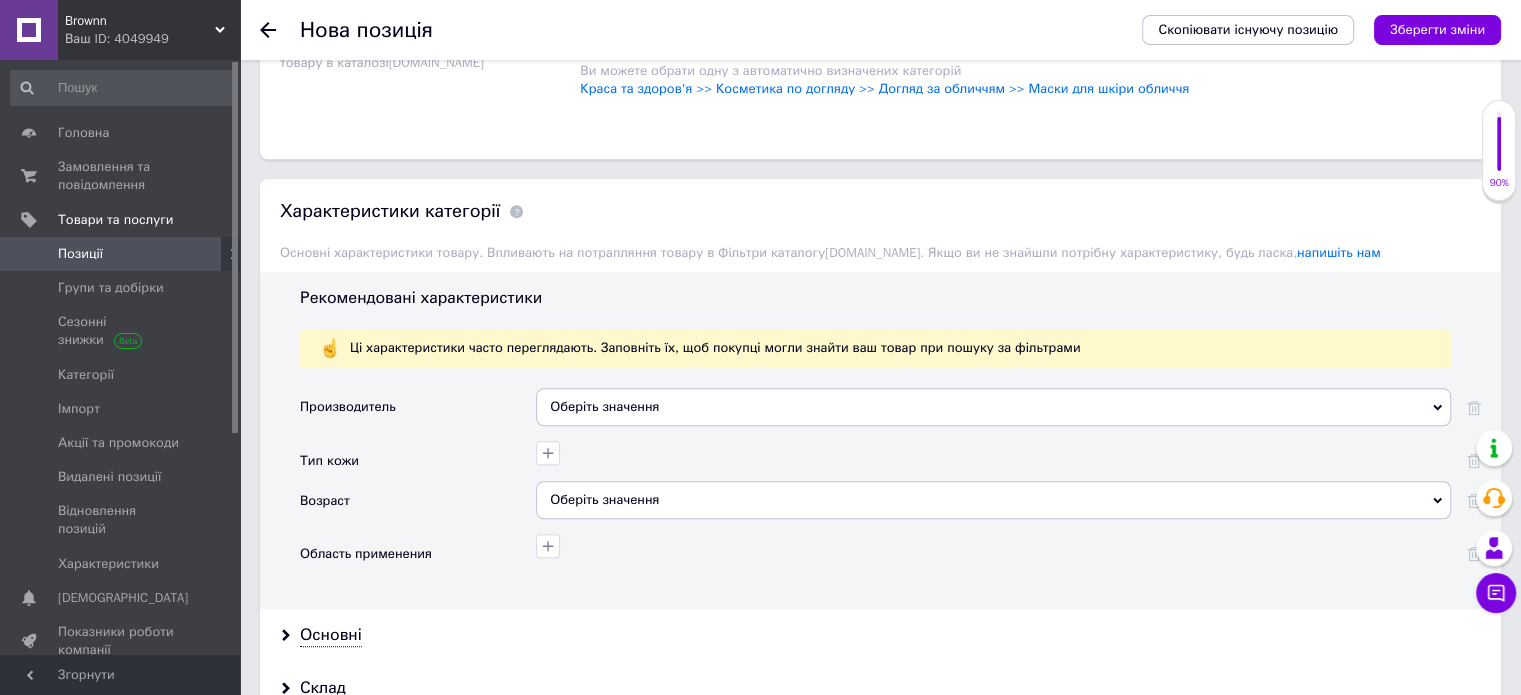 scroll, scrollTop: 1600, scrollLeft: 0, axis: vertical 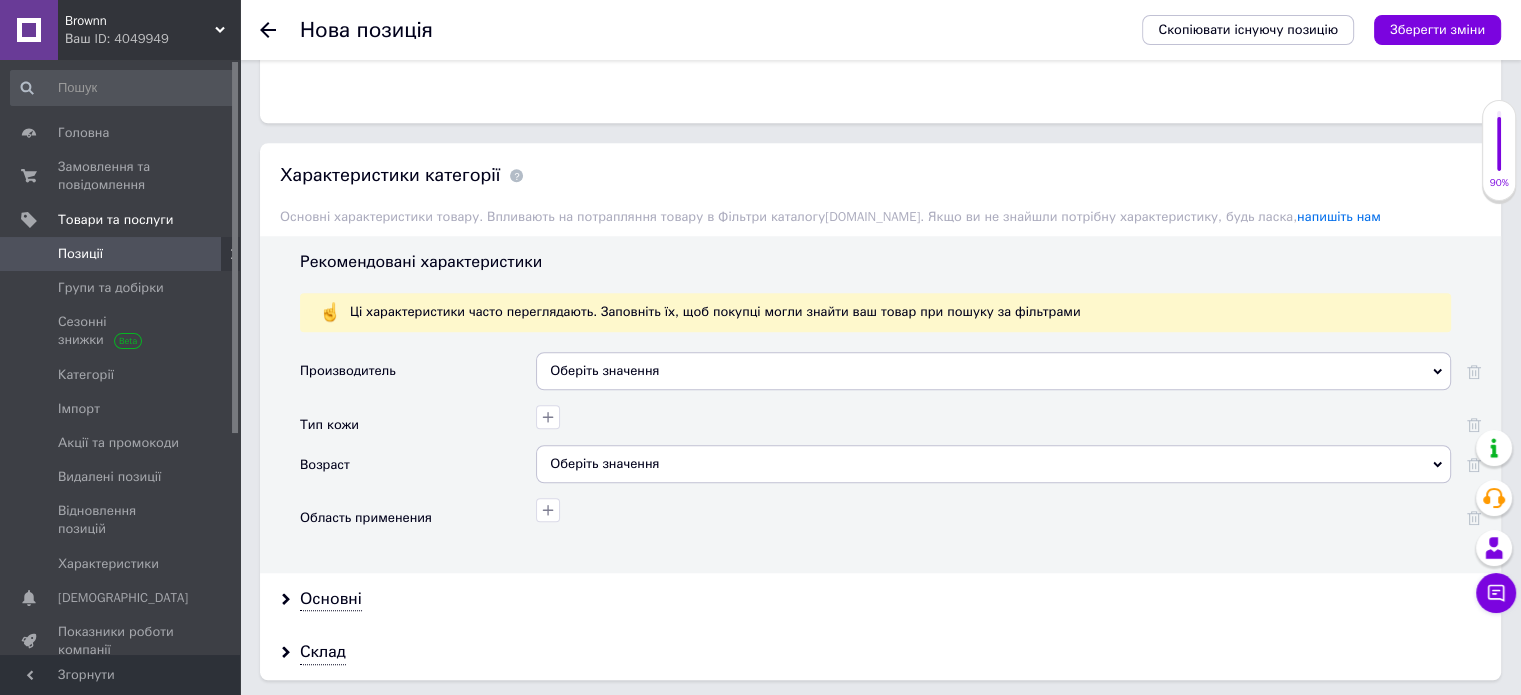 click on "Оберіть значення" at bounding box center (993, 371) 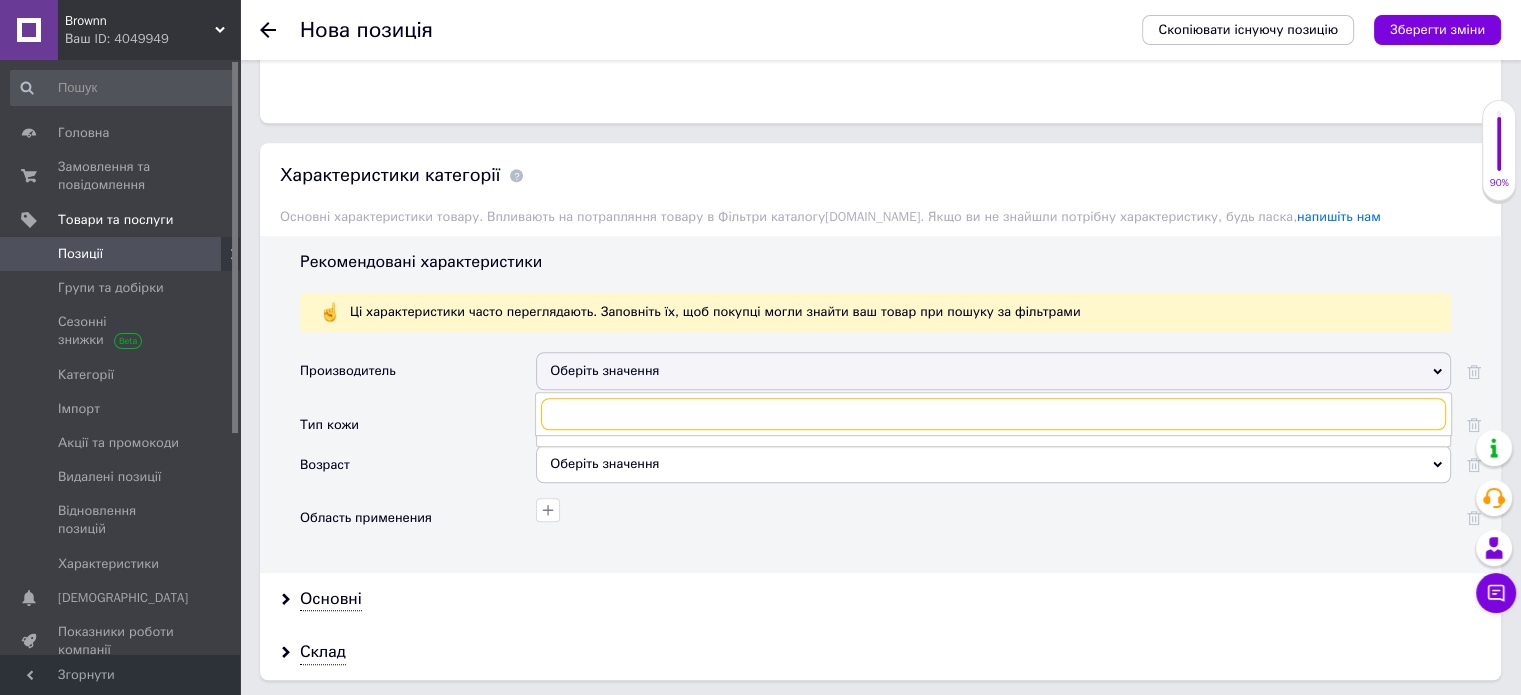 paste on "BIODANCE" 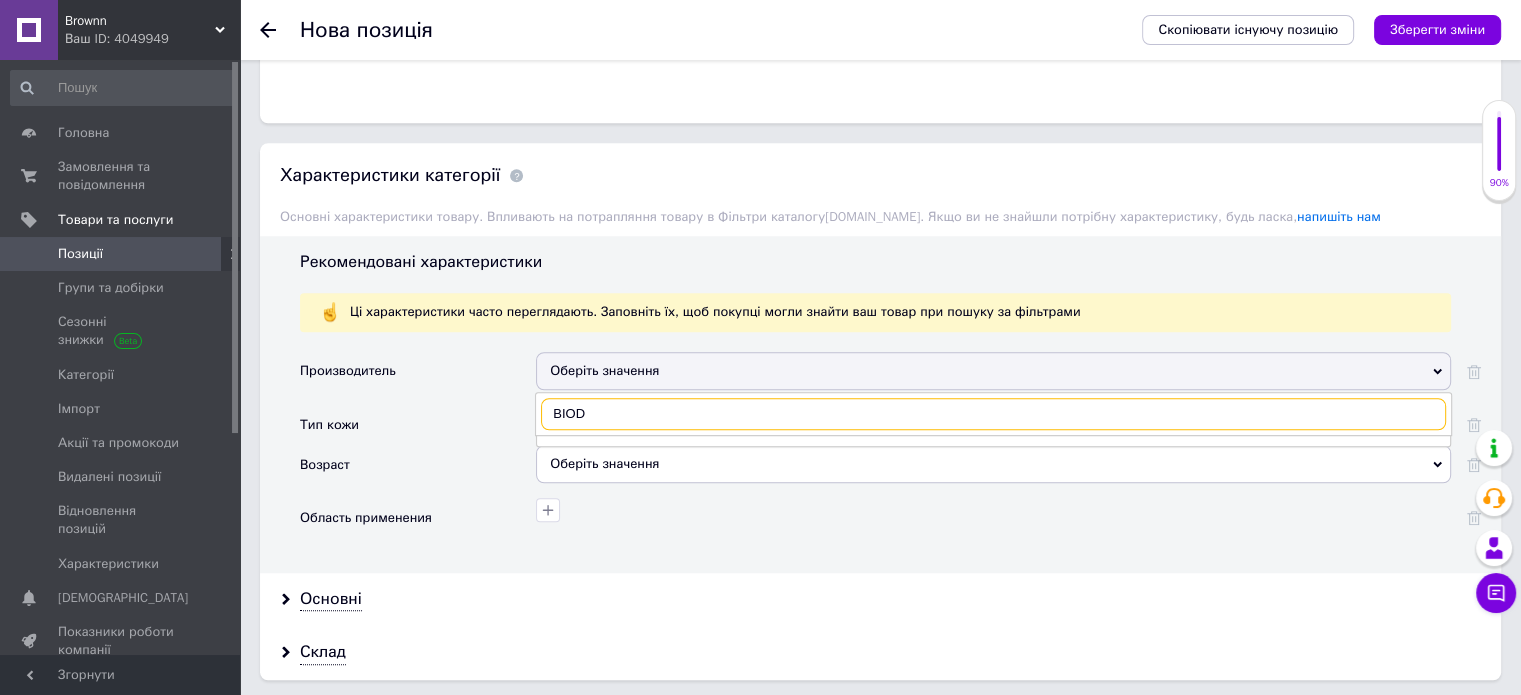 type on "BIOD" 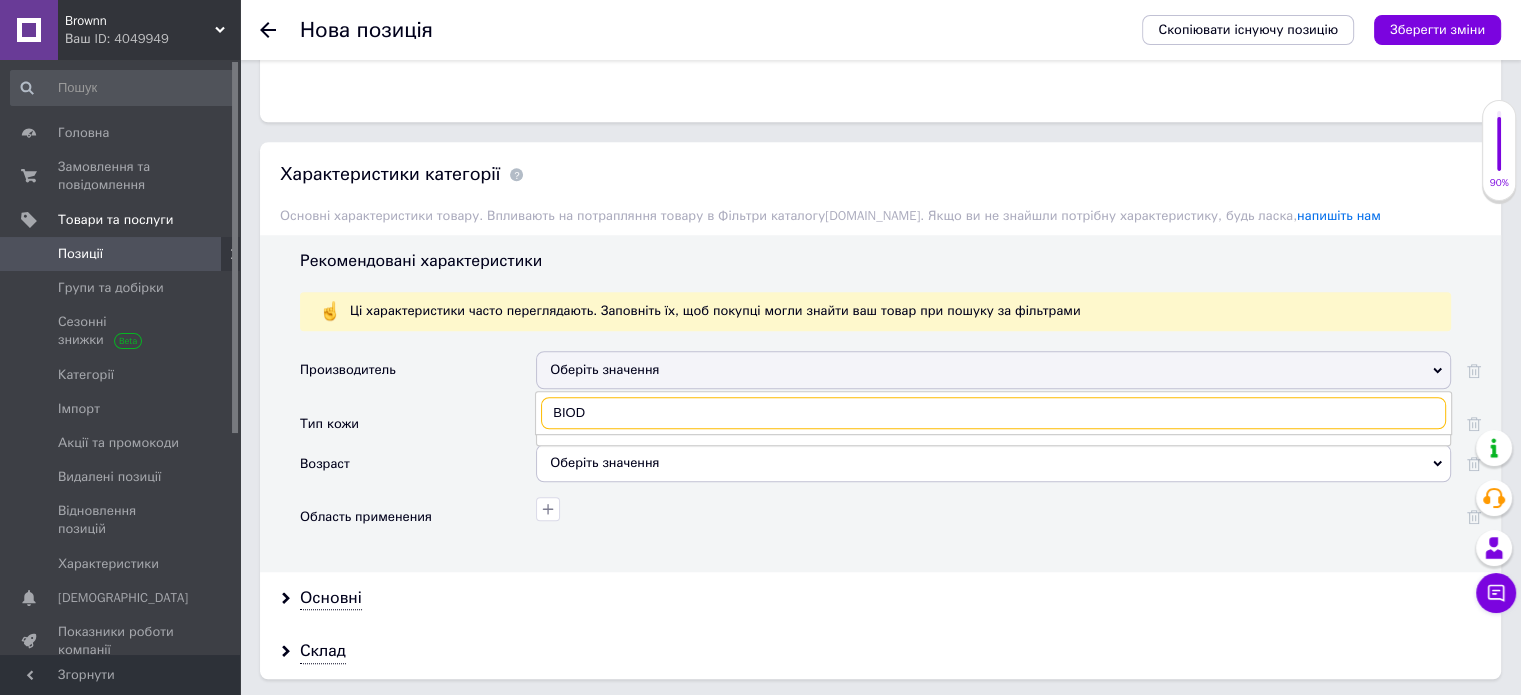 scroll, scrollTop: 1600, scrollLeft: 0, axis: vertical 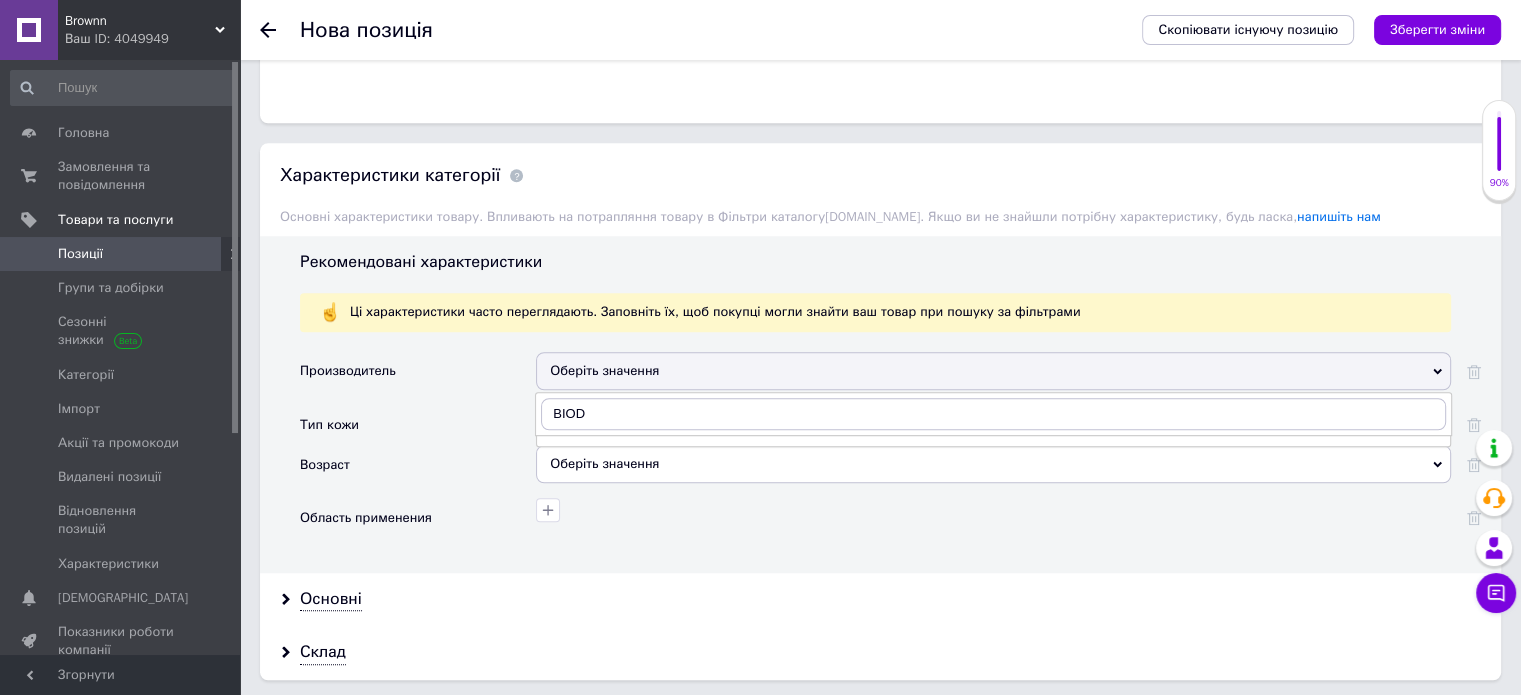 click on "Оберіть значення" at bounding box center (993, 371) 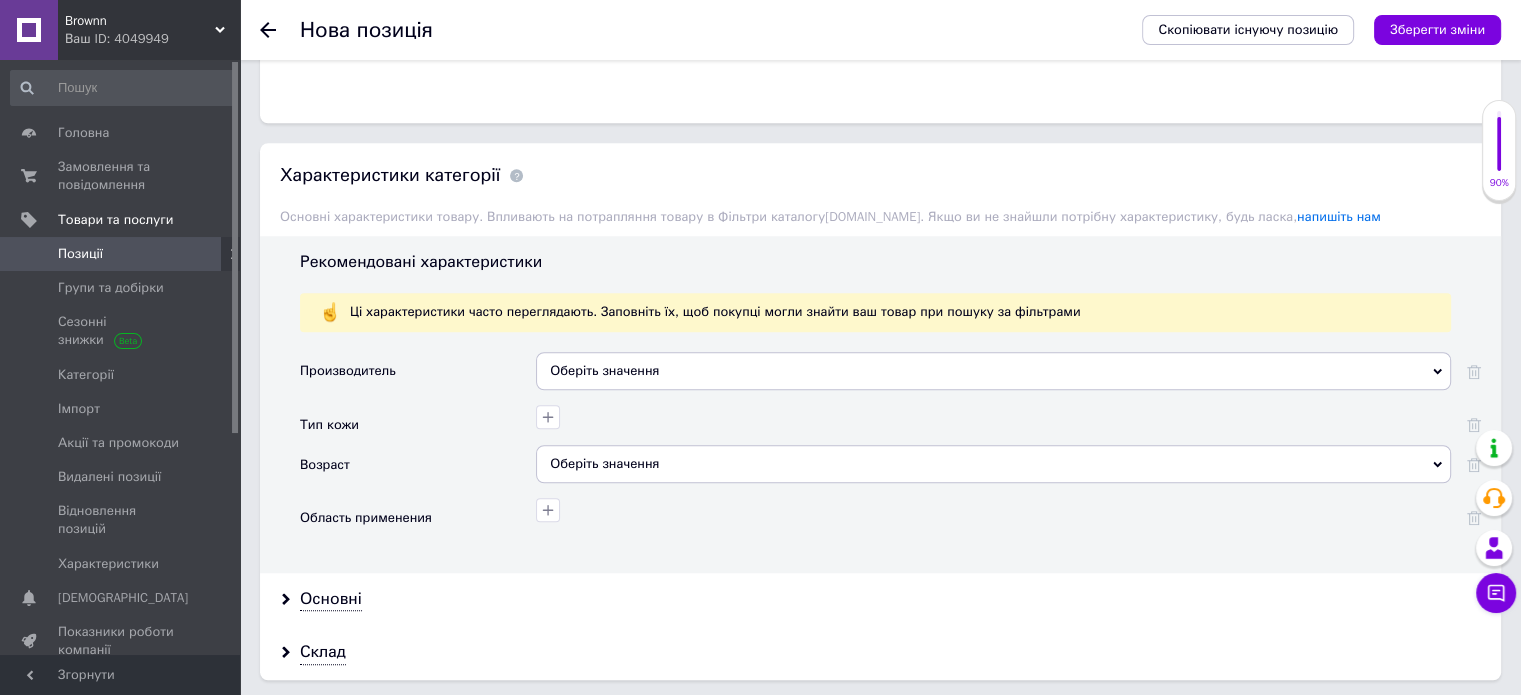 click on "Оберіть значення" at bounding box center (993, 371) 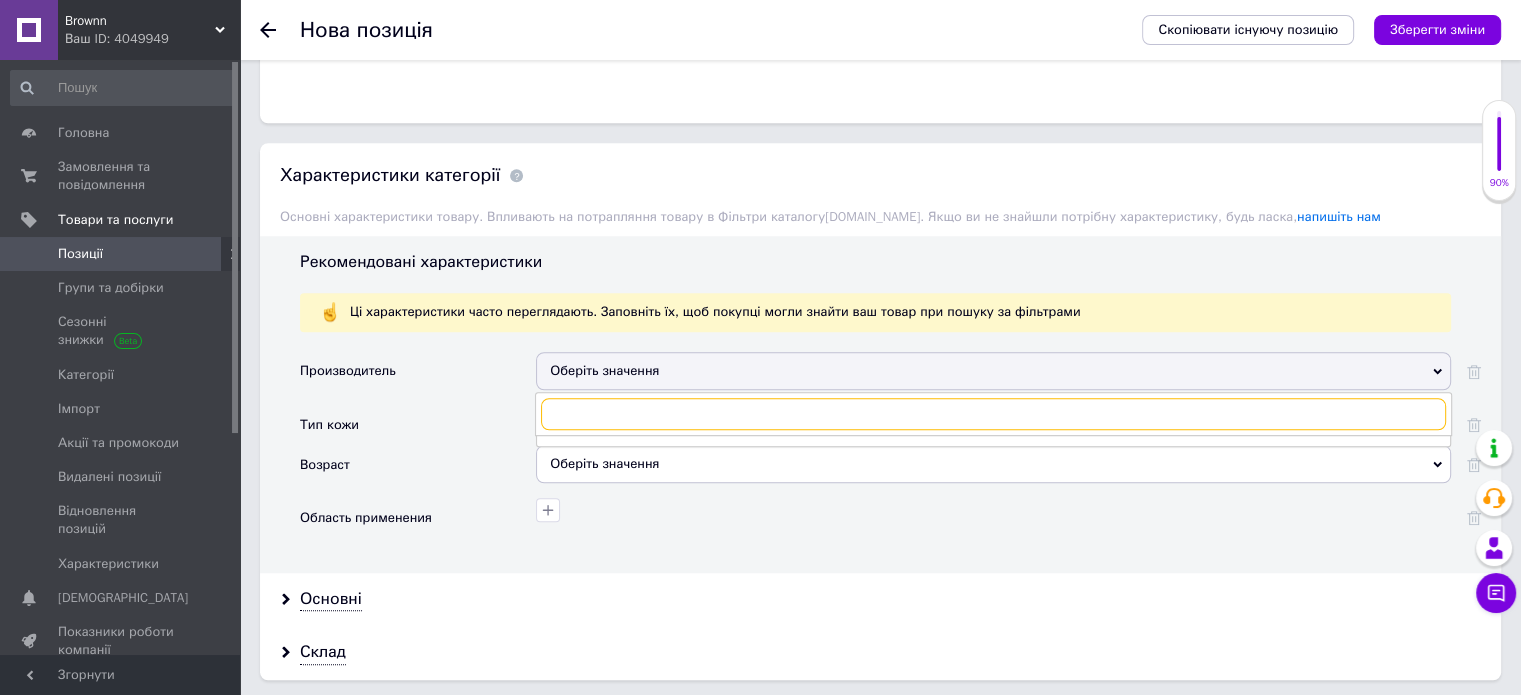 paste on "BIODANCE" 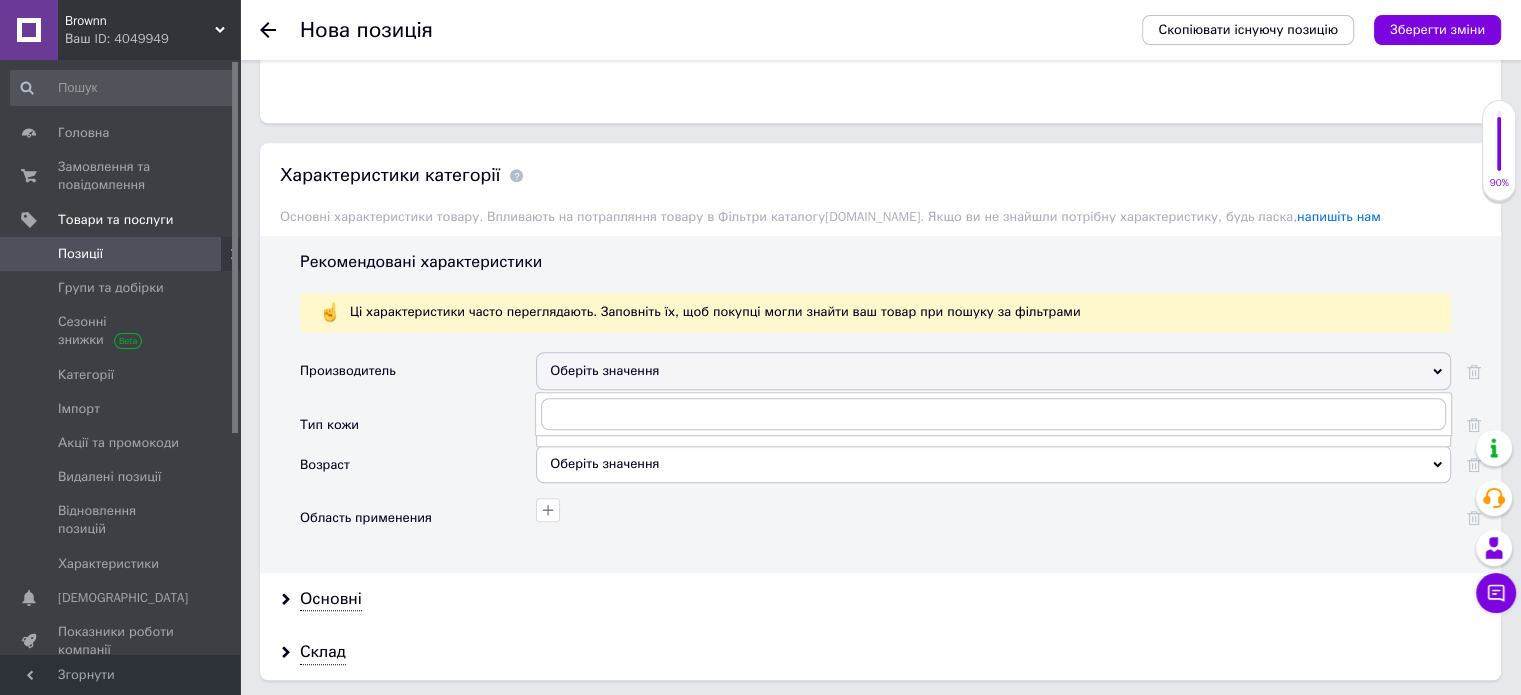 click on "Оберіть значення" at bounding box center (993, 464) 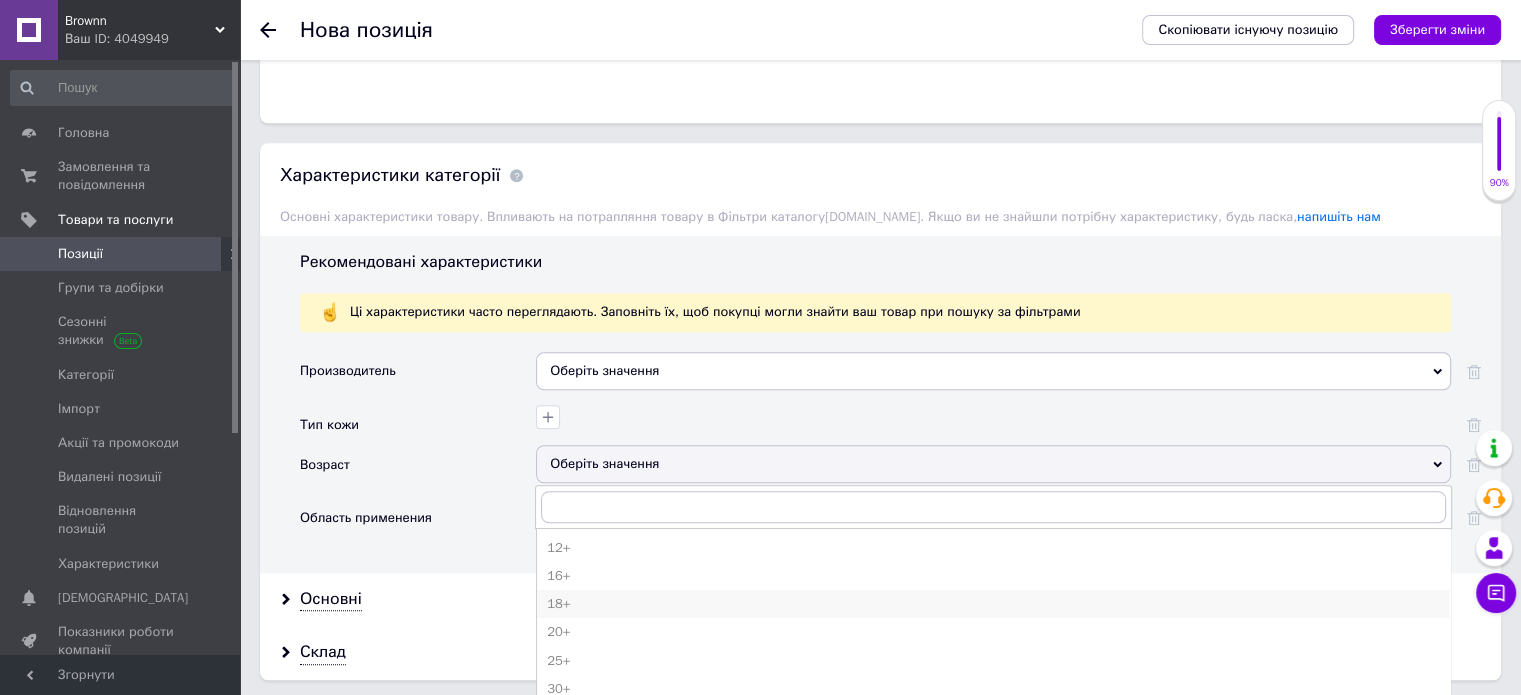 click on "18+" at bounding box center [993, 604] 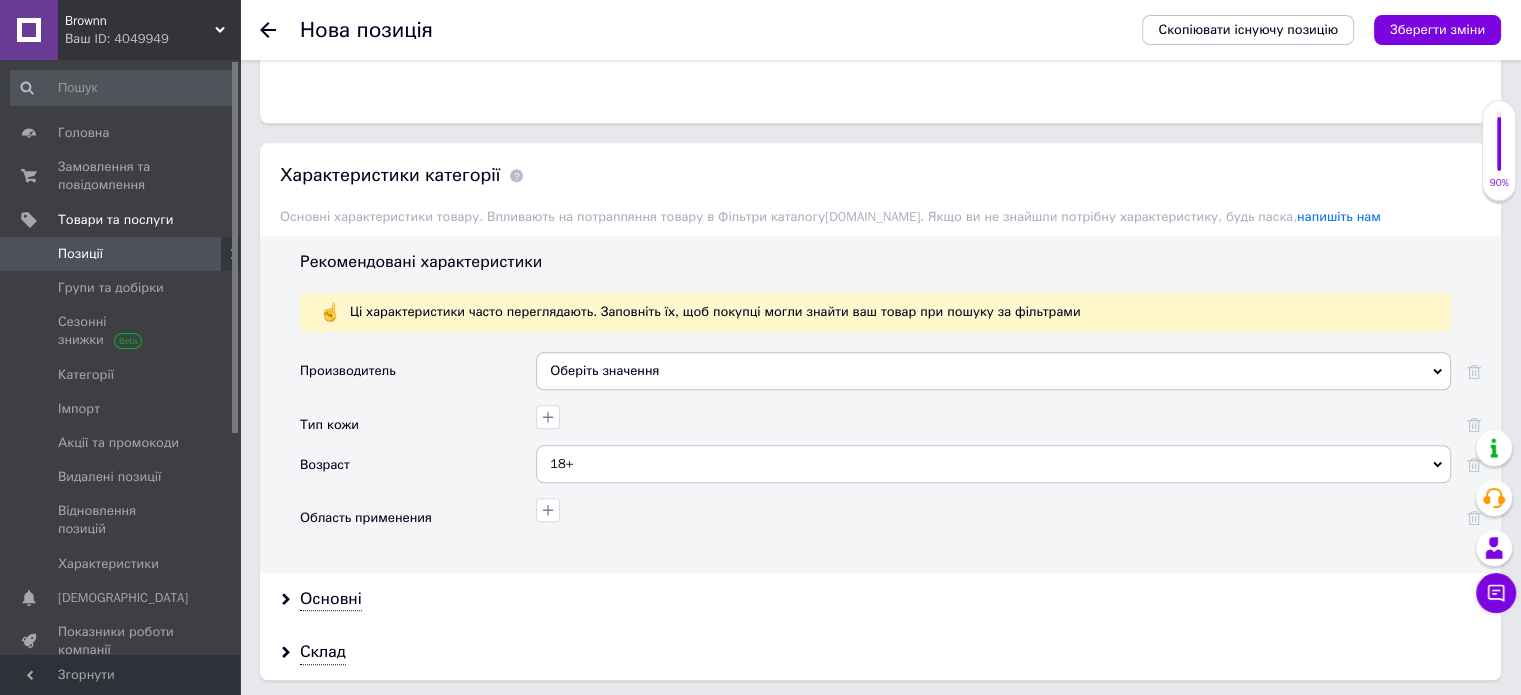 click on "Оберіть значення" at bounding box center [993, 371] 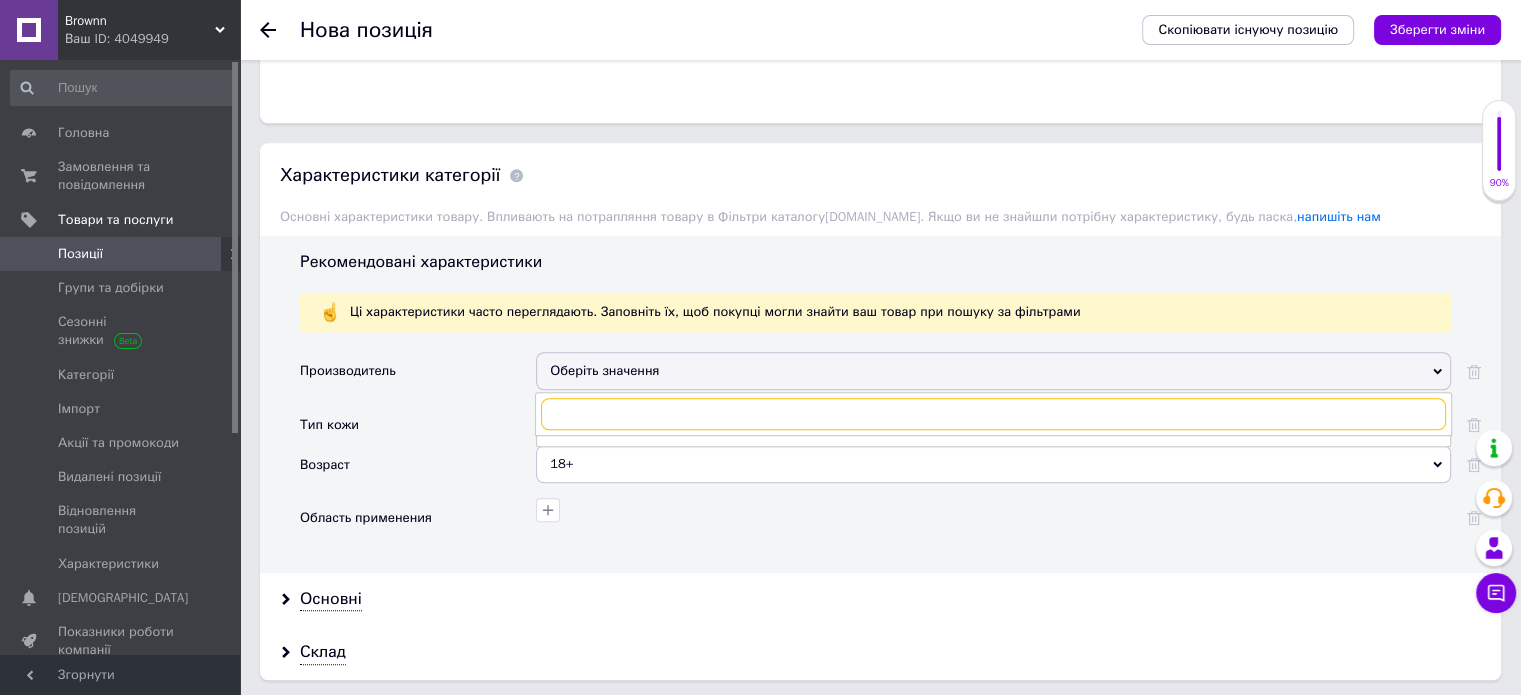 paste on "BIODANCE" 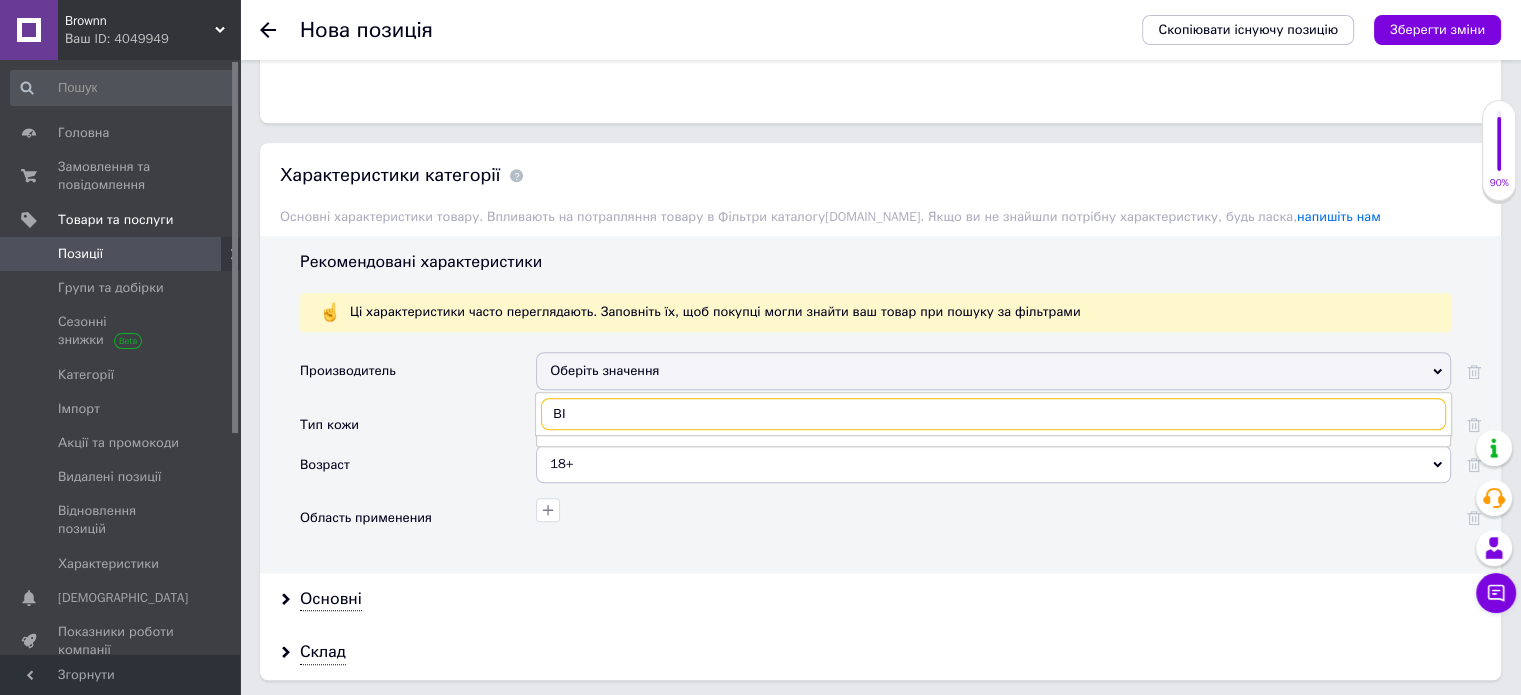 type on "B" 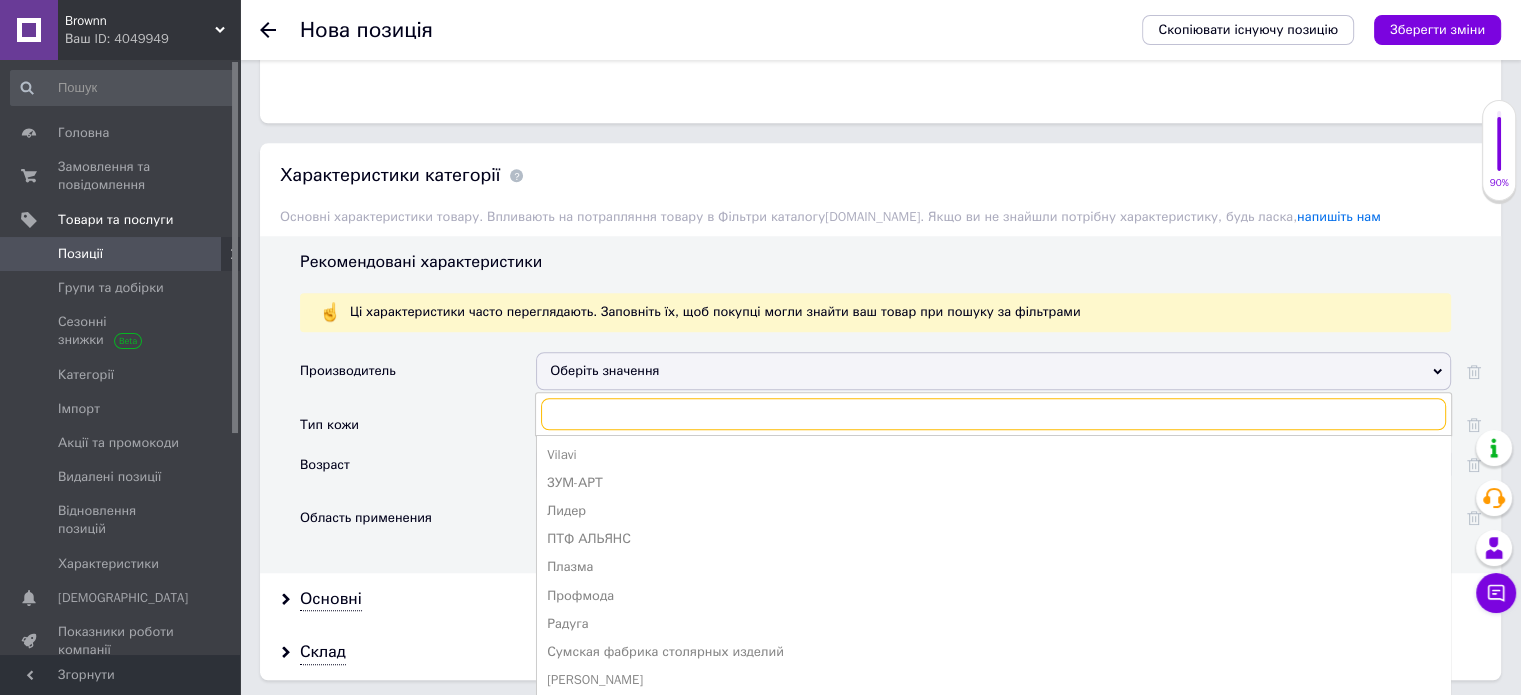 paste on "BIODANCE" 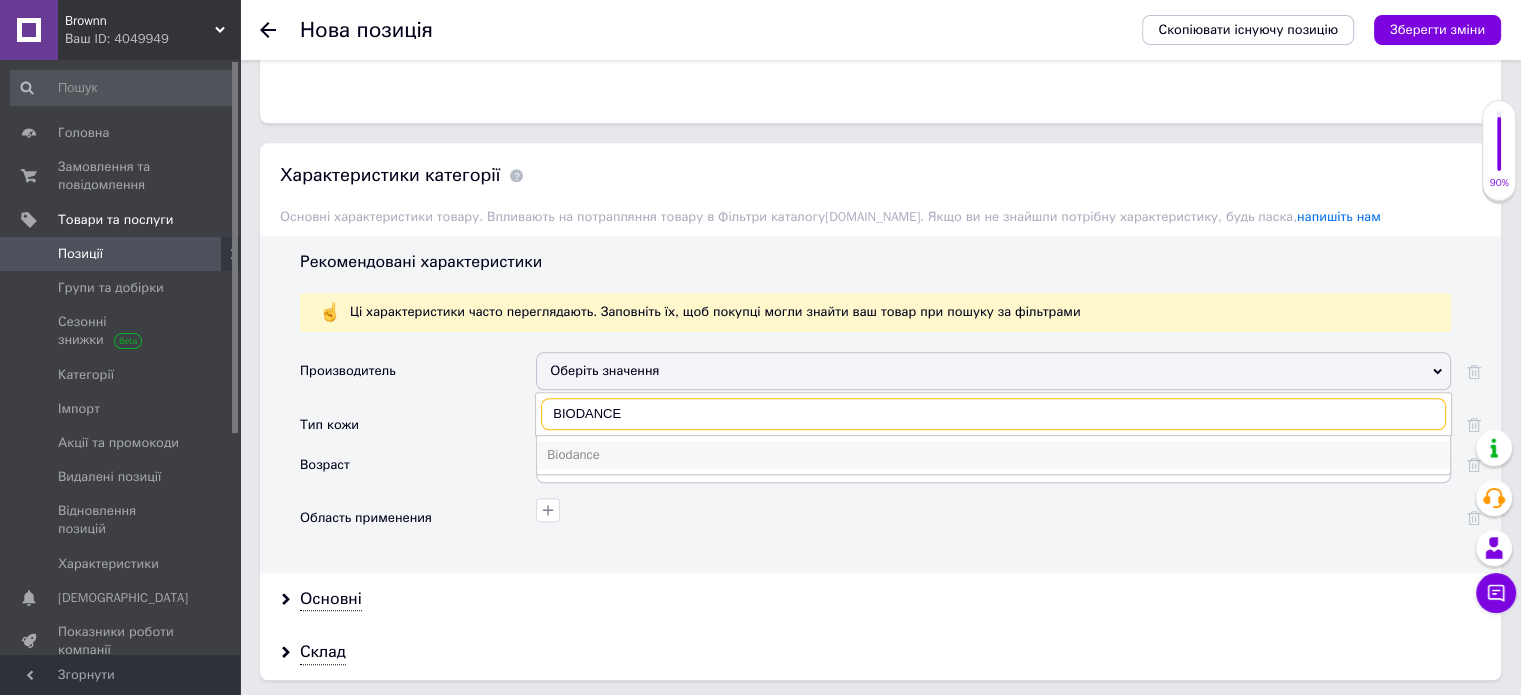 type on "BIODANCE" 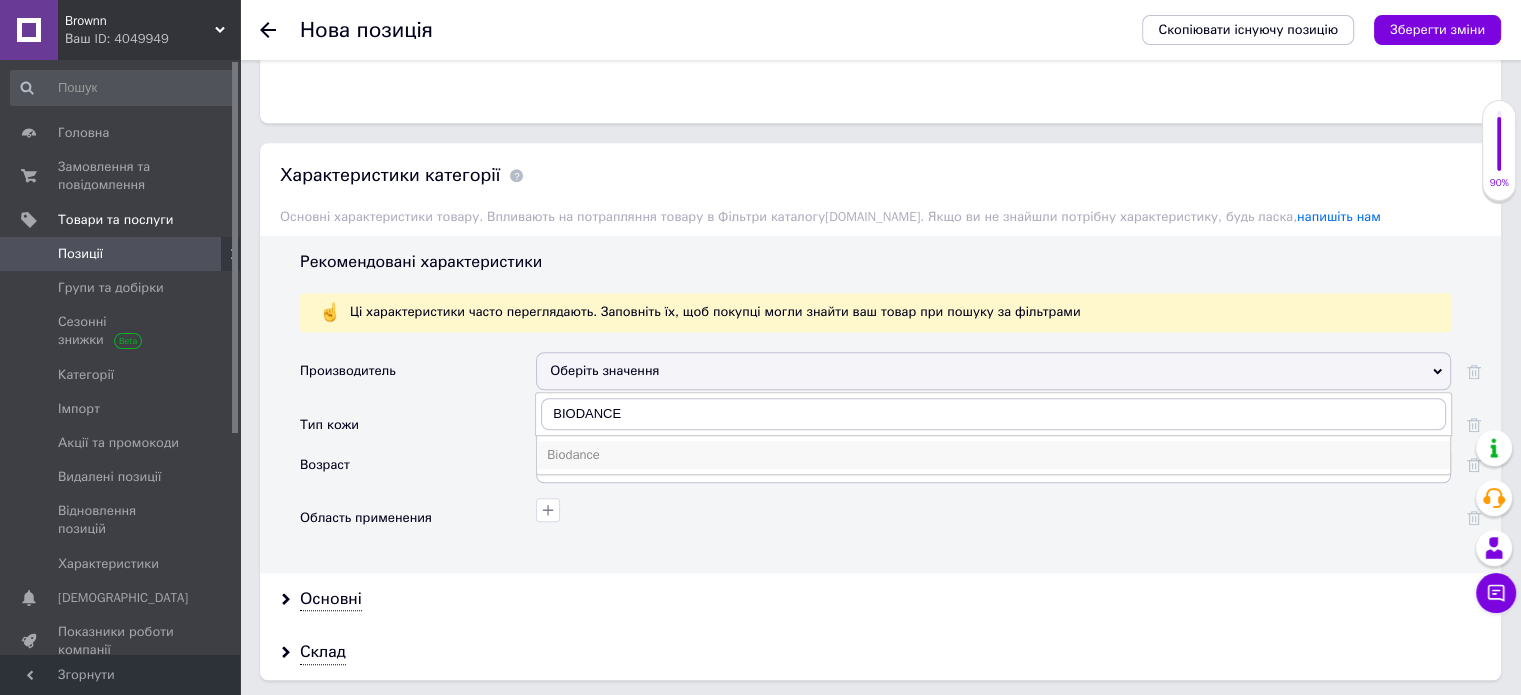 click on "Biodance" at bounding box center (993, 455) 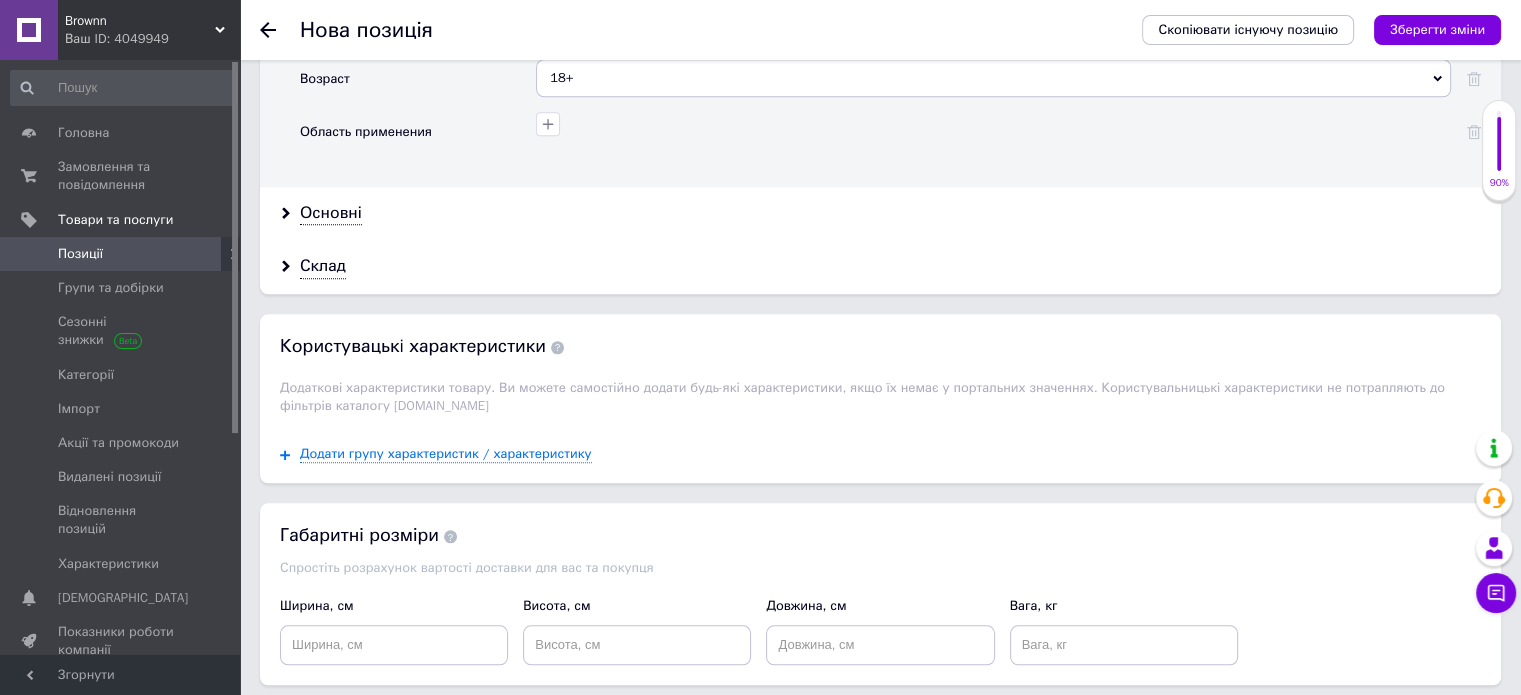 scroll, scrollTop: 1900, scrollLeft: 0, axis: vertical 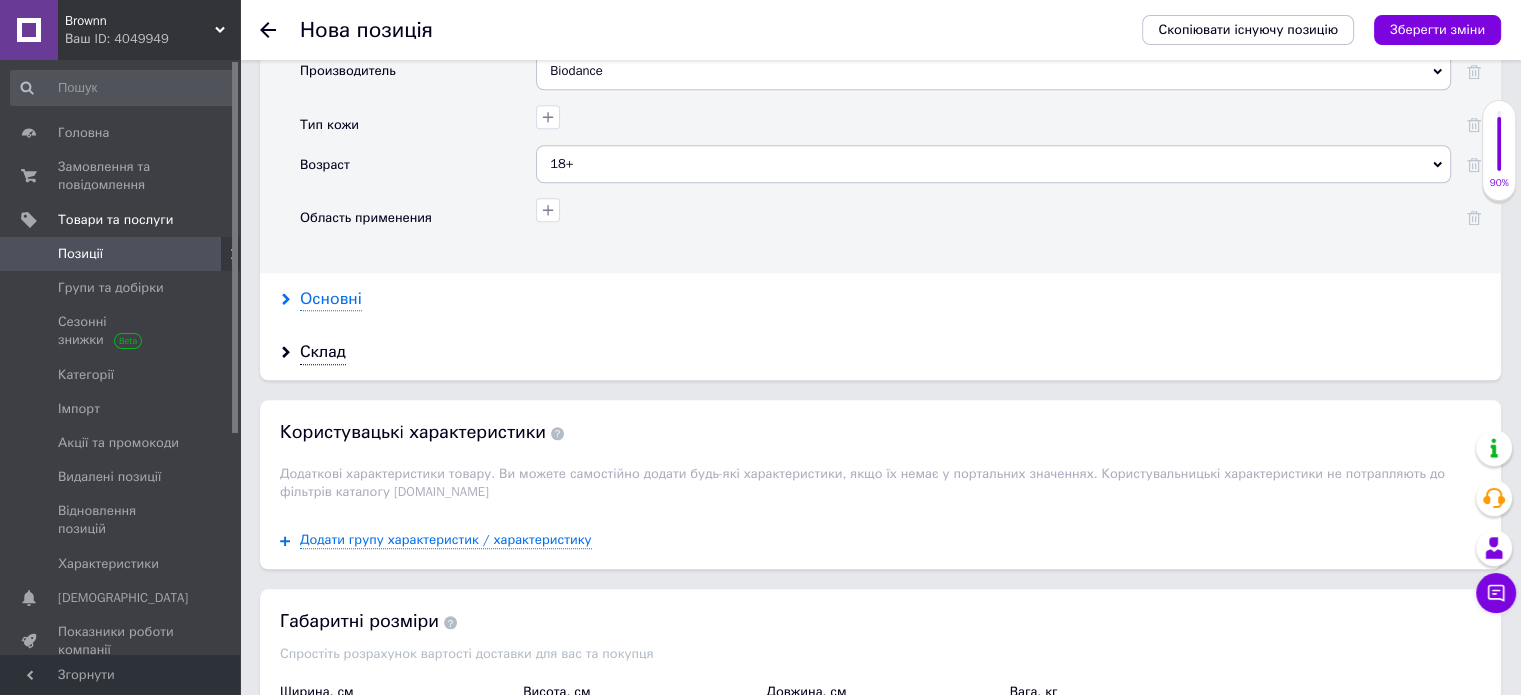 click on "Основні" at bounding box center [331, 299] 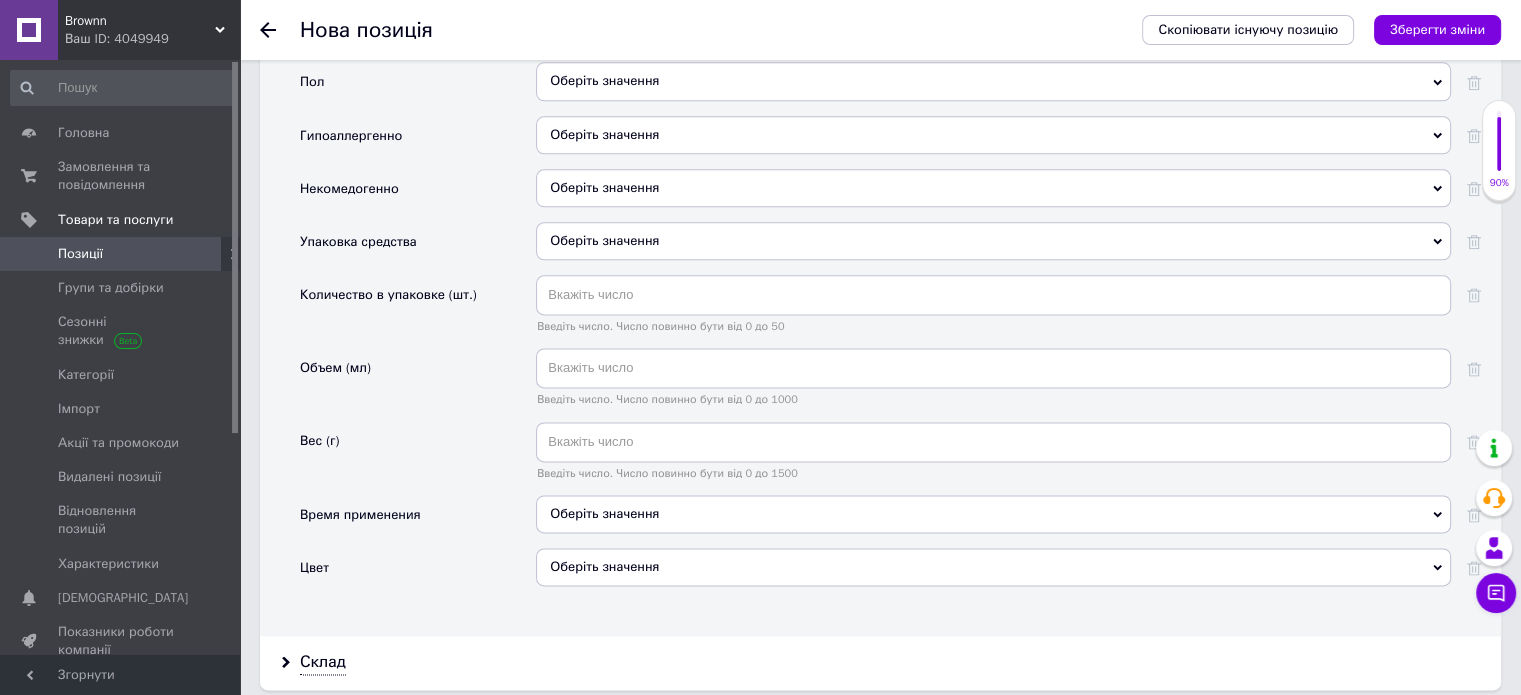 scroll, scrollTop: 2600, scrollLeft: 0, axis: vertical 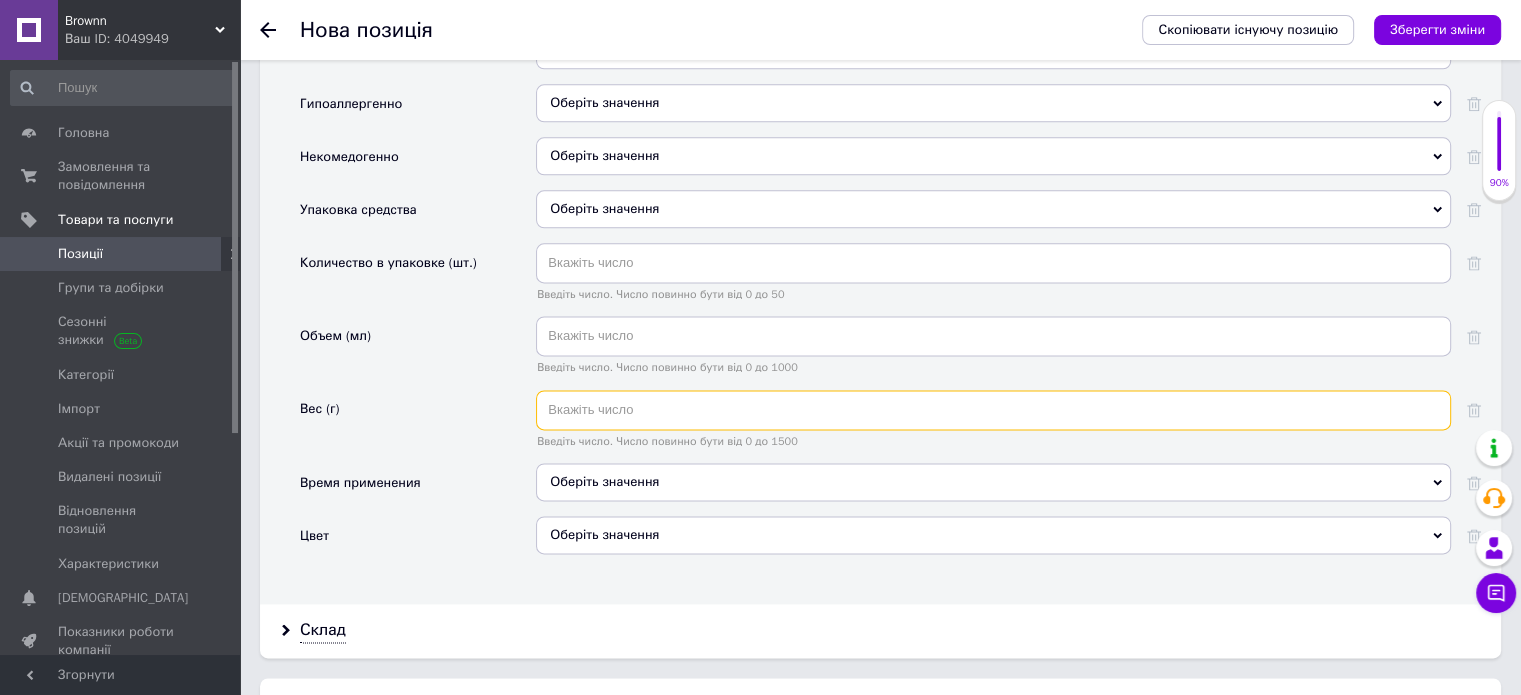 click at bounding box center [993, 410] 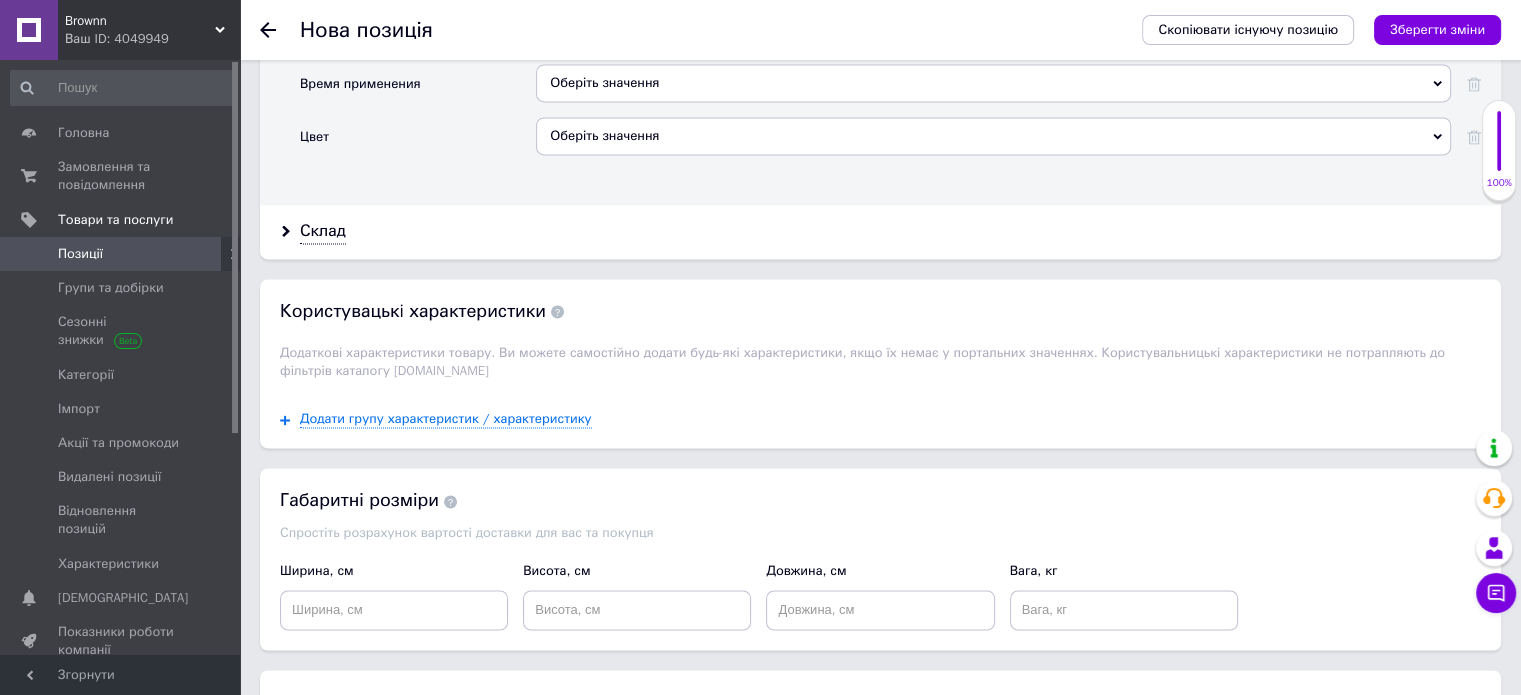 scroll, scrollTop: 3000, scrollLeft: 0, axis: vertical 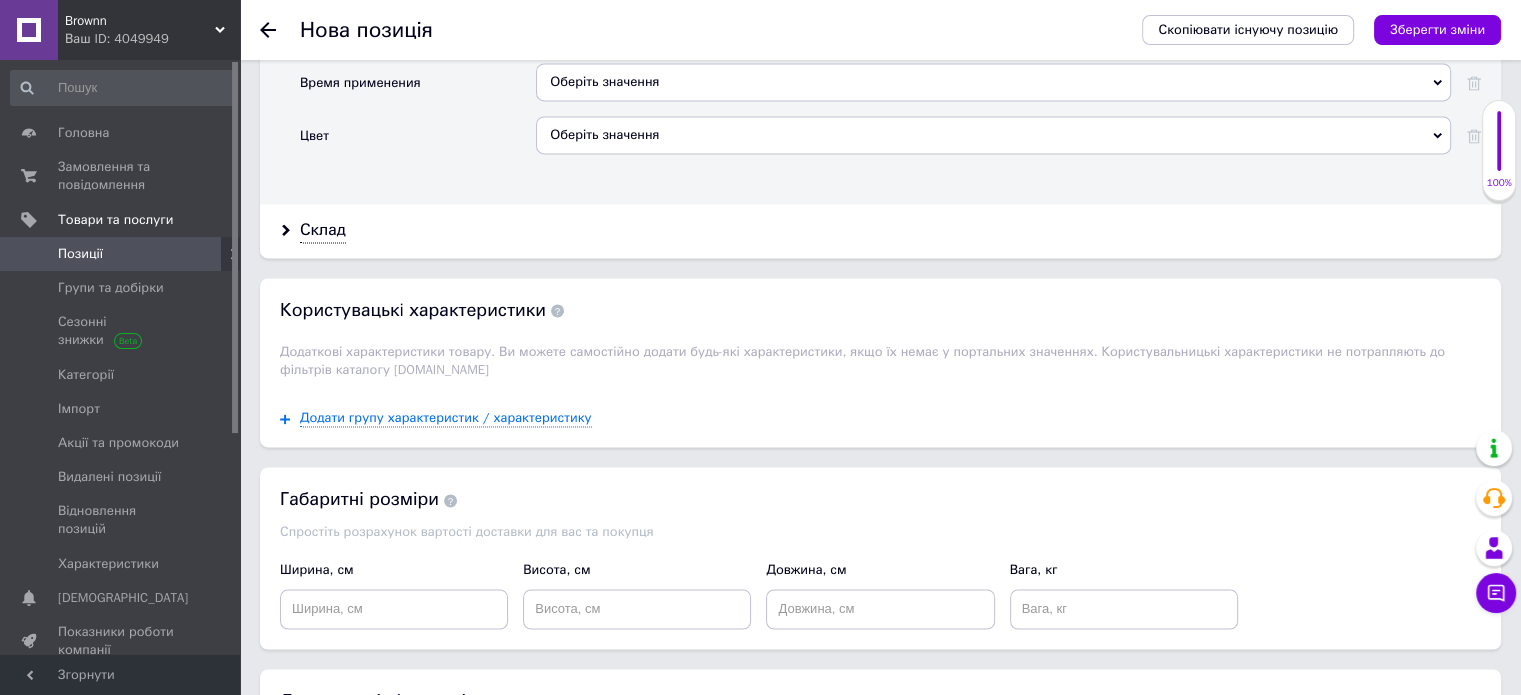 type on "34" 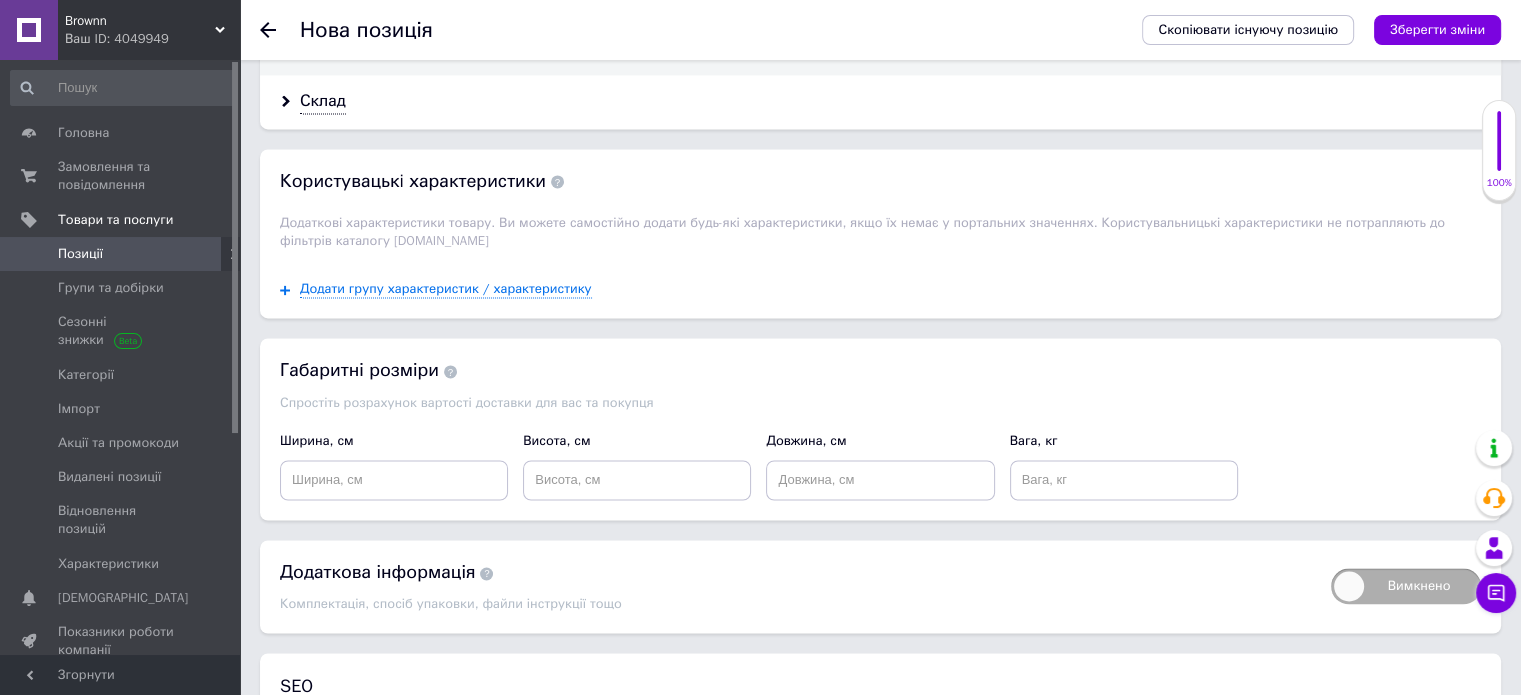 scroll, scrollTop: 3200, scrollLeft: 0, axis: vertical 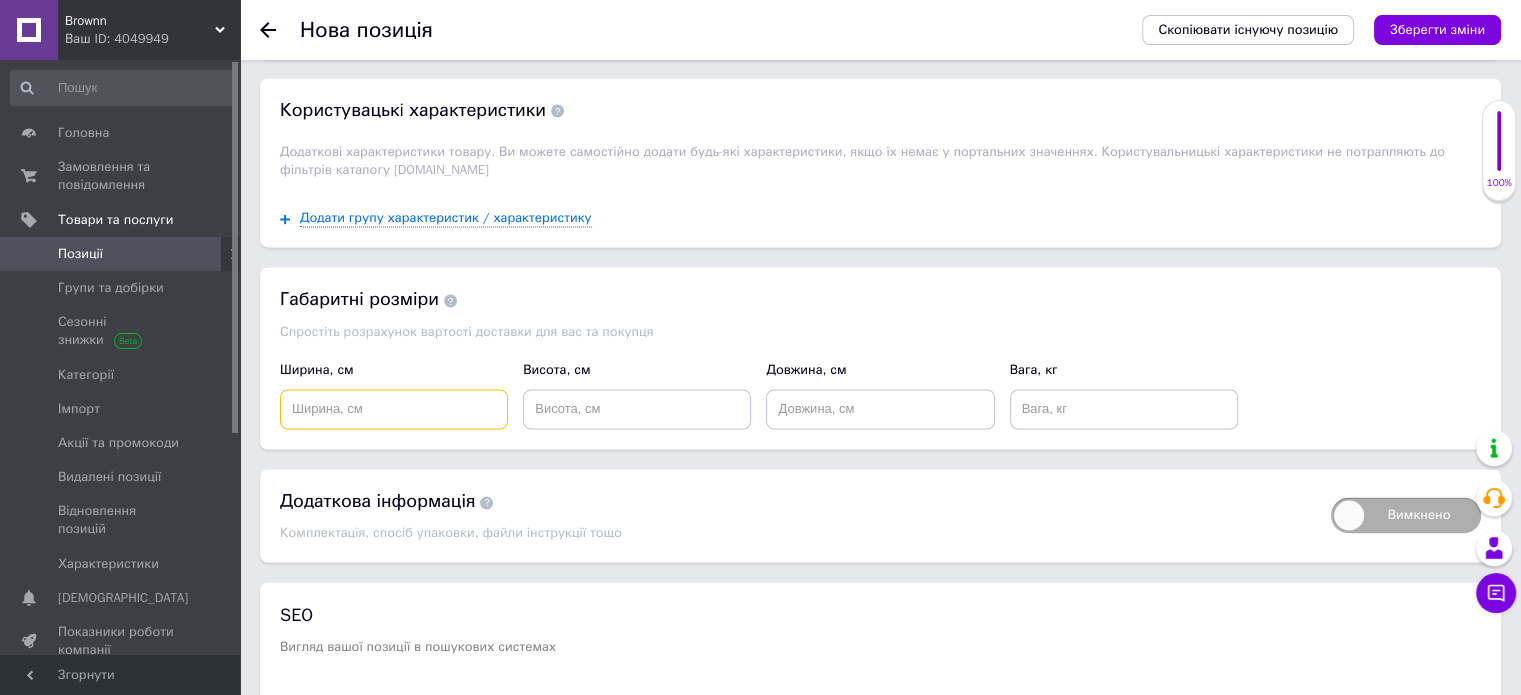 click at bounding box center (394, 409) 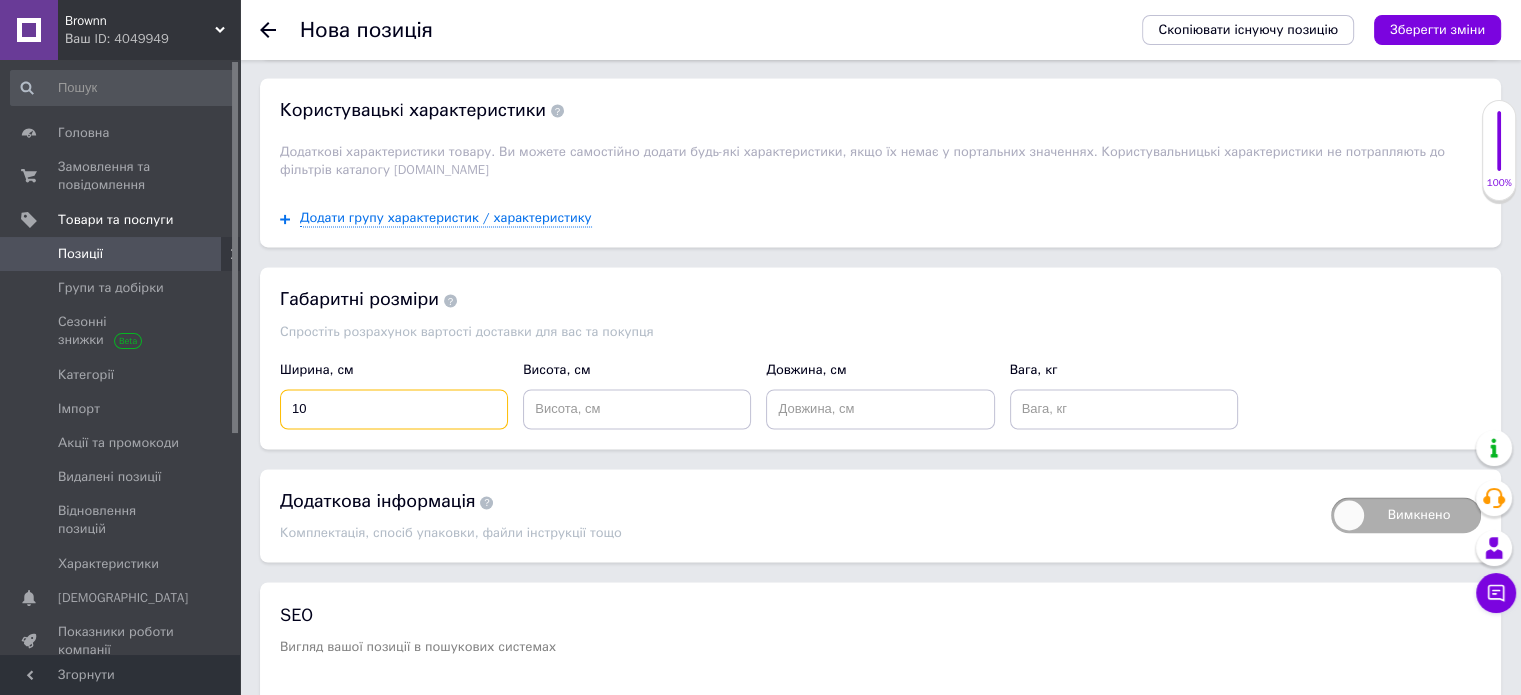 type on "10" 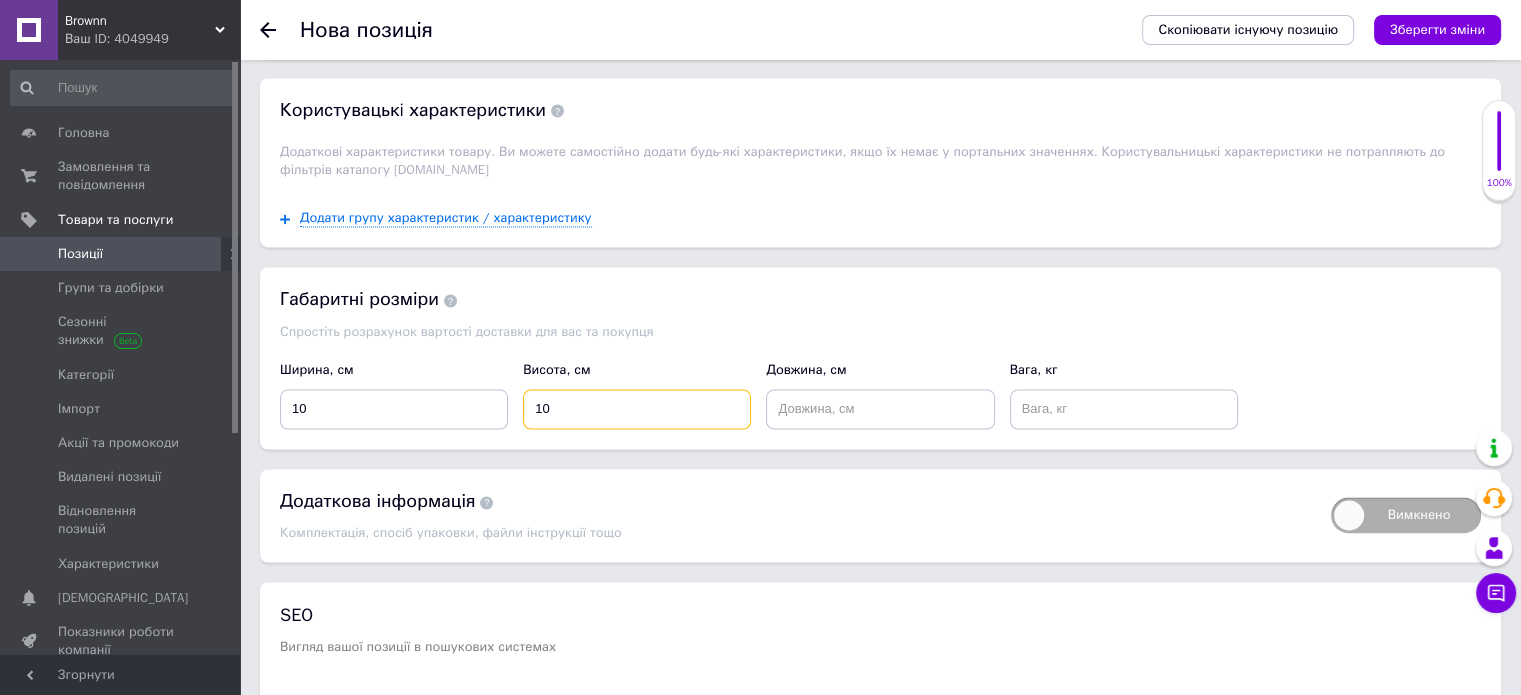 type on "10" 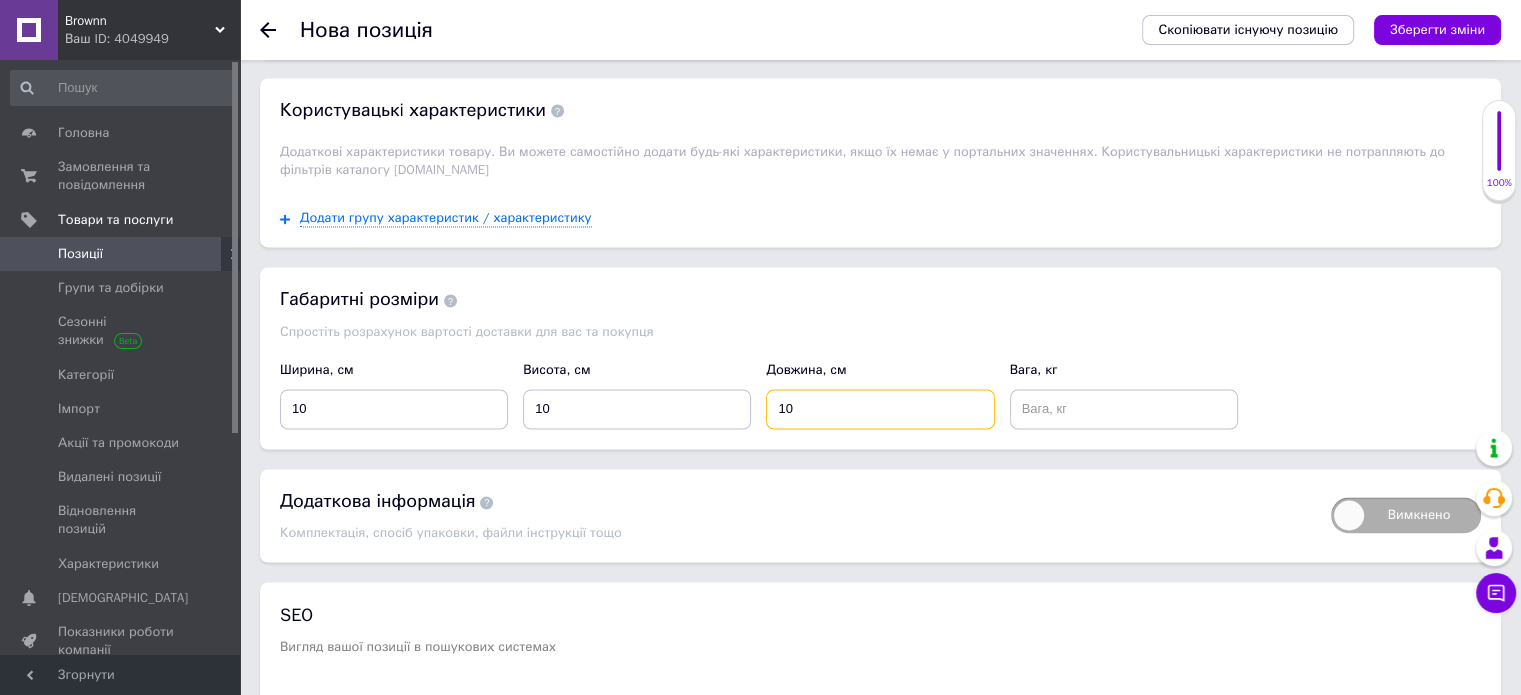 type on "10" 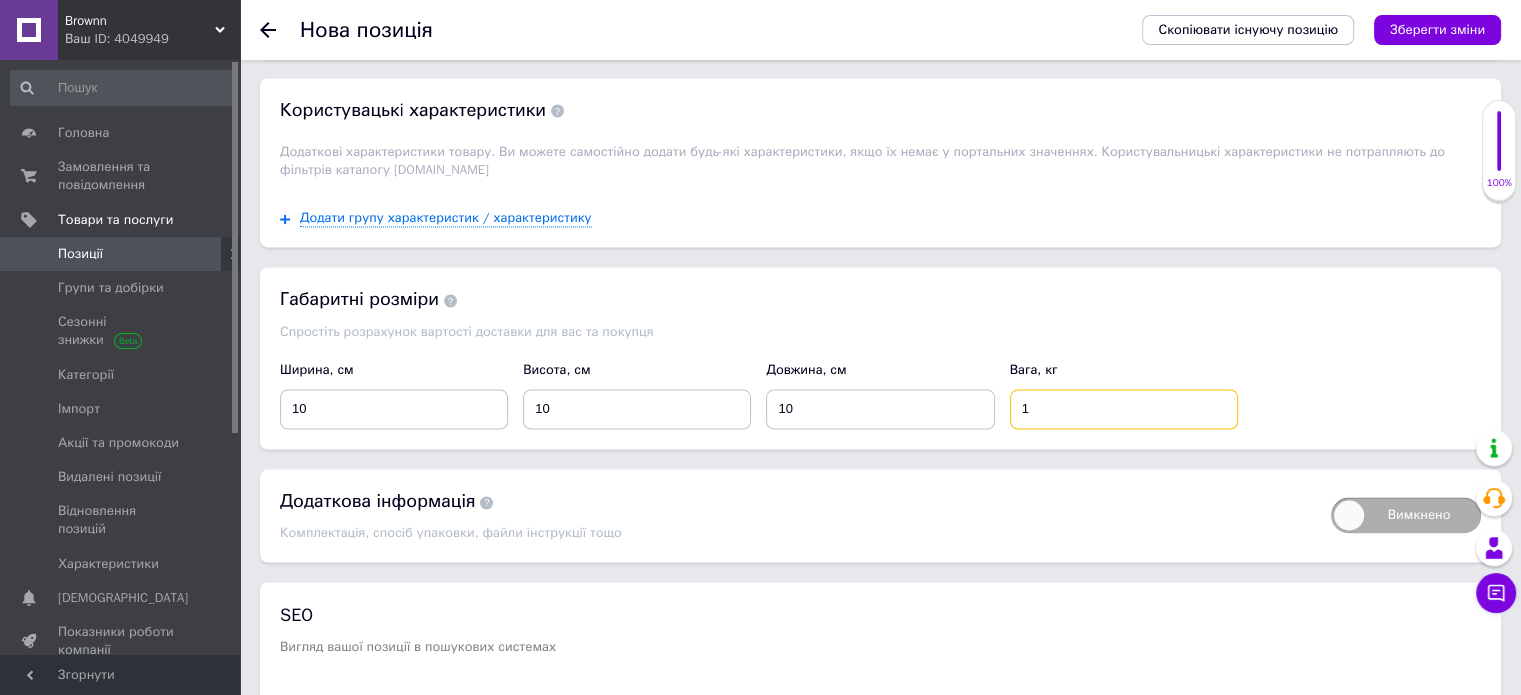 type on "1" 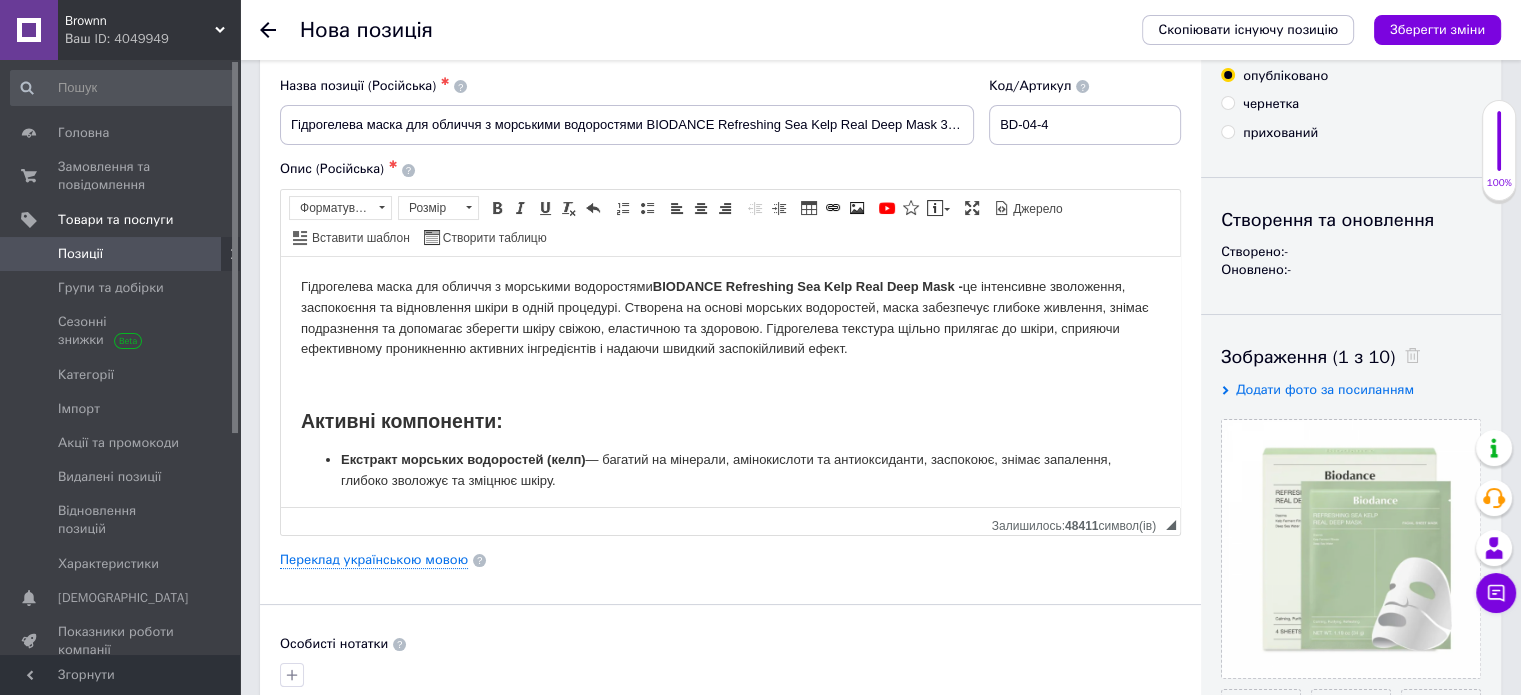 scroll, scrollTop: 0, scrollLeft: 0, axis: both 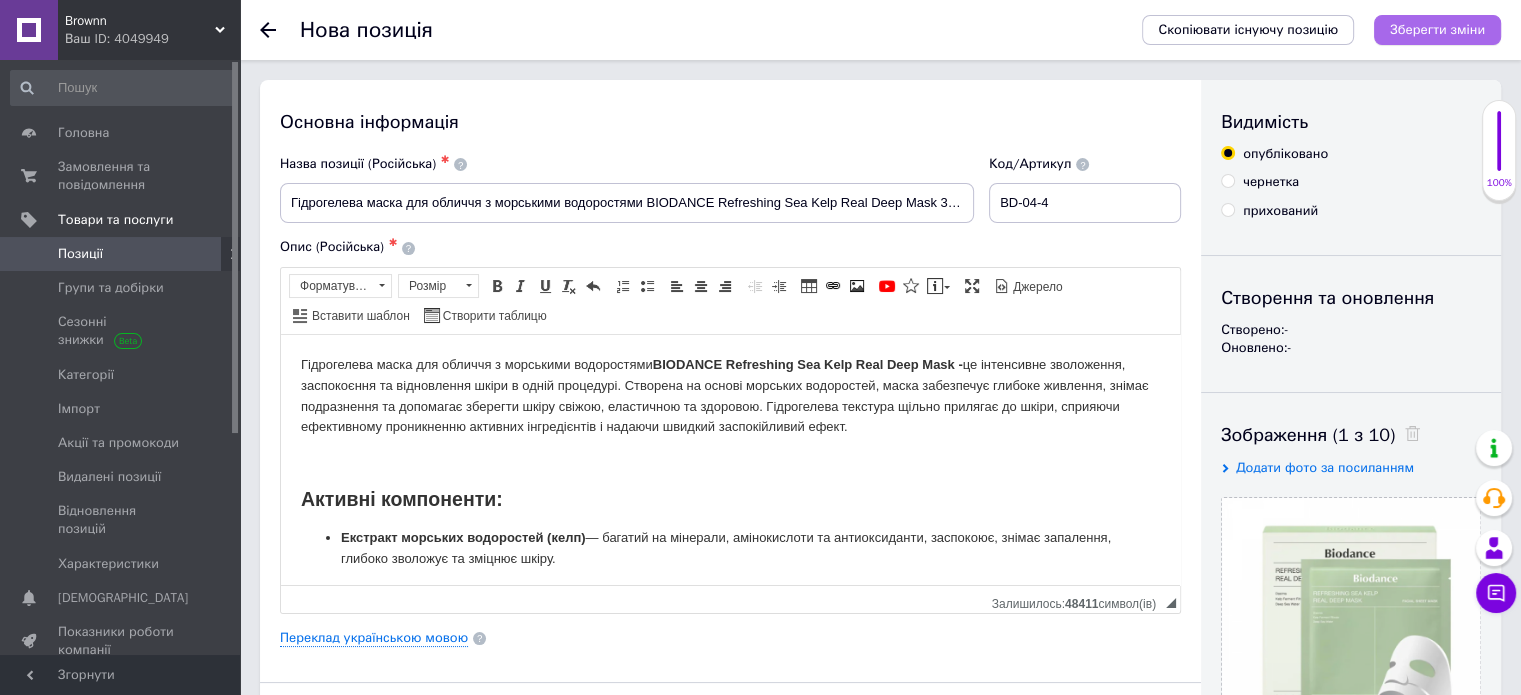 click on "Зберегти зміни" at bounding box center [1437, 29] 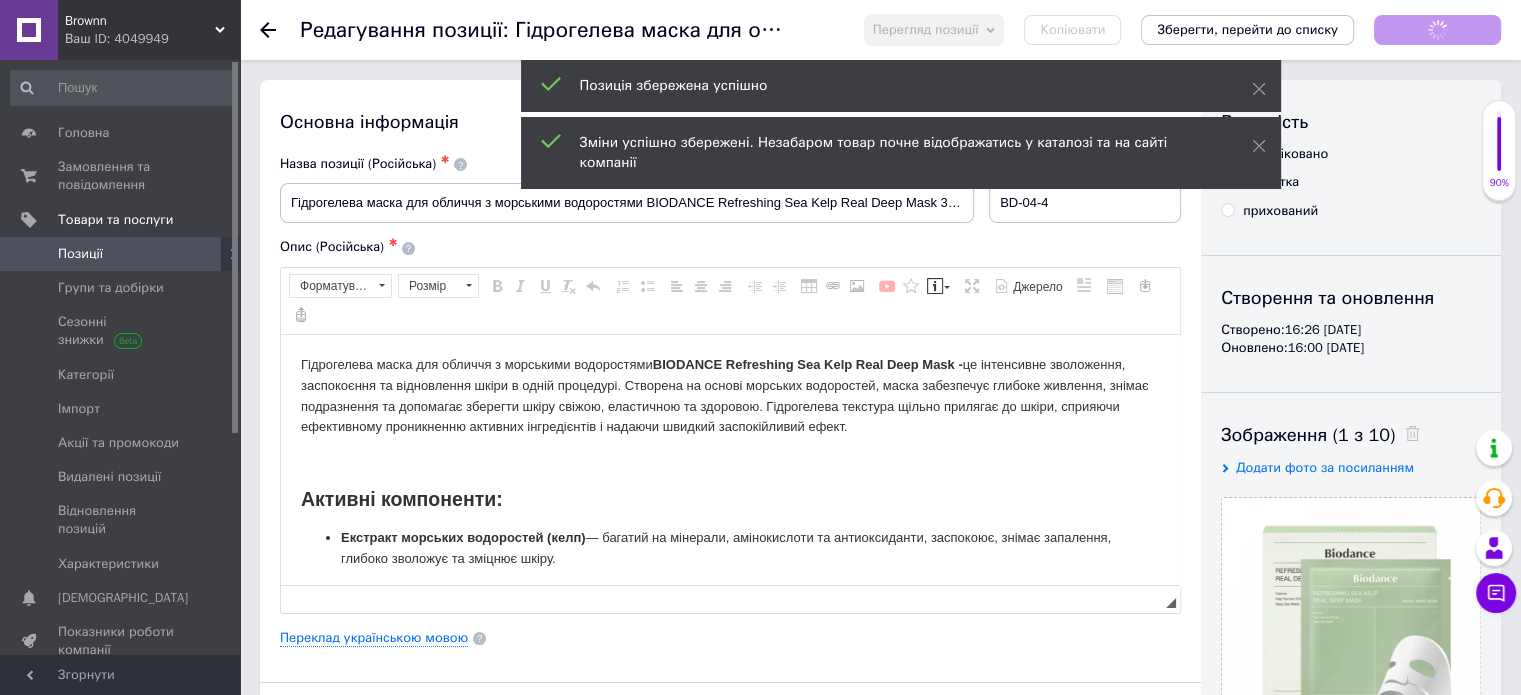 scroll, scrollTop: 0, scrollLeft: 0, axis: both 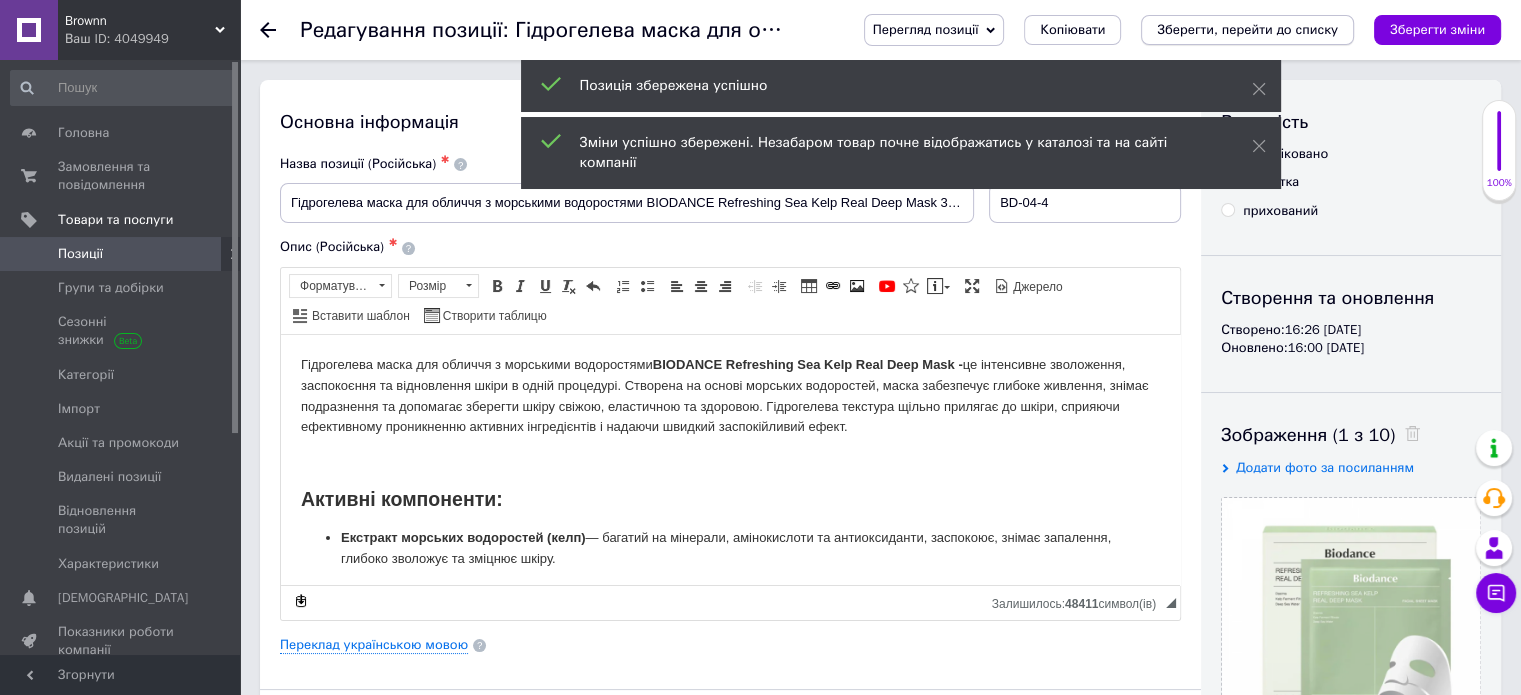 click on "Зберегти, перейти до списку" at bounding box center (1247, 29) 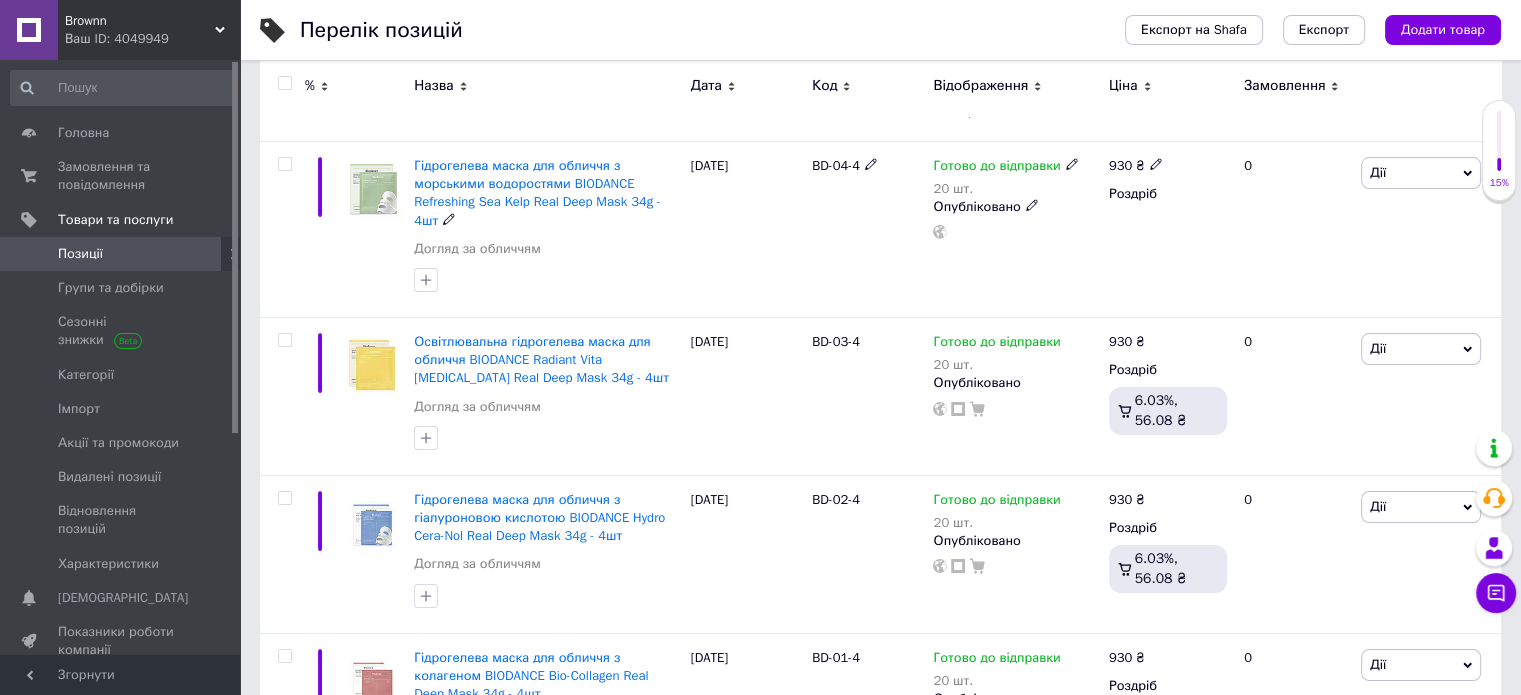 scroll, scrollTop: 200, scrollLeft: 0, axis: vertical 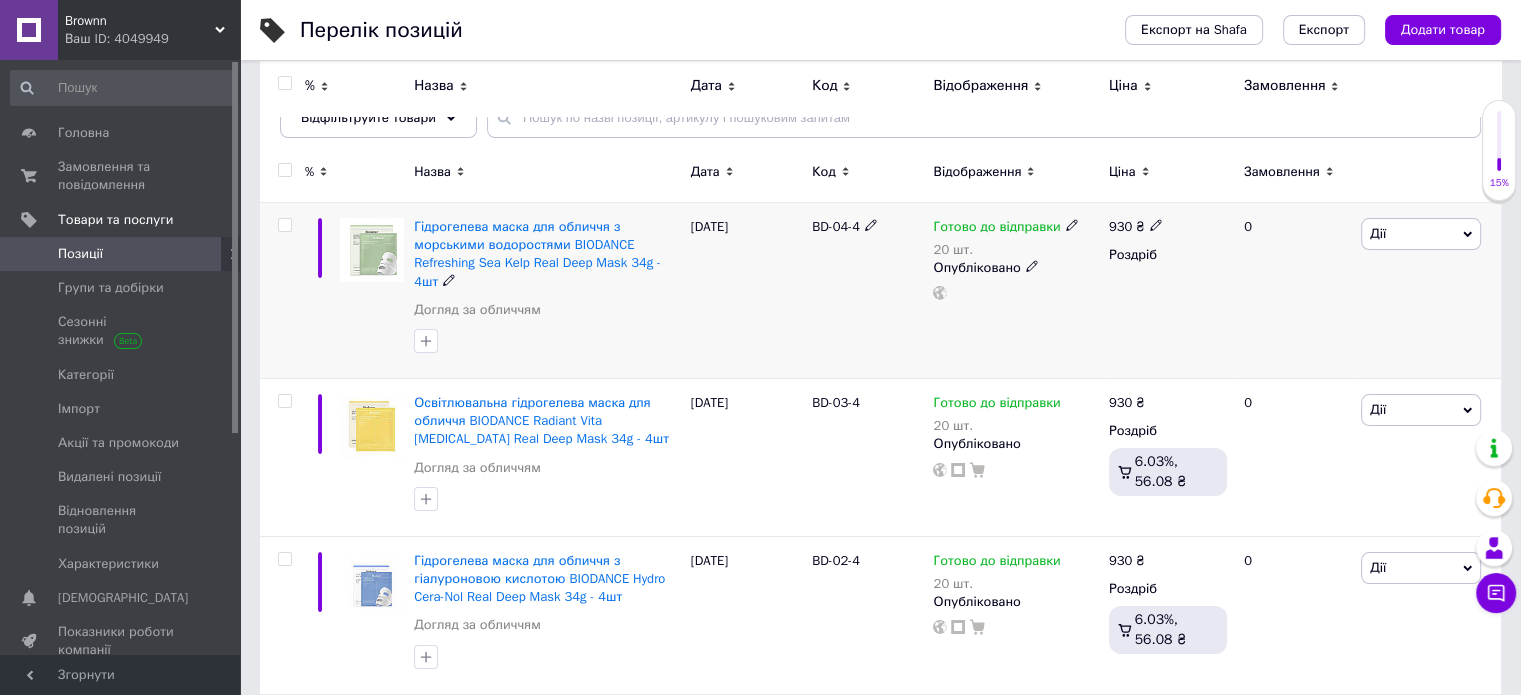 drag, startPoint x: 279, startPoint y: 215, endPoint x: 278, endPoint y: 231, distance: 16.03122 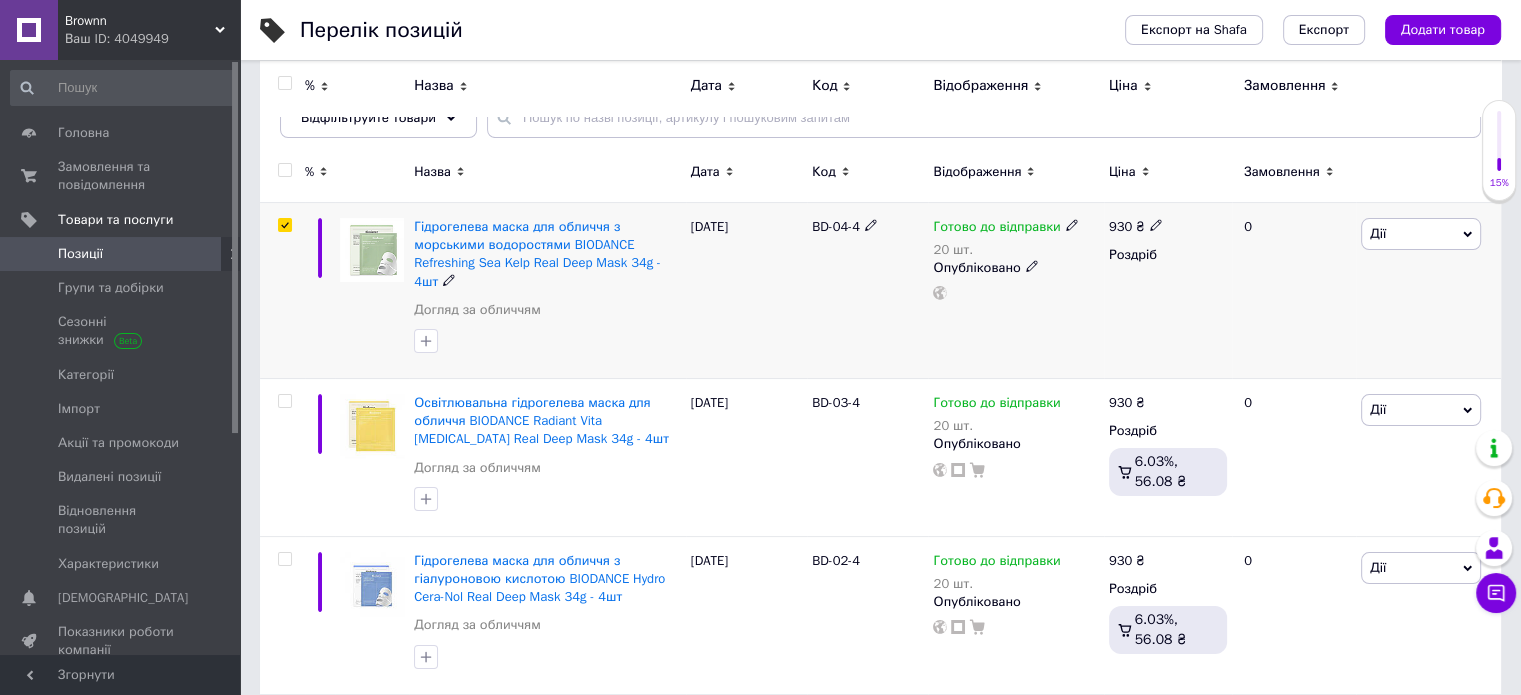 checkbox on "true" 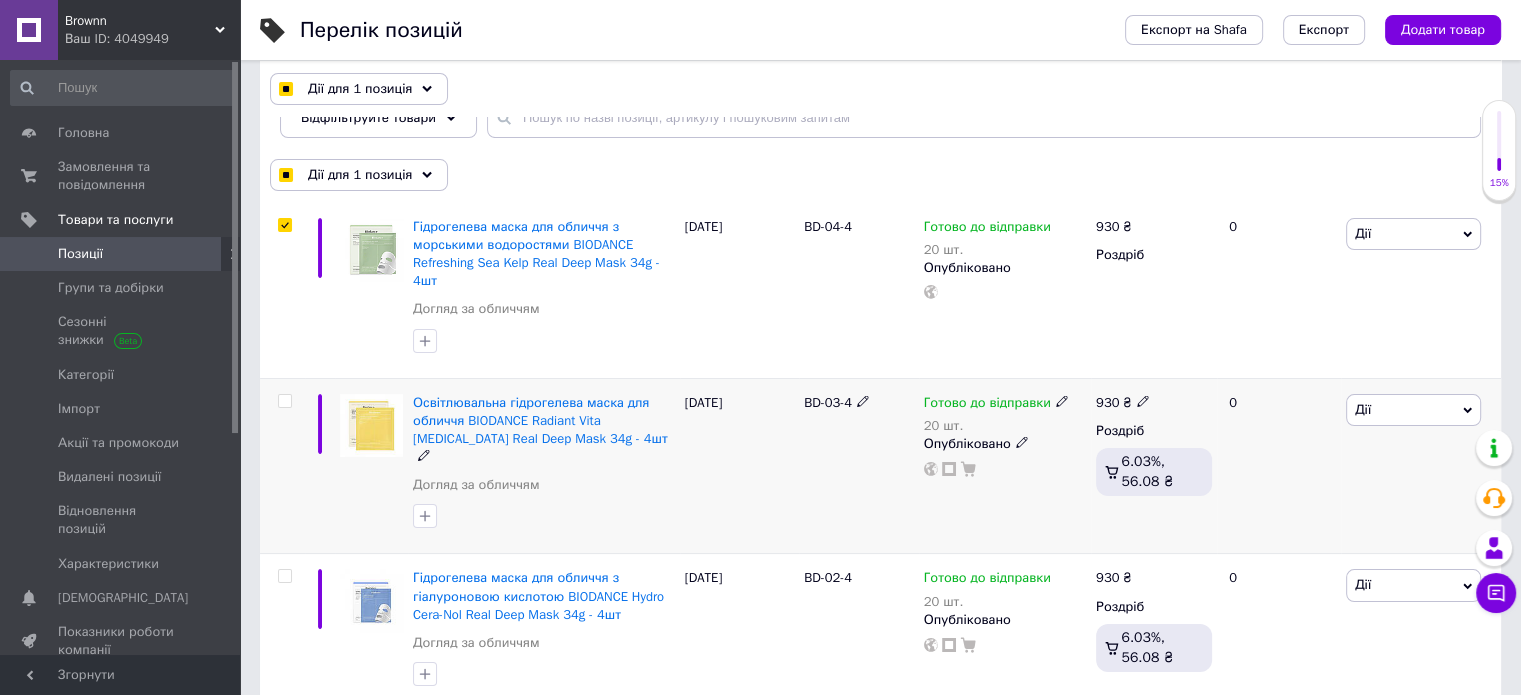 click at bounding box center (285, 401) 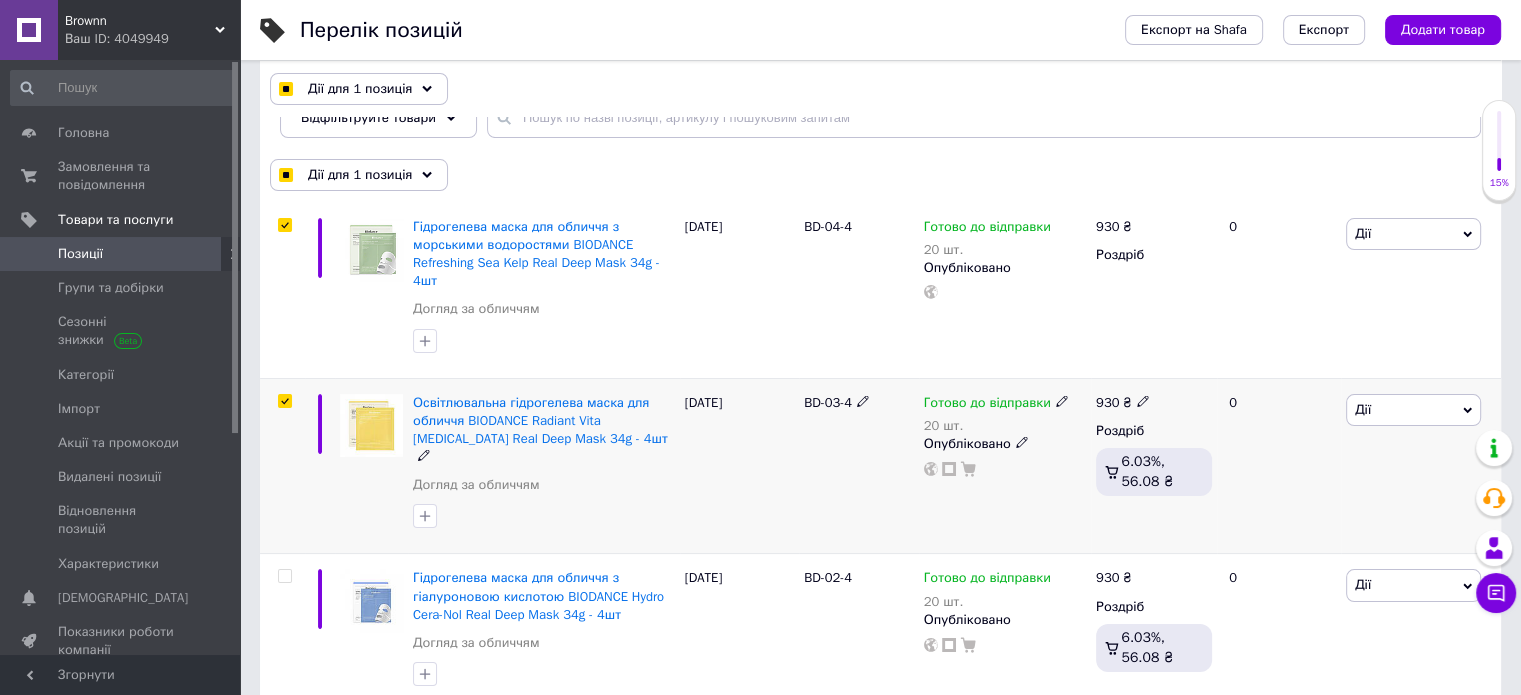 checkbox on "true" 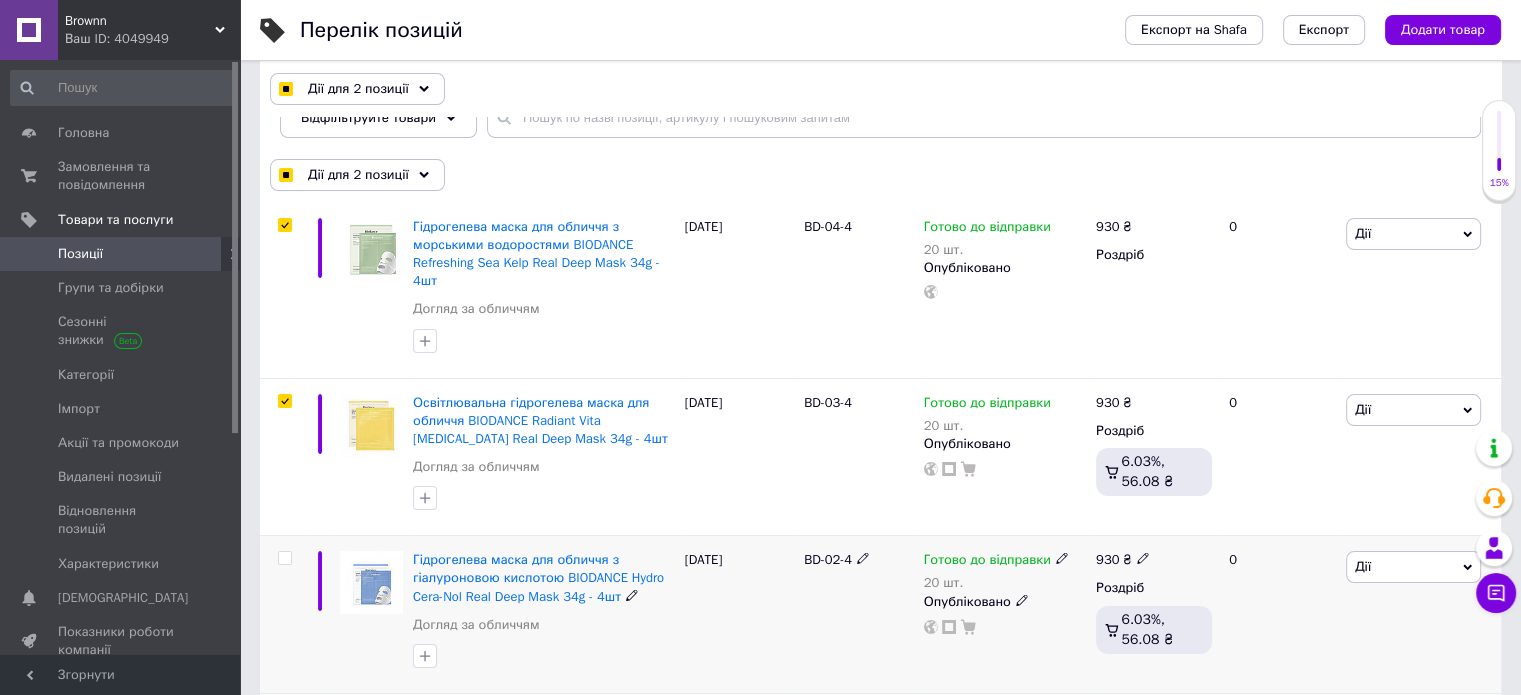drag, startPoint x: 301, startPoint y: 541, endPoint x: 284, endPoint y: 551, distance: 19.723083 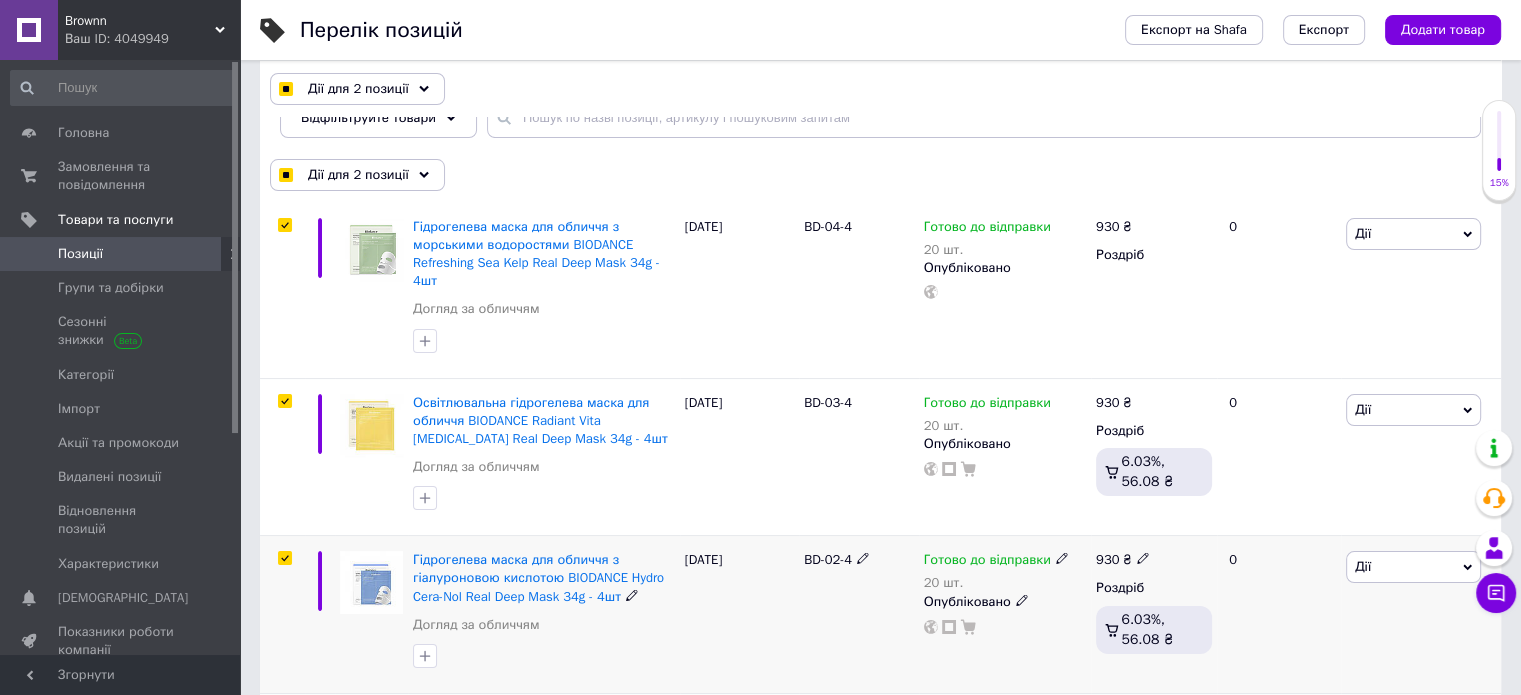 checkbox on "true" 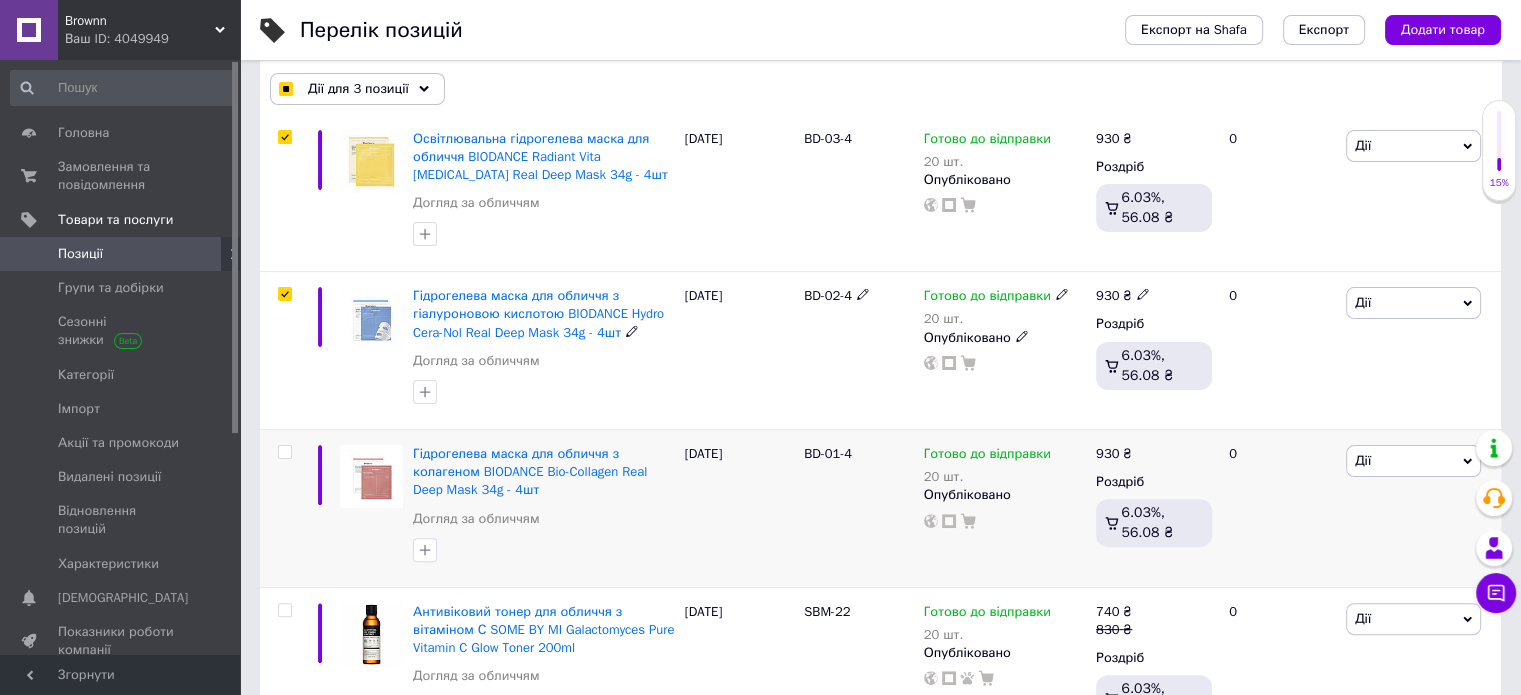 scroll, scrollTop: 500, scrollLeft: 0, axis: vertical 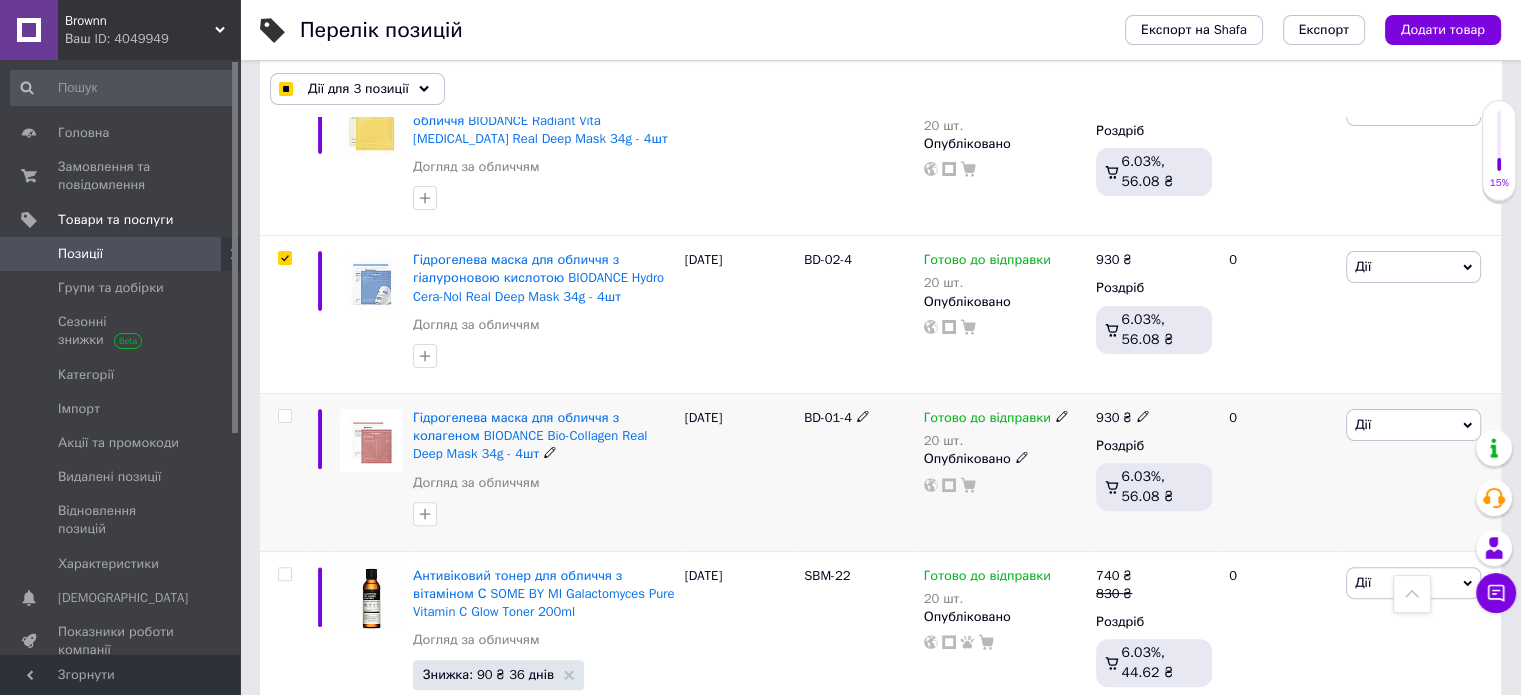 click at bounding box center (285, 416) 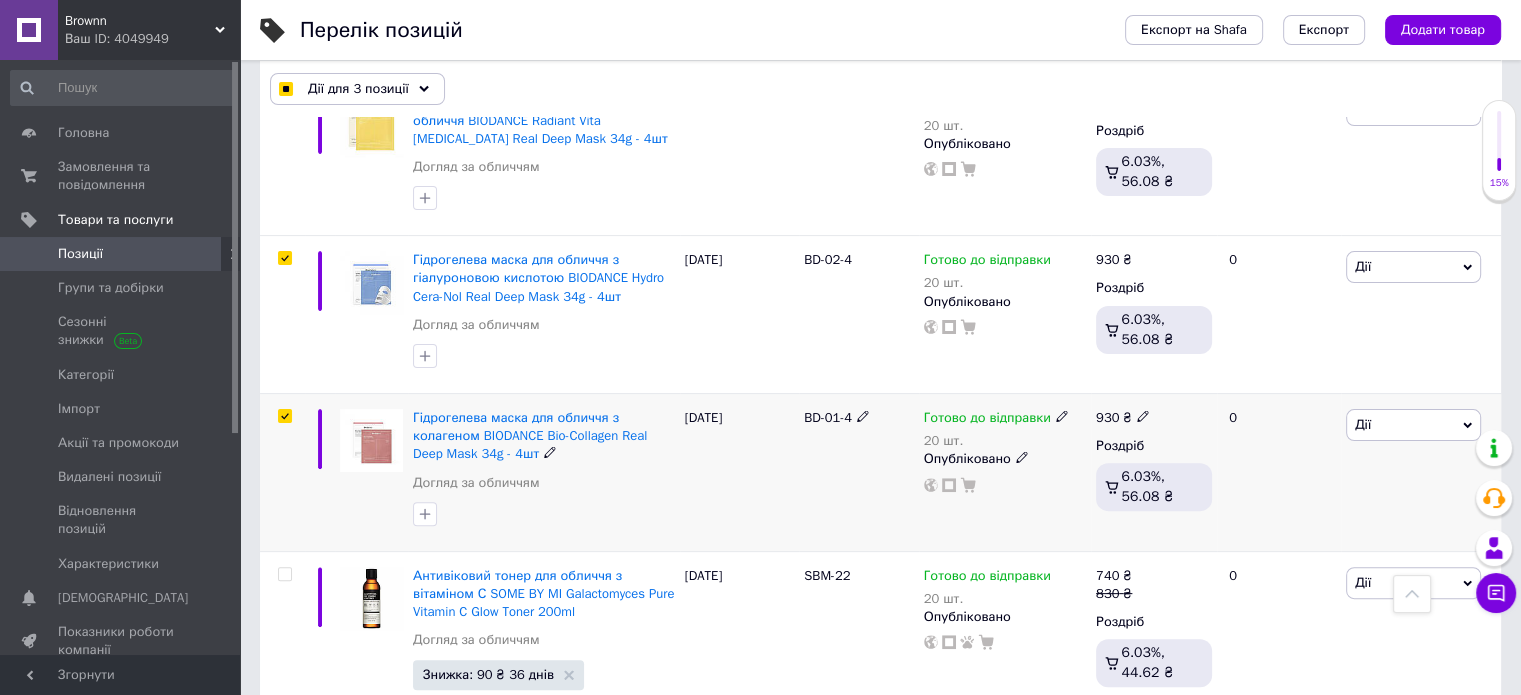 checkbox on "true" 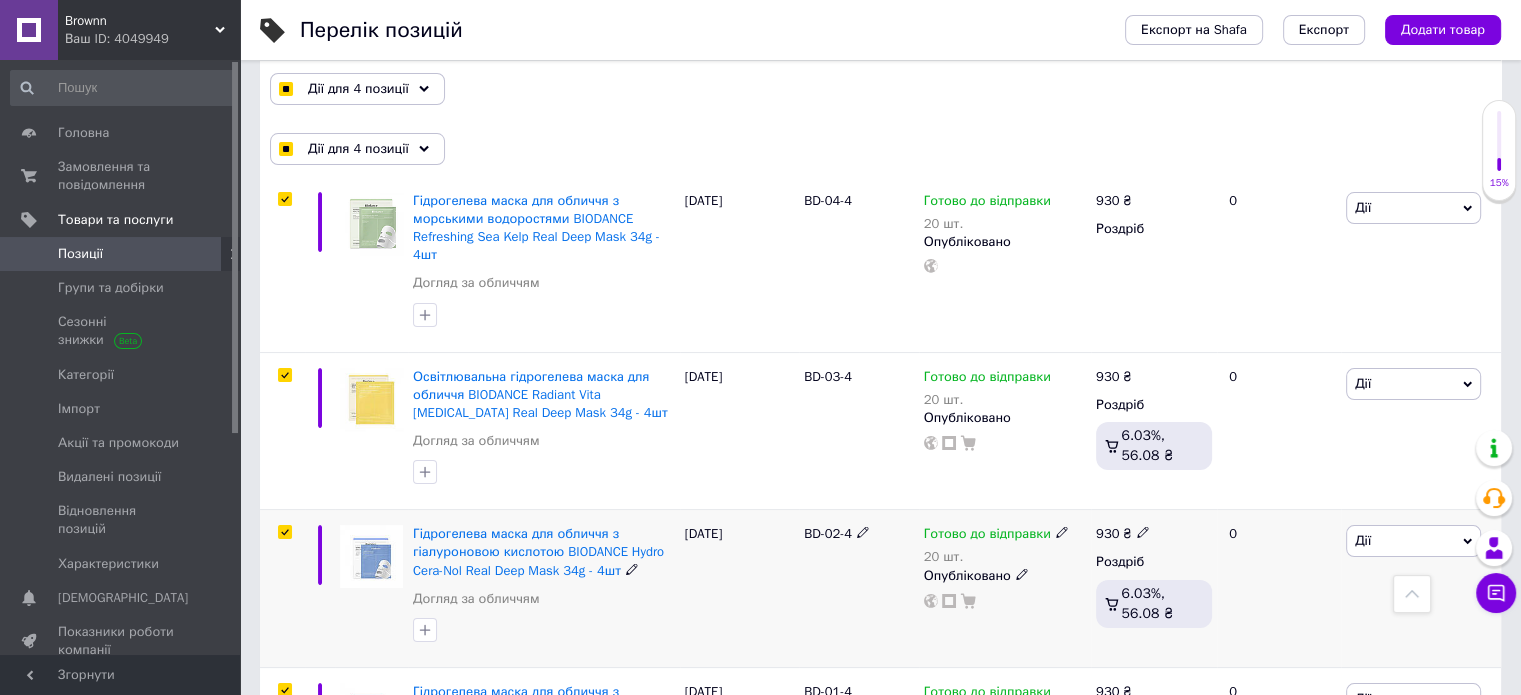 scroll, scrollTop: 0, scrollLeft: 0, axis: both 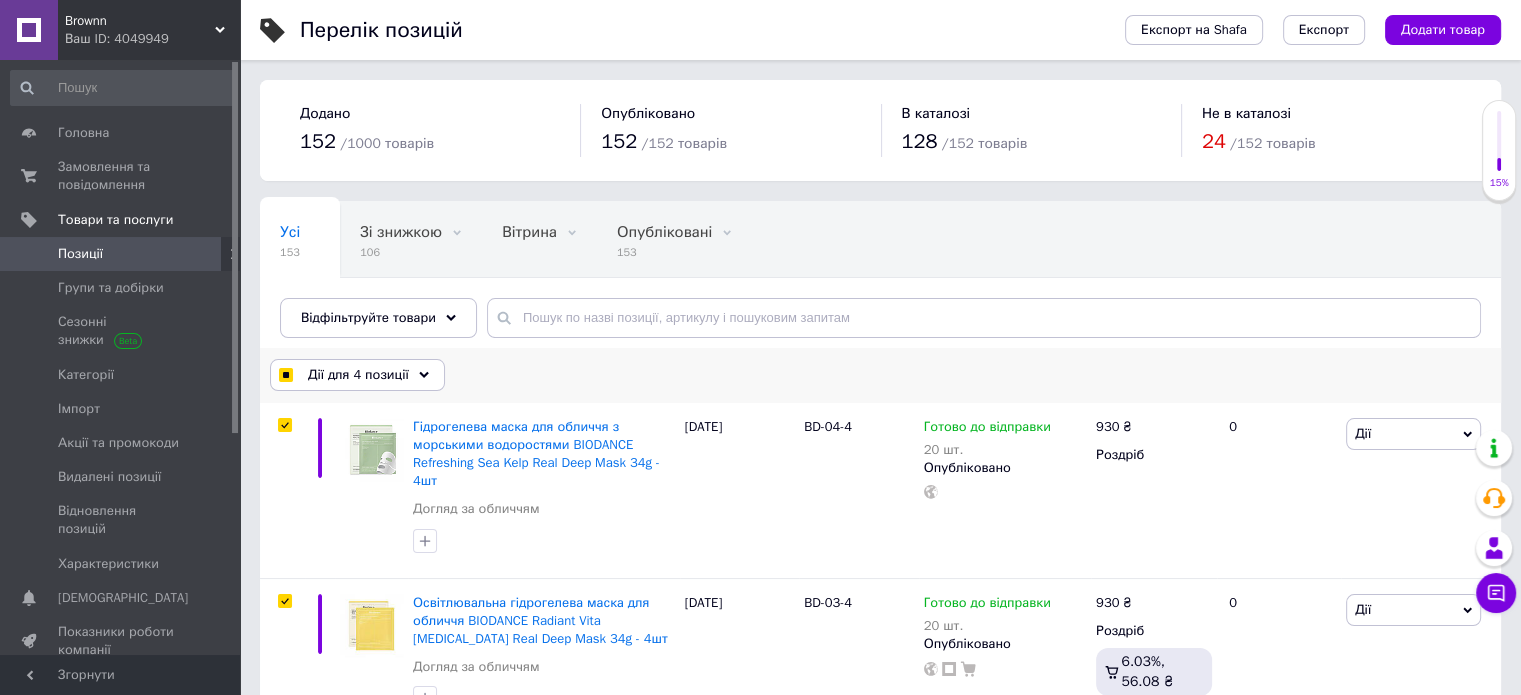 click on "Дії для 4 позиції" at bounding box center [357, 375] 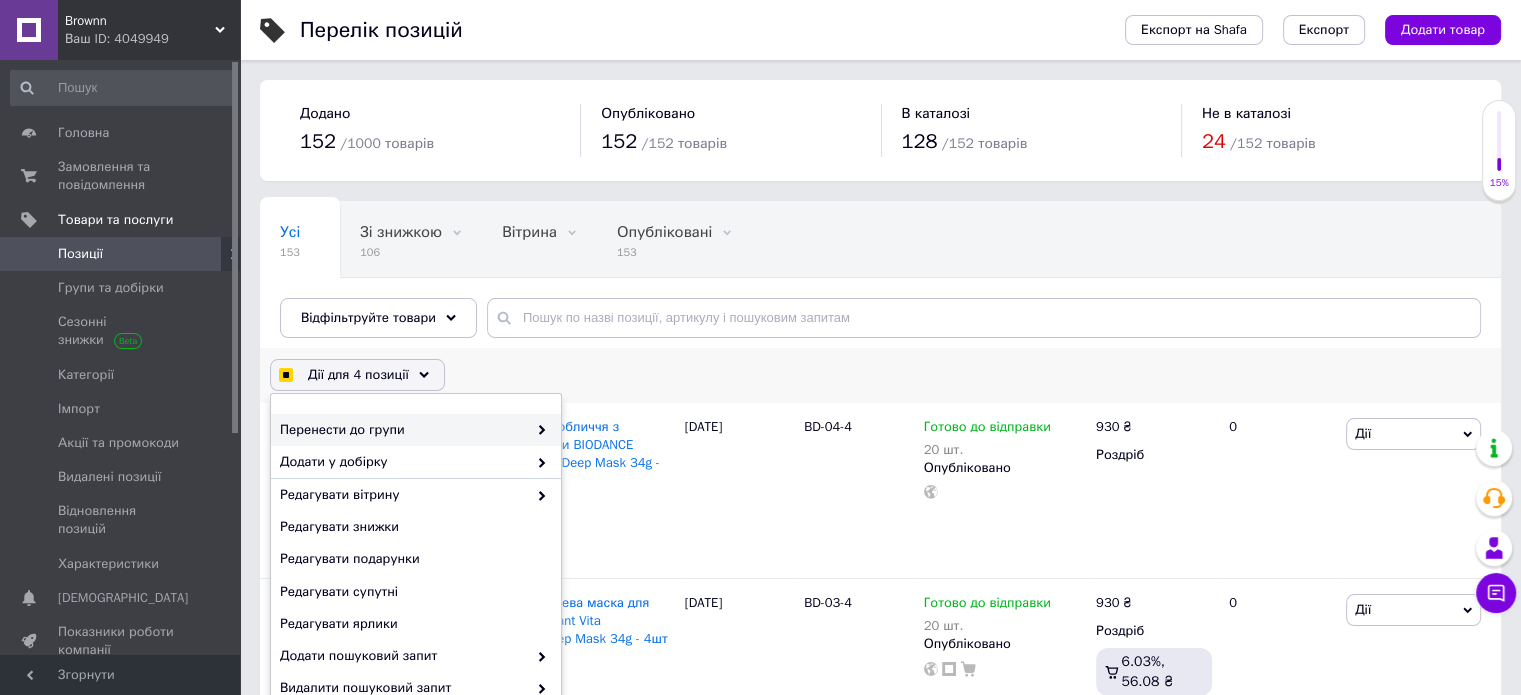 scroll, scrollTop: 100, scrollLeft: 0, axis: vertical 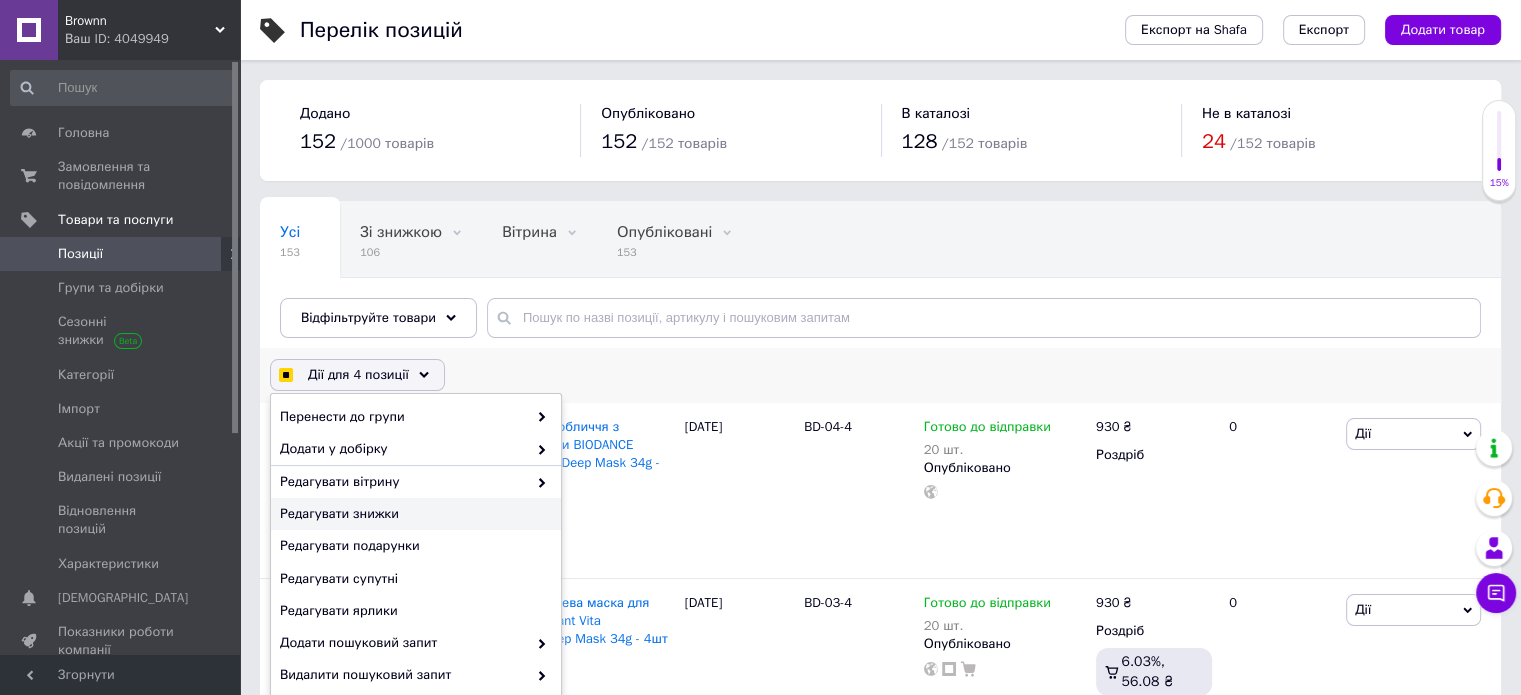 click on "Редагувати знижки" at bounding box center [413, 514] 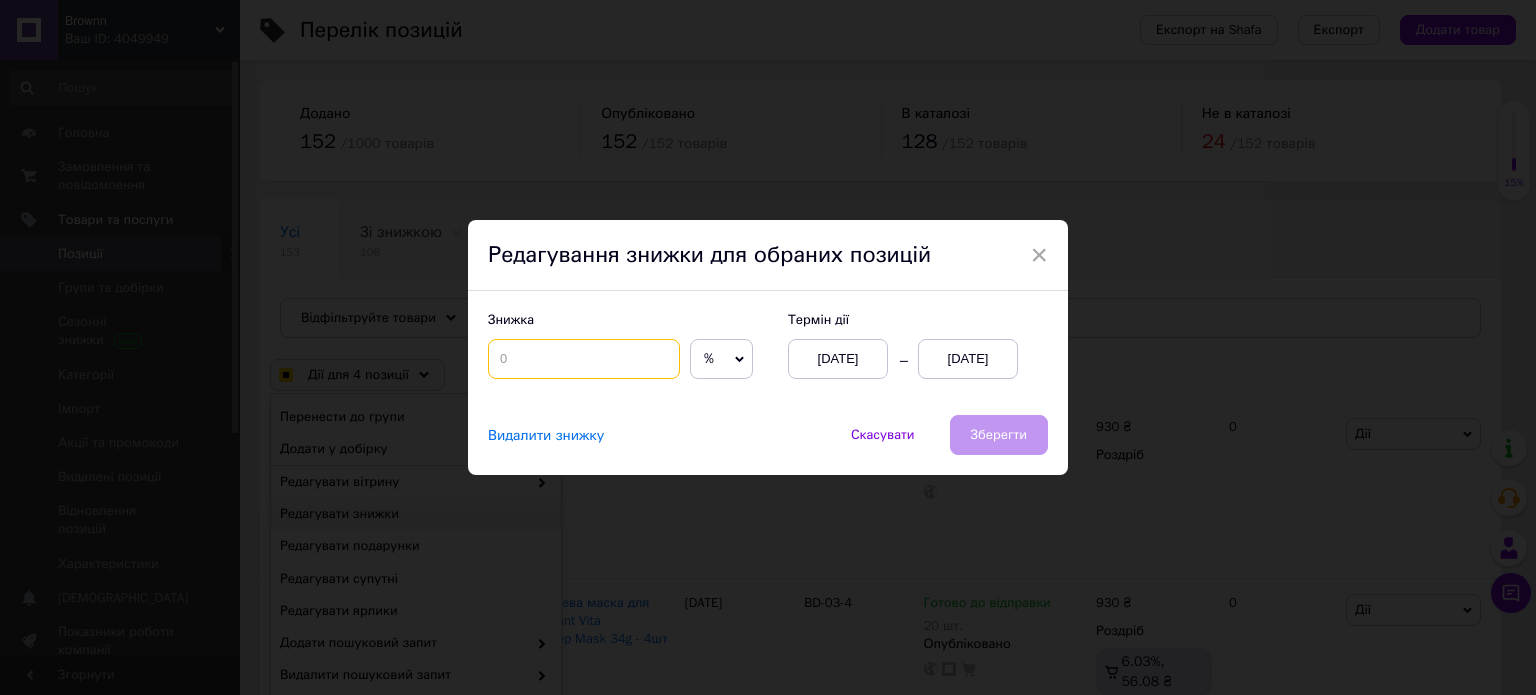 click at bounding box center [584, 359] 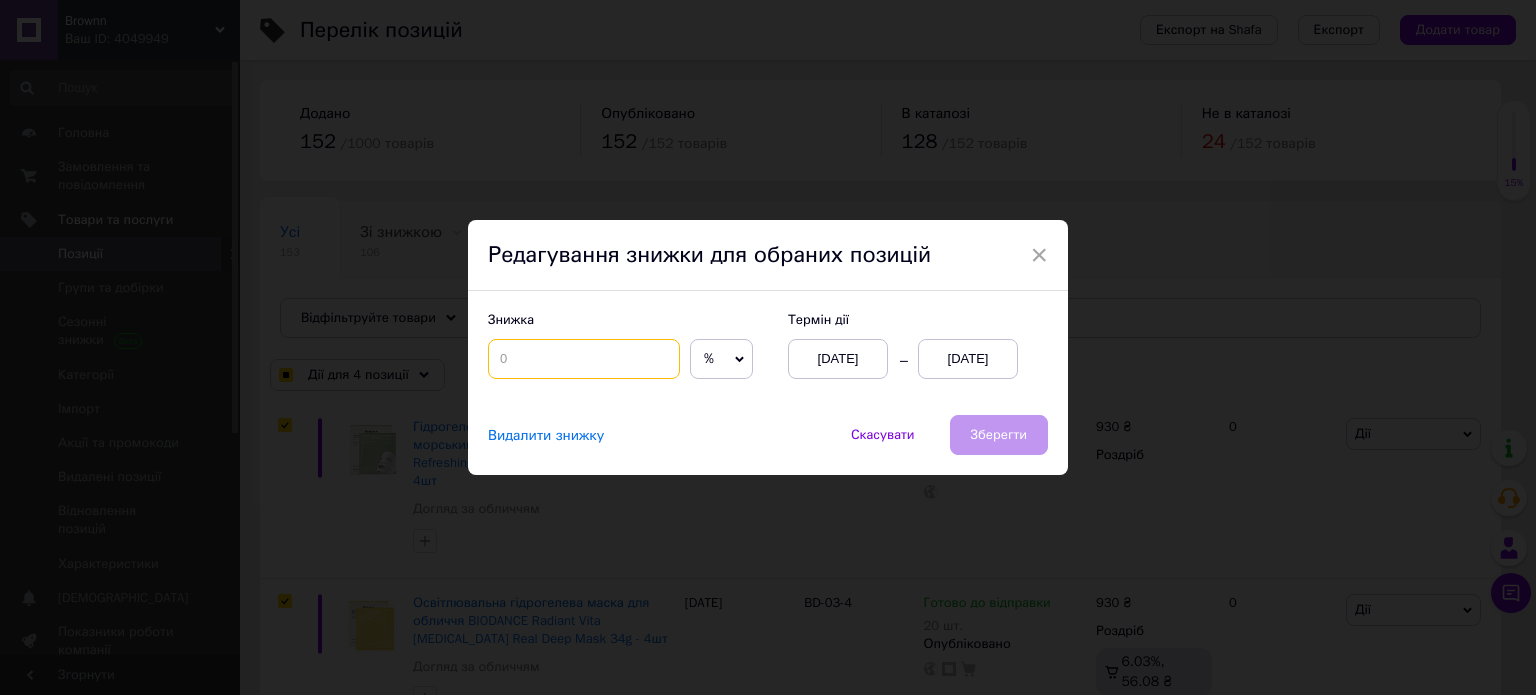 checkbox on "true" 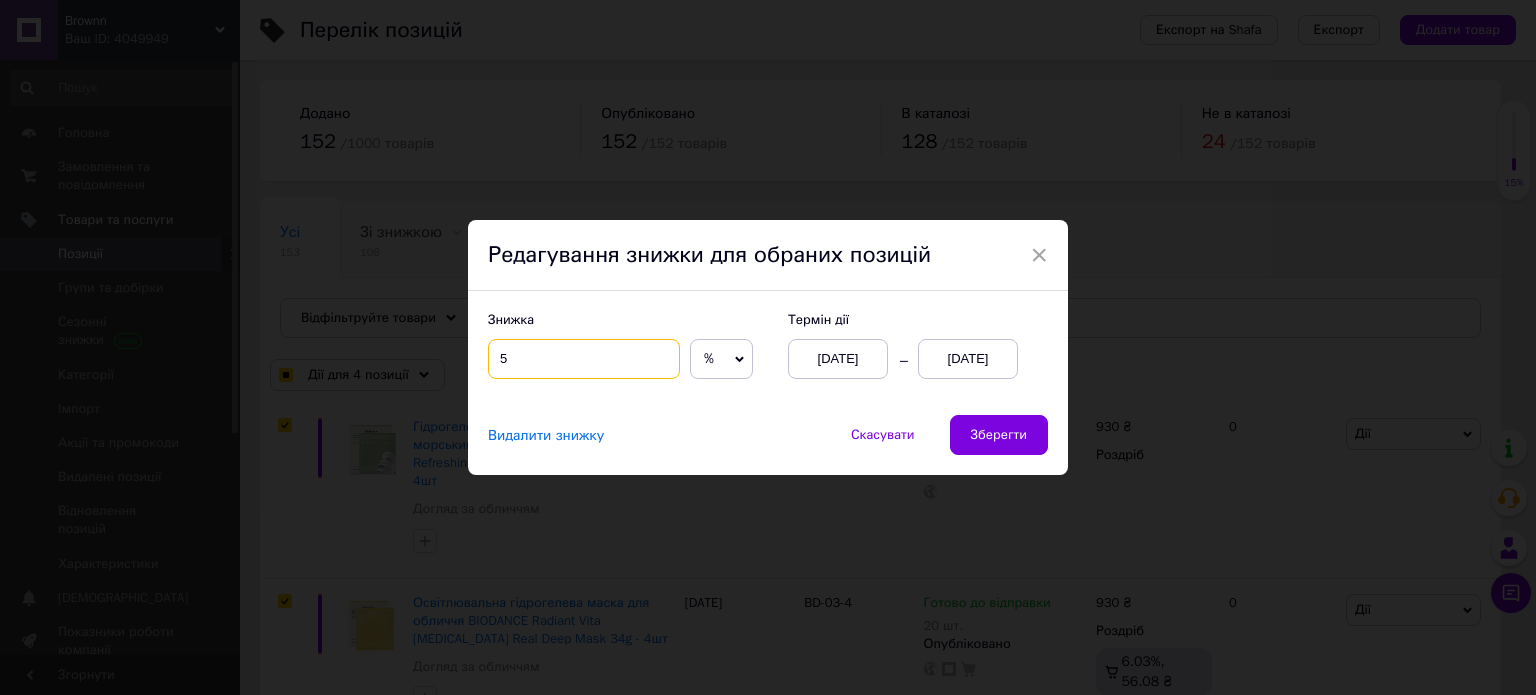 type on "5" 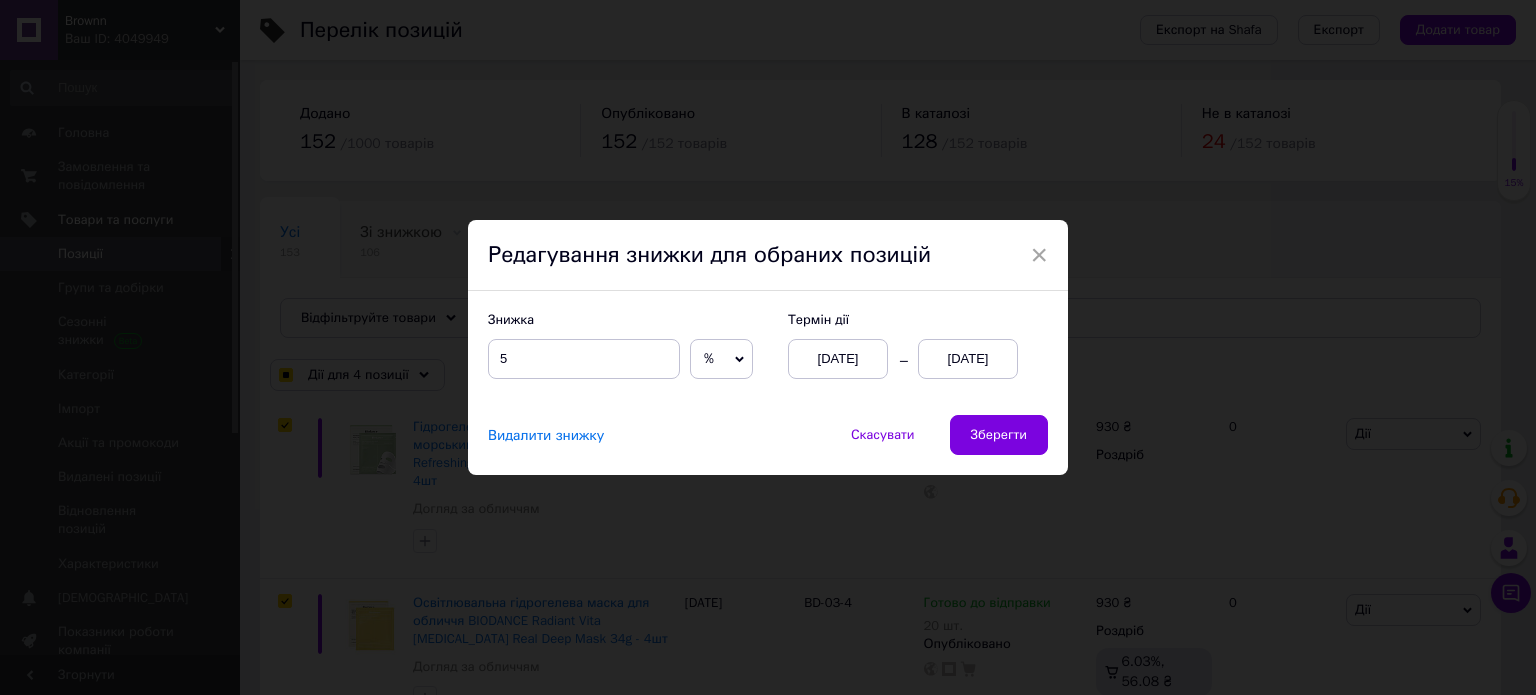 click on "[DATE]" at bounding box center [968, 359] 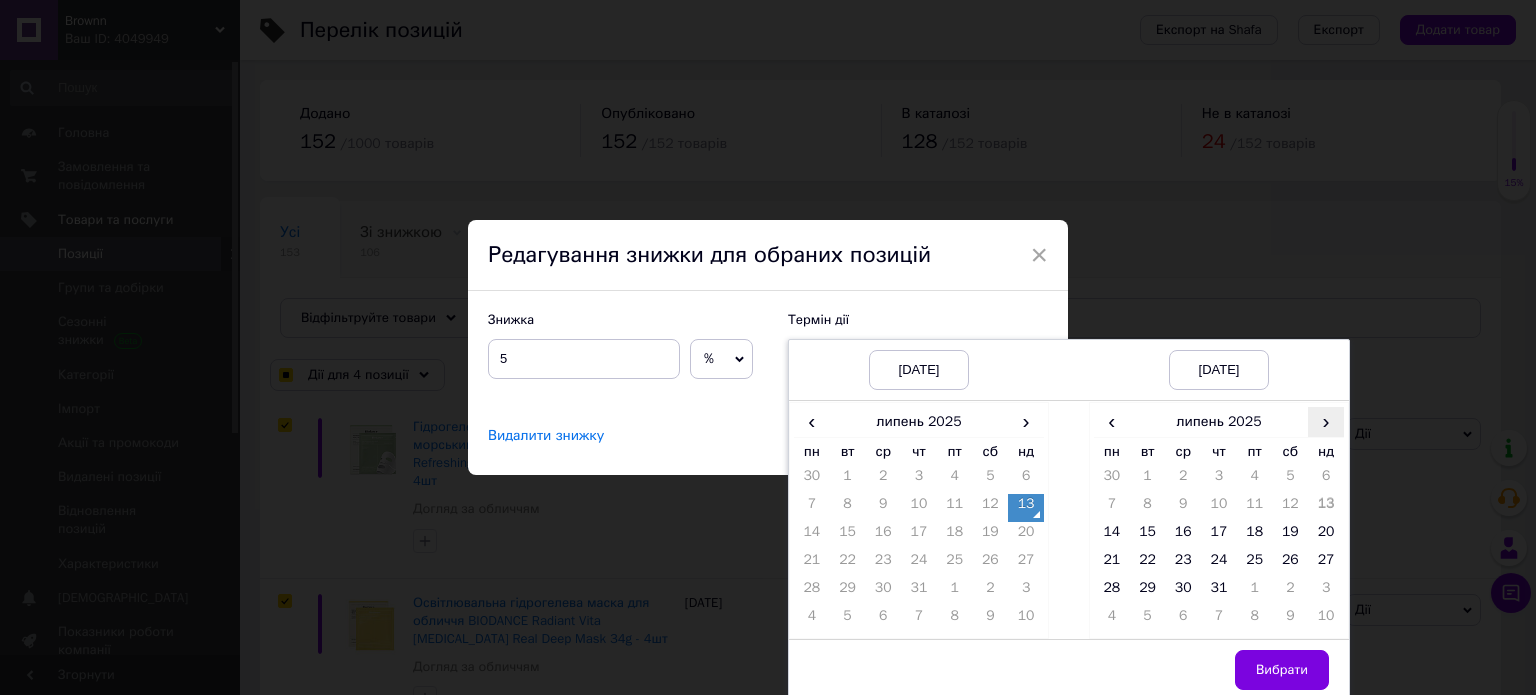 click on "›" at bounding box center [1326, 421] 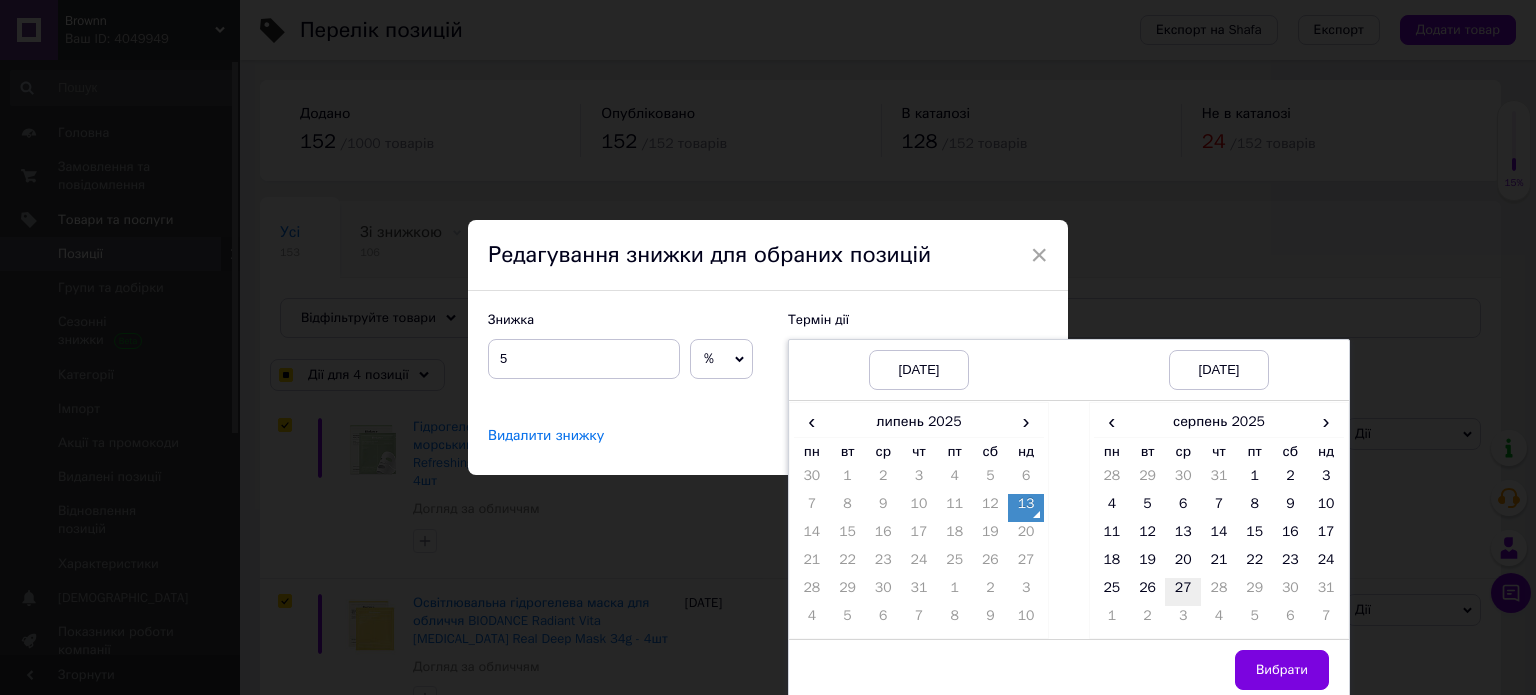 click on "27" at bounding box center [1183, 592] 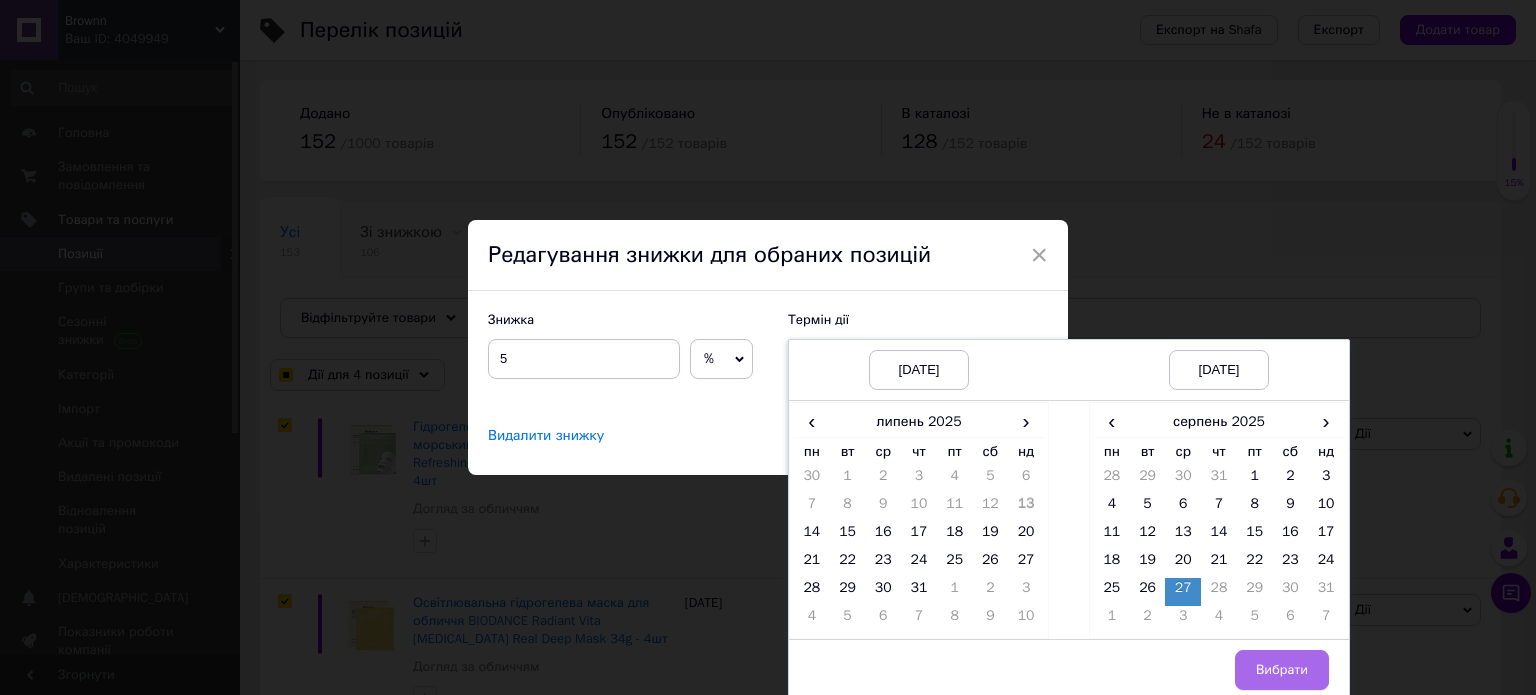 click on "Вибрати" at bounding box center (1282, 670) 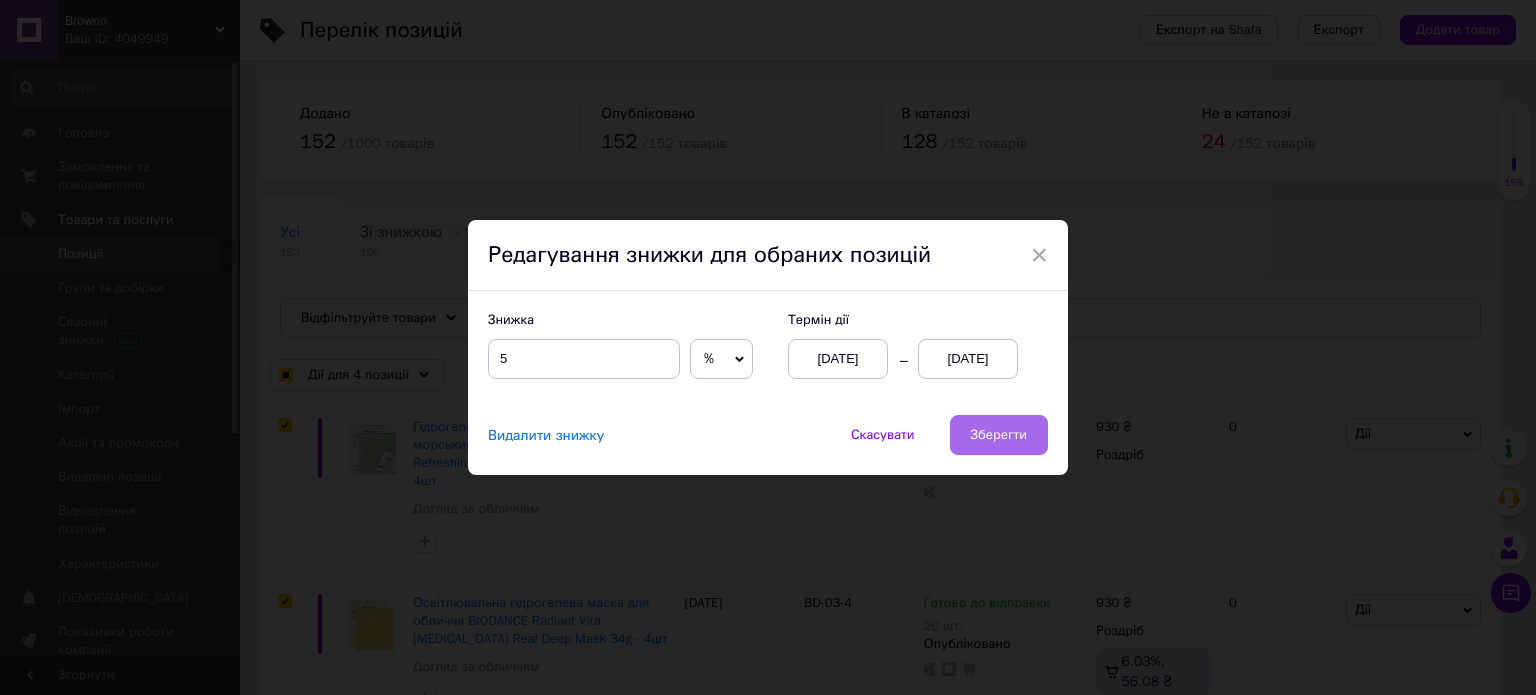 click on "Зберегти" at bounding box center (999, 435) 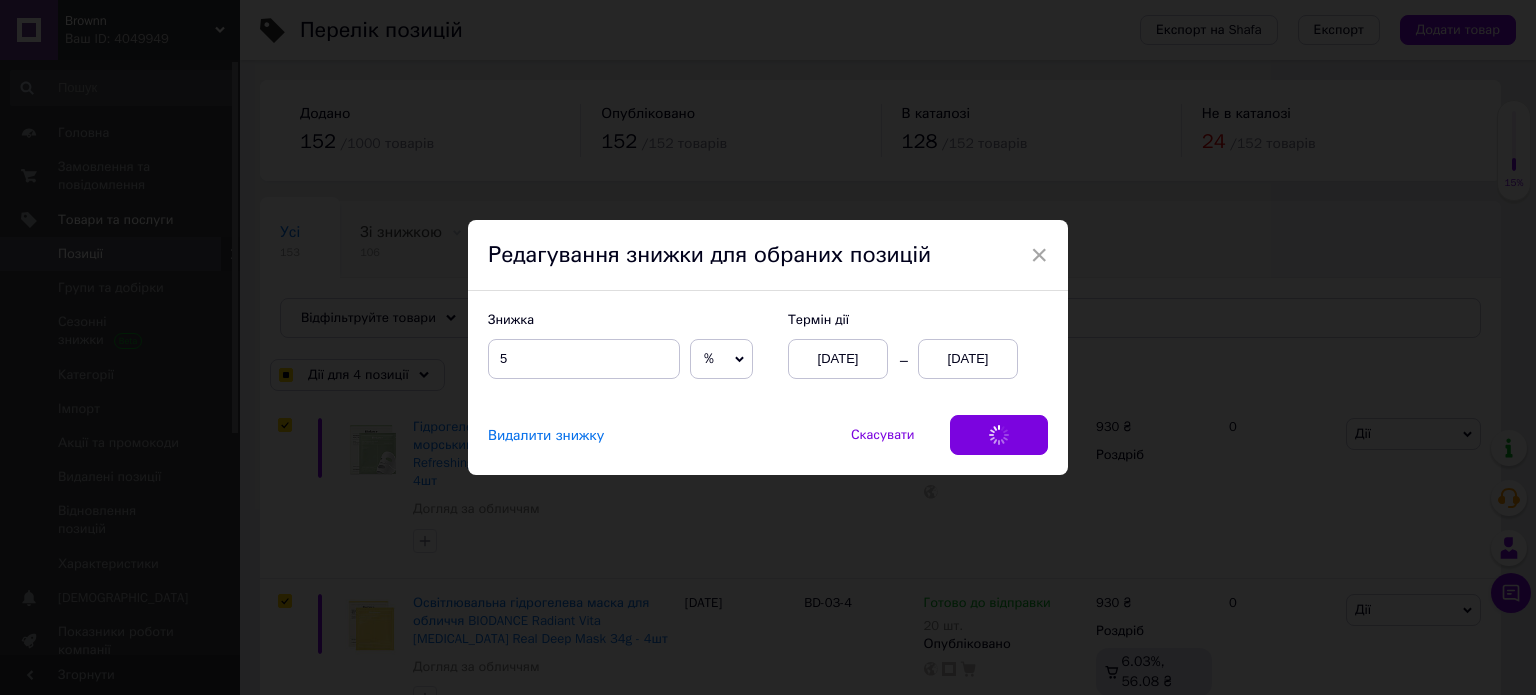 checkbox on "true" 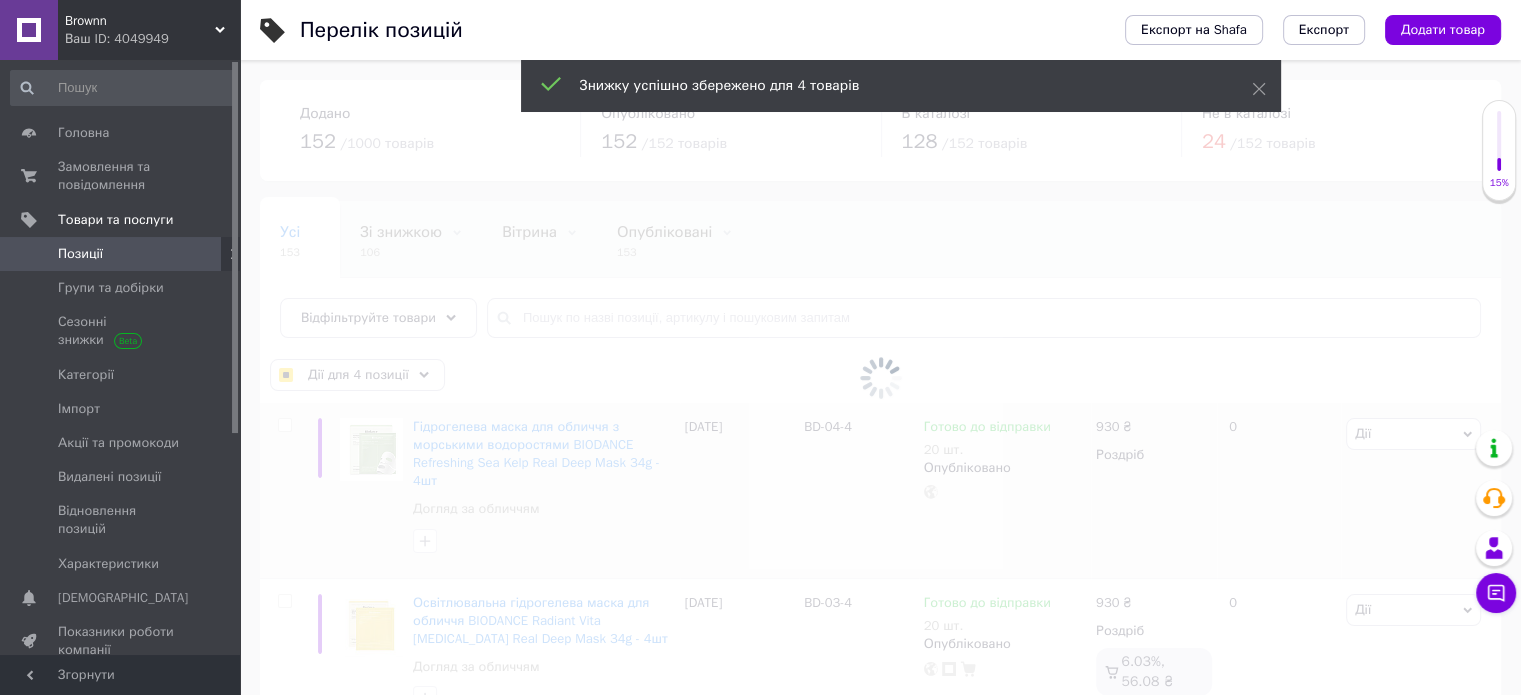 checkbox on "false" 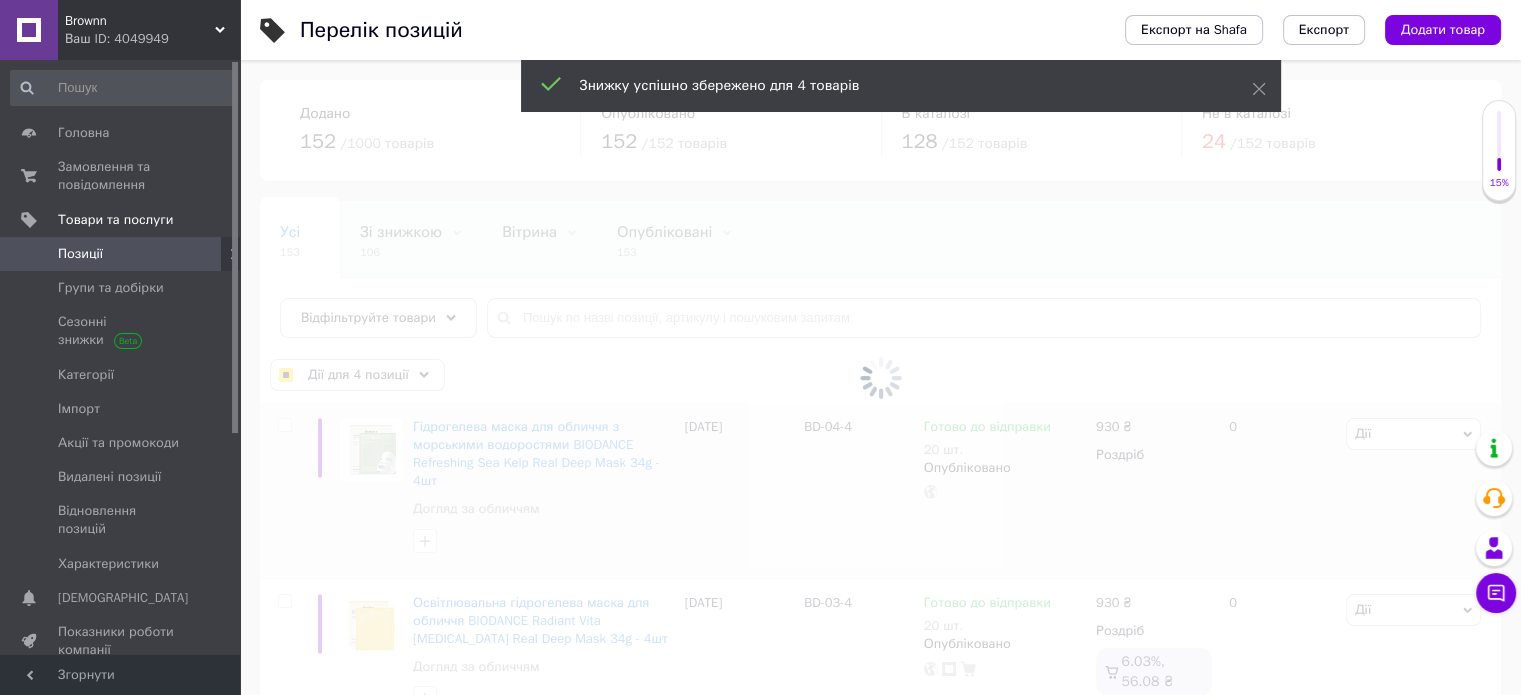 checkbox on "false" 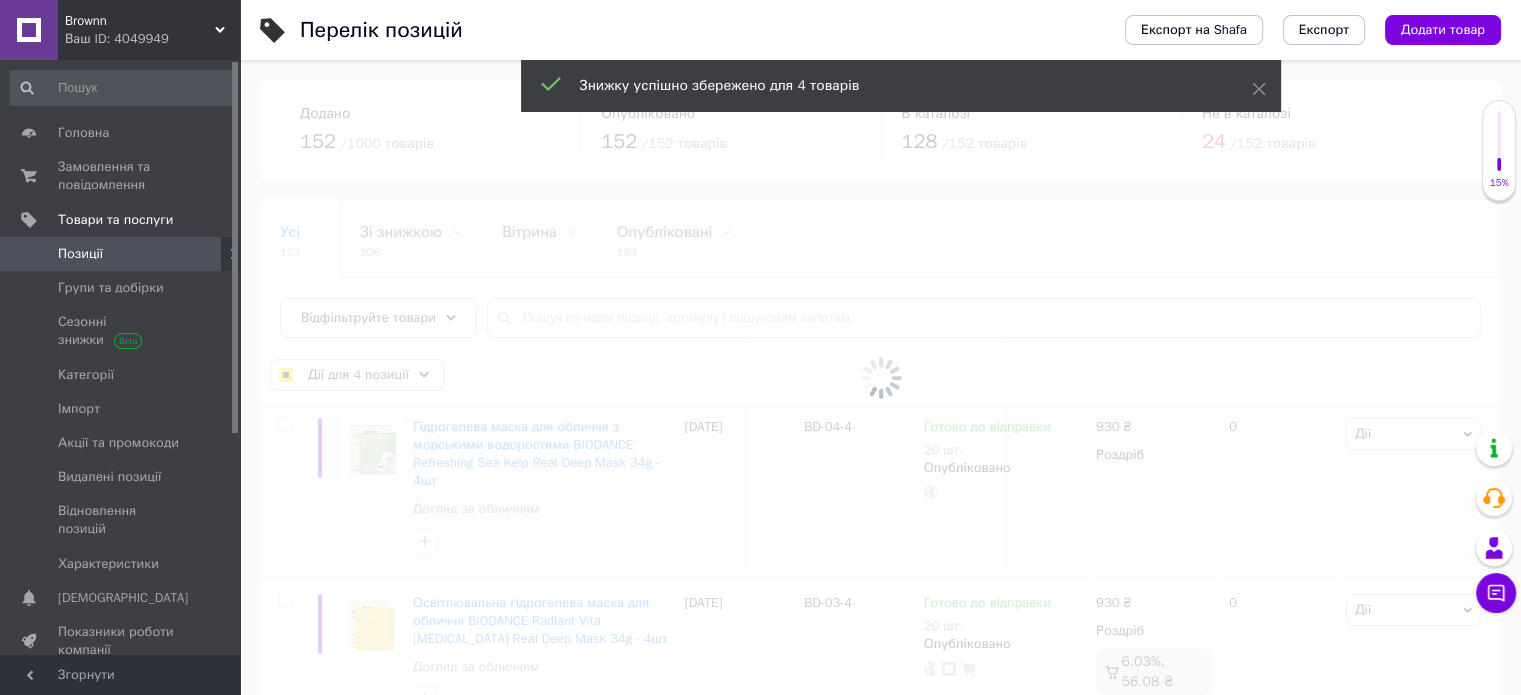 checkbox on "false" 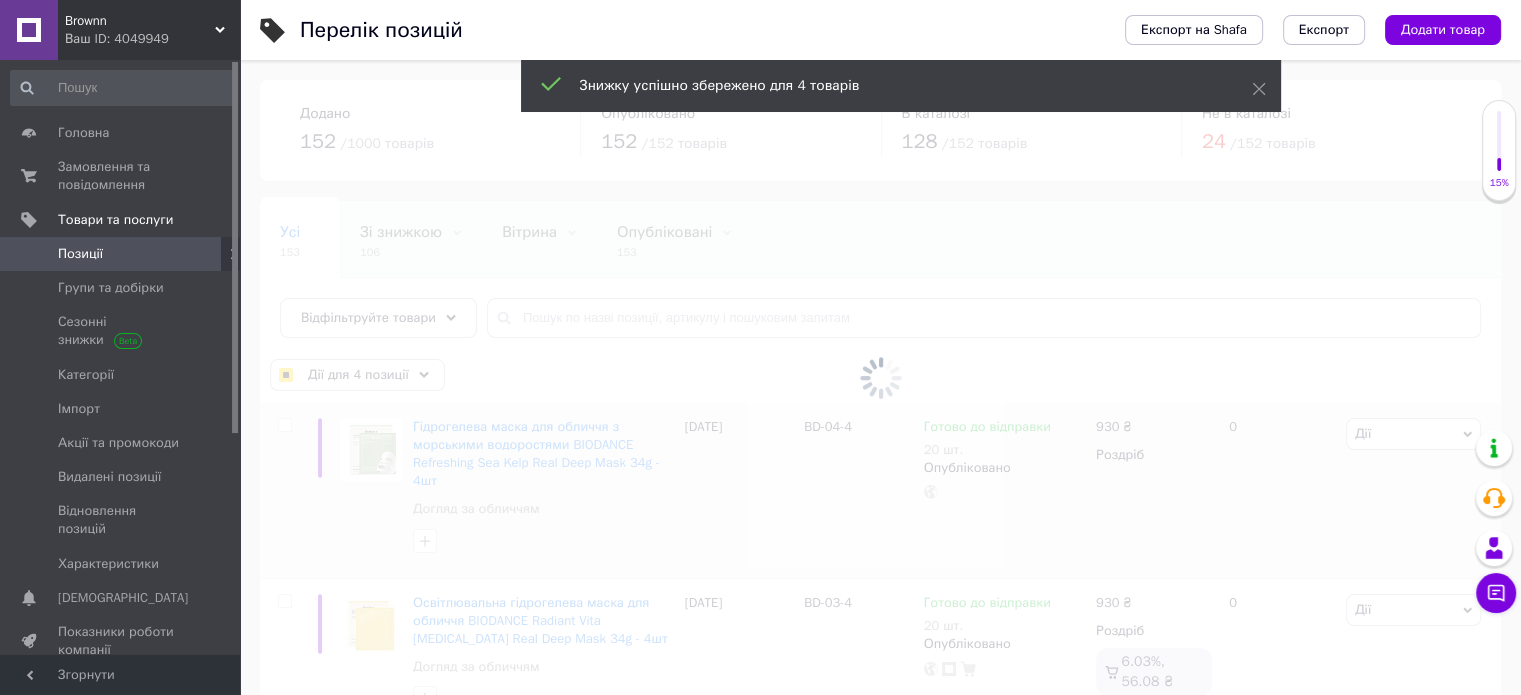 checkbox on "false" 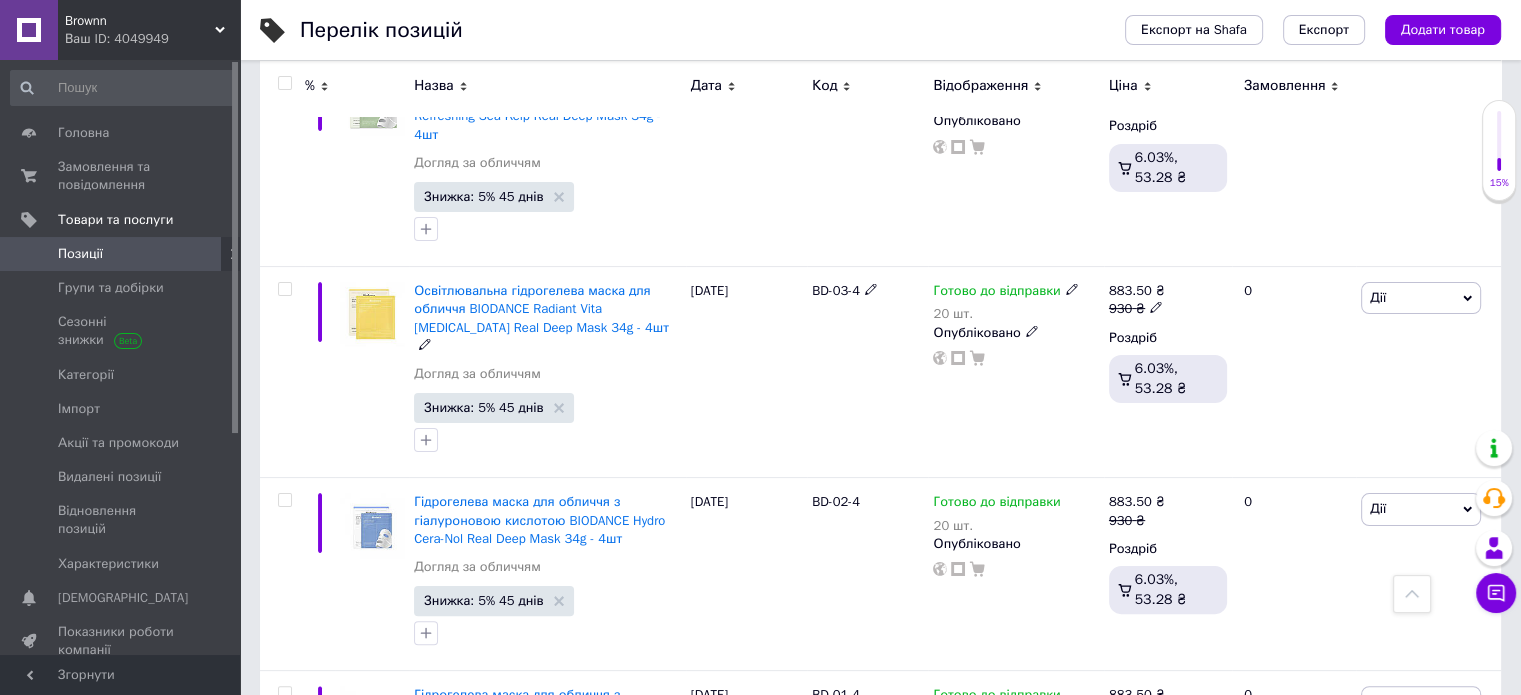 scroll, scrollTop: 0, scrollLeft: 0, axis: both 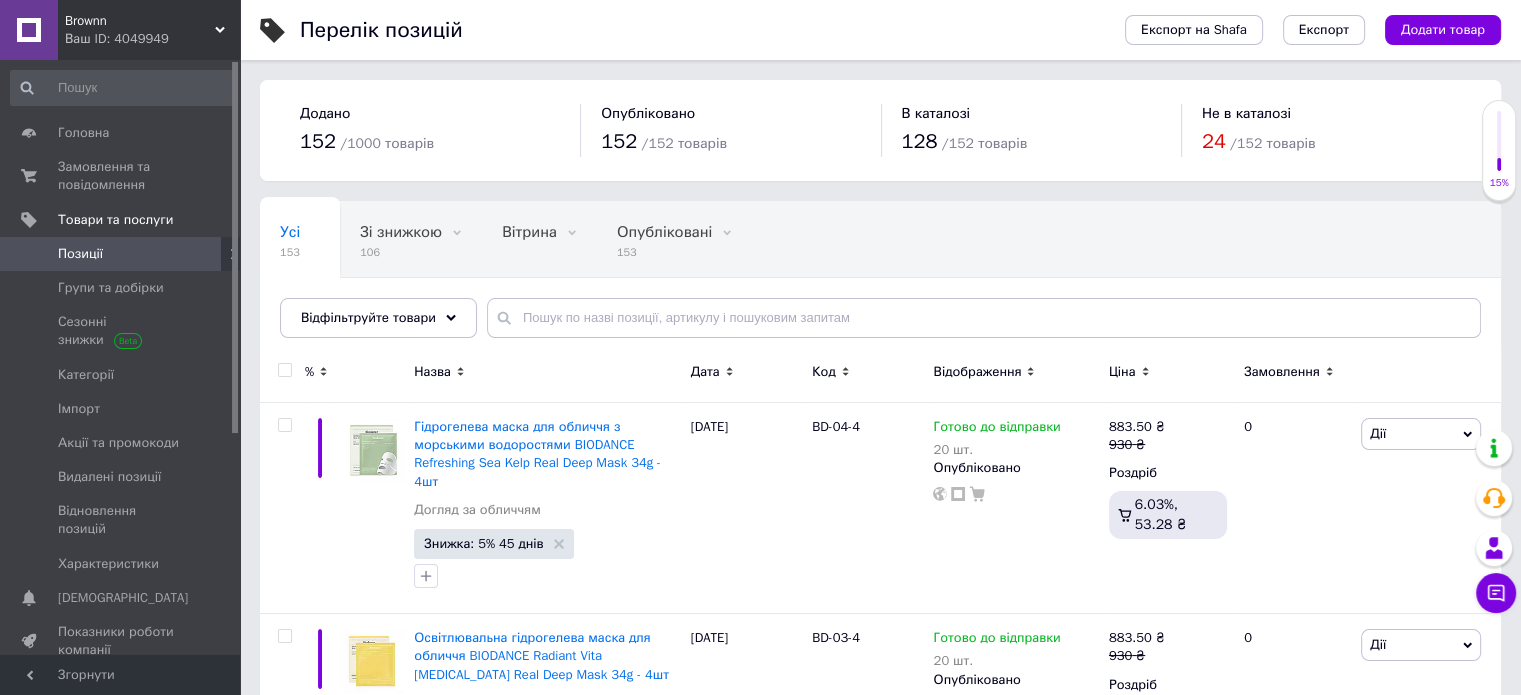 click on "Код" at bounding box center (824, 372) 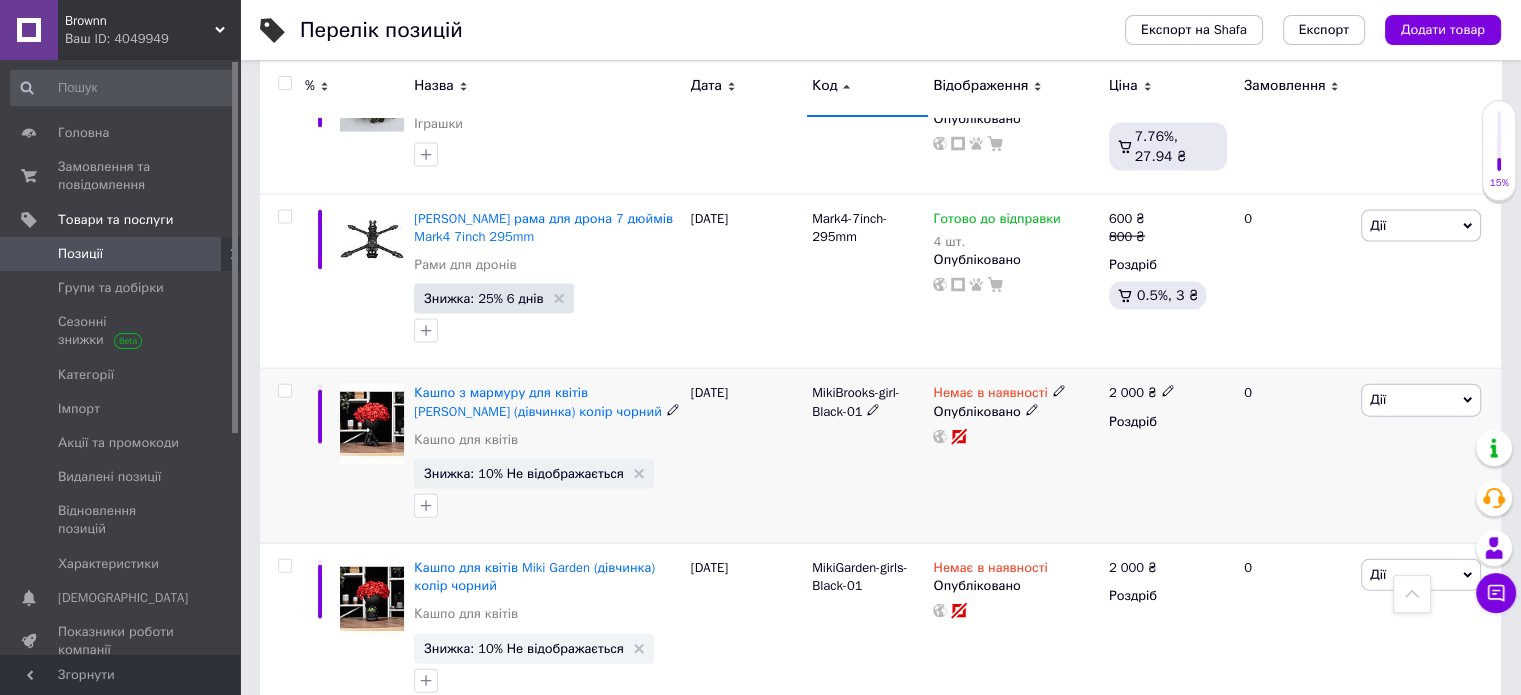 scroll, scrollTop: 11982, scrollLeft: 0, axis: vertical 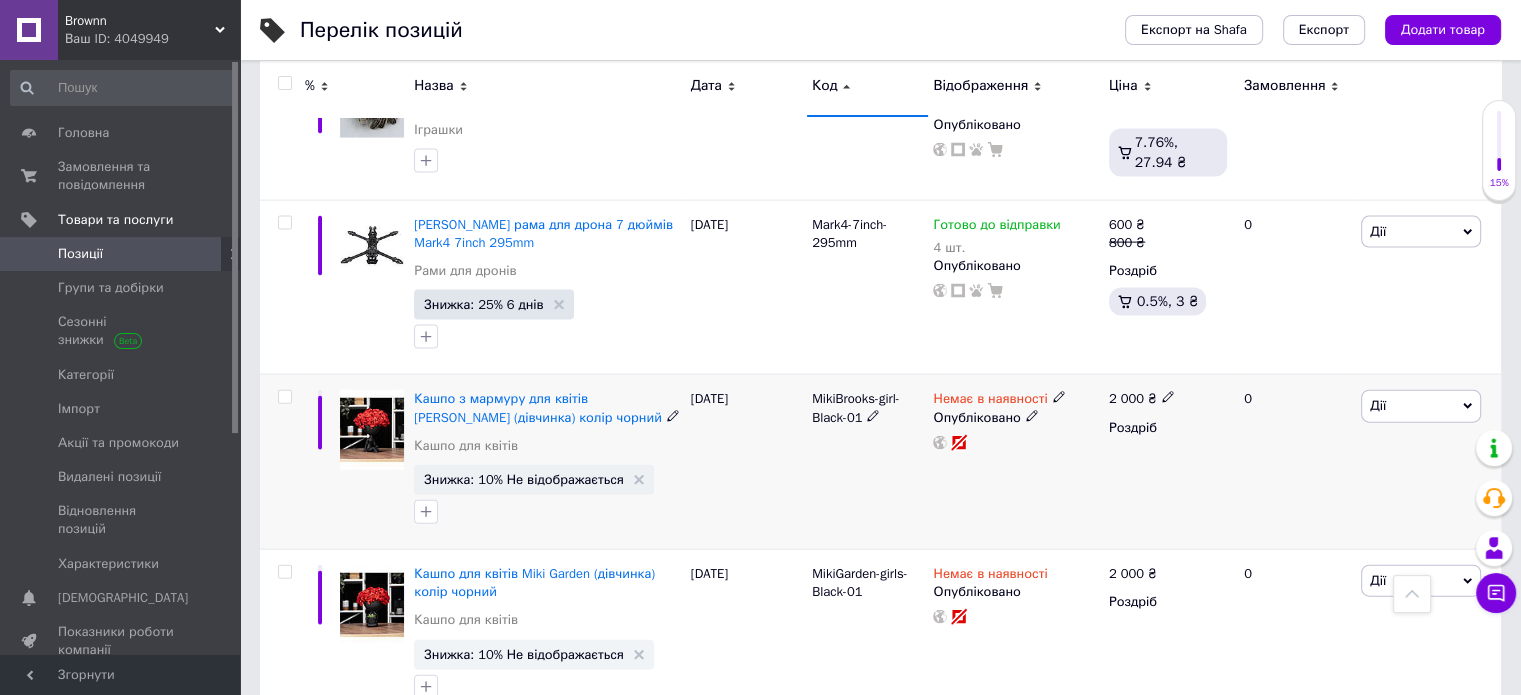 drag, startPoint x: 288, startPoint y: 254, endPoint x: 280, endPoint y: 283, distance: 30.083218 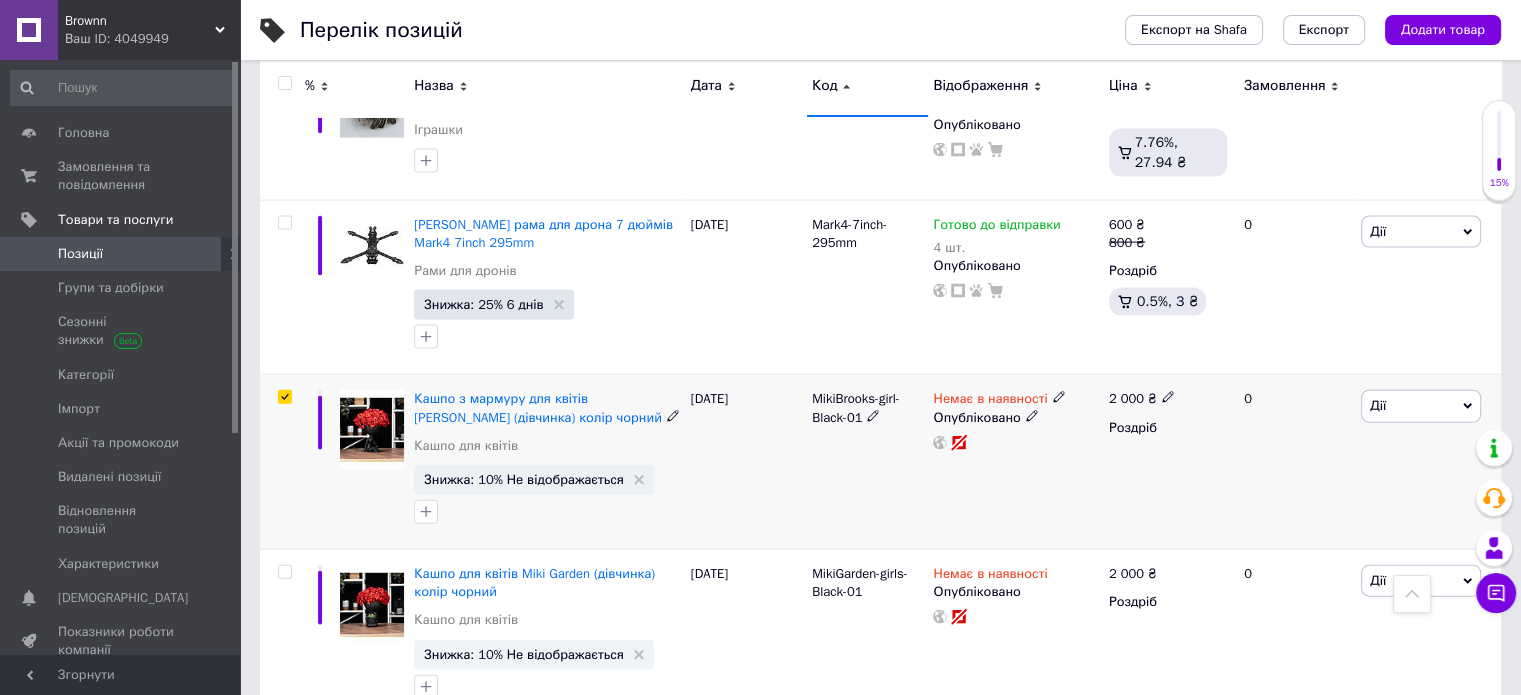 checkbox on "true" 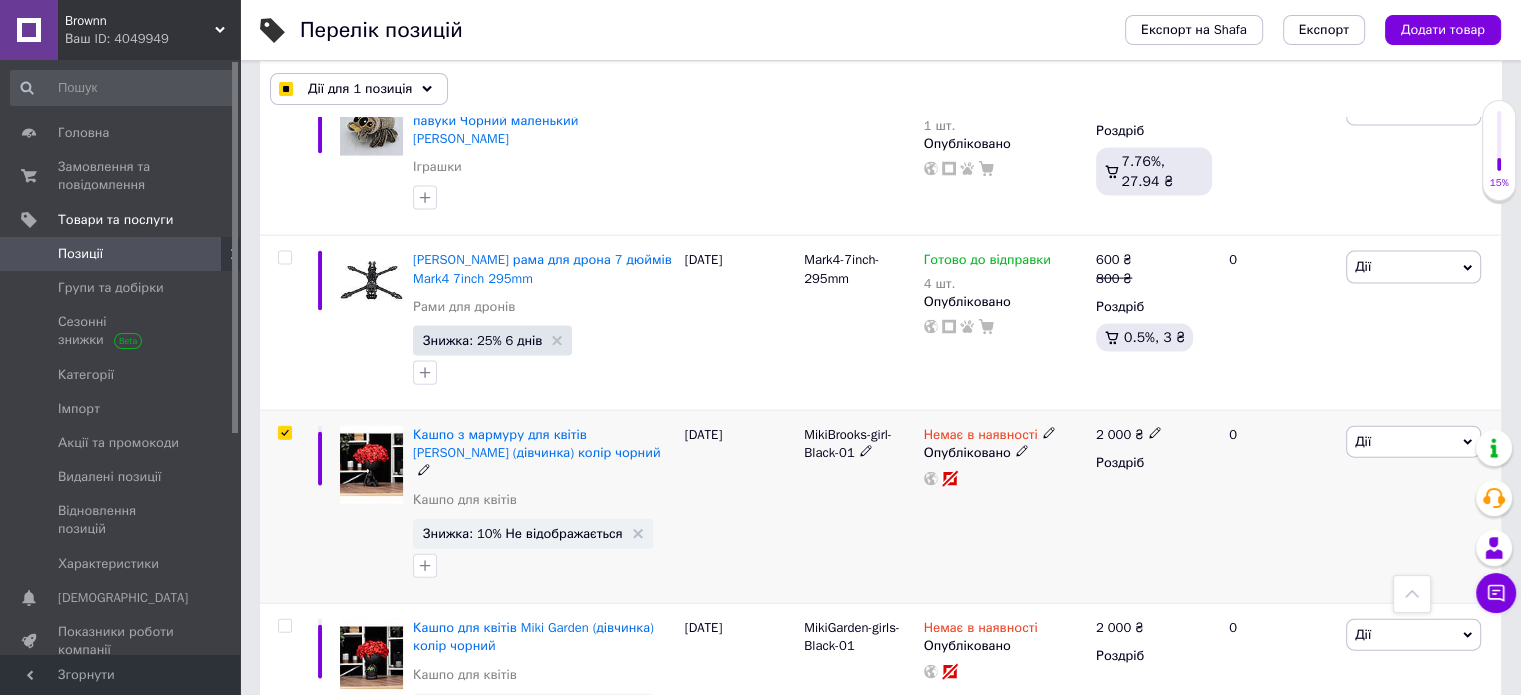 scroll, scrollTop: 12000, scrollLeft: 0, axis: vertical 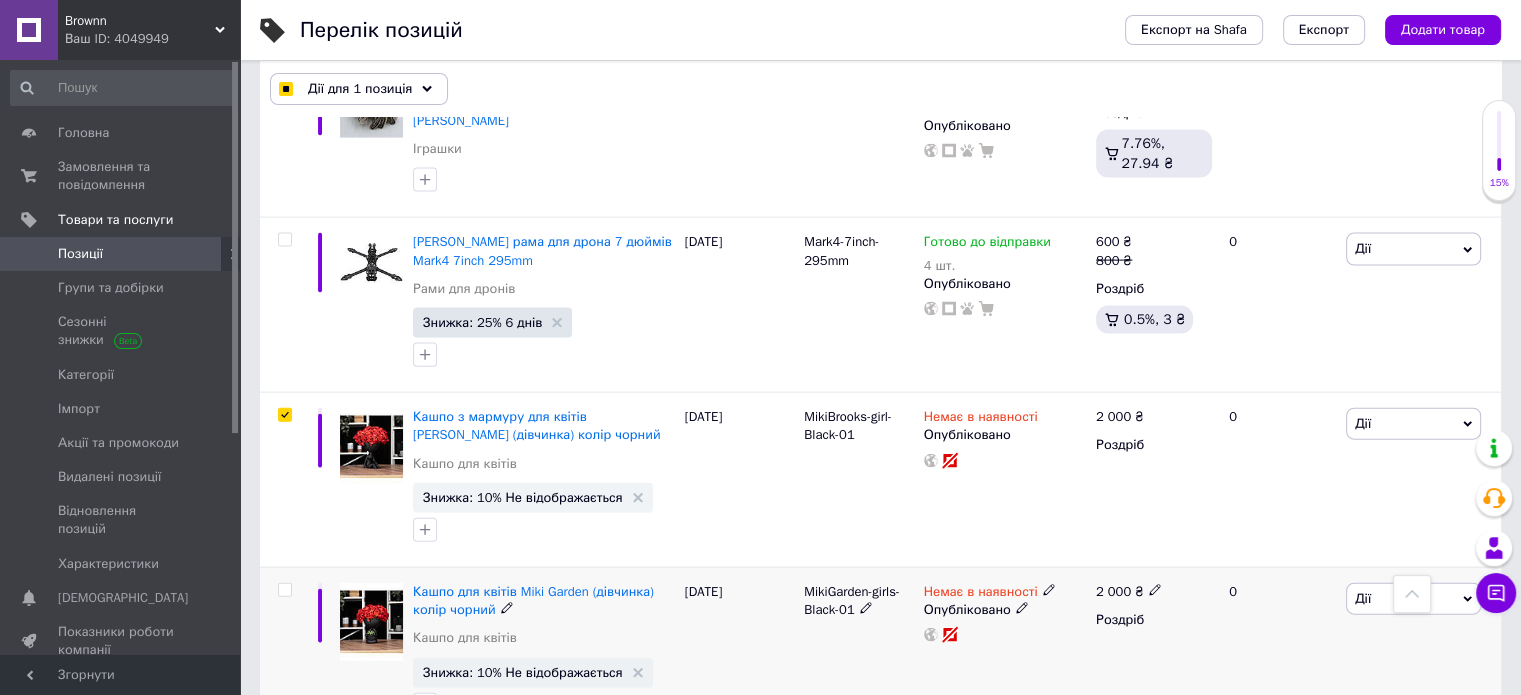 click at bounding box center [284, 590] 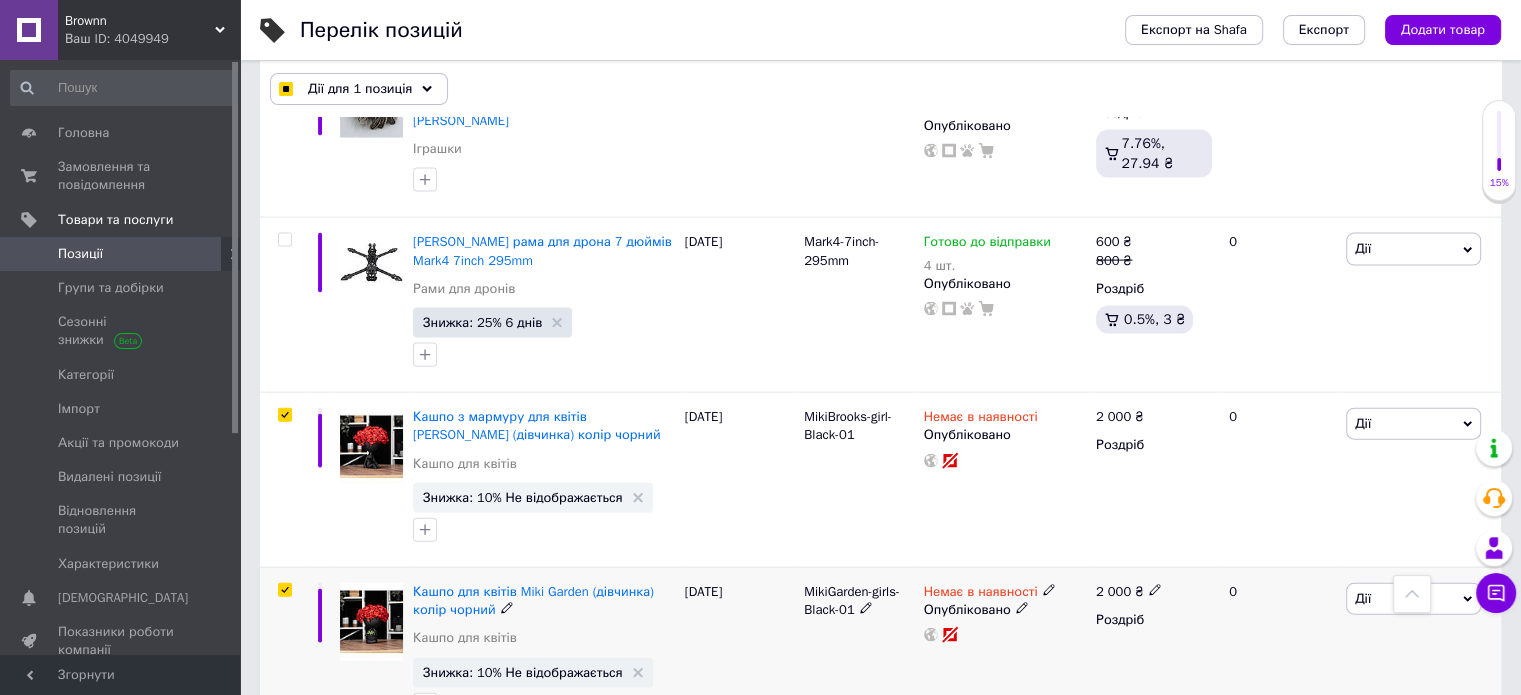 checkbox on "true" 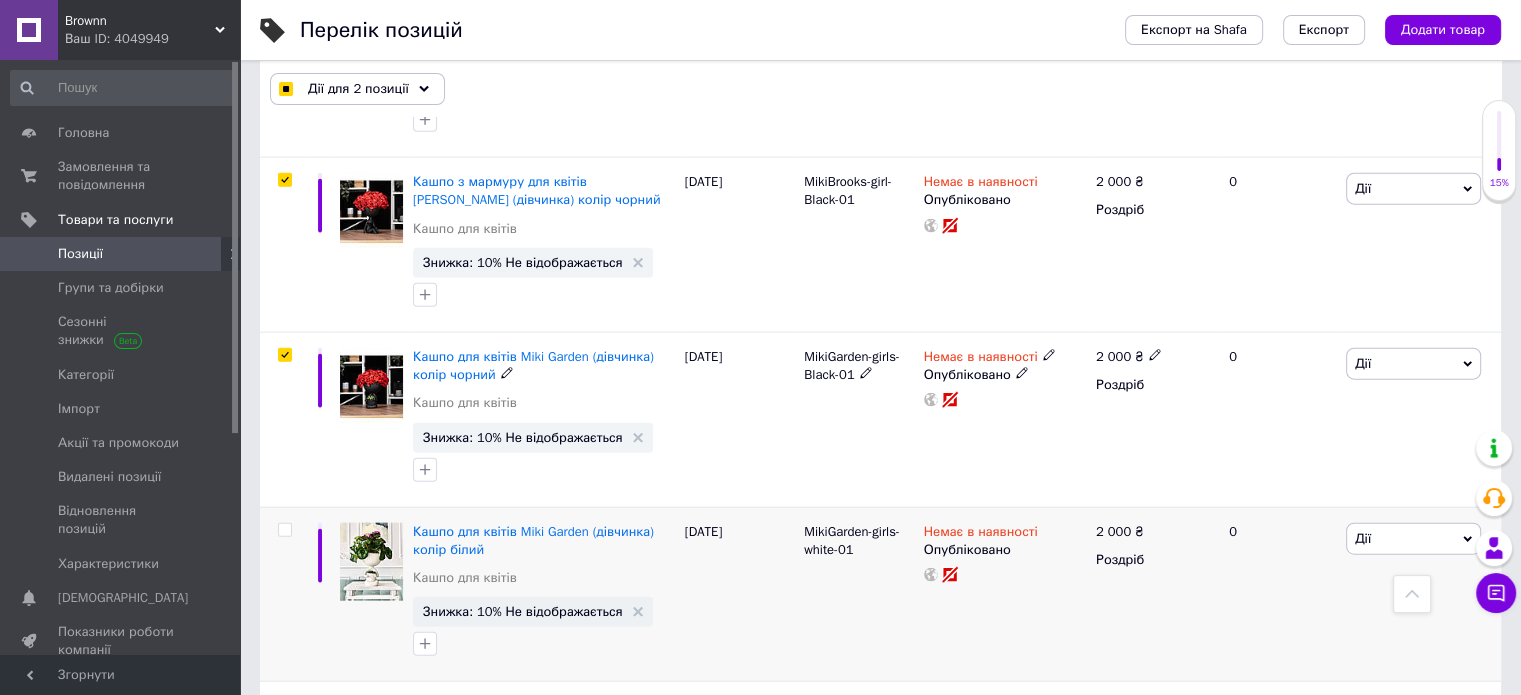 scroll, scrollTop: 12300, scrollLeft: 0, axis: vertical 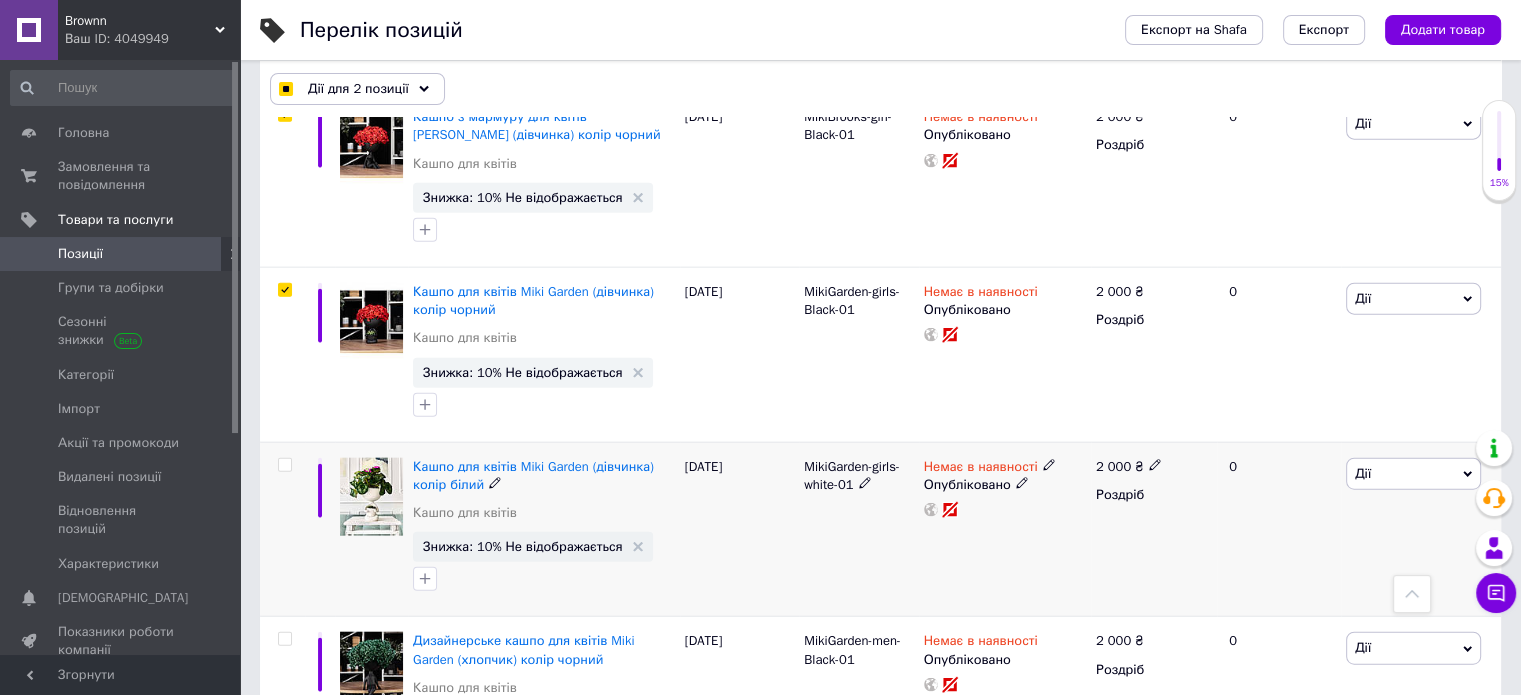 click at bounding box center [284, 465] 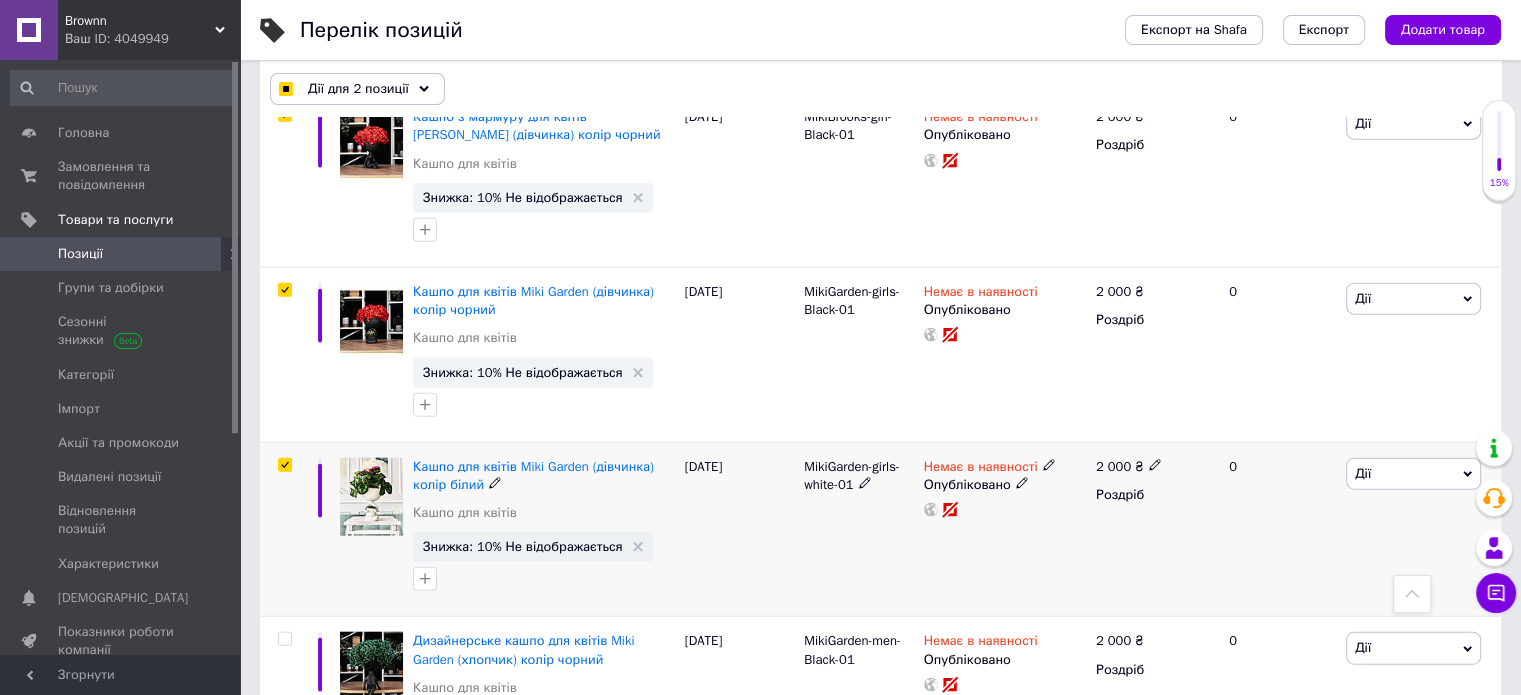 checkbox on "true" 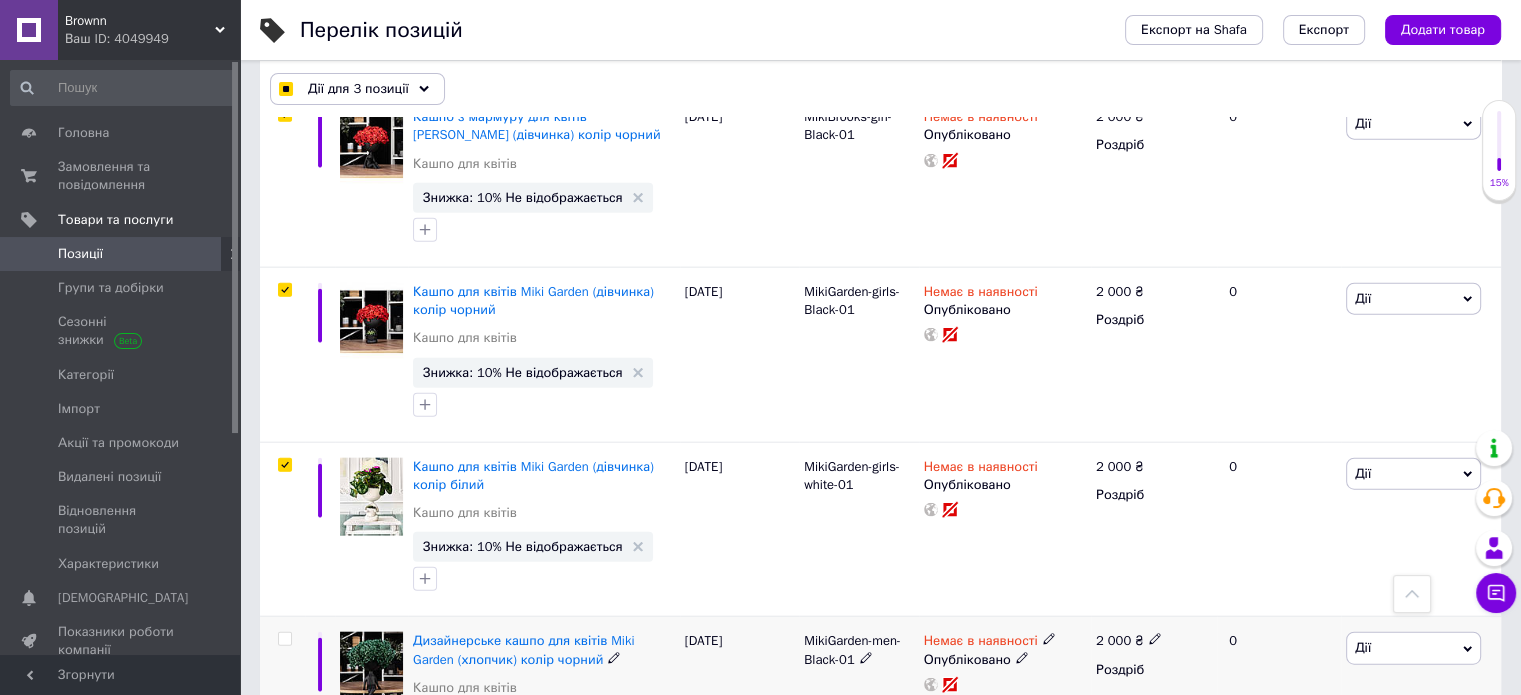 click at bounding box center [284, 639] 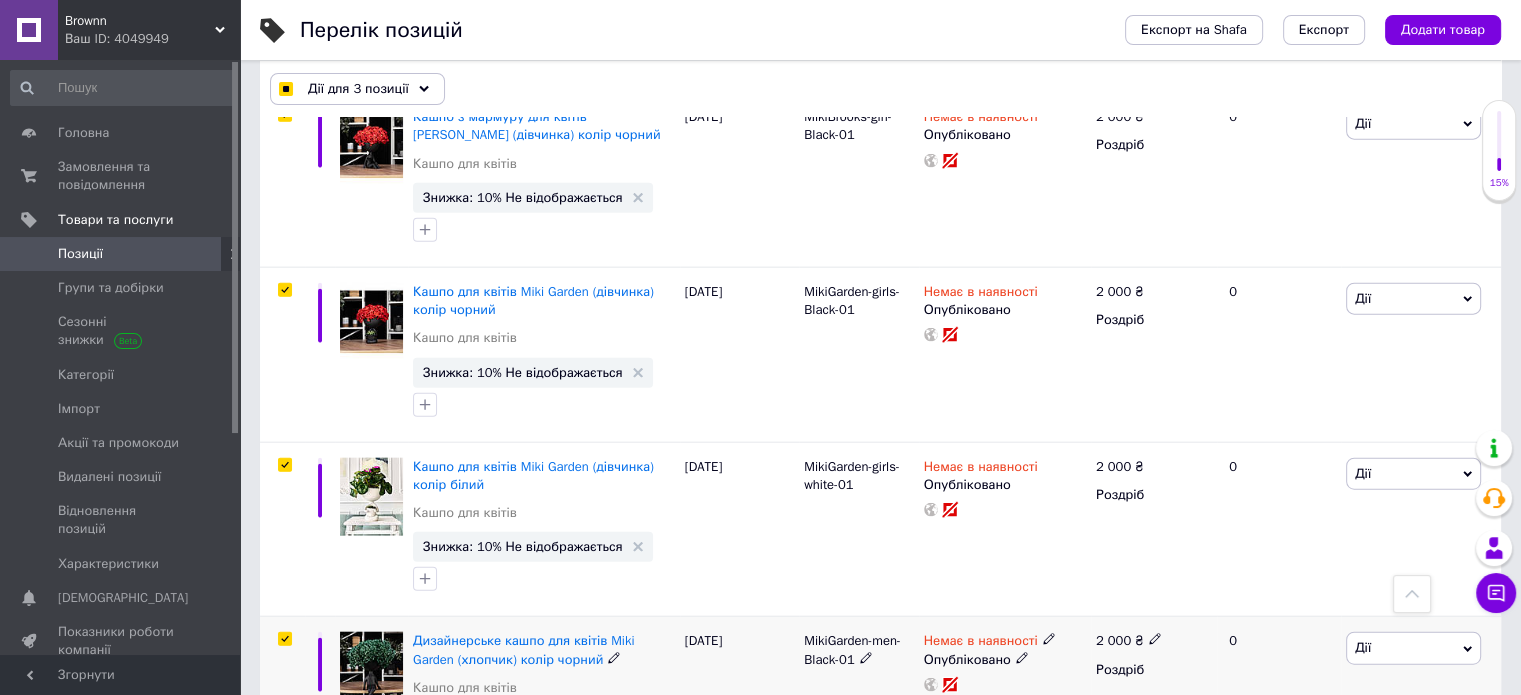 checkbox on "true" 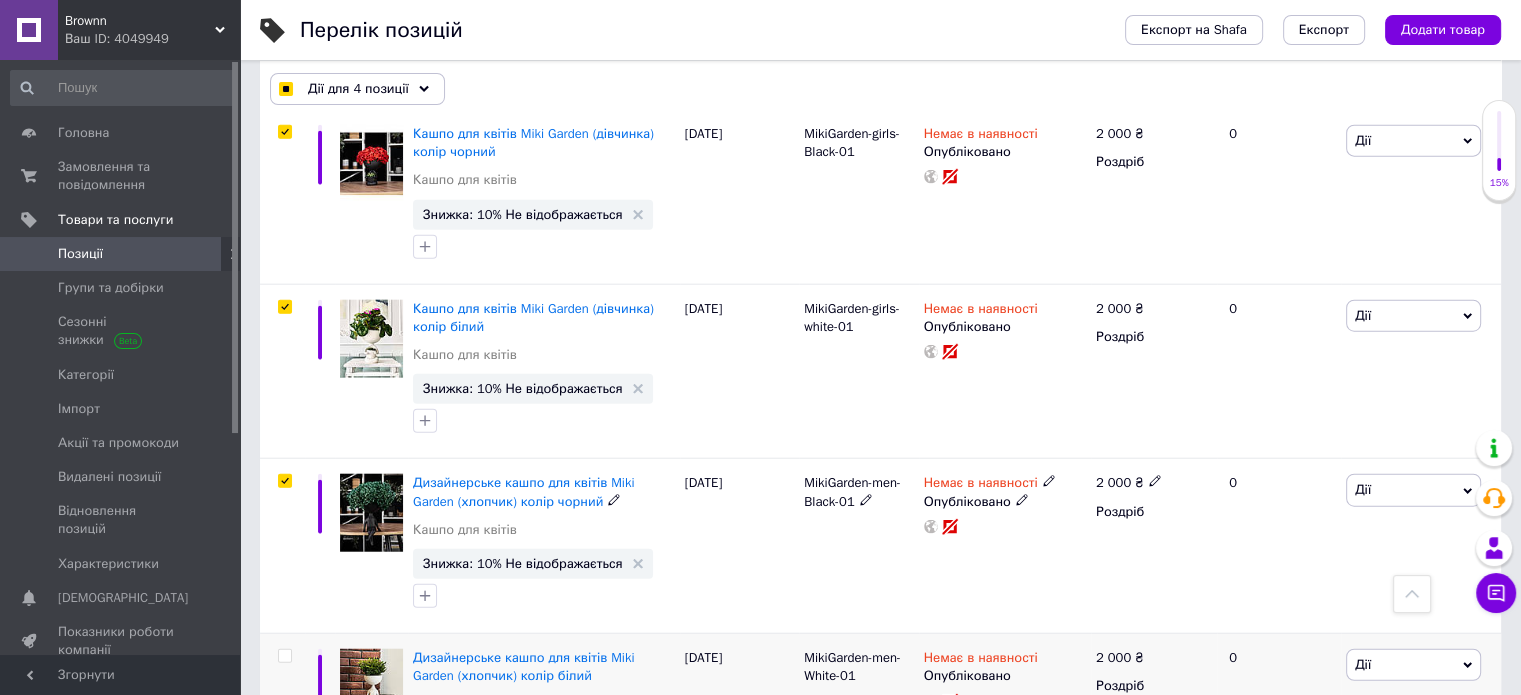 scroll, scrollTop: 12600, scrollLeft: 0, axis: vertical 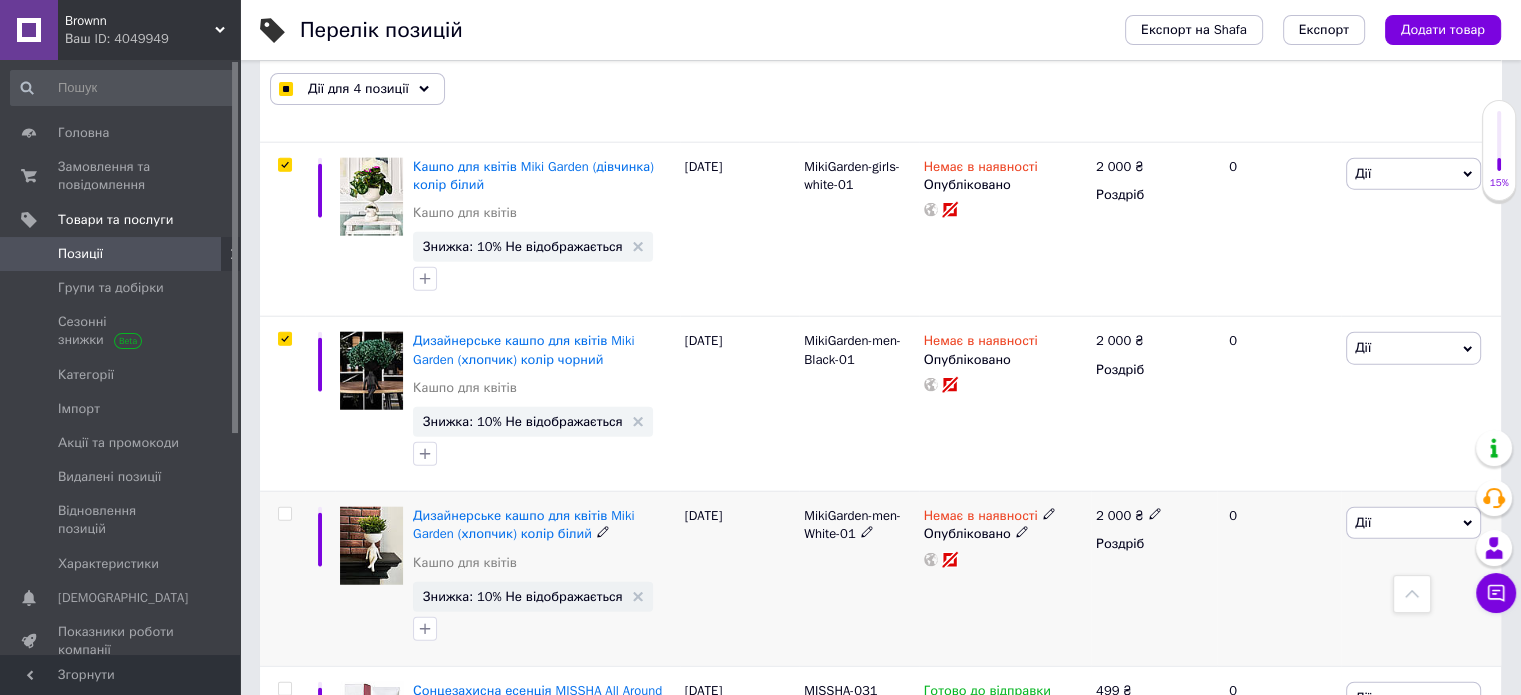 click at bounding box center [282, 579] 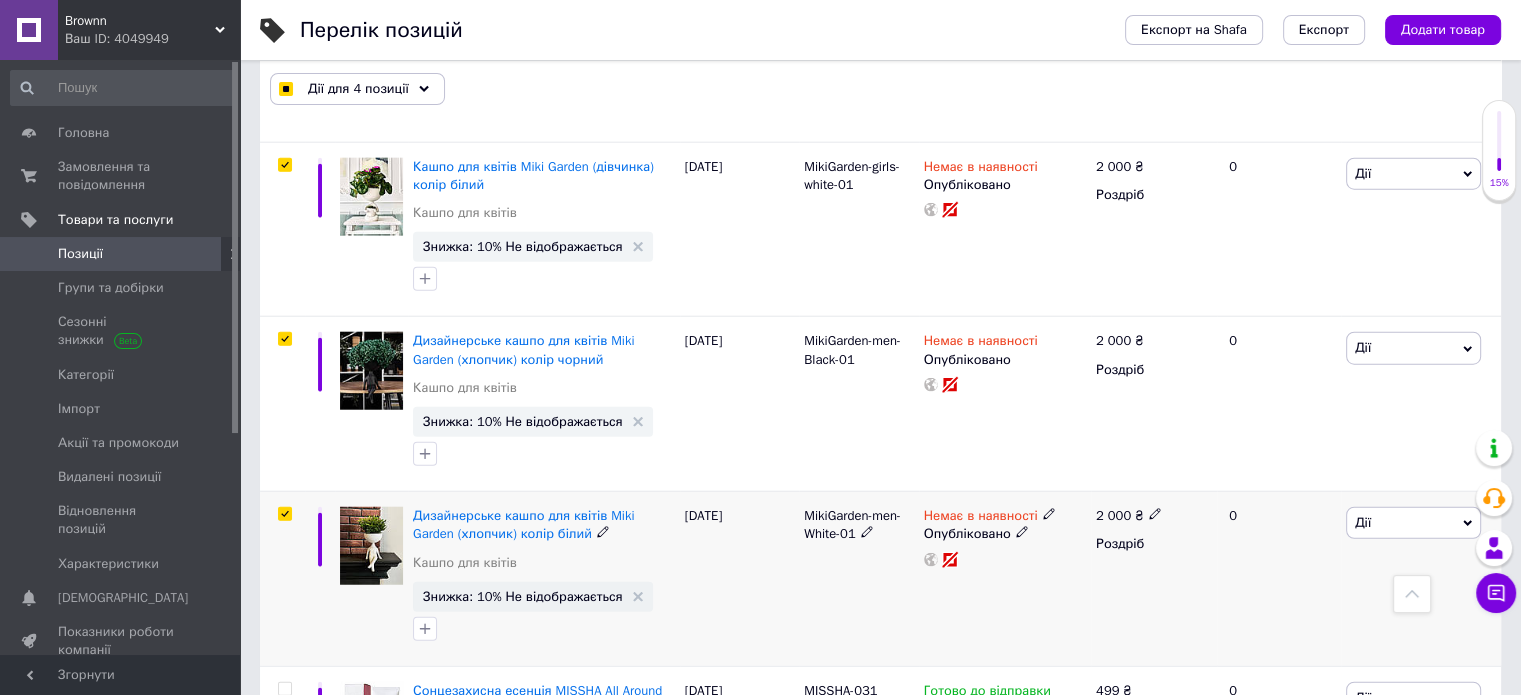 checkbox on "true" 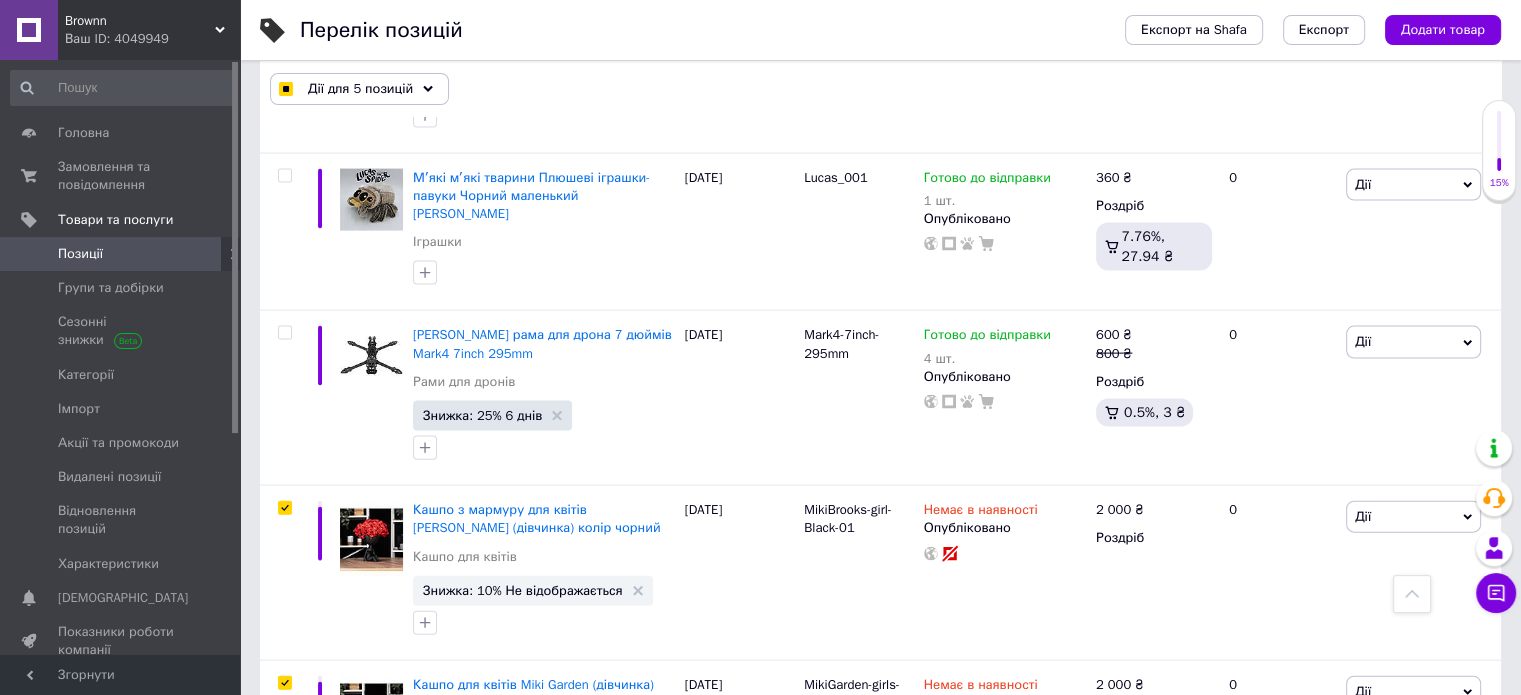 scroll, scrollTop: 11900, scrollLeft: 0, axis: vertical 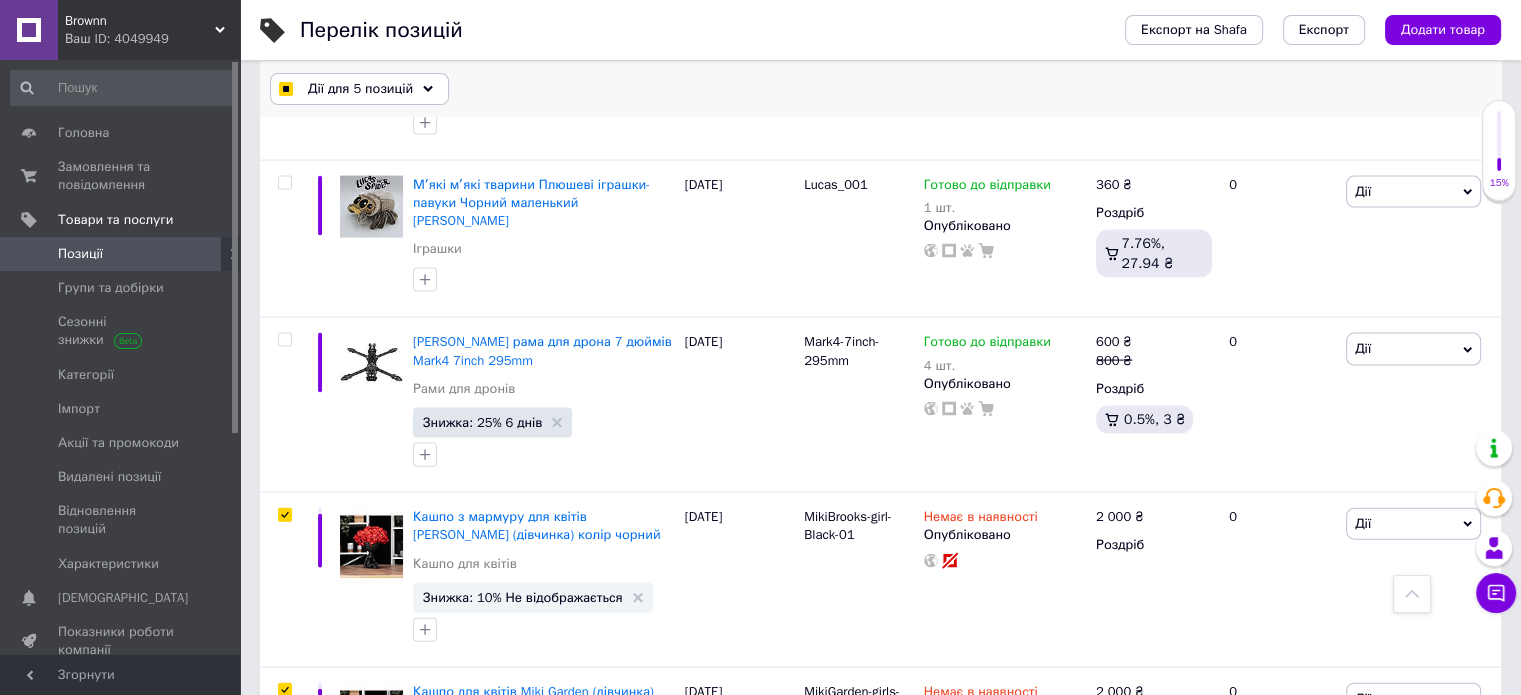 click on "Дії для 5 позицій" at bounding box center [359, 89] 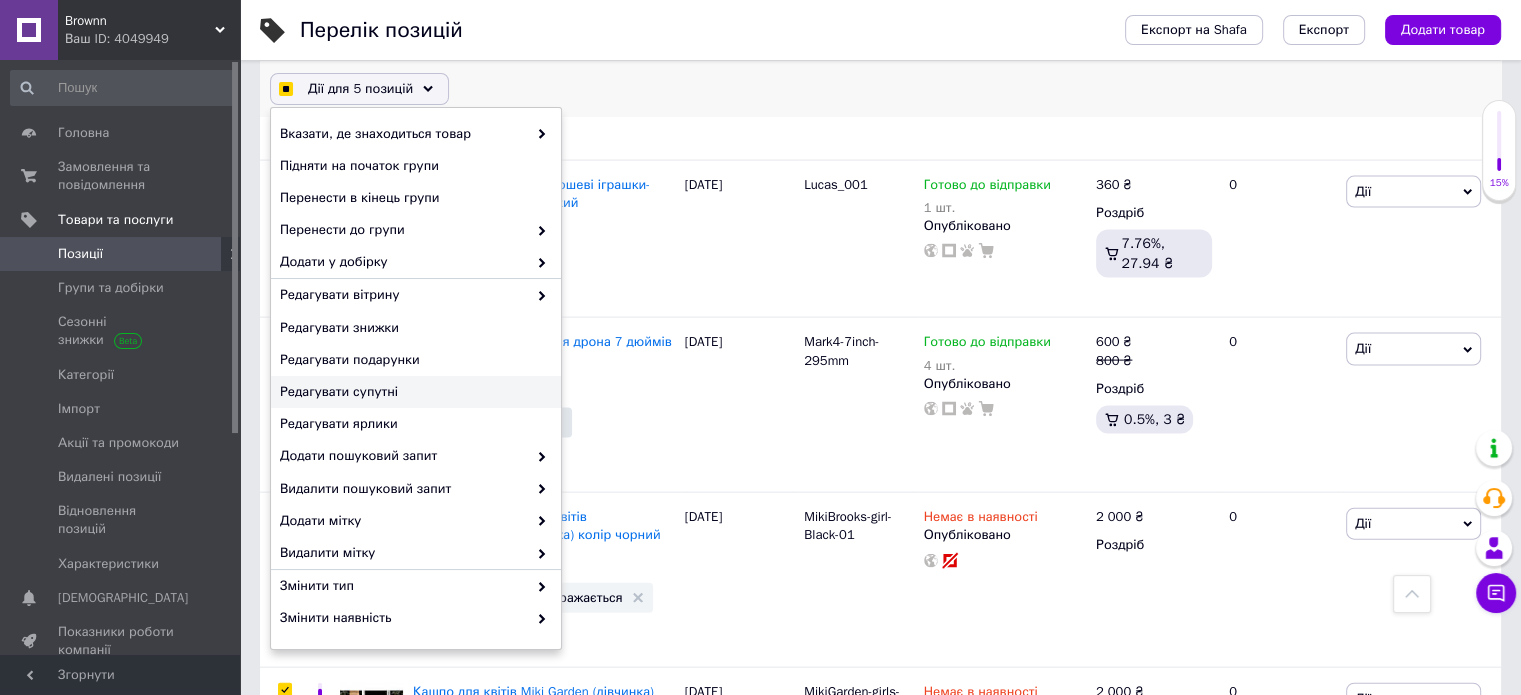 checkbox on "true" 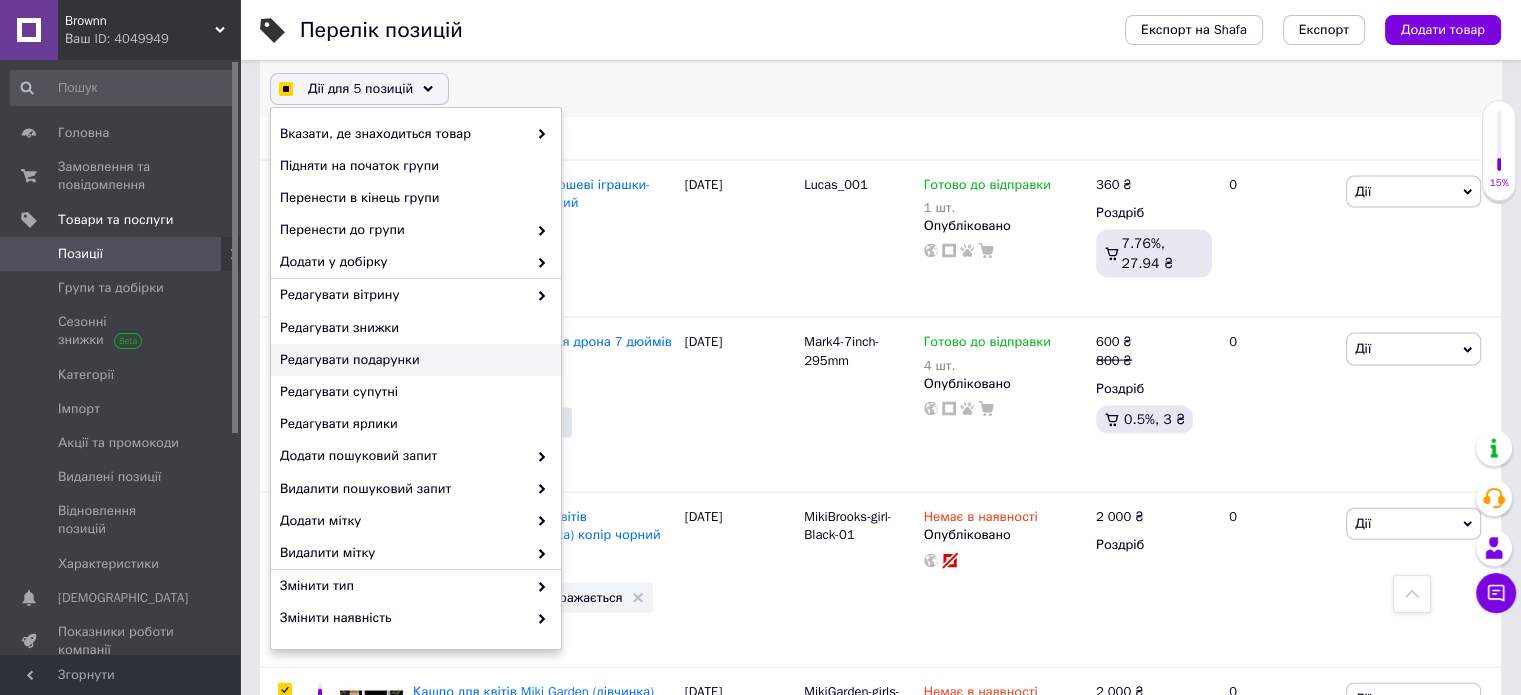checkbox on "true" 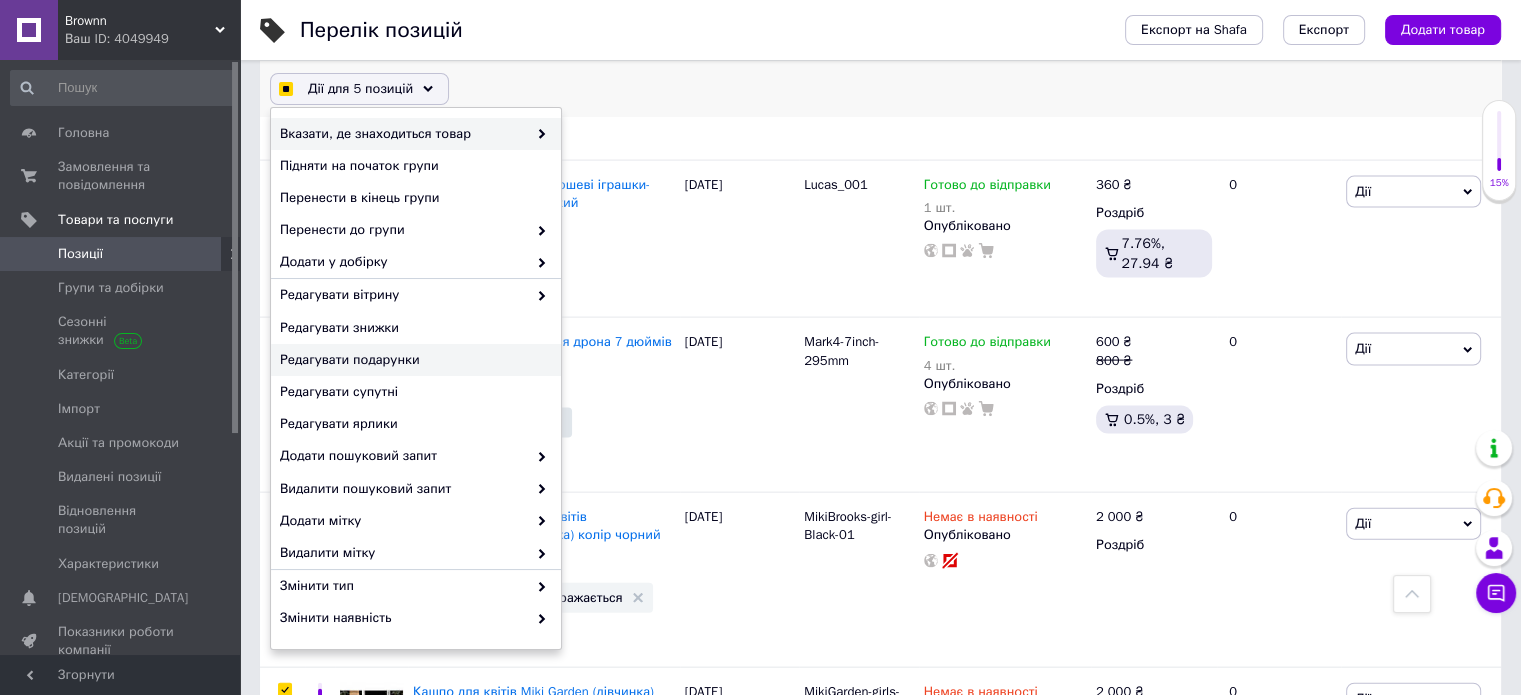 checkbox on "true" 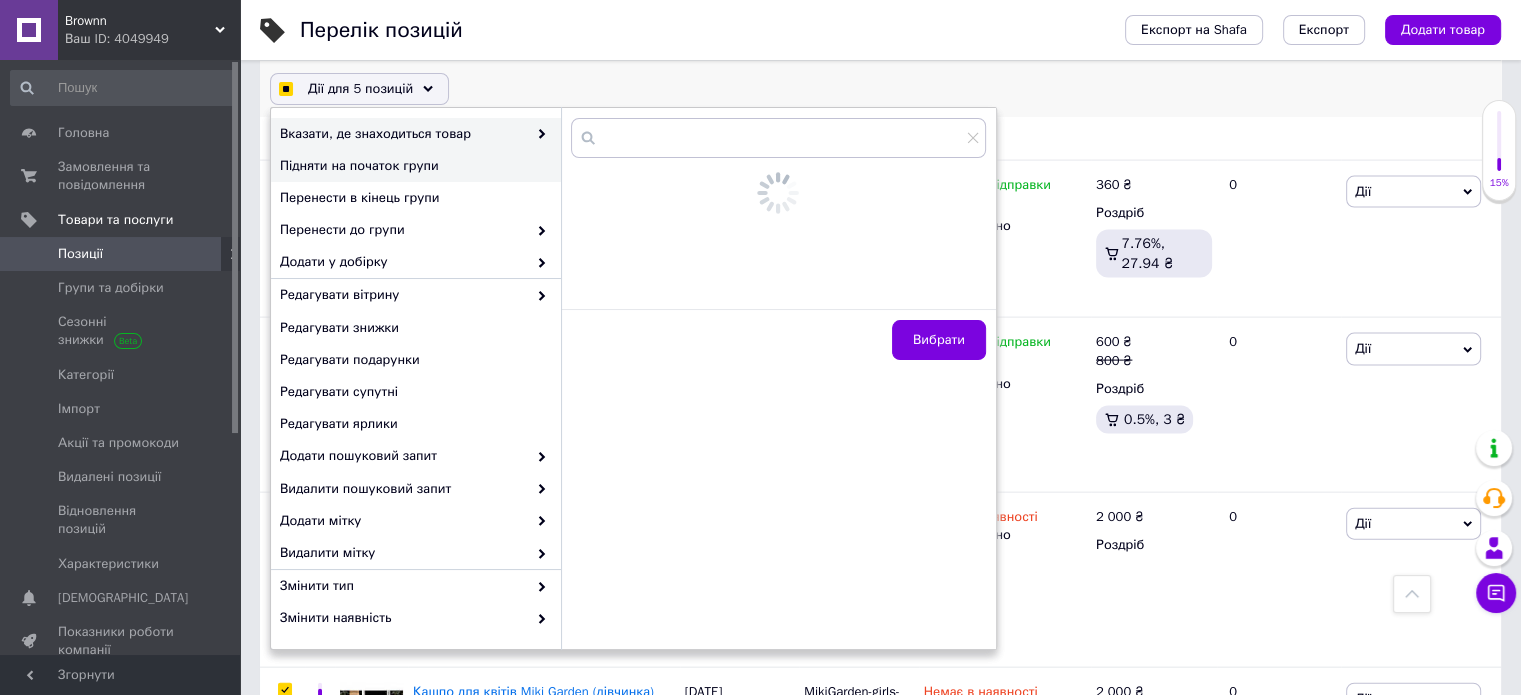 checkbox on "true" 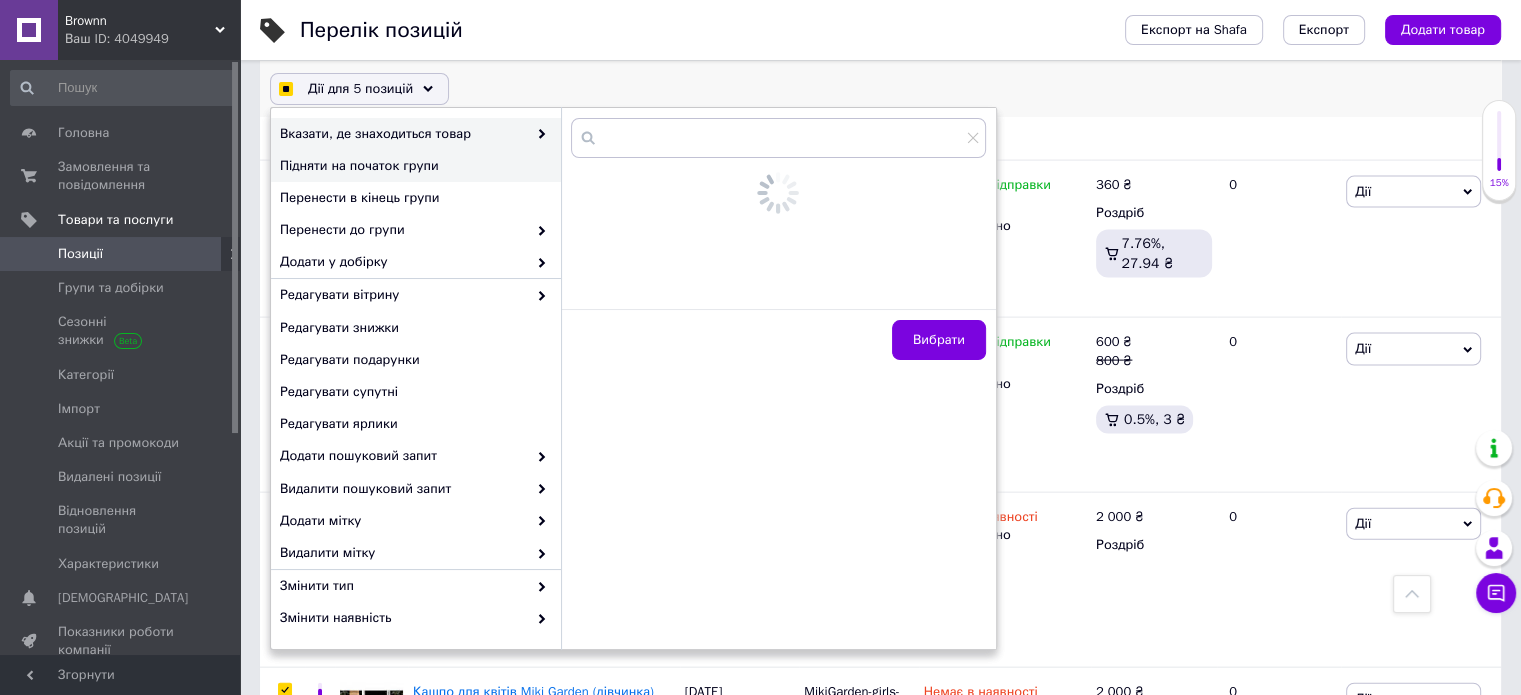 checkbox on "true" 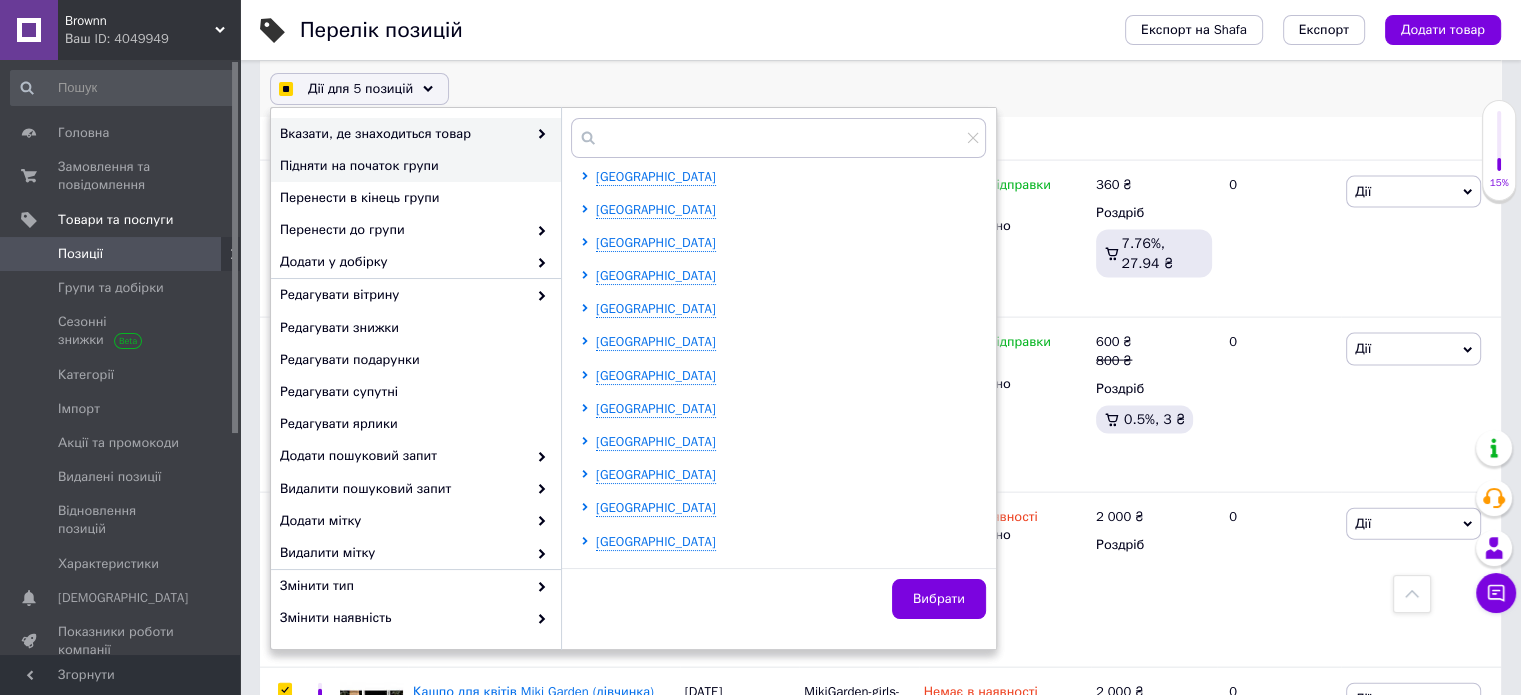 checkbox on "true" 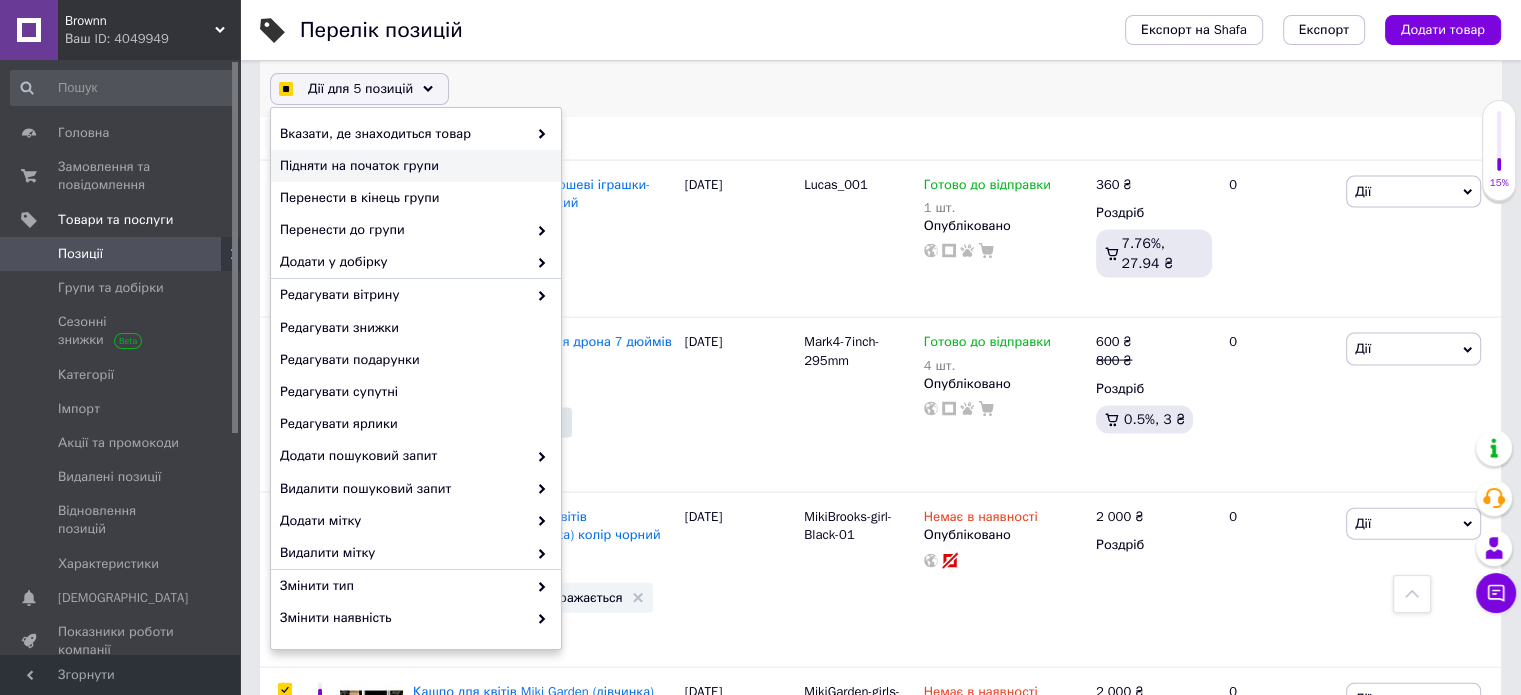 checkbox on "true" 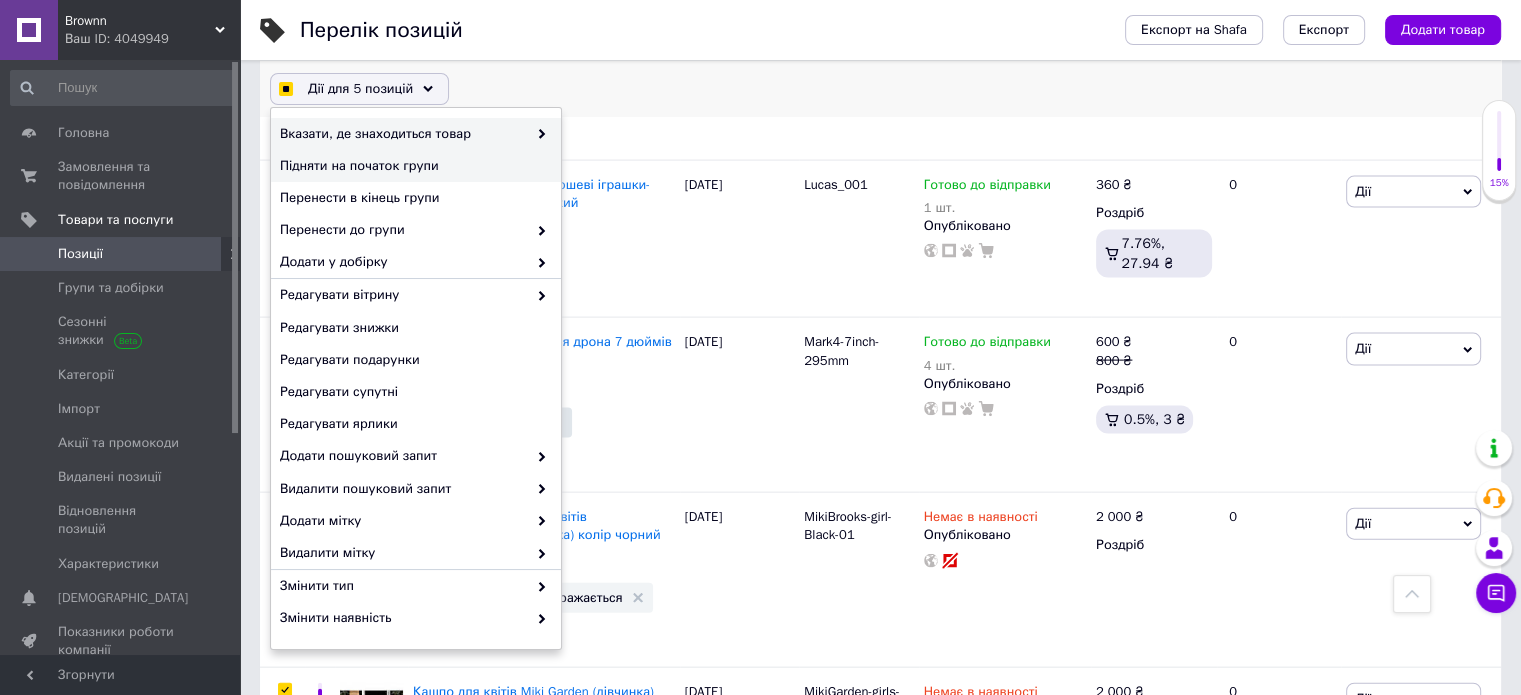 checkbox on "true" 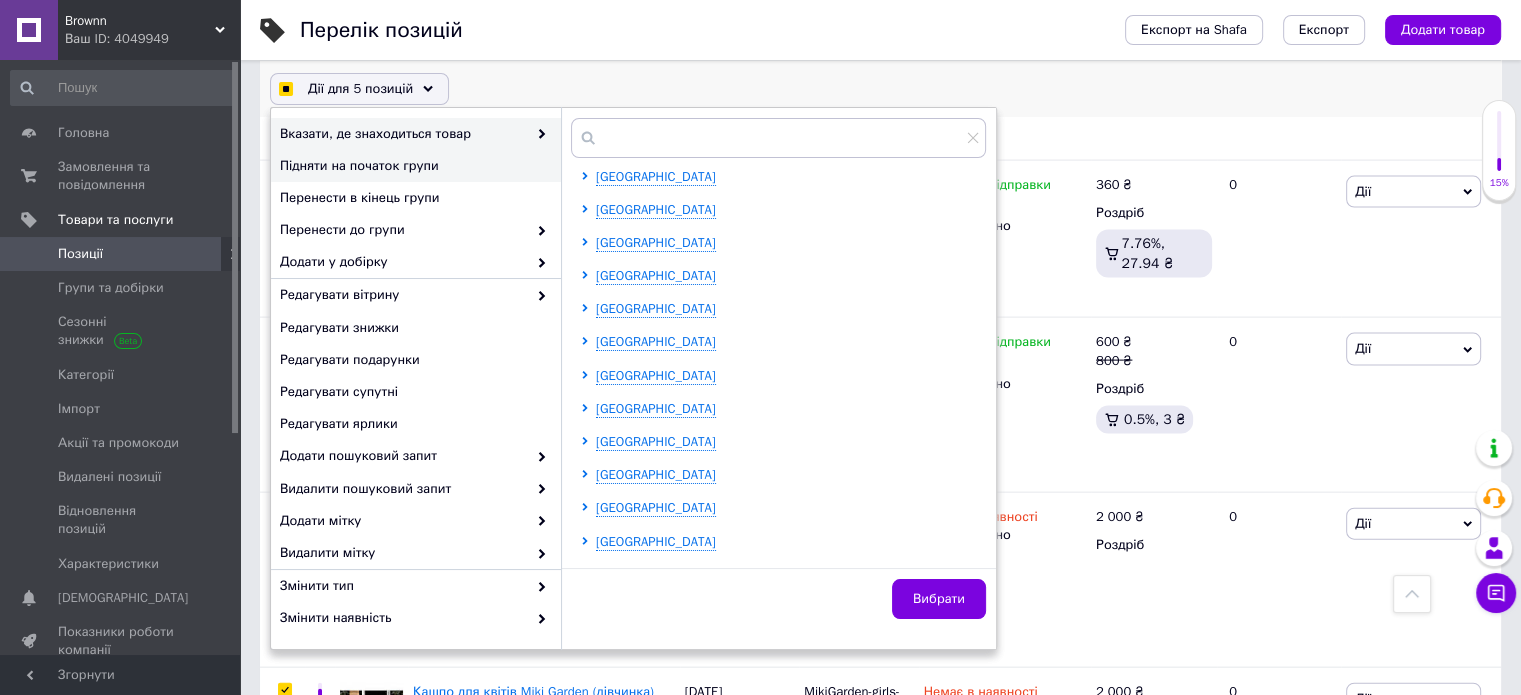 checkbox on "true" 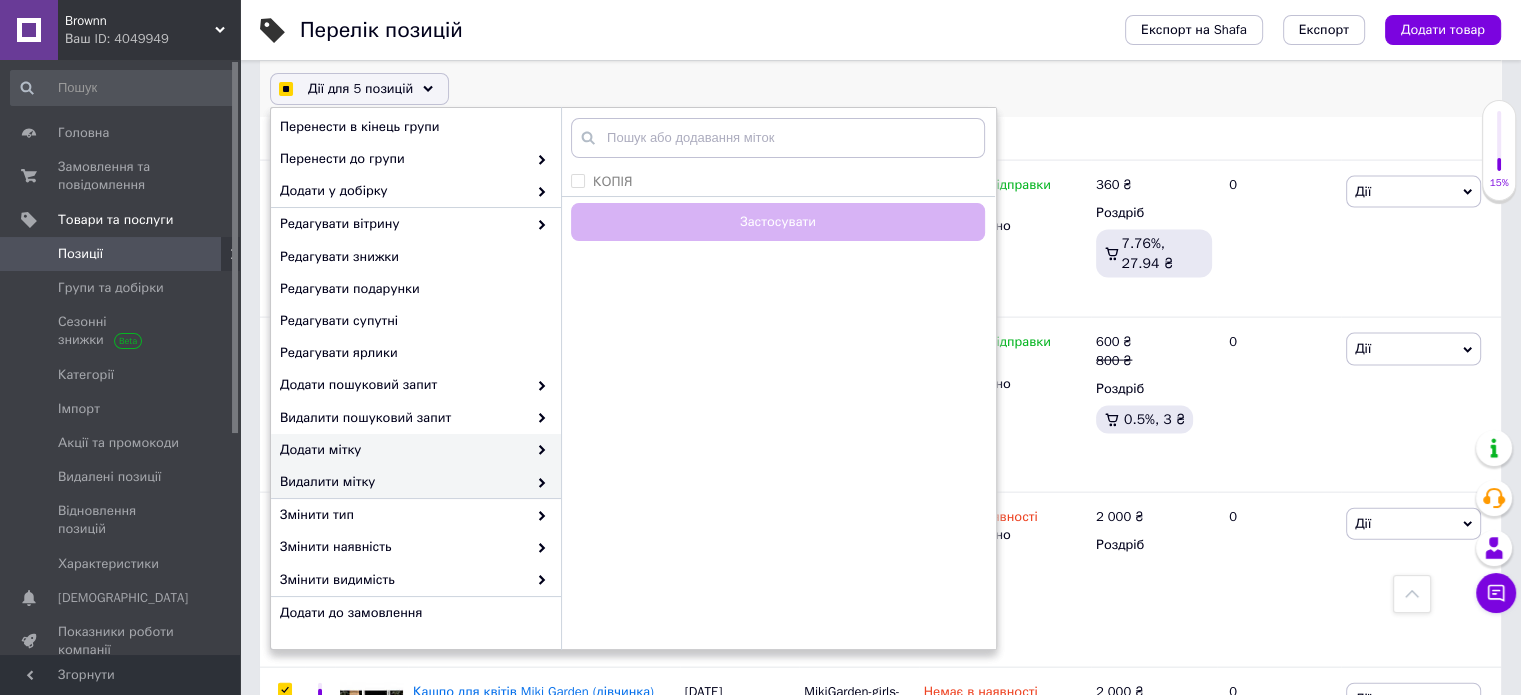 scroll, scrollTop: 157, scrollLeft: 0, axis: vertical 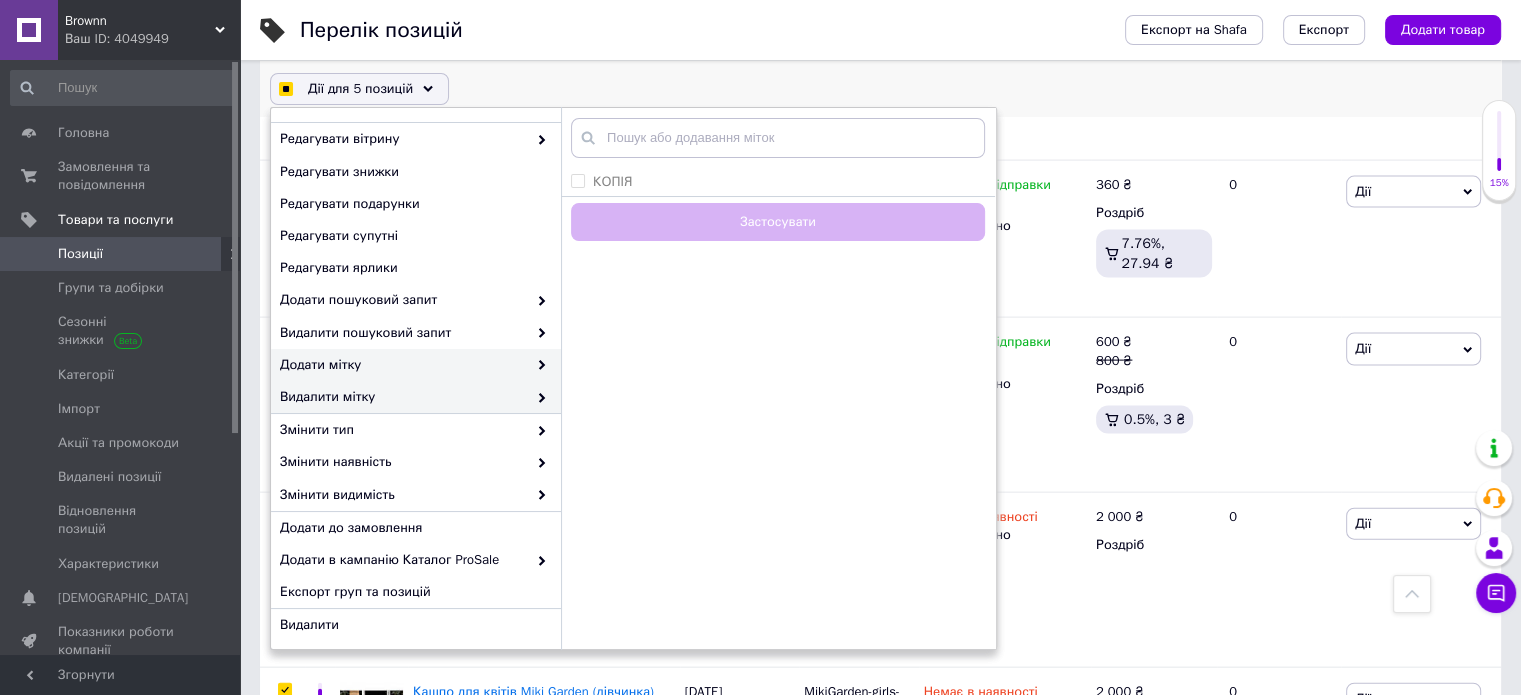 checkbox on "true" 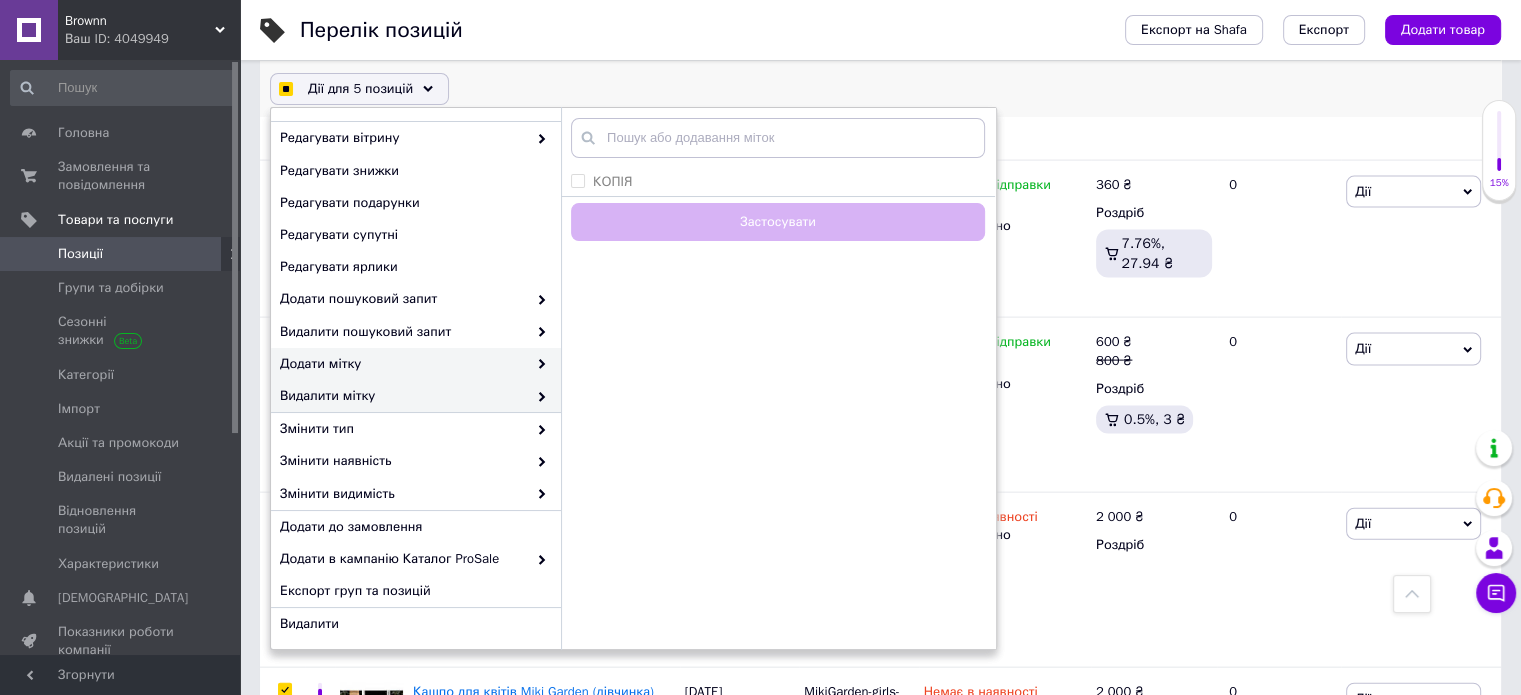 checkbox on "true" 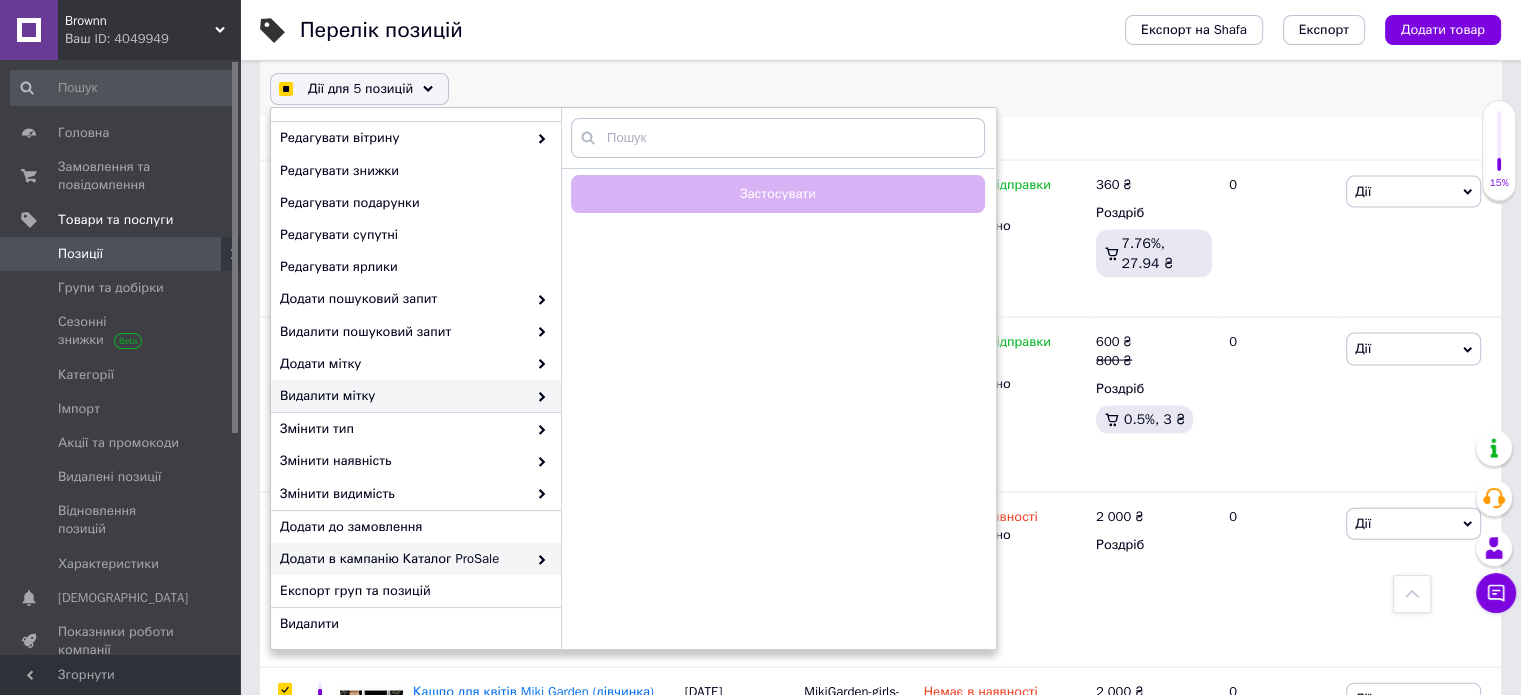 checkbox on "true" 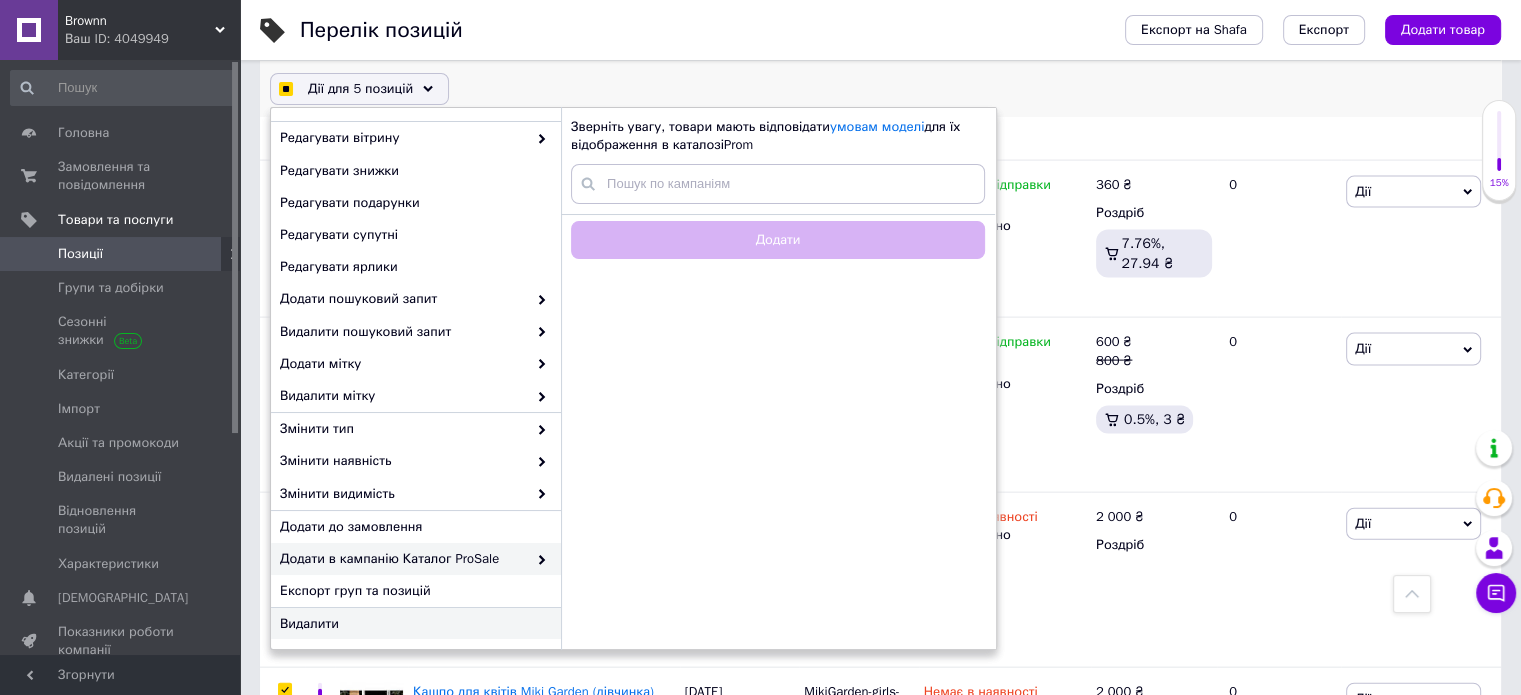 checkbox on "true" 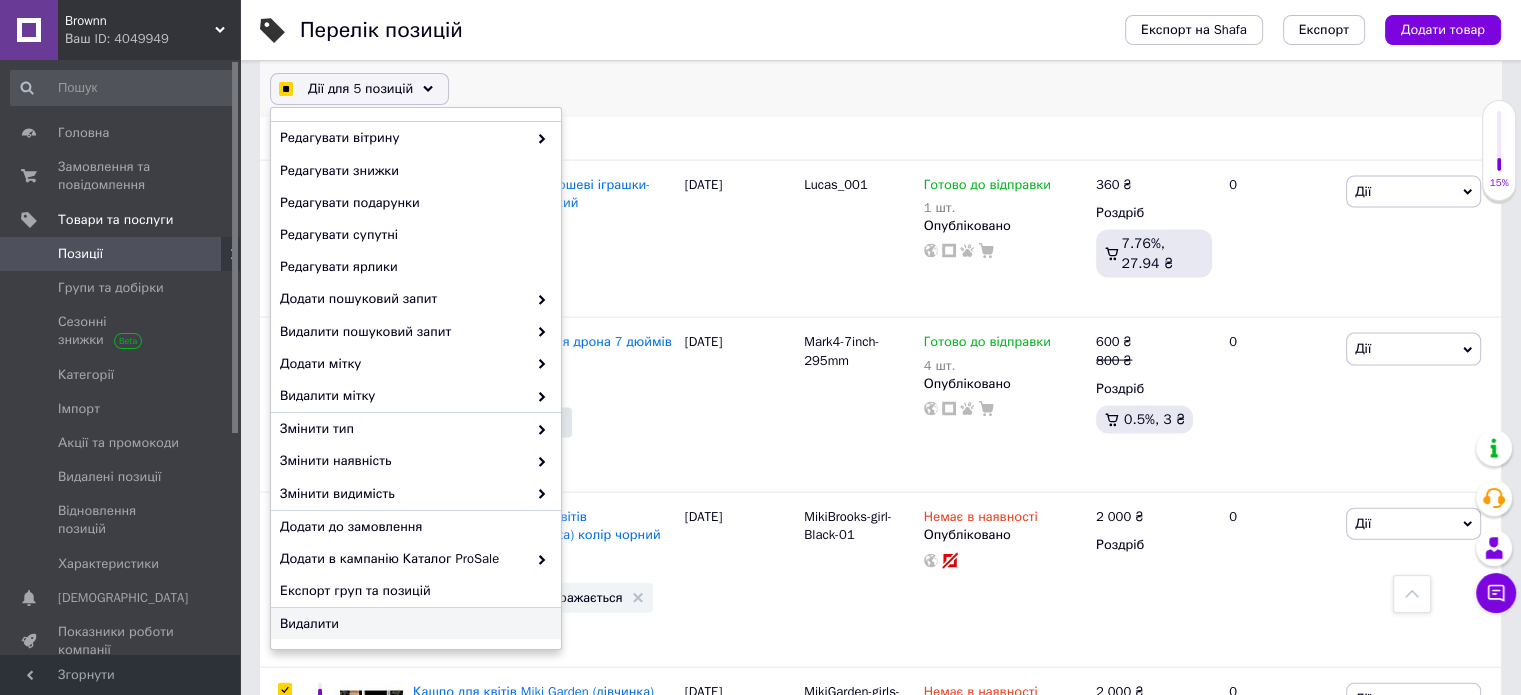 click on "Видалити" at bounding box center (416, 624) 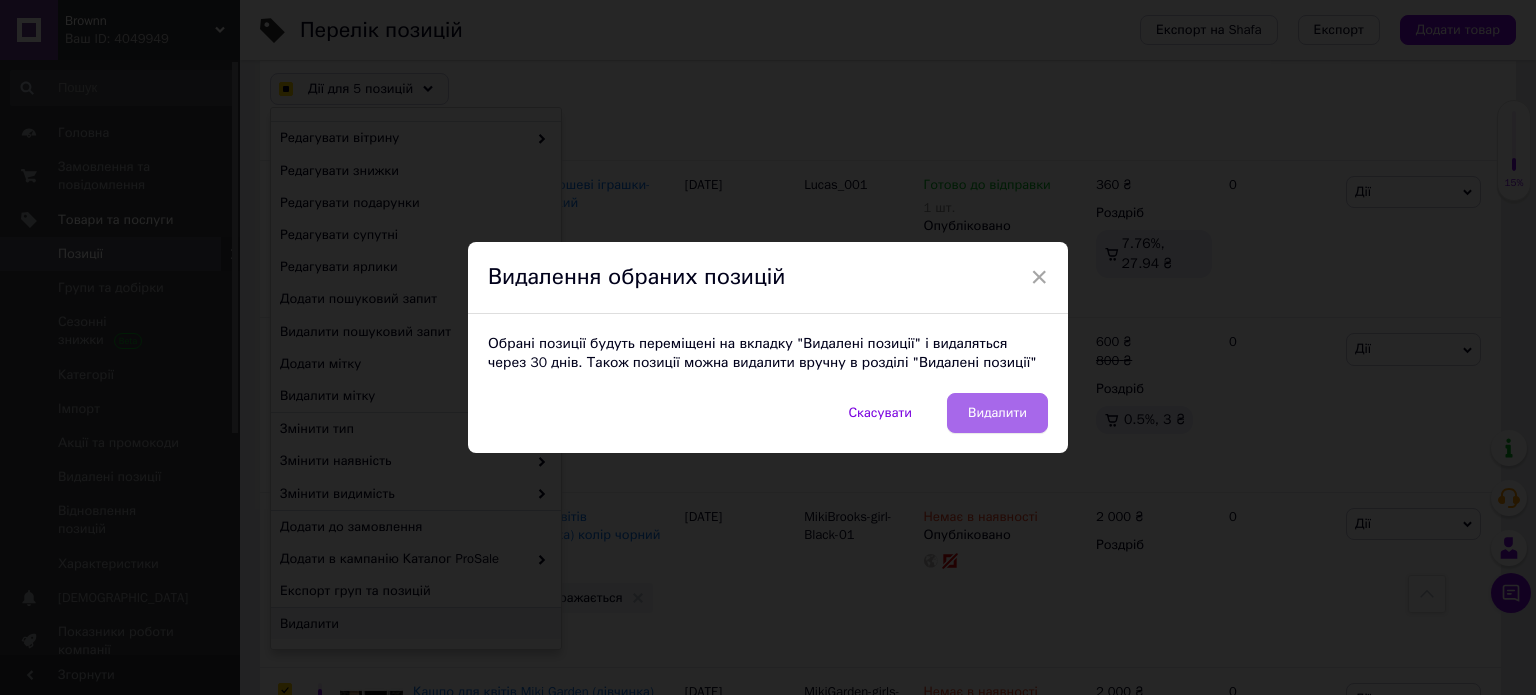 click on "Видалити" at bounding box center (997, 413) 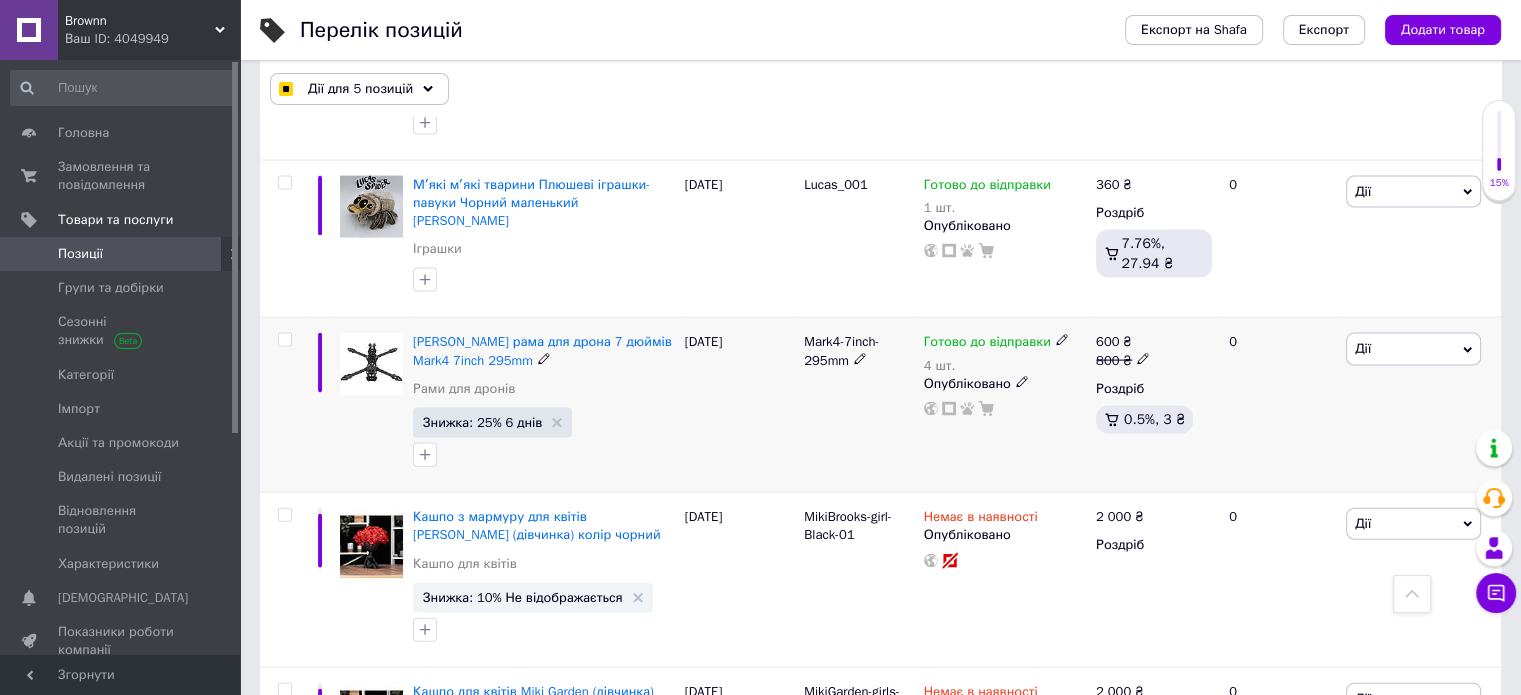 checkbox on "false" 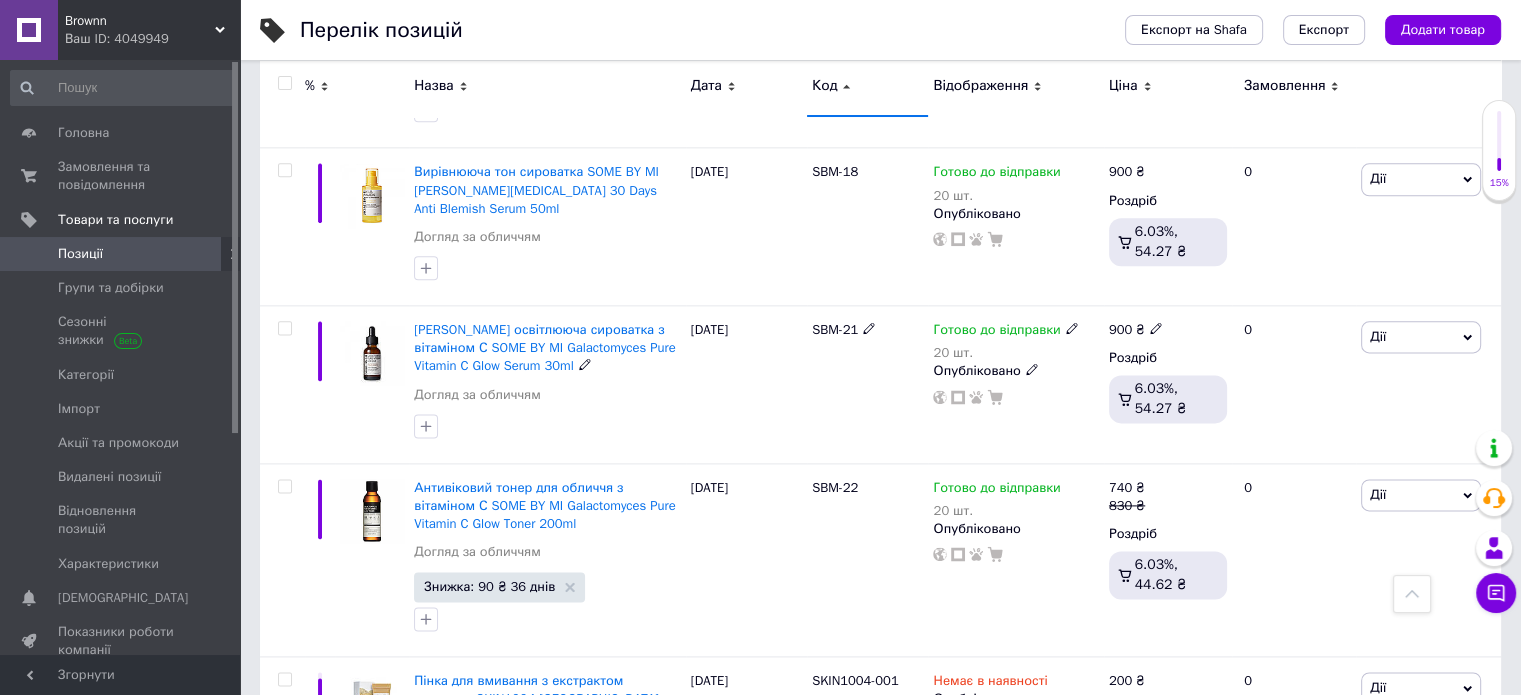 scroll, scrollTop: 17728, scrollLeft: 0, axis: vertical 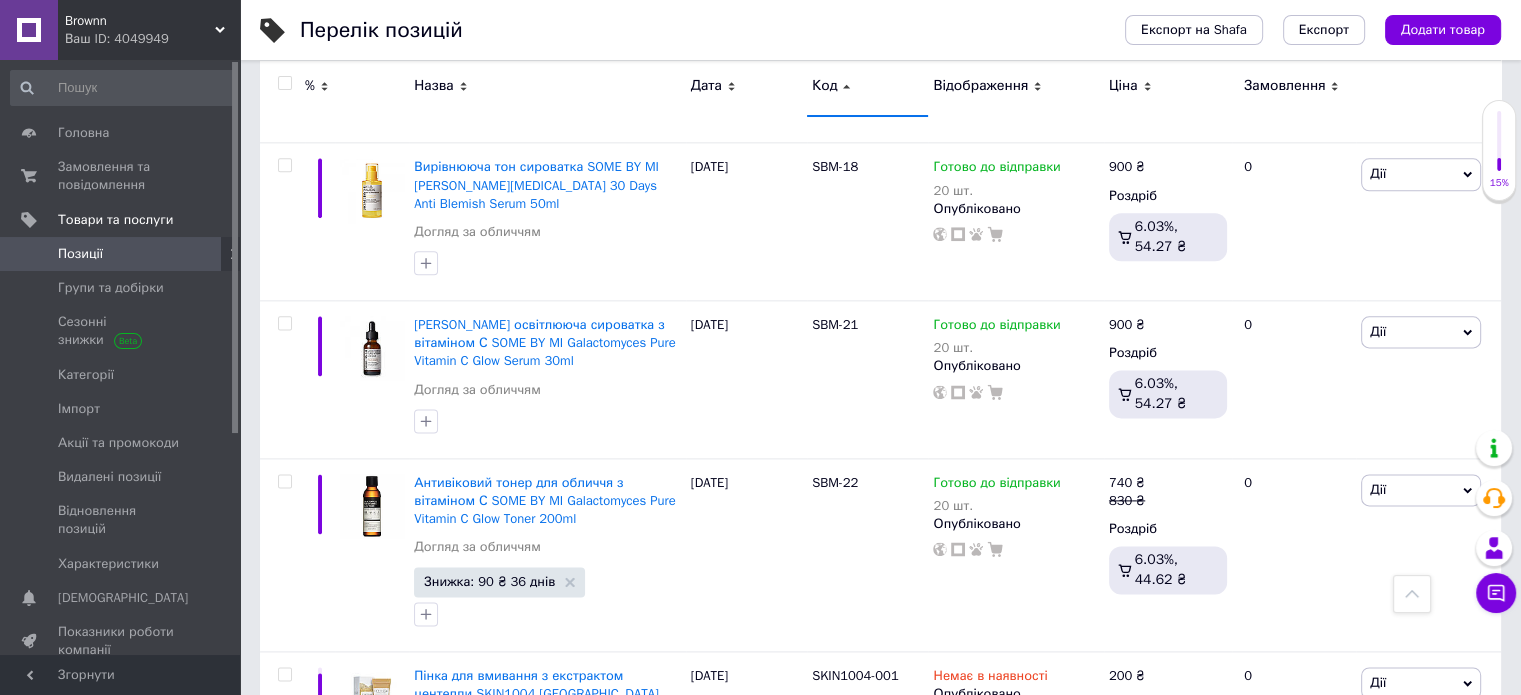 click on "2" at bounding box center (327, 850) 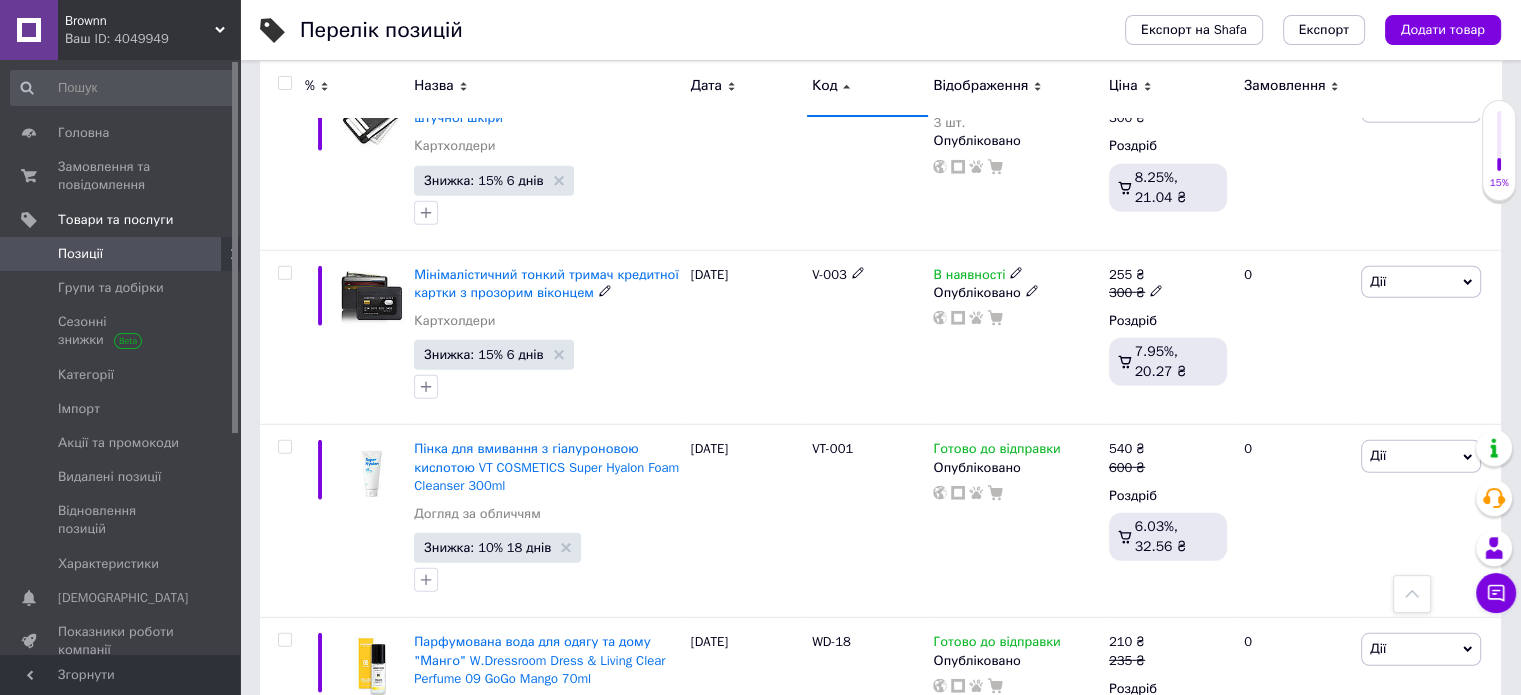 scroll, scrollTop: 5581, scrollLeft: 0, axis: vertical 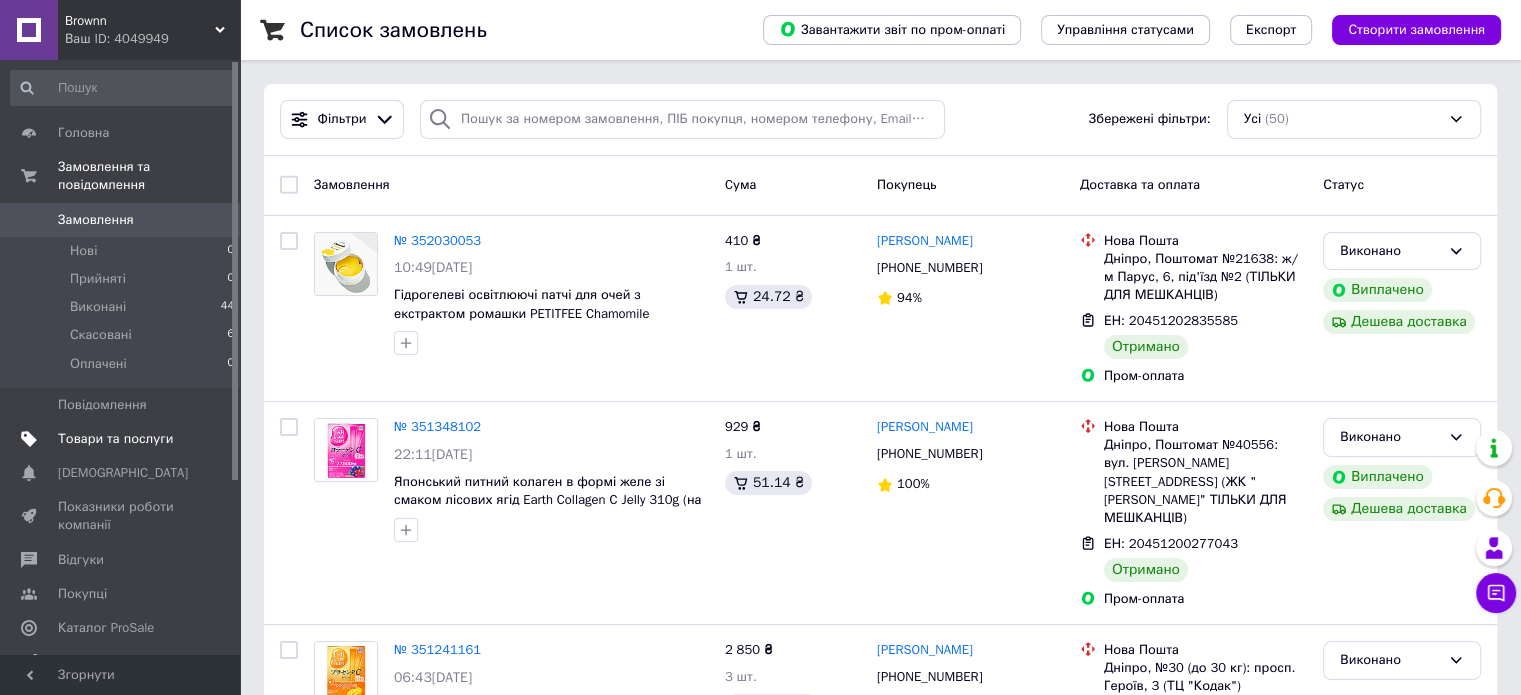 click on "Товари та послуги" at bounding box center (115, 439) 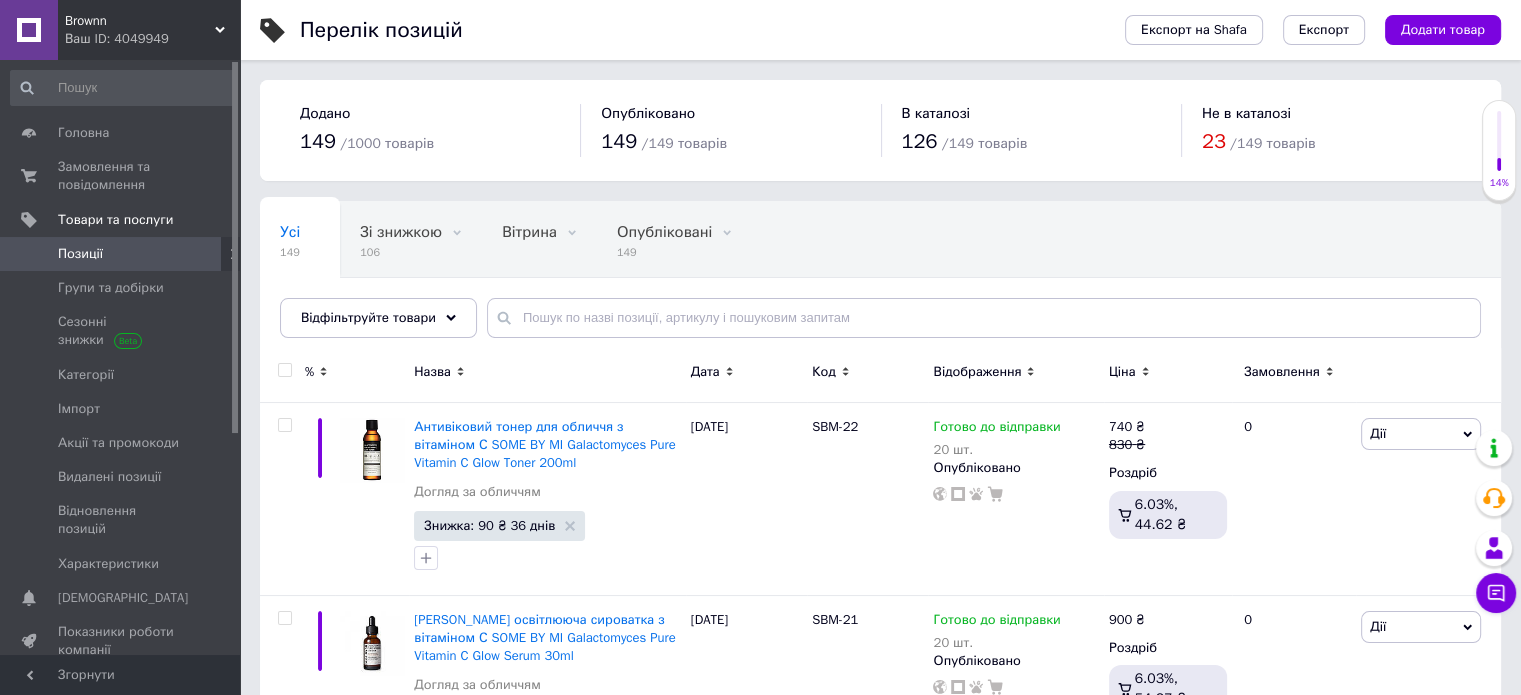 click on "Код" at bounding box center (867, 372) 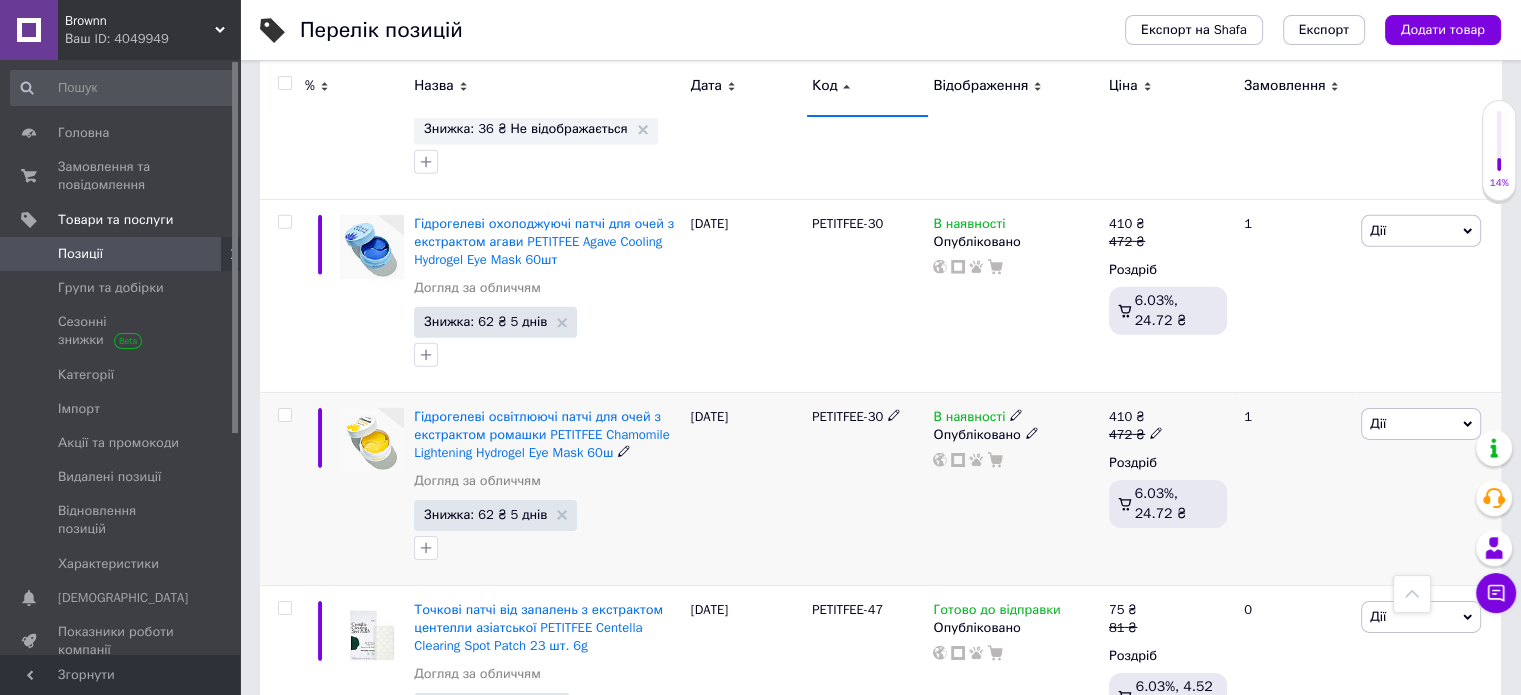 scroll, scrollTop: 13882, scrollLeft: 0, axis: vertical 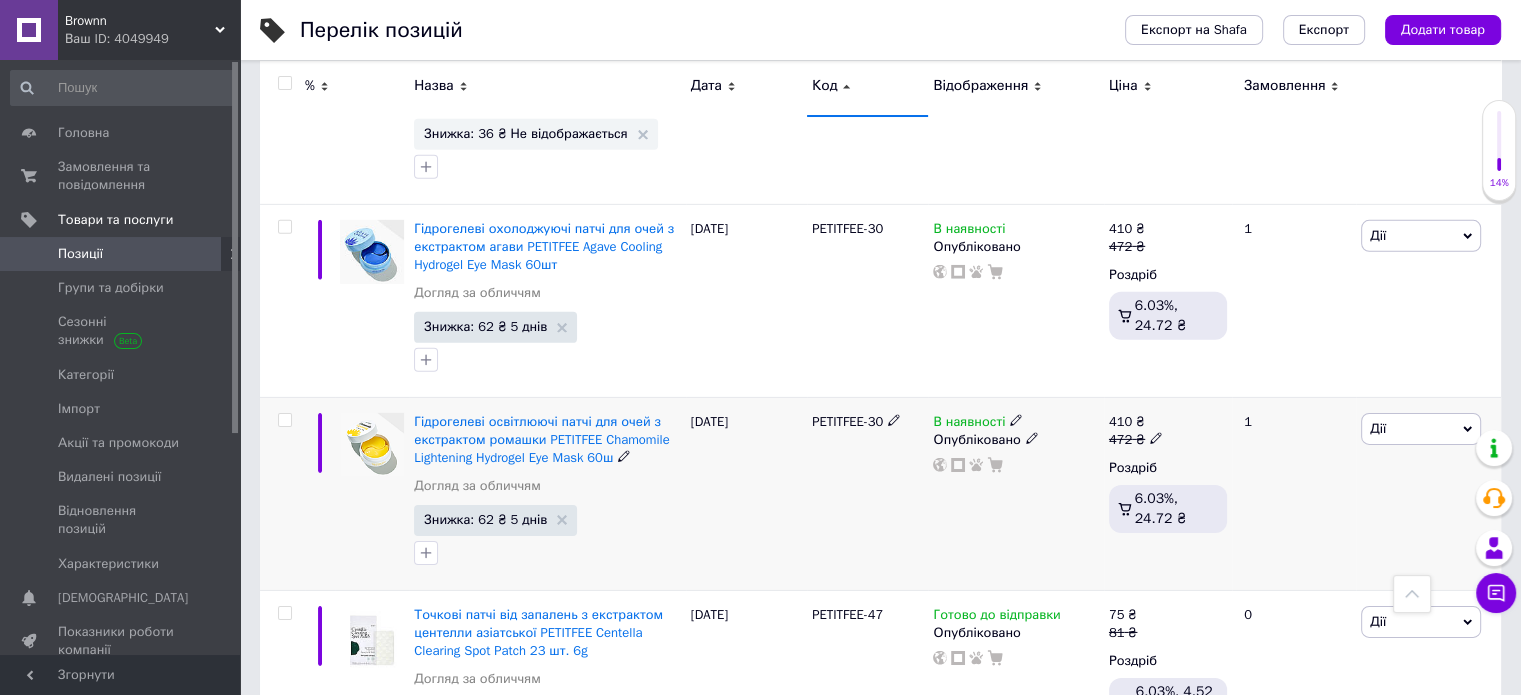 click on "Дії" at bounding box center [1421, 429] 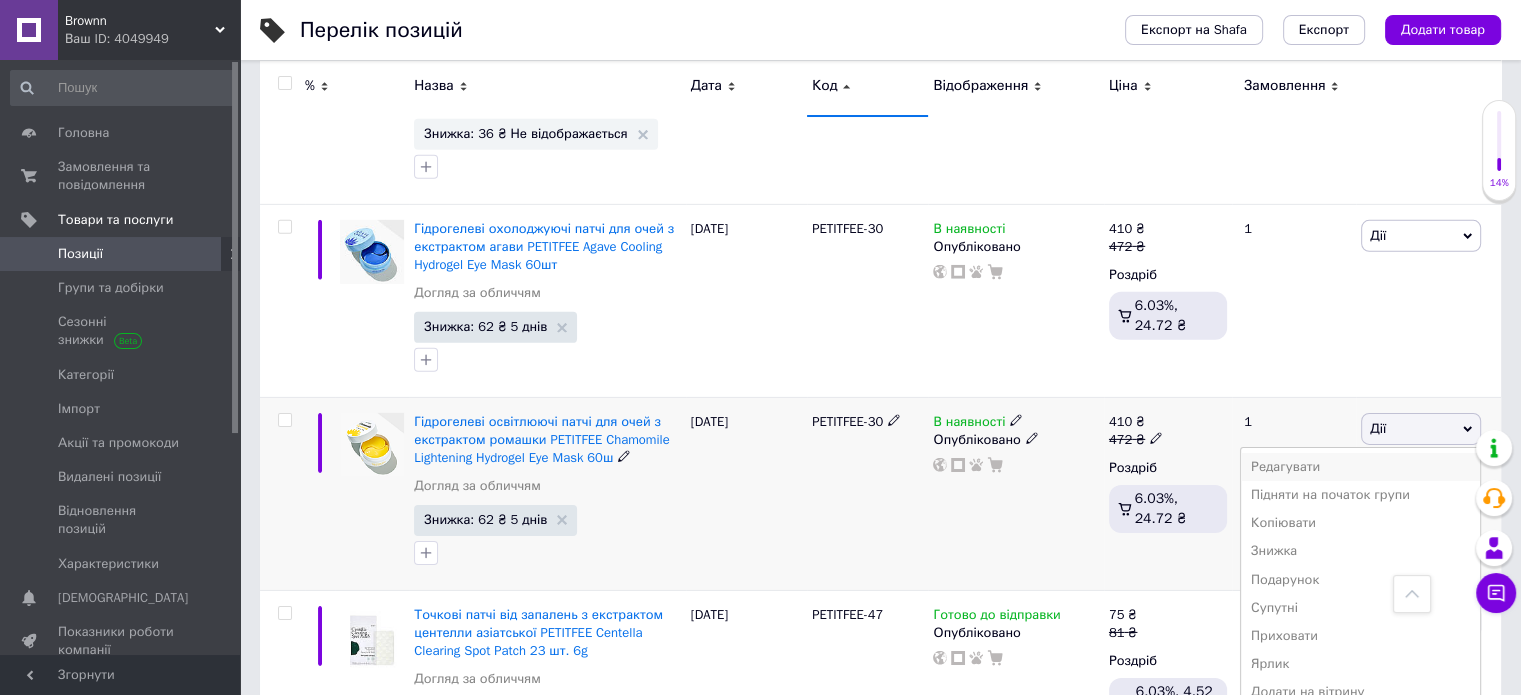 click on "Редагувати" at bounding box center [1360, 467] 